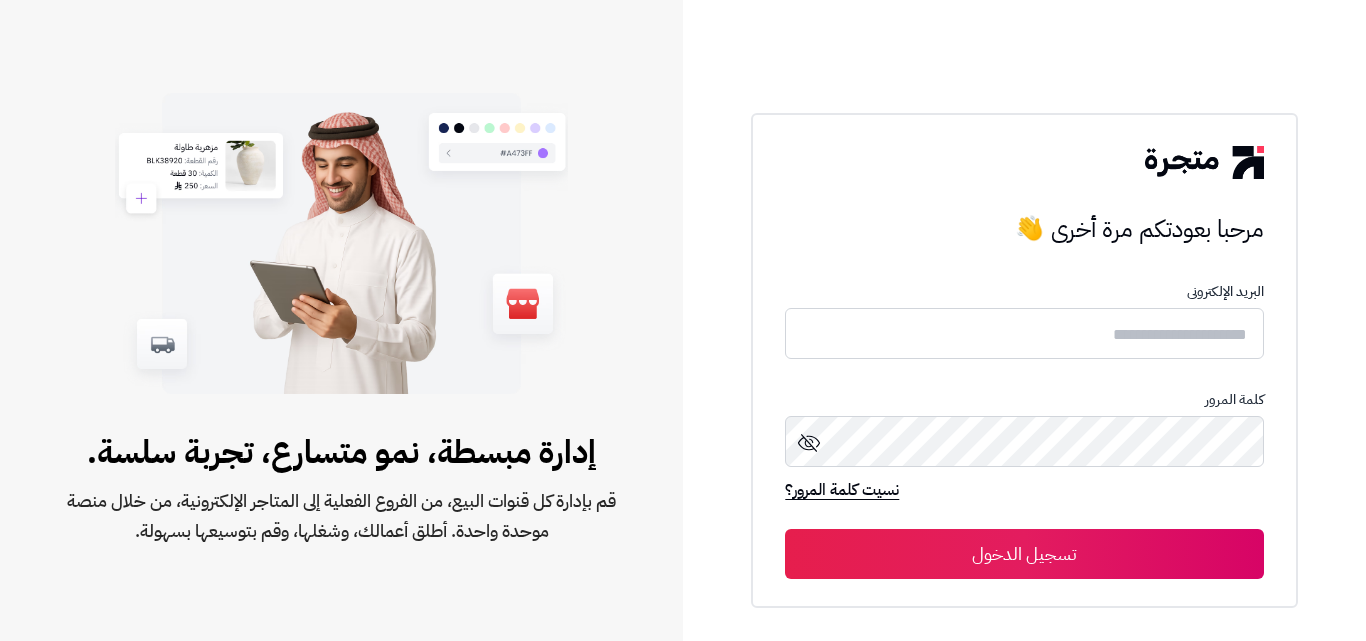 scroll, scrollTop: 0, scrollLeft: 0, axis: both 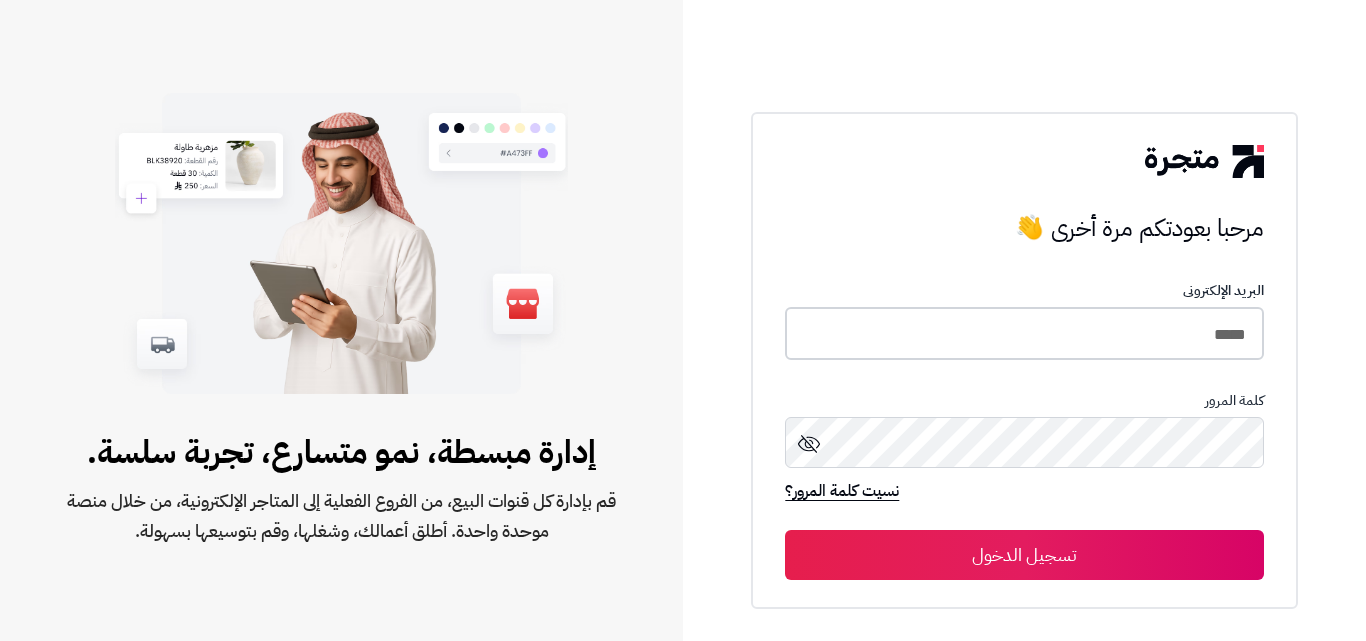 click on "*****" at bounding box center [1024, 333] 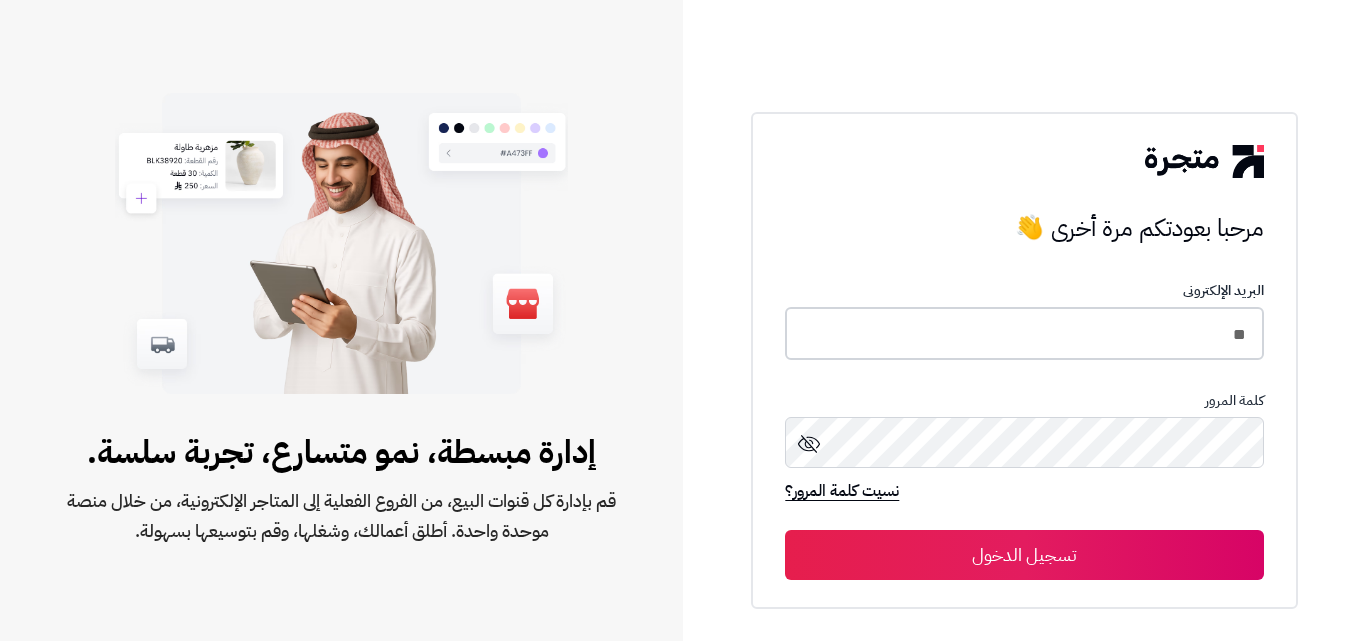 type on "*" 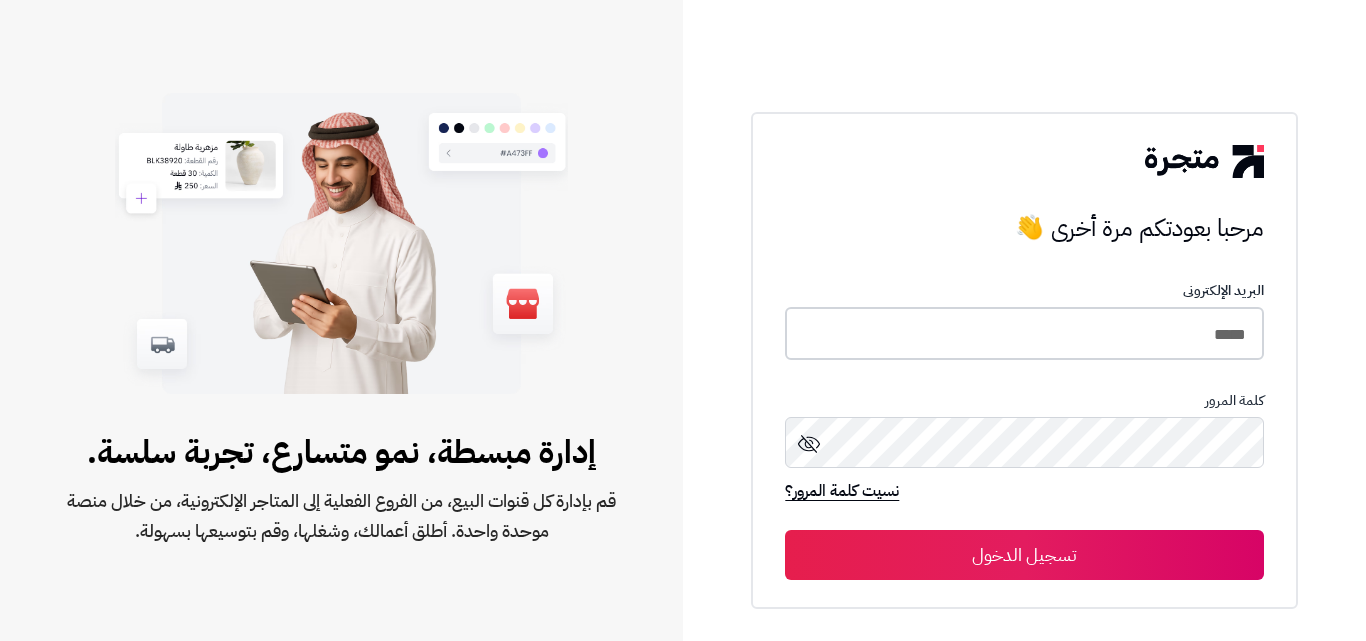 type on "*****" 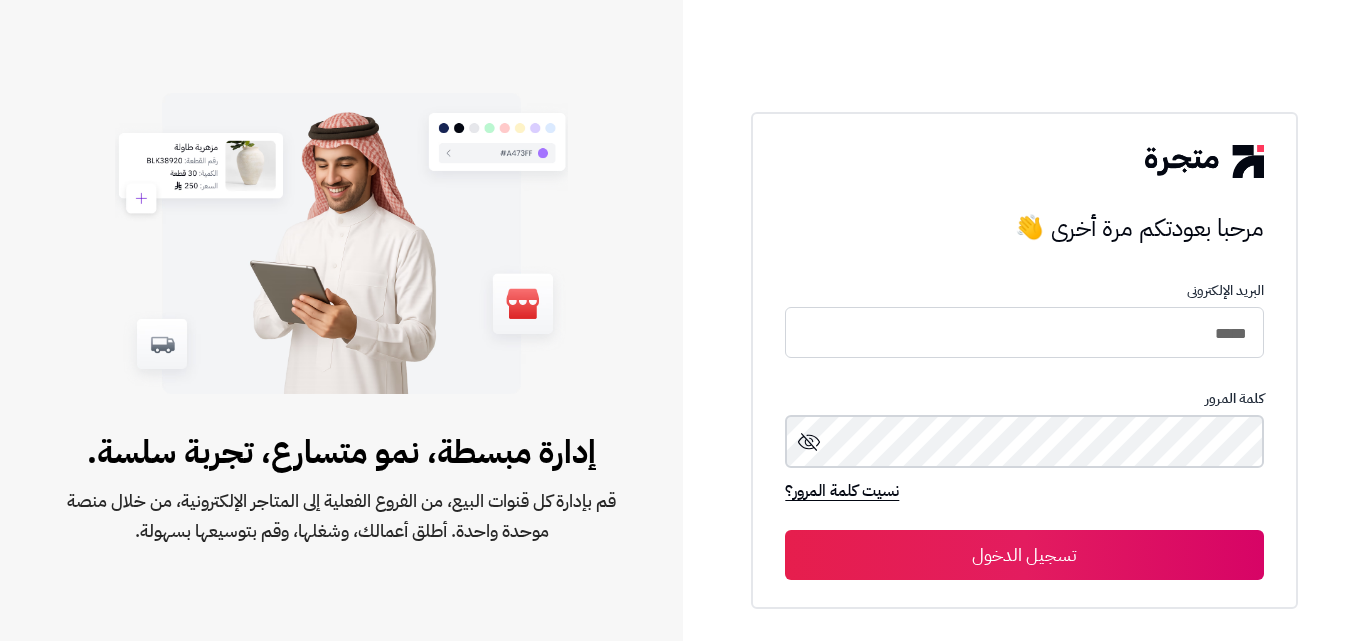 click on "تسجيل الدخول" at bounding box center (1024, 555) 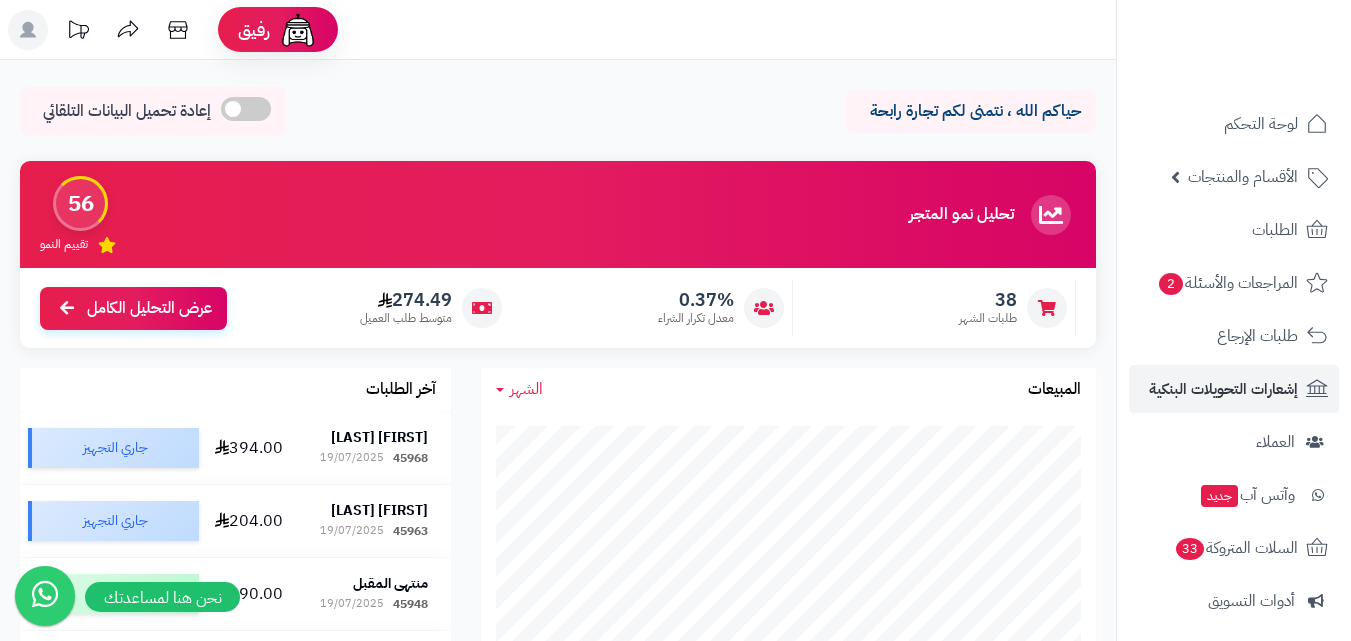 scroll, scrollTop: 0, scrollLeft: 0, axis: both 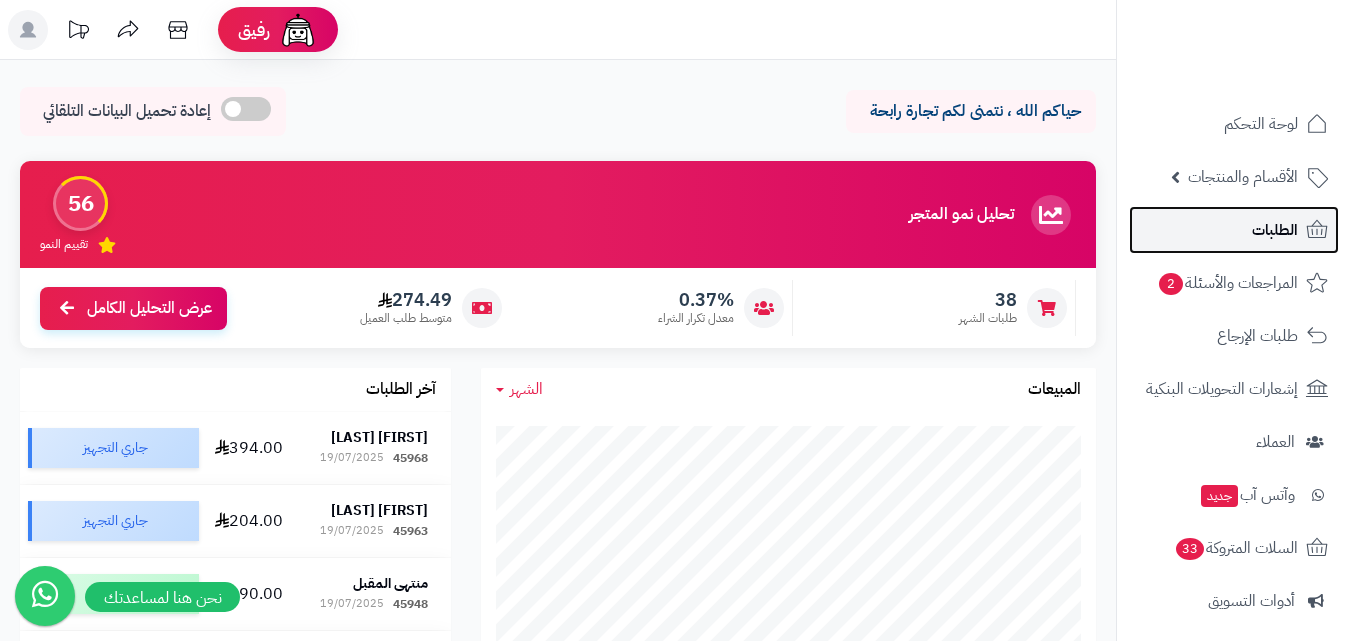 drag, startPoint x: 1282, startPoint y: 218, endPoint x: 1276, endPoint y: 285, distance: 67.26812 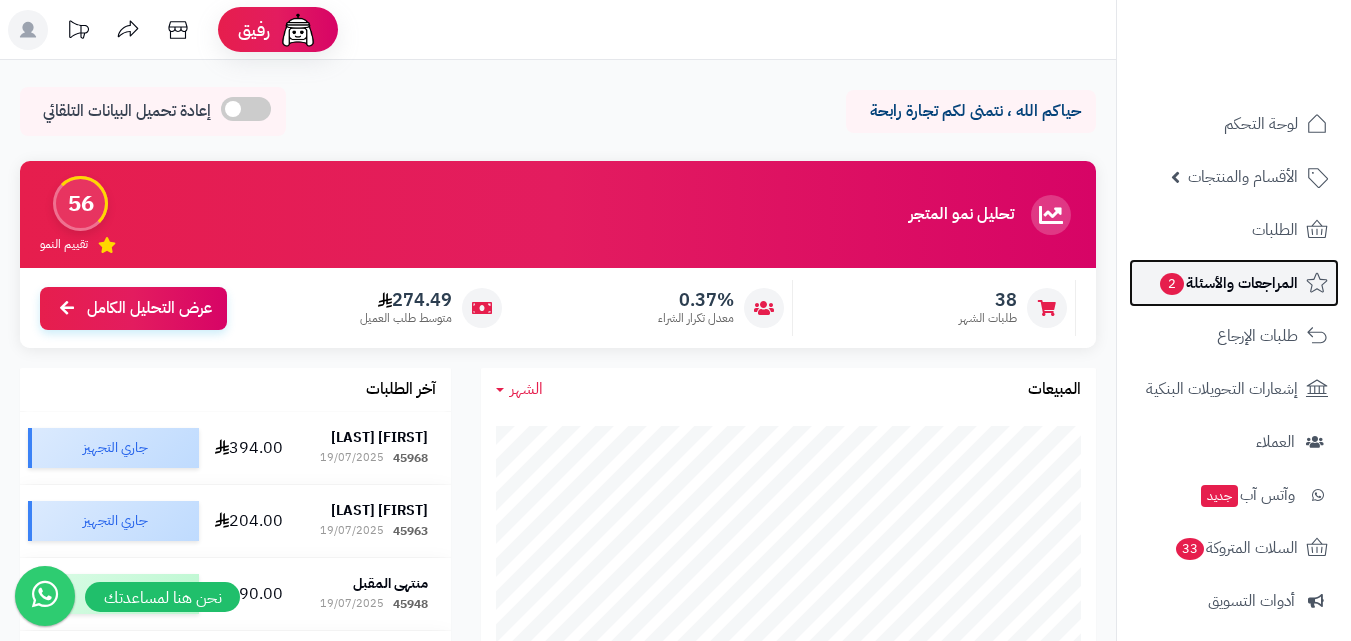 click on "المراجعات والأسئلة  2" at bounding box center [1228, 283] 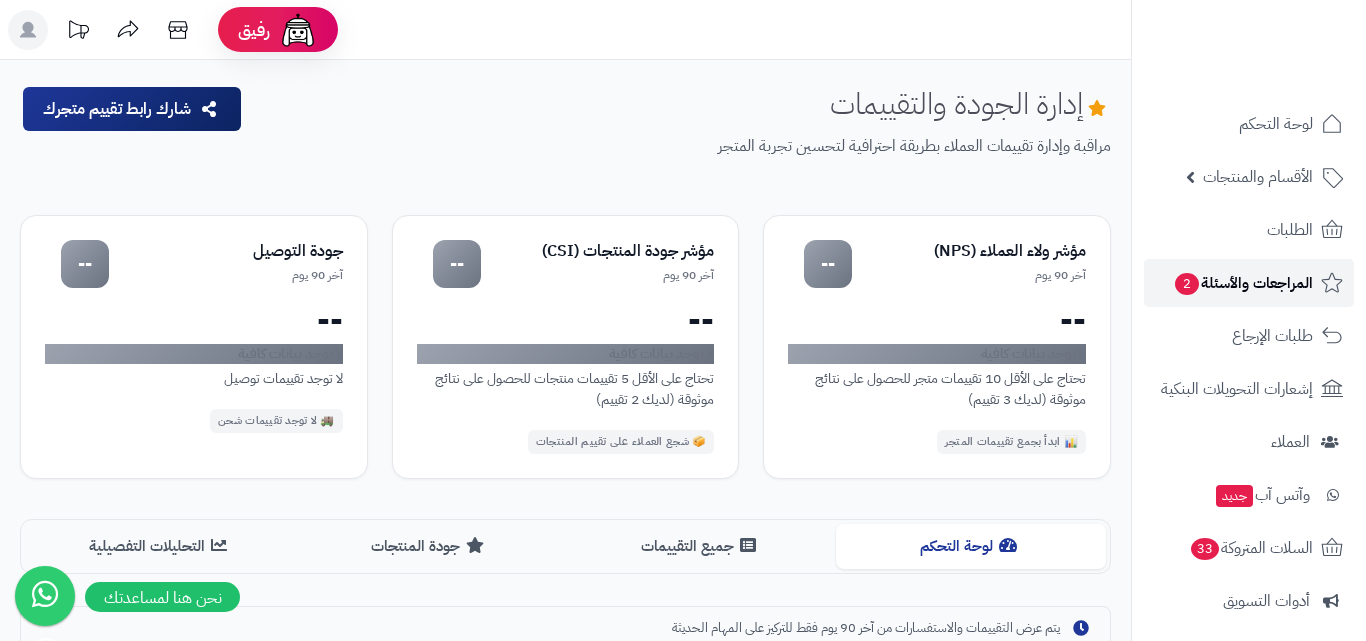 click on "المراجعات والأسئلة  2" at bounding box center (1243, 283) 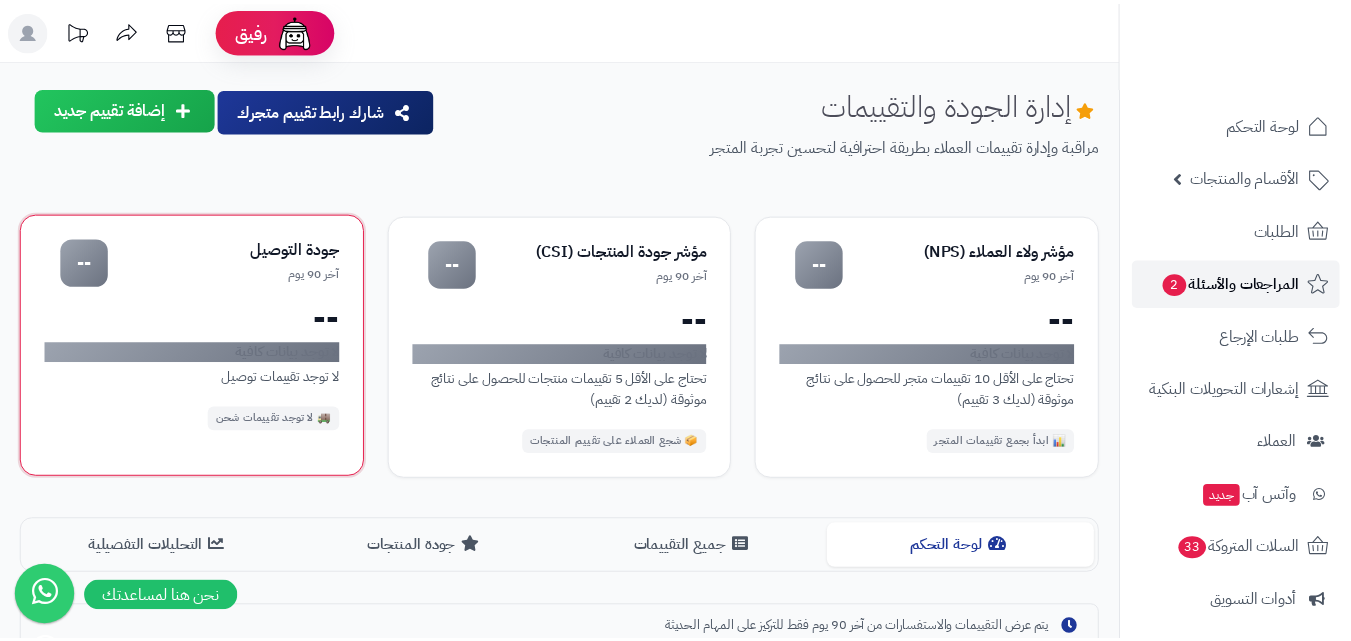 scroll, scrollTop: 0, scrollLeft: 0, axis: both 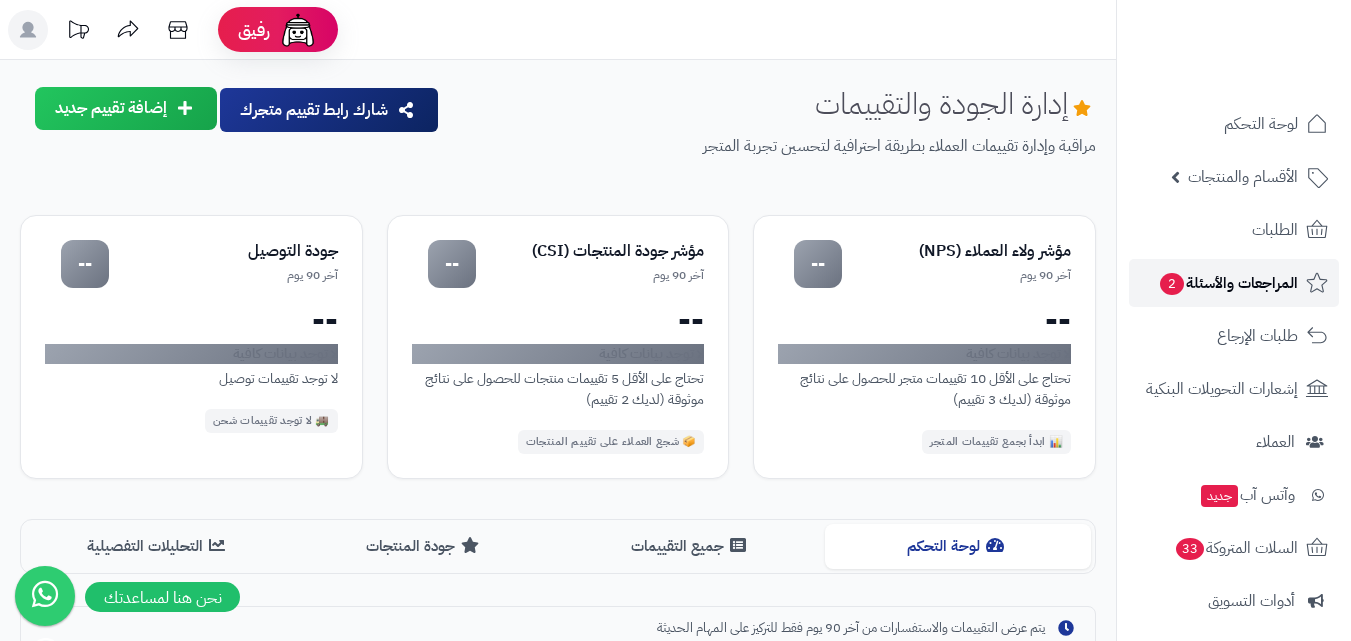 click on "المراجعات والأسئلة  2" at bounding box center [1228, 283] 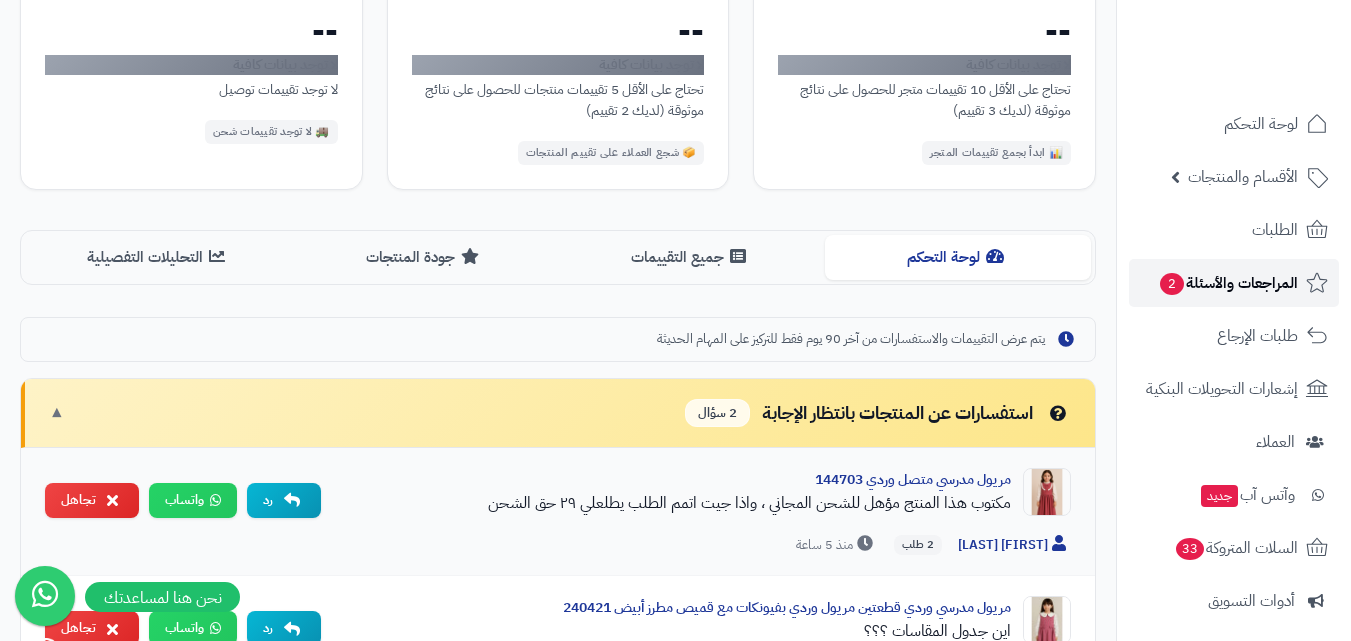 scroll, scrollTop: 475, scrollLeft: 0, axis: vertical 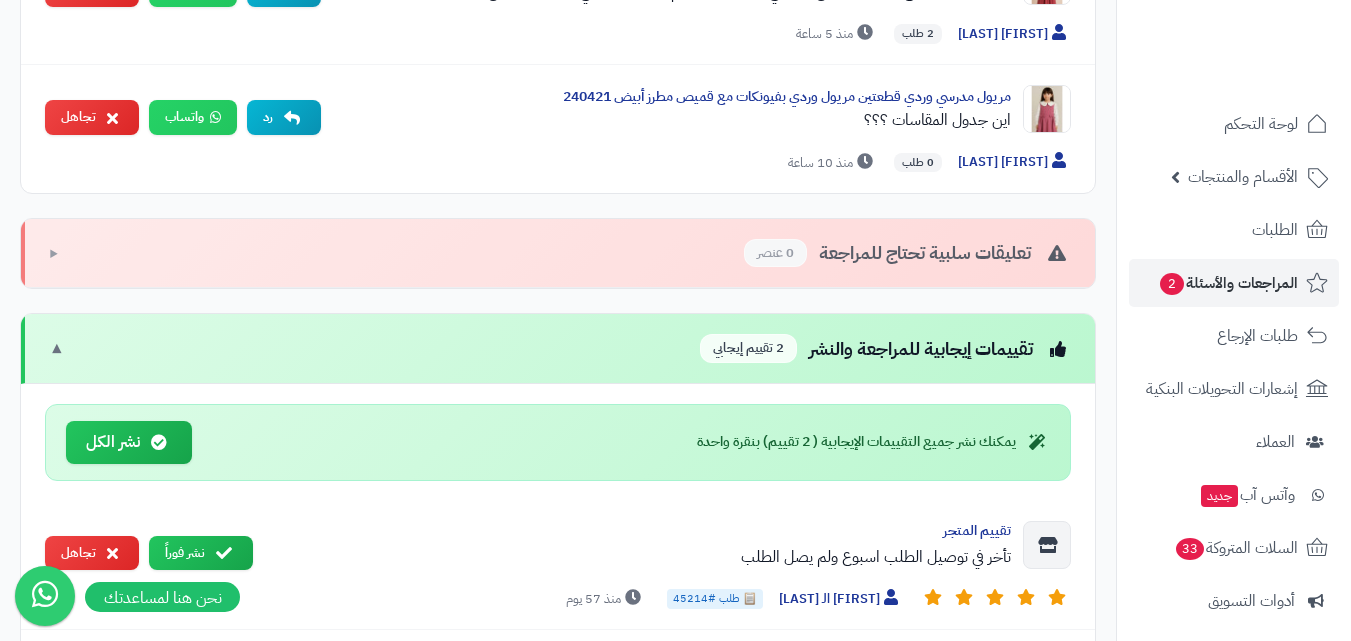click on "2 تقييم
إيجابي" at bounding box center (748, 348) 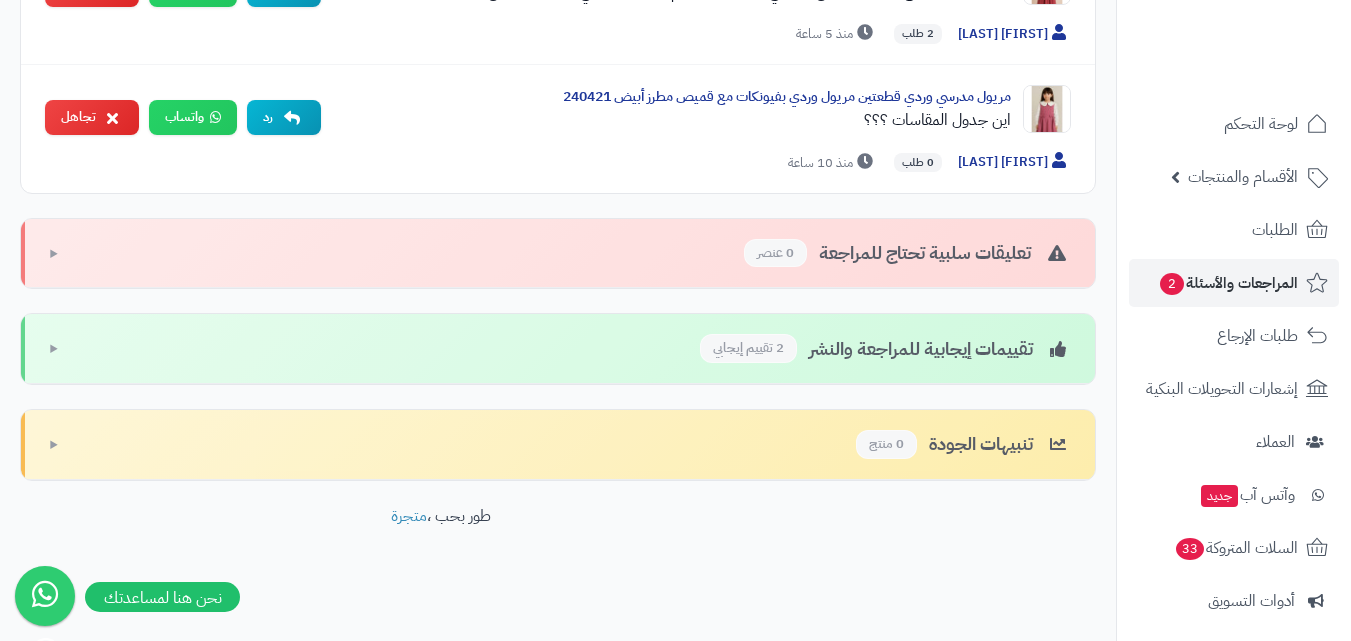 click on "2 تقييم
إيجابي" at bounding box center [748, 348] 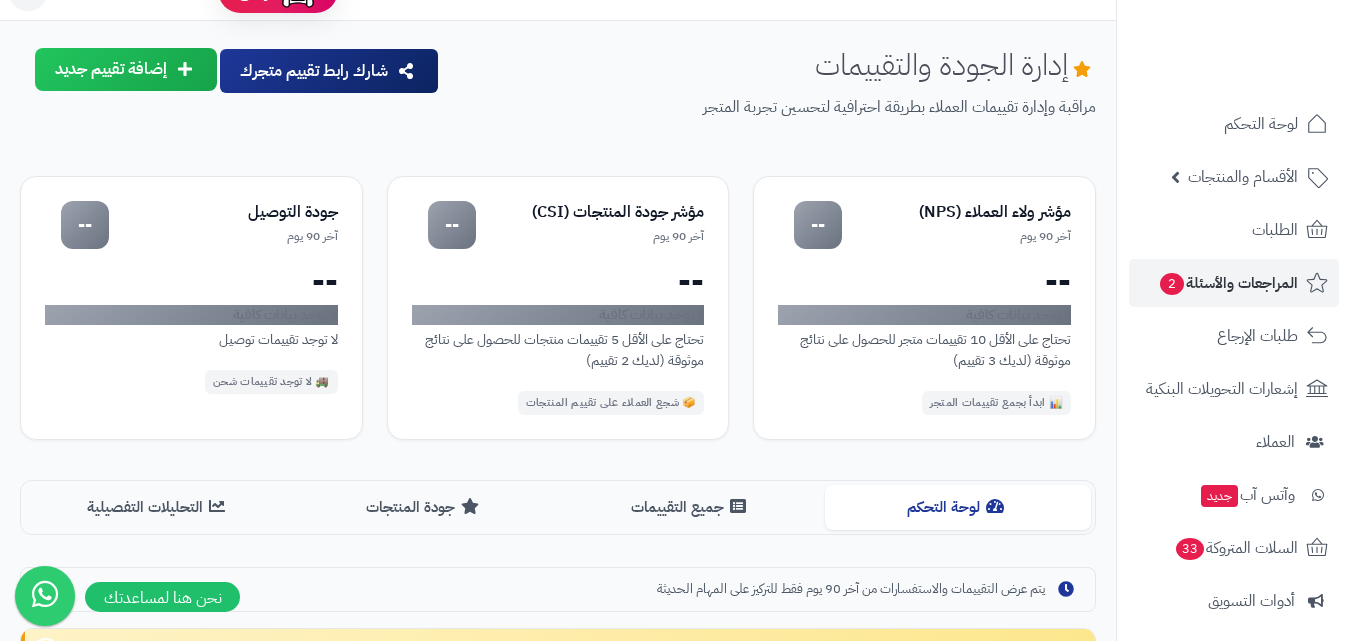 scroll, scrollTop: 0, scrollLeft: 0, axis: both 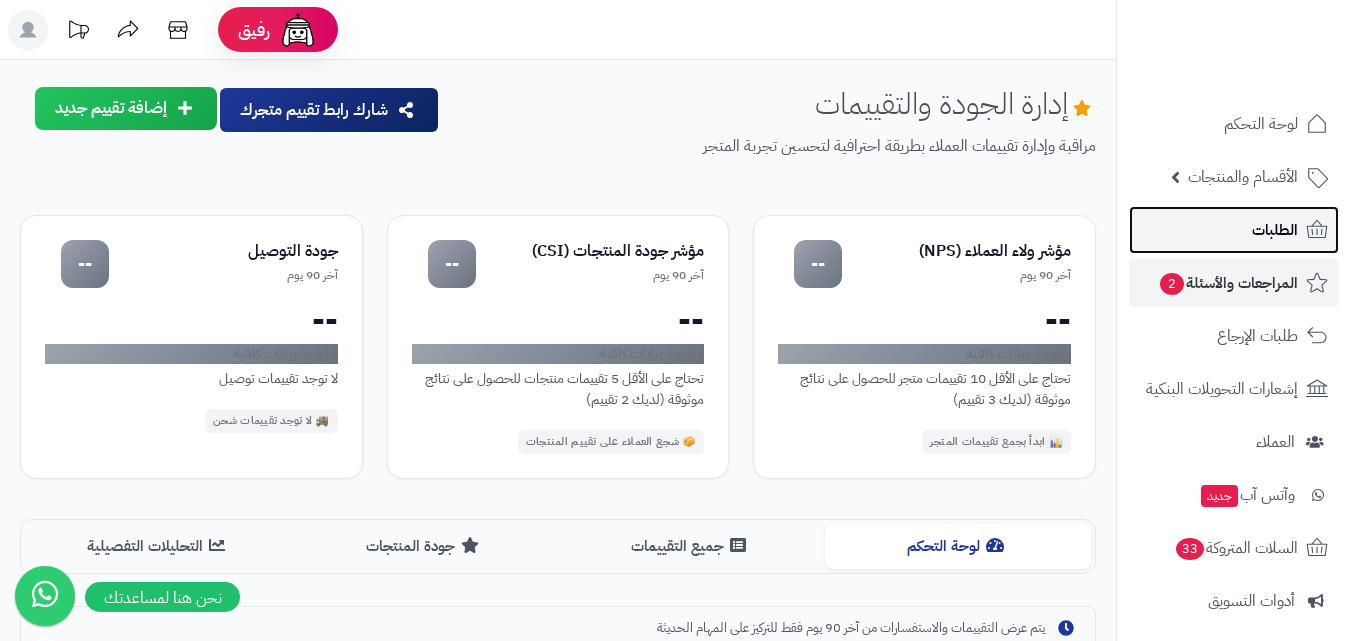 click 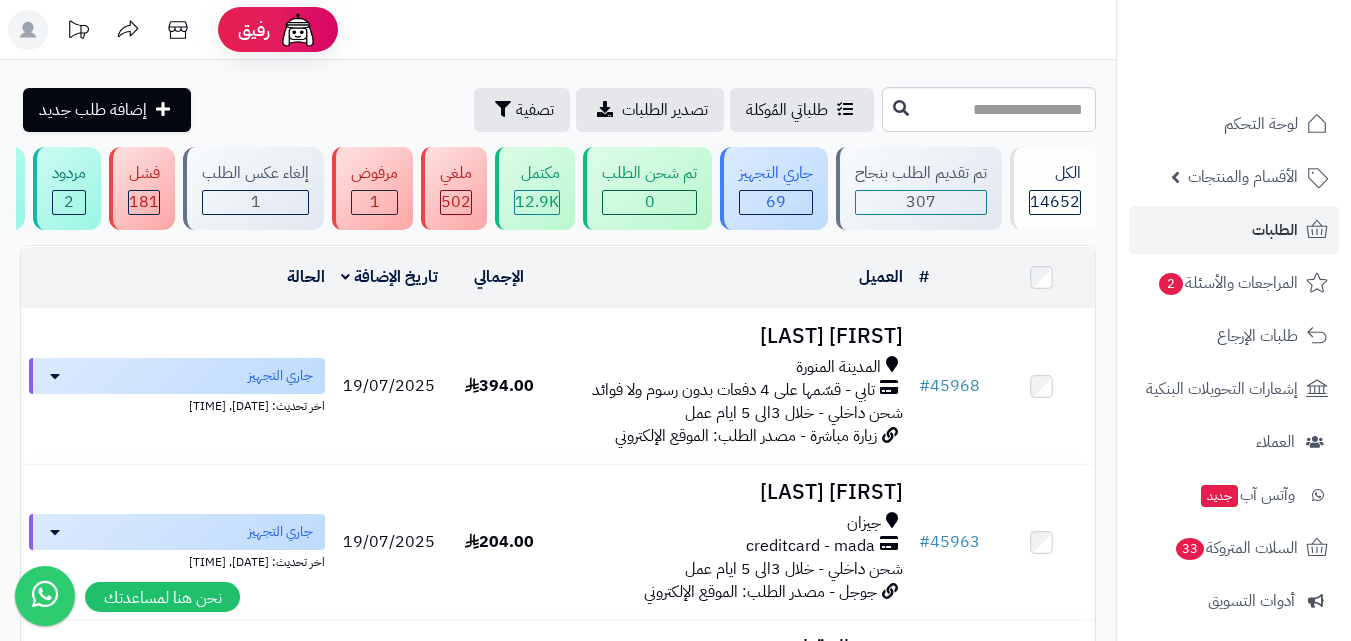 scroll, scrollTop: 100, scrollLeft: 0, axis: vertical 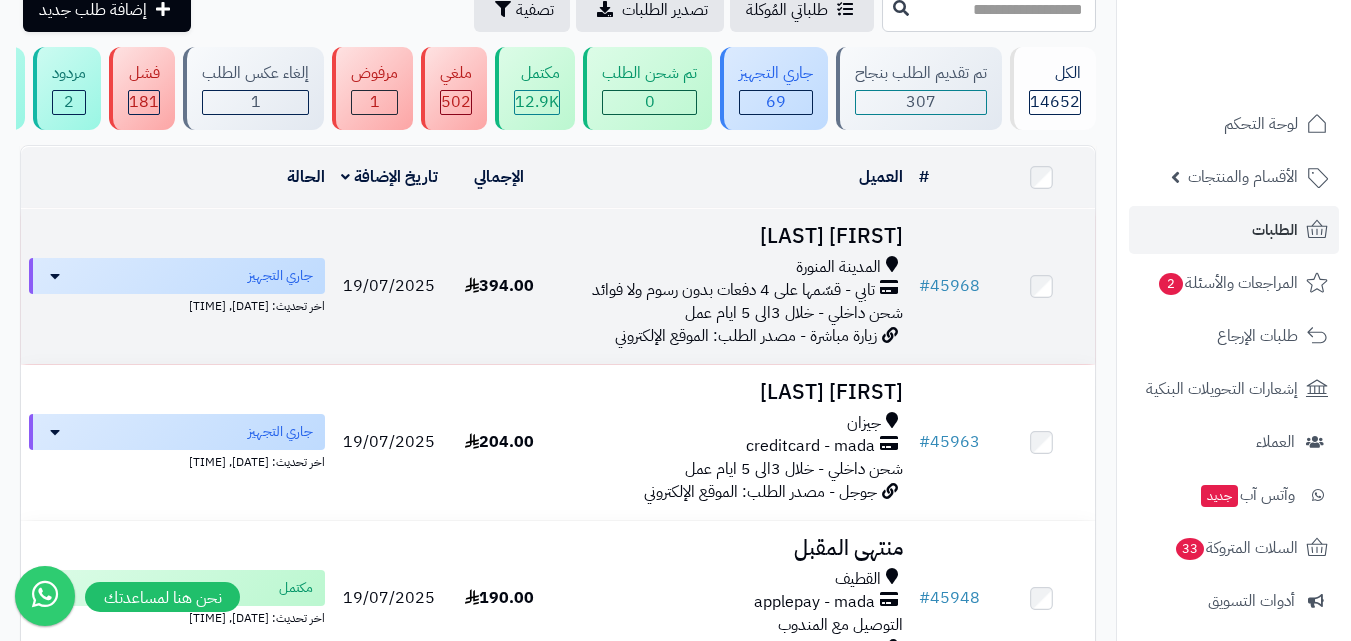 click on "شحن داخلي  - خلال 3الى 5 ايام عمل" at bounding box center [794, 313] 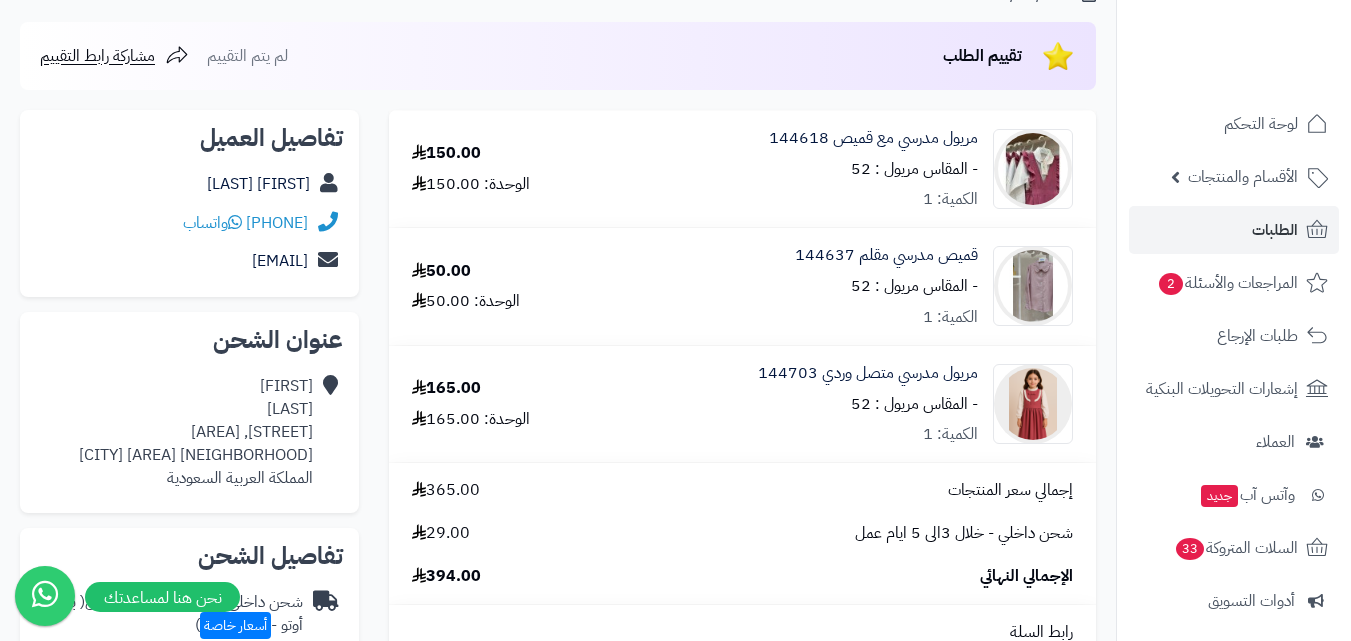 scroll, scrollTop: 200, scrollLeft: 0, axis: vertical 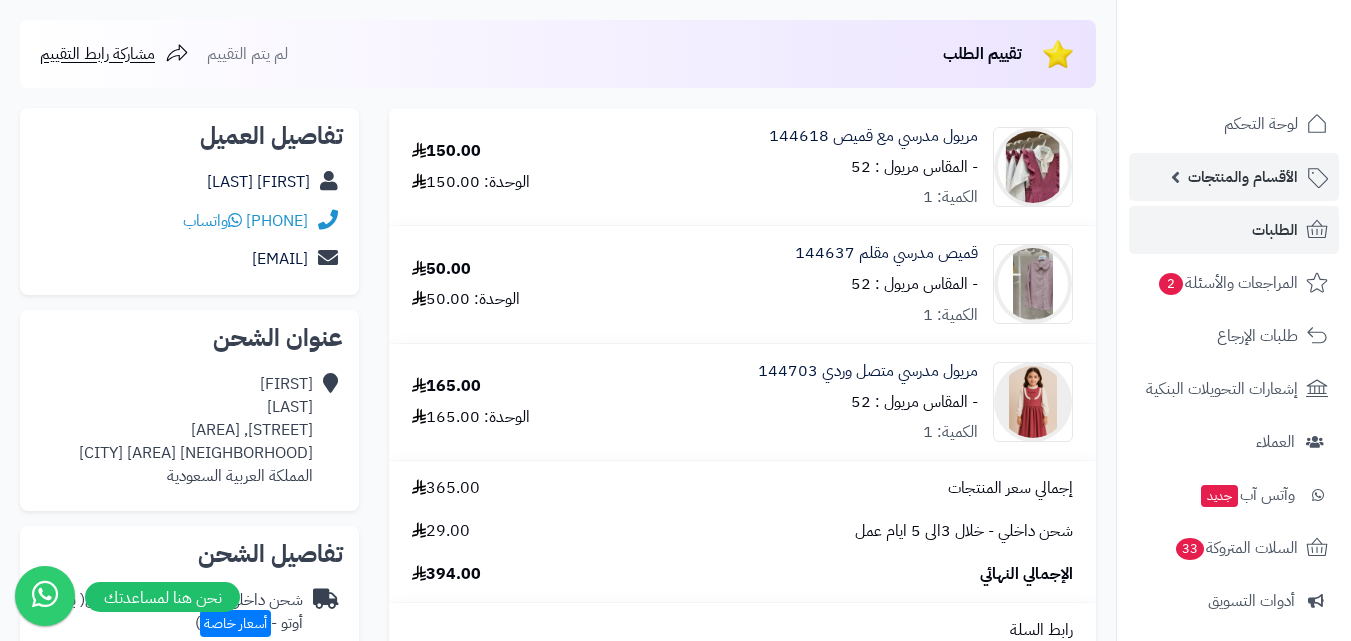 click on "الأقسام والمنتجات" at bounding box center [1243, 177] 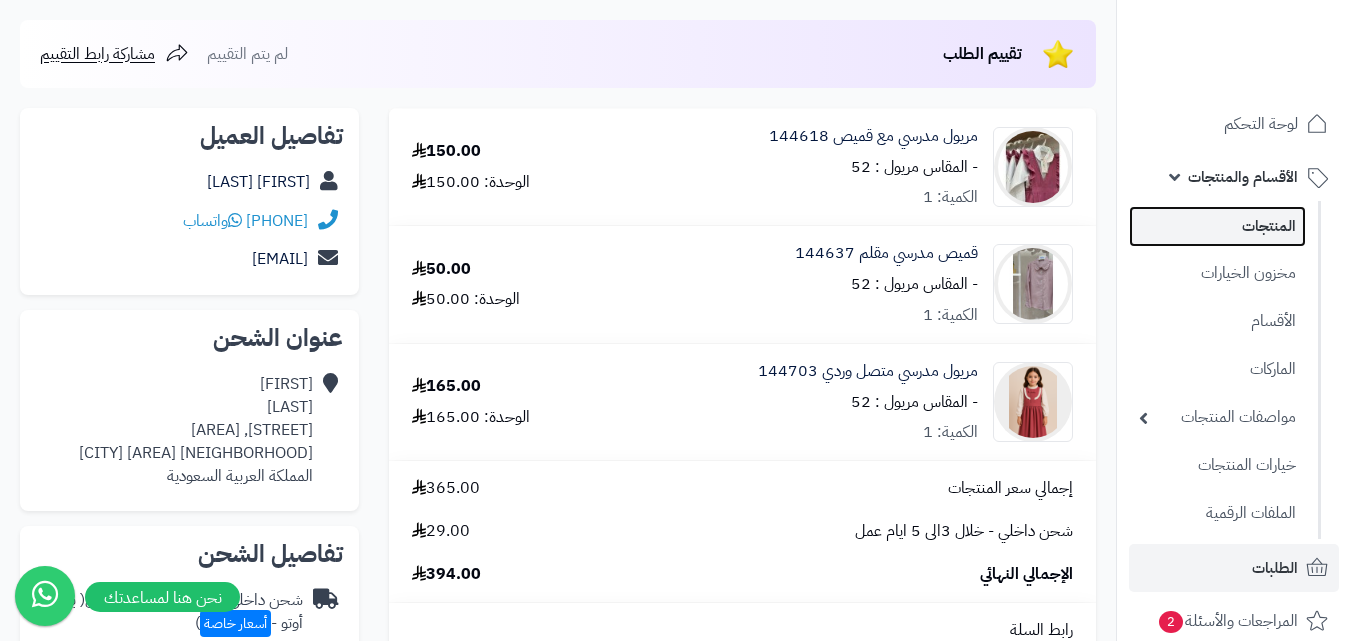click on "المنتجات" at bounding box center [1217, 226] 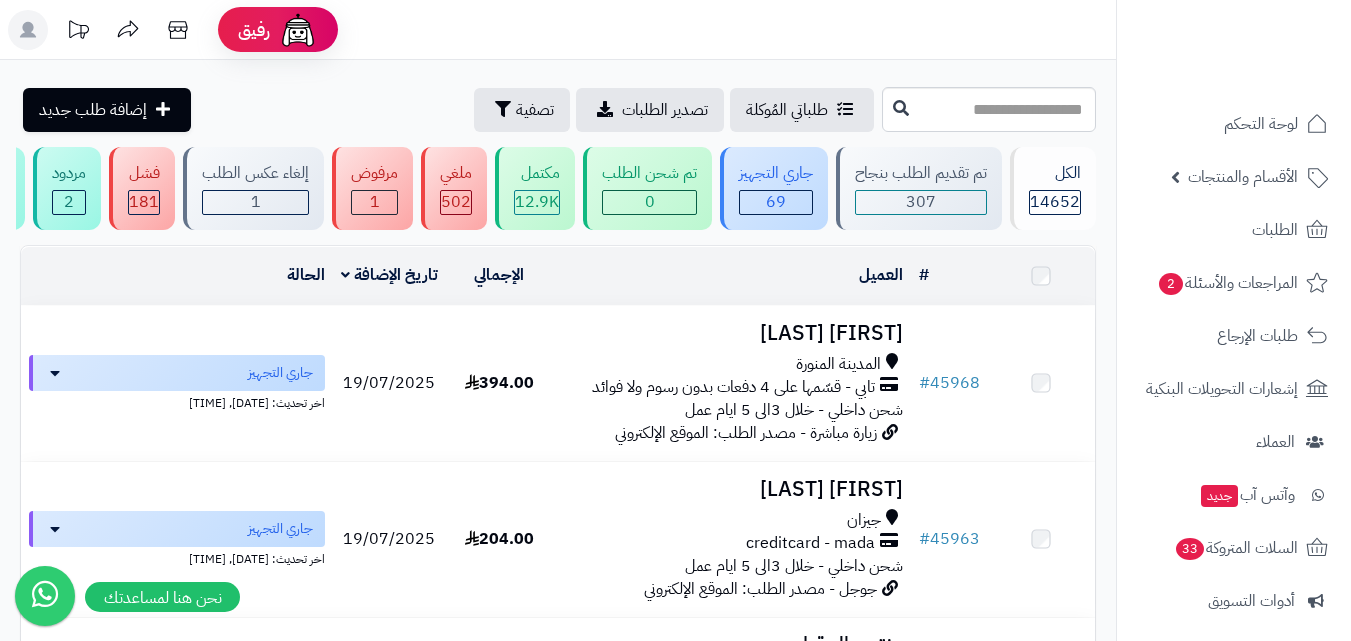 scroll, scrollTop: 0, scrollLeft: 0, axis: both 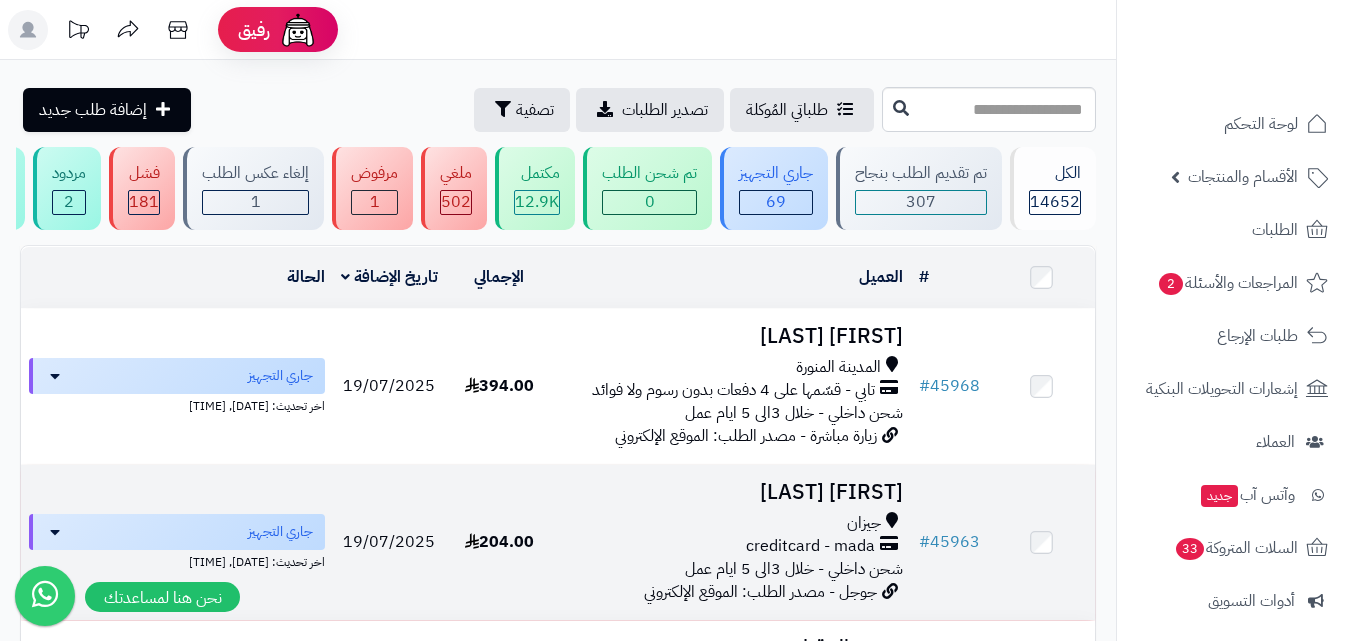 click on "[FIRST] [LAST]
[CITY]
creditcard - mada
شحن داخلي  - خلال 3الى 5 ايام عمل
جوجل       -
مصدر الطلب:
الموقع الإلكتروني" at bounding box center [732, 542] 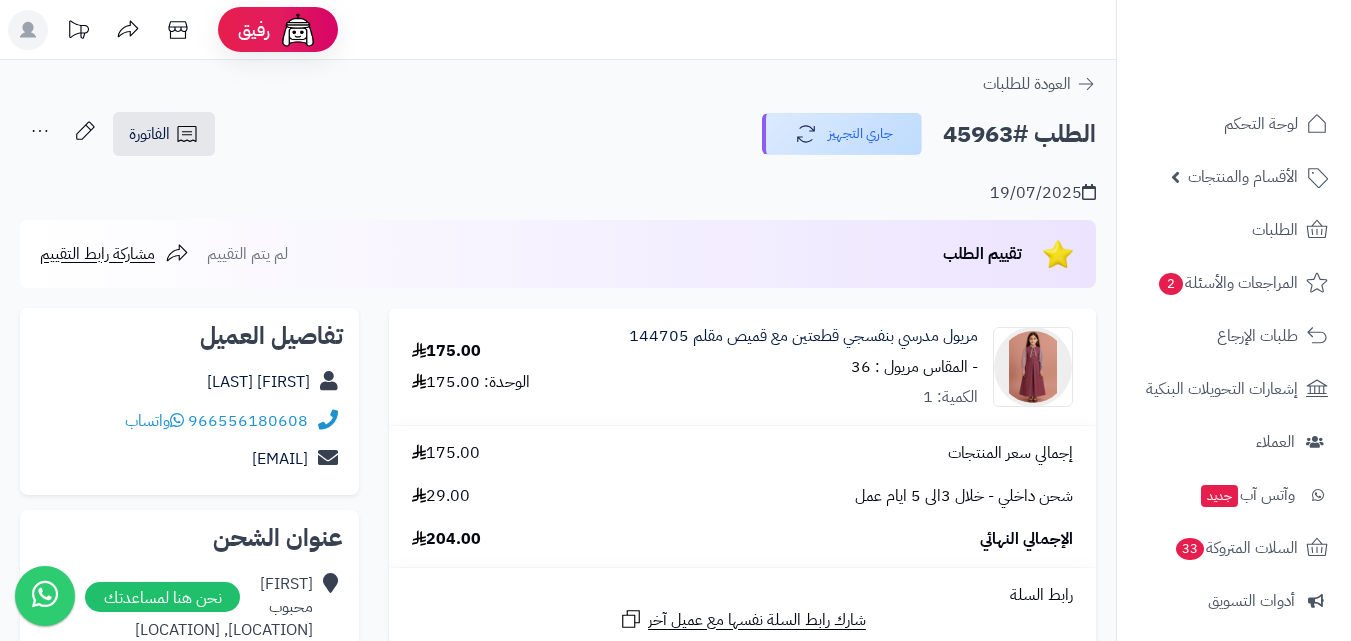 scroll, scrollTop: 0, scrollLeft: 0, axis: both 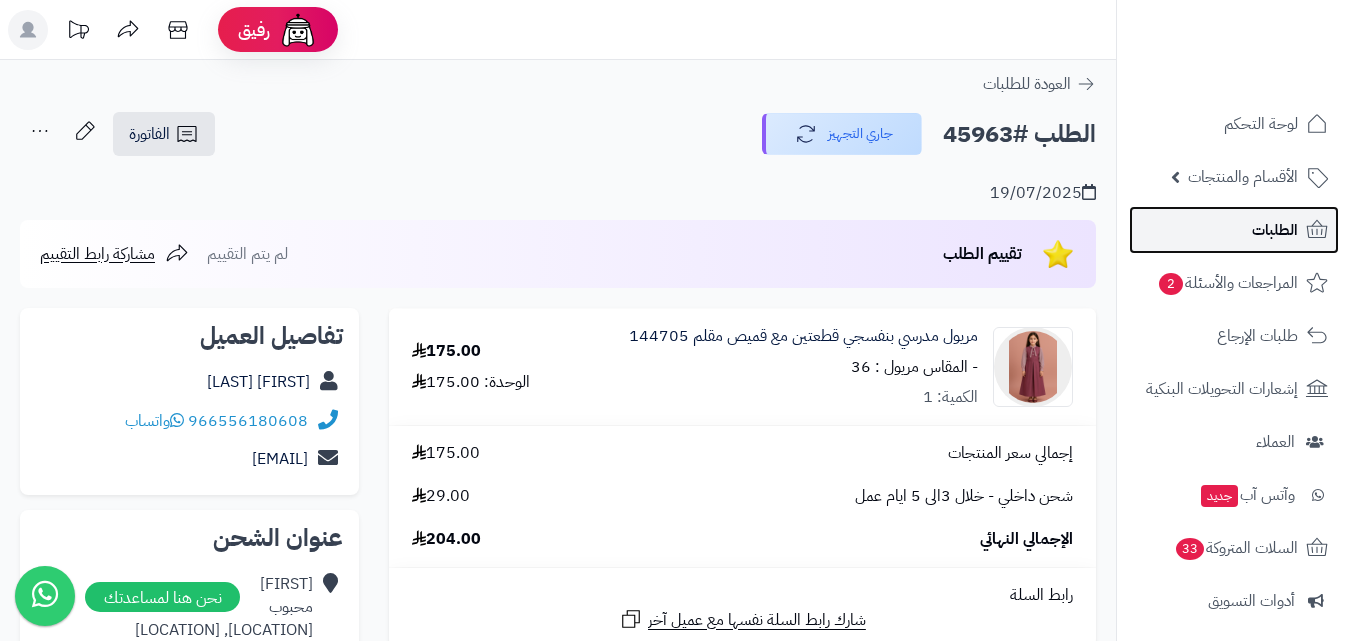 click on "الطلبات" at bounding box center (1234, 230) 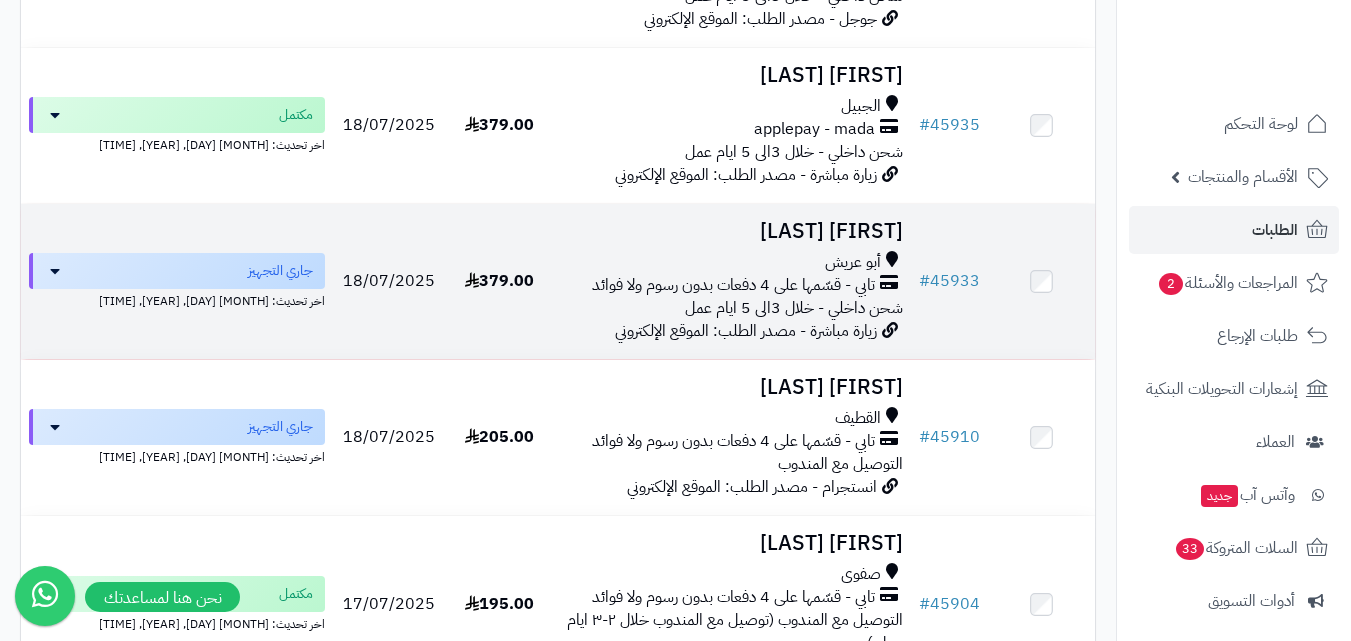 scroll, scrollTop: 1100, scrollLeft: 0, axis: vertical 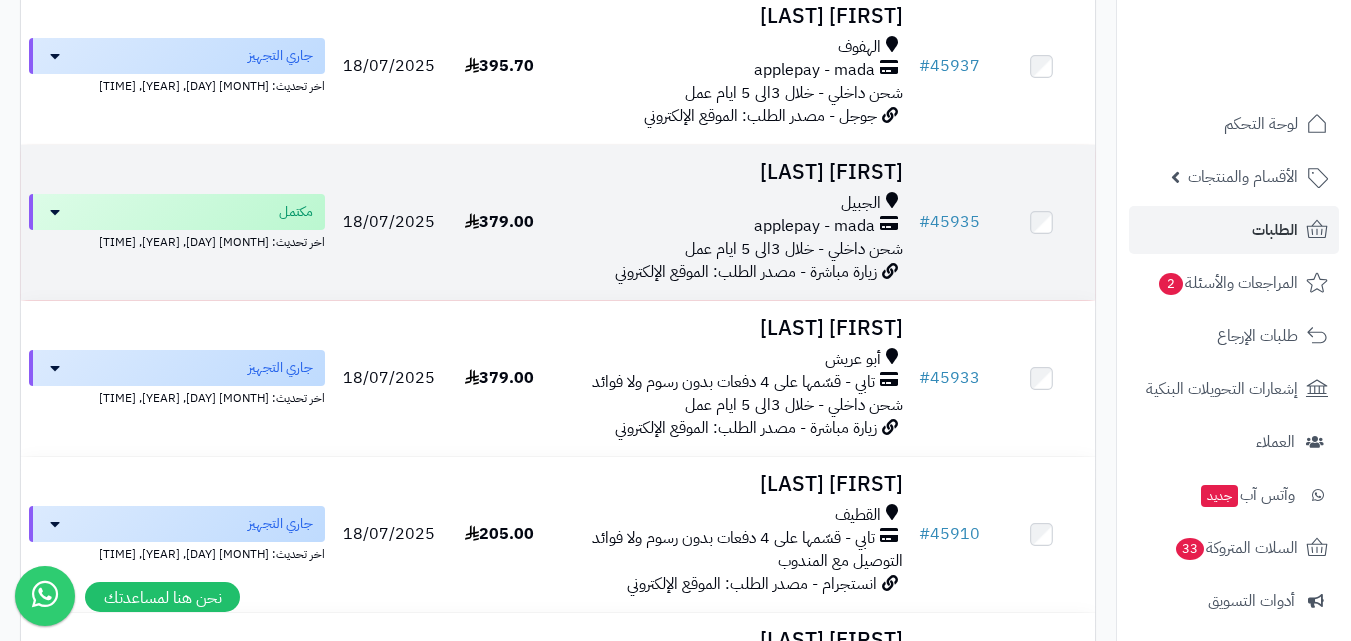 drag, startPoint x: 851, startPoint y: 248, endPoint x: 899, endPoint y: 190, distance: 75.28612 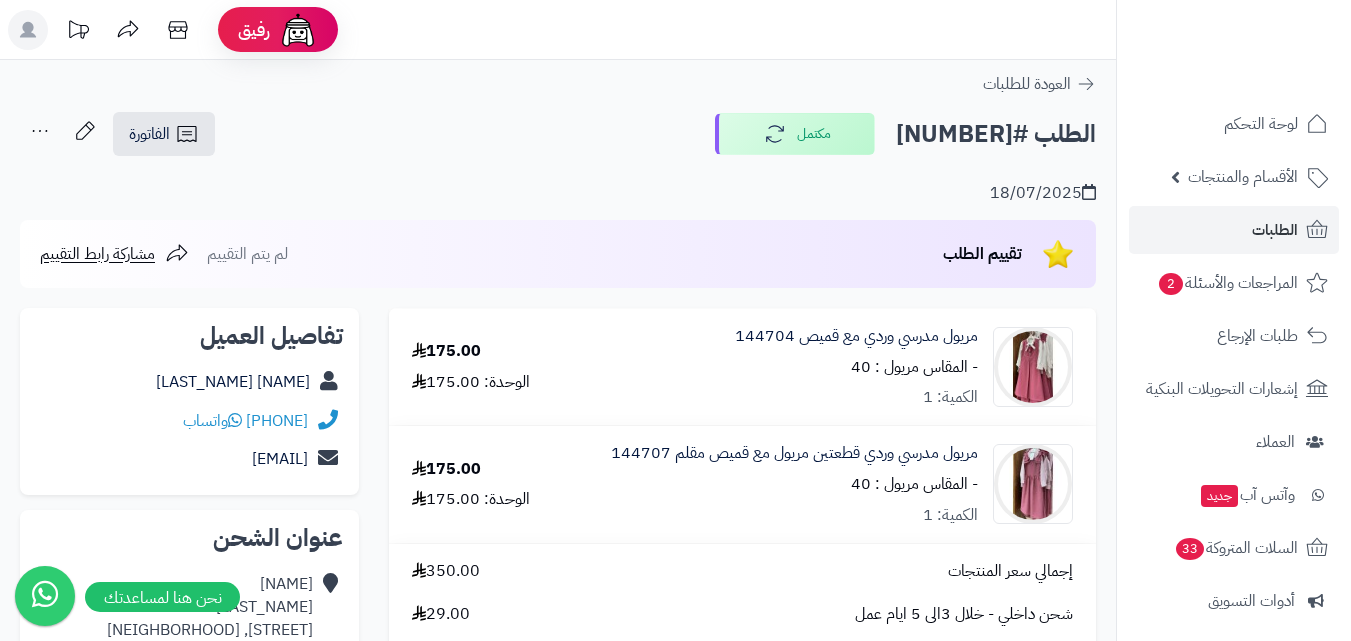scroll, scrollTop: 100, scrollLeft: 0, axis: vertical 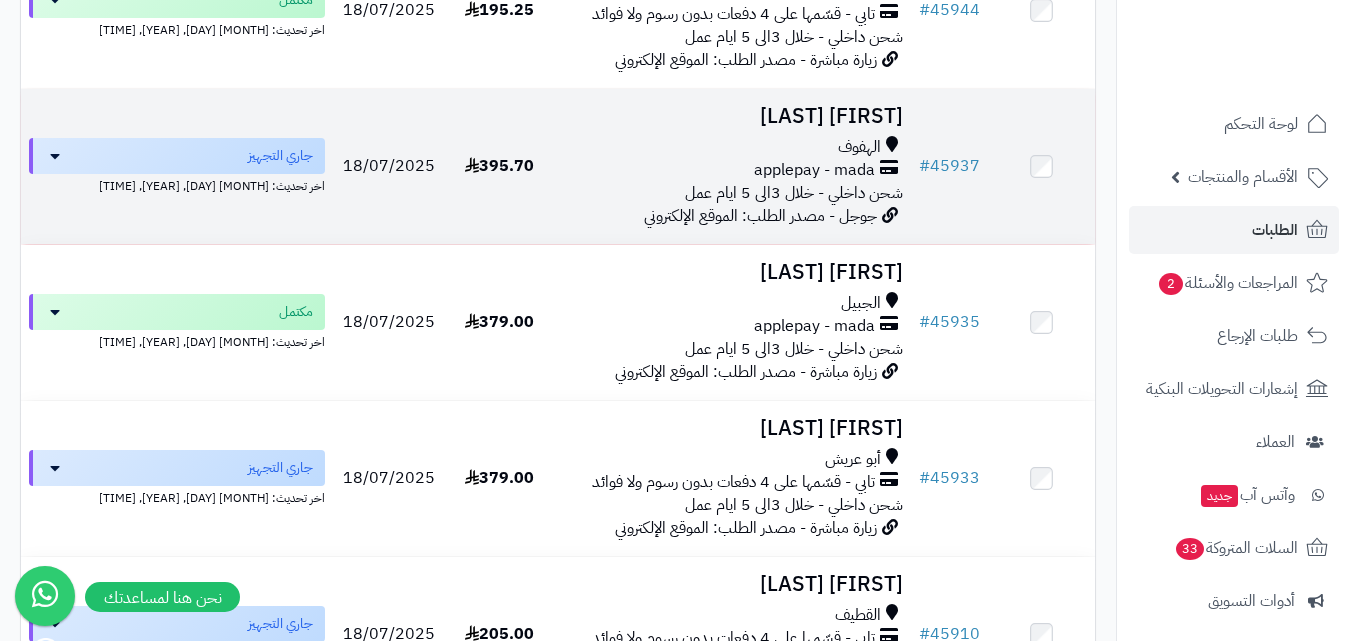 click on "جوجل       -
مصدر الطلب:
الموقع الإلكتروني" at bounding box center [760, 216] 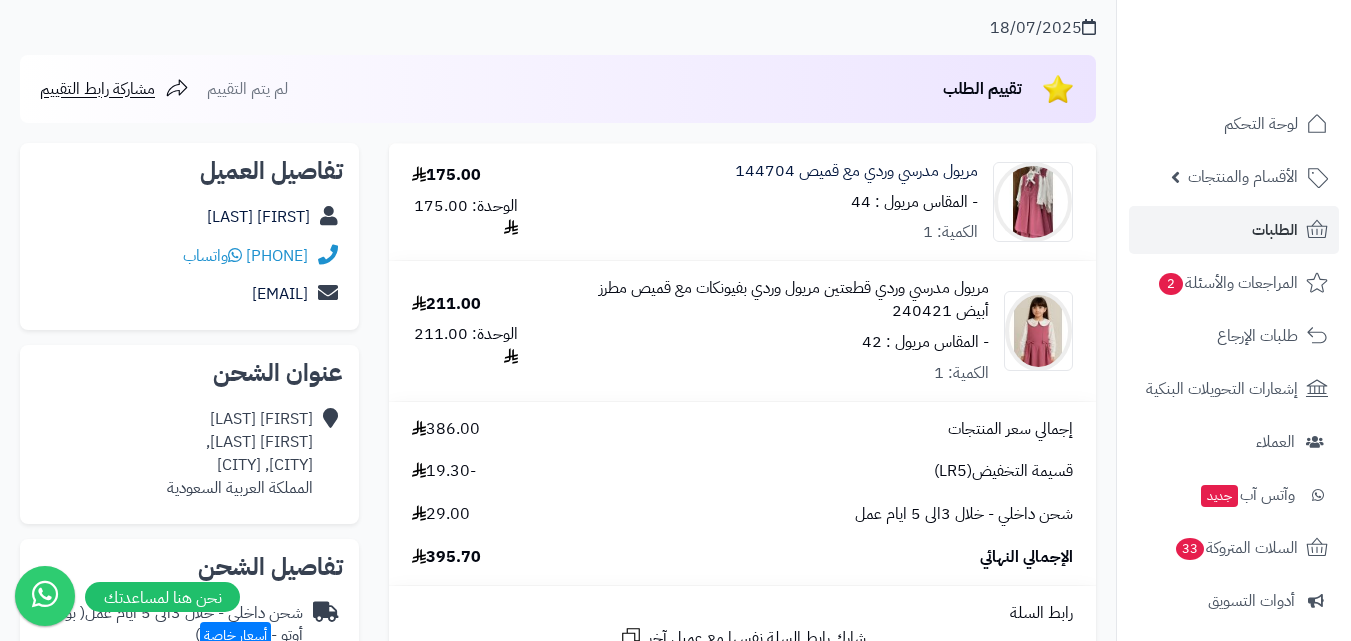 scroll, scrollTop: 200, scrollLeft: 0, axis: vertical 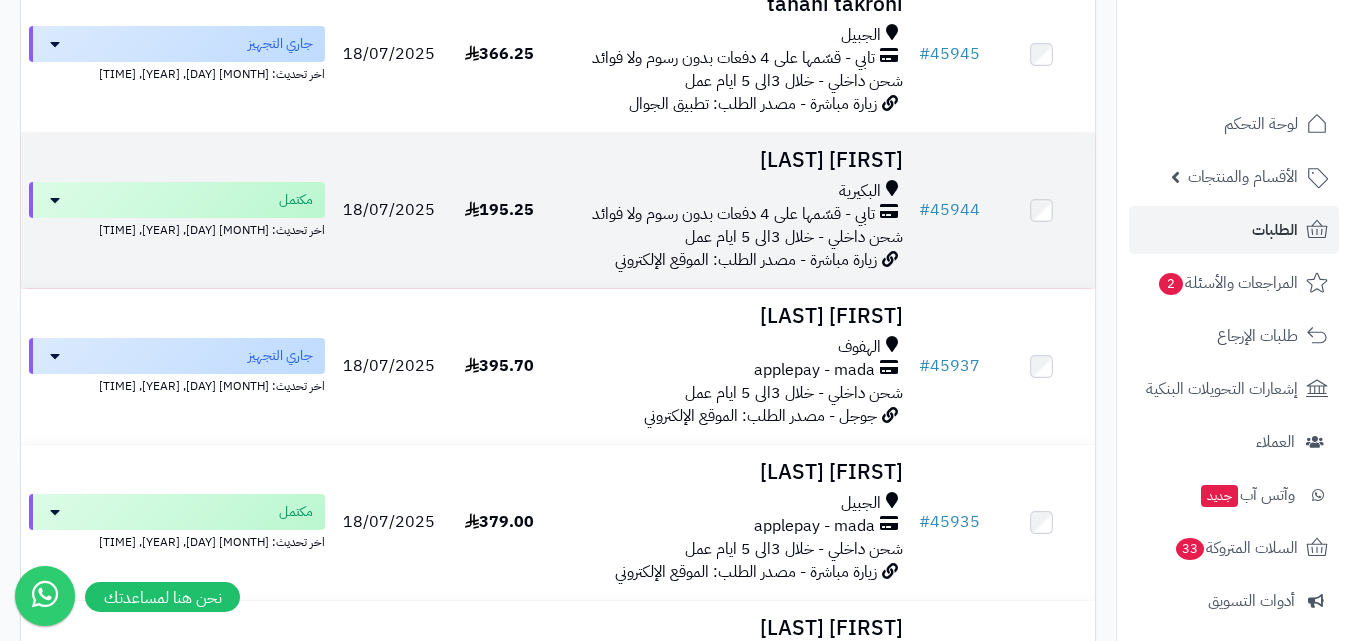 click on "البكيرية" at bounding box center (732, 191) 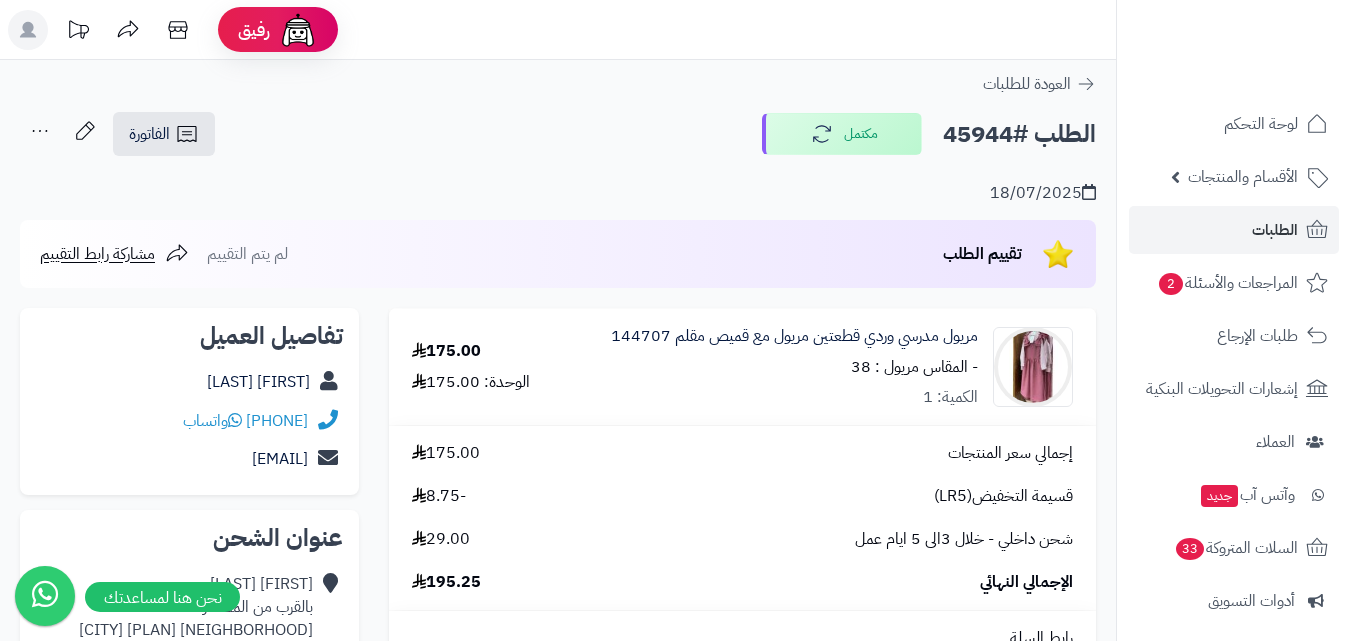 scroll, scrollTop: 0, scrollLeft: 0, axis: both 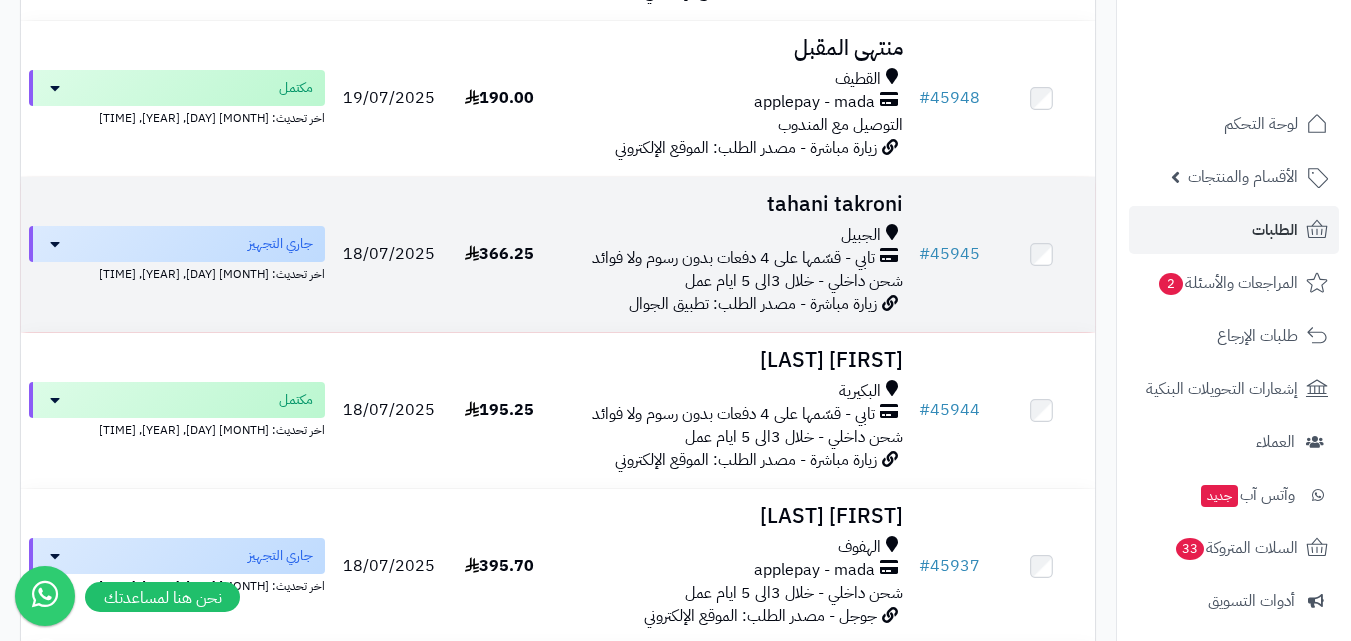 click on "تابي - قسّمها على 4 دفعات بدون رسوم ولا فوائد" at bounding box center (733, 258) 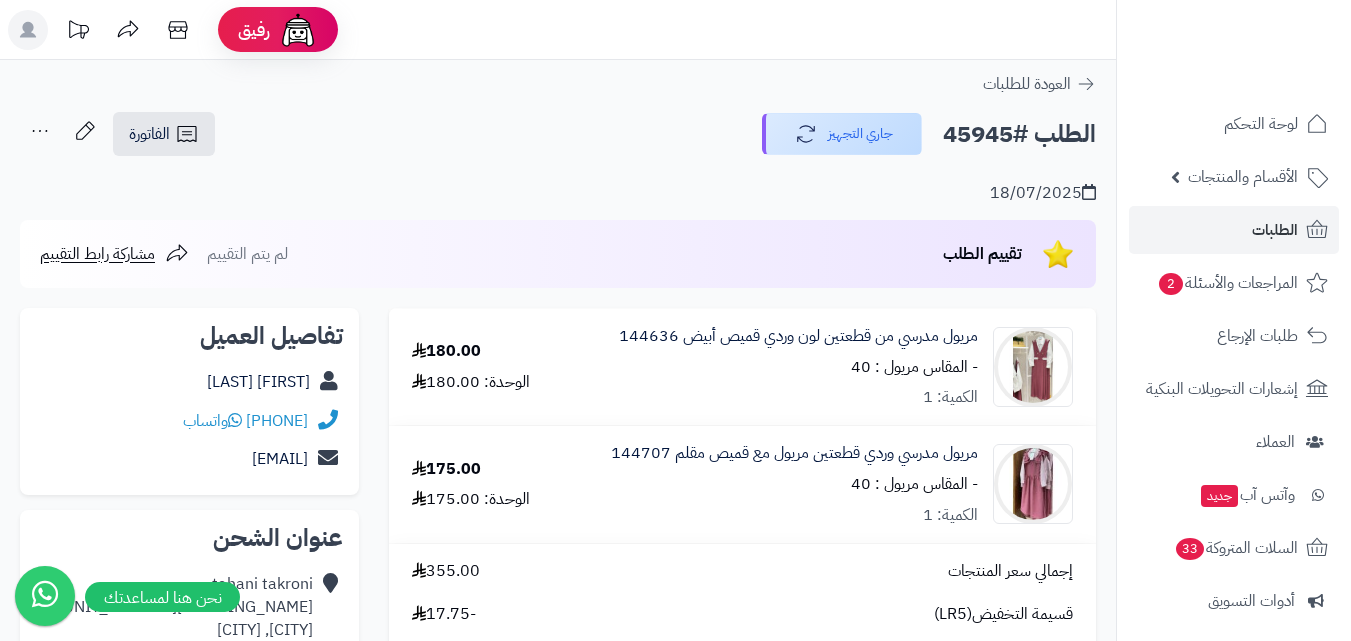 scroll, scrollTop: 100, scrollLeft: 0, axis: vertical 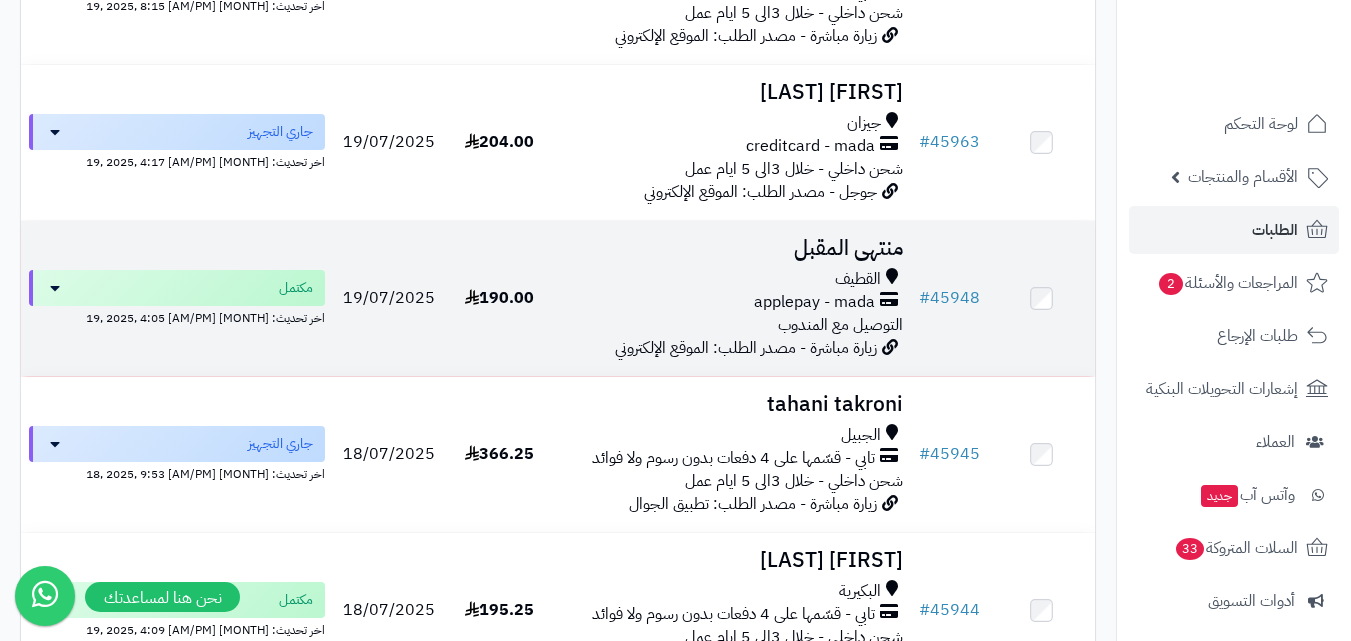 click on "زيارة مباشرة       -
مصدر الطلب:
الموقع الإلكتروني" at bounding box center (746, 348) 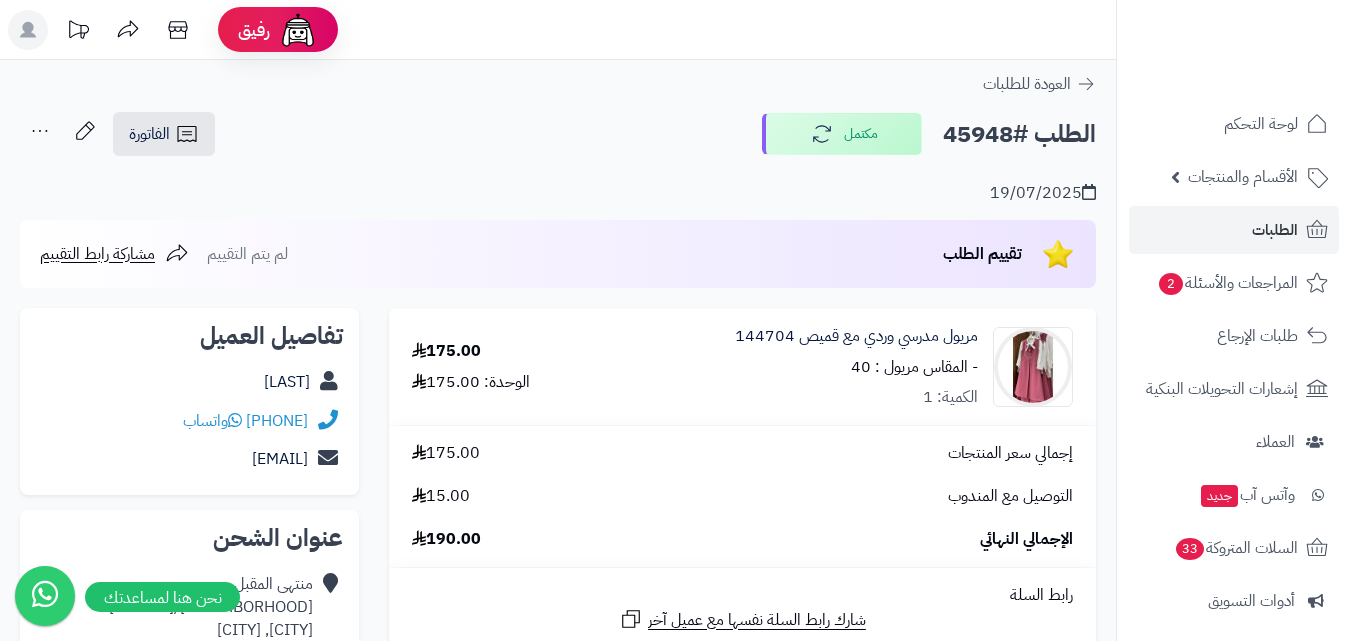 scroll, scrollTop: 0, scrollLeft: 0, axis: both 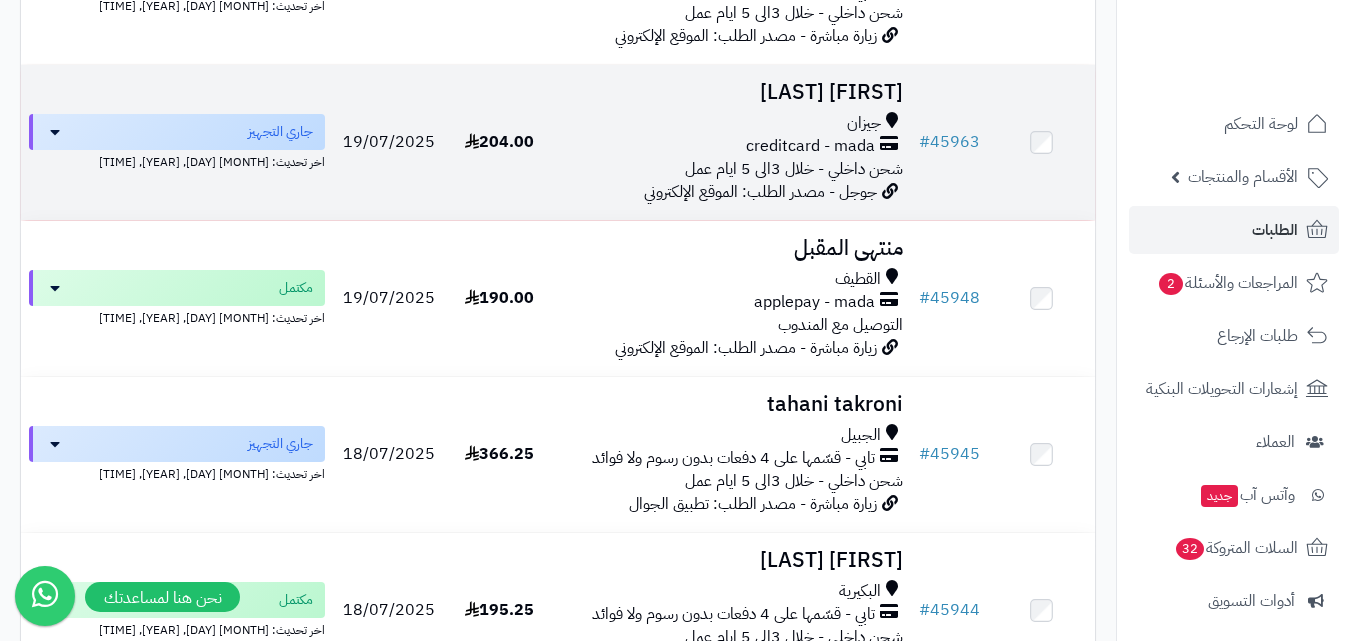 click on "جيزان" at bounding box center [732, 123] 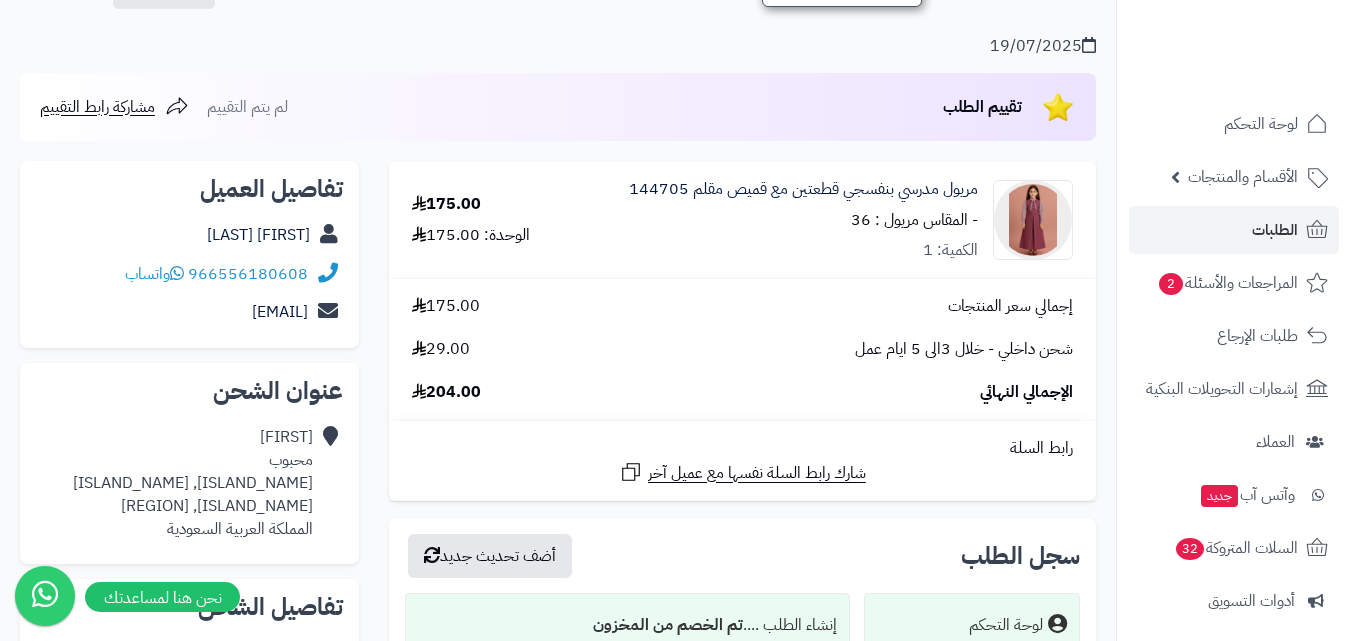 scroll, scrollTop: 200, scrollLeft: 0, axis: vertical 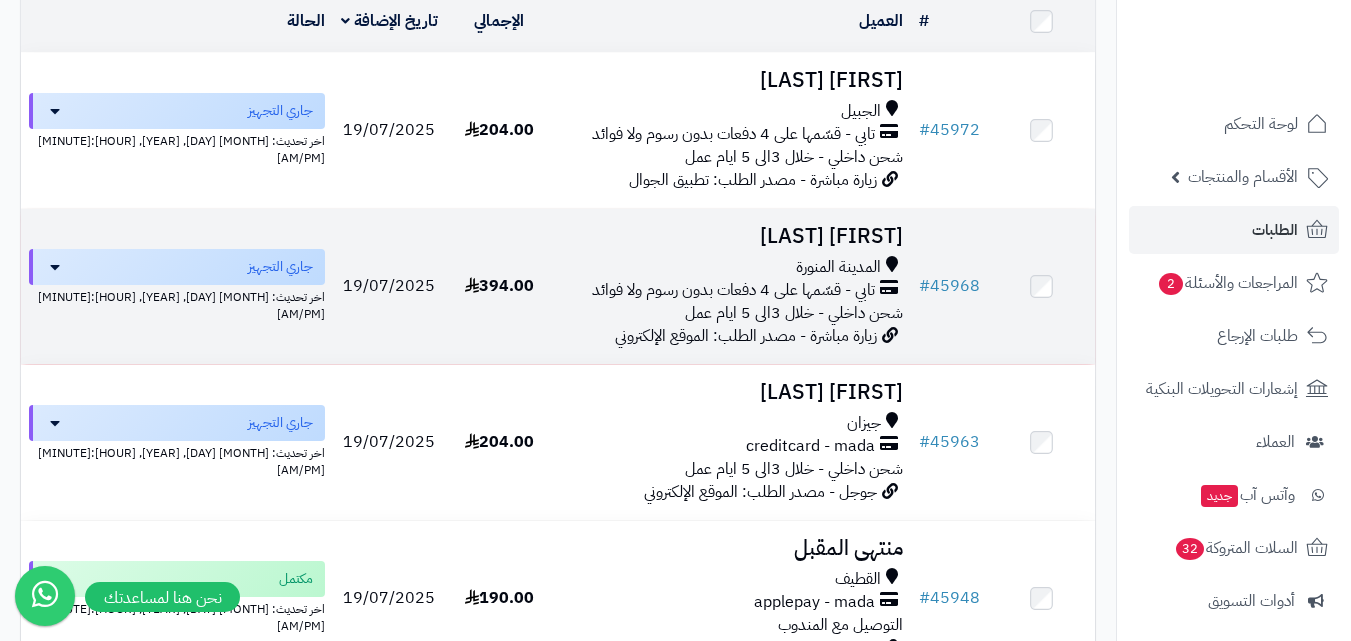 click on "شحن داخلي  - خلال 3الى 5 ايام عمل" at bounding box center (794, 313) 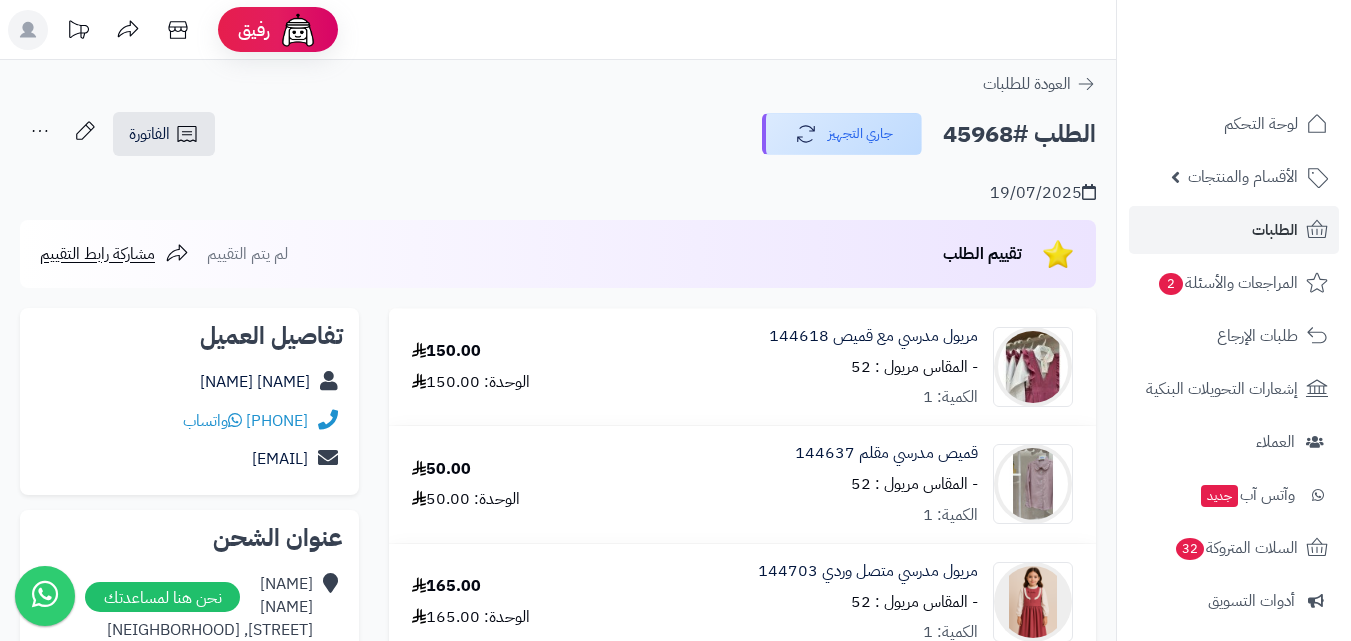scroll, scrollTop: 0, scrollLeft: 0, axis: both 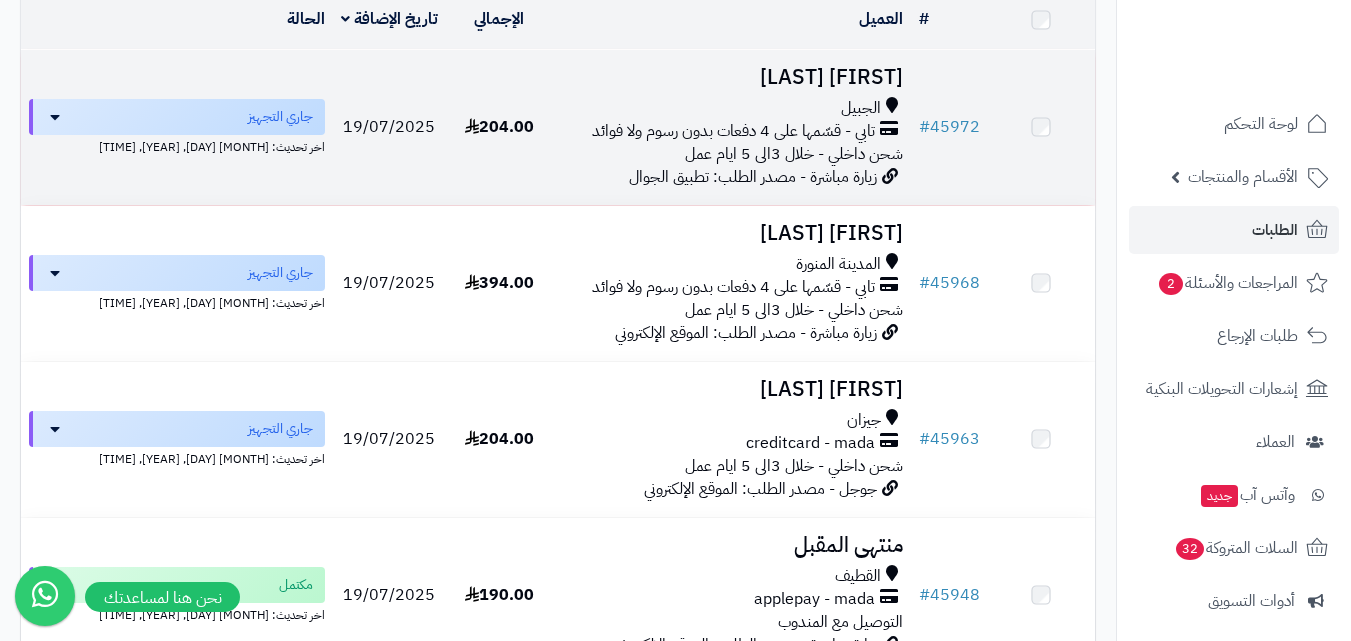 click on "تابي - قسّمها على 4 دفعات بدون رسوم ولا فوائد" at bounding box center (733, 131) 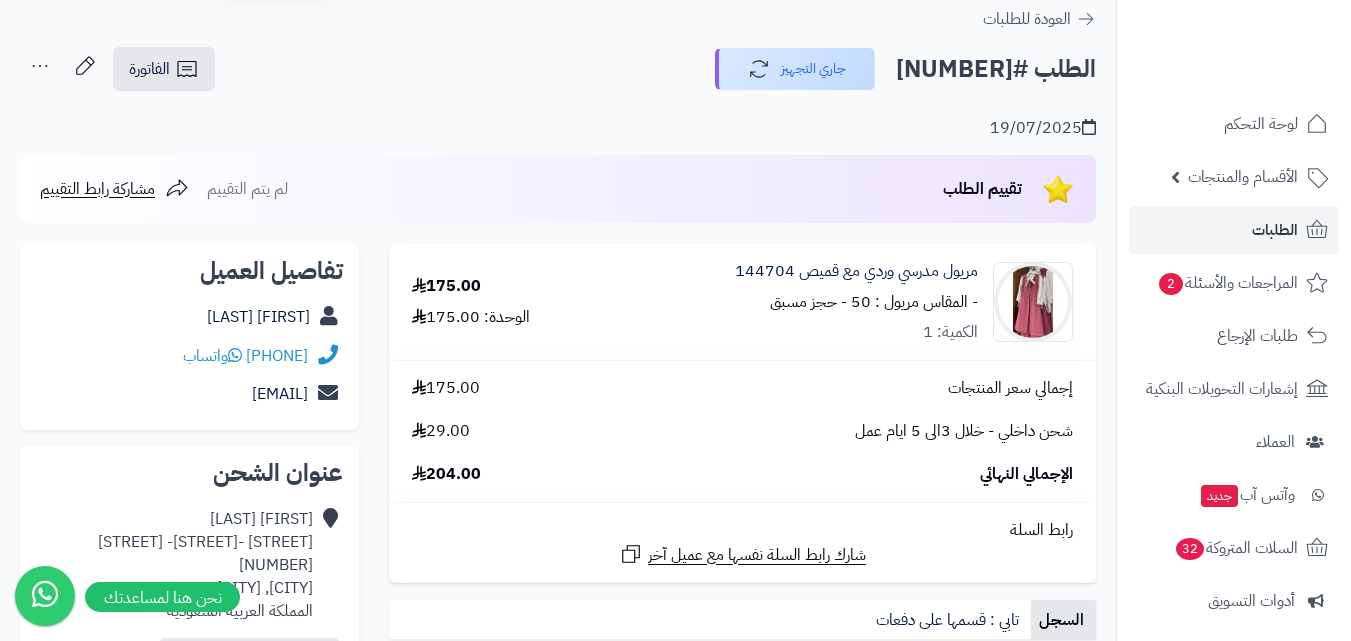 scroll, scrollTop: 100, scrollLeft: 0, axis: vertical 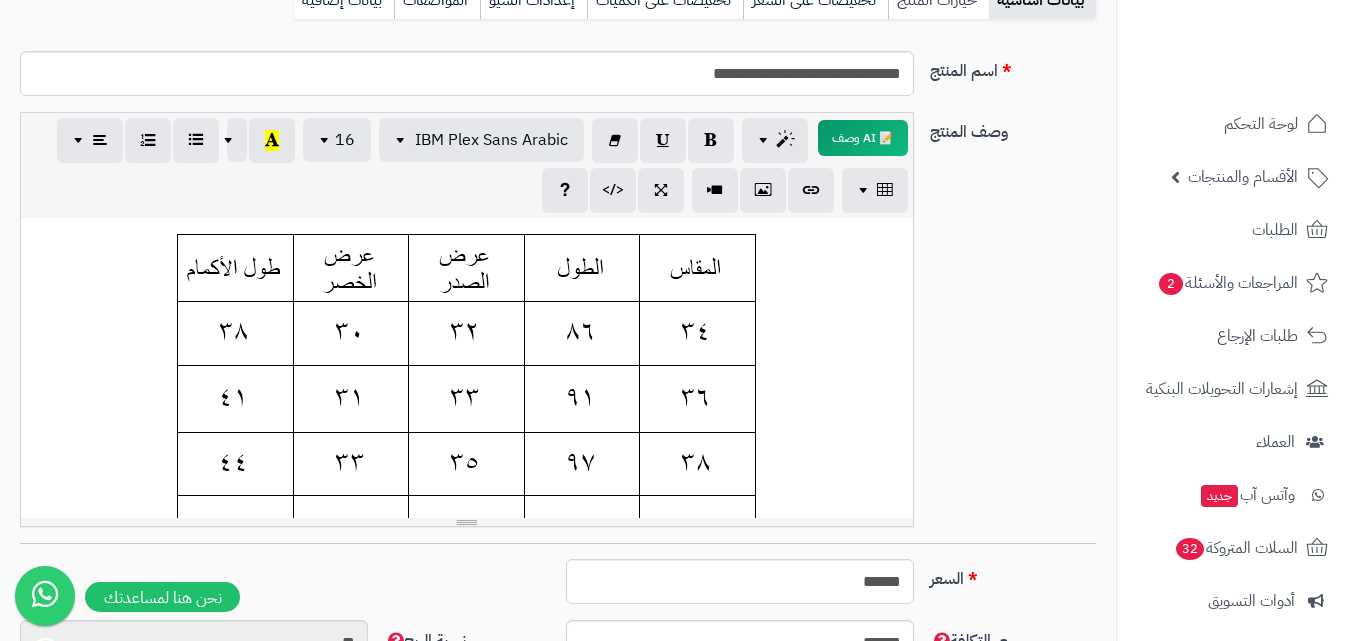 click on "خيارات المنتج" at bounding box center [938, 0] 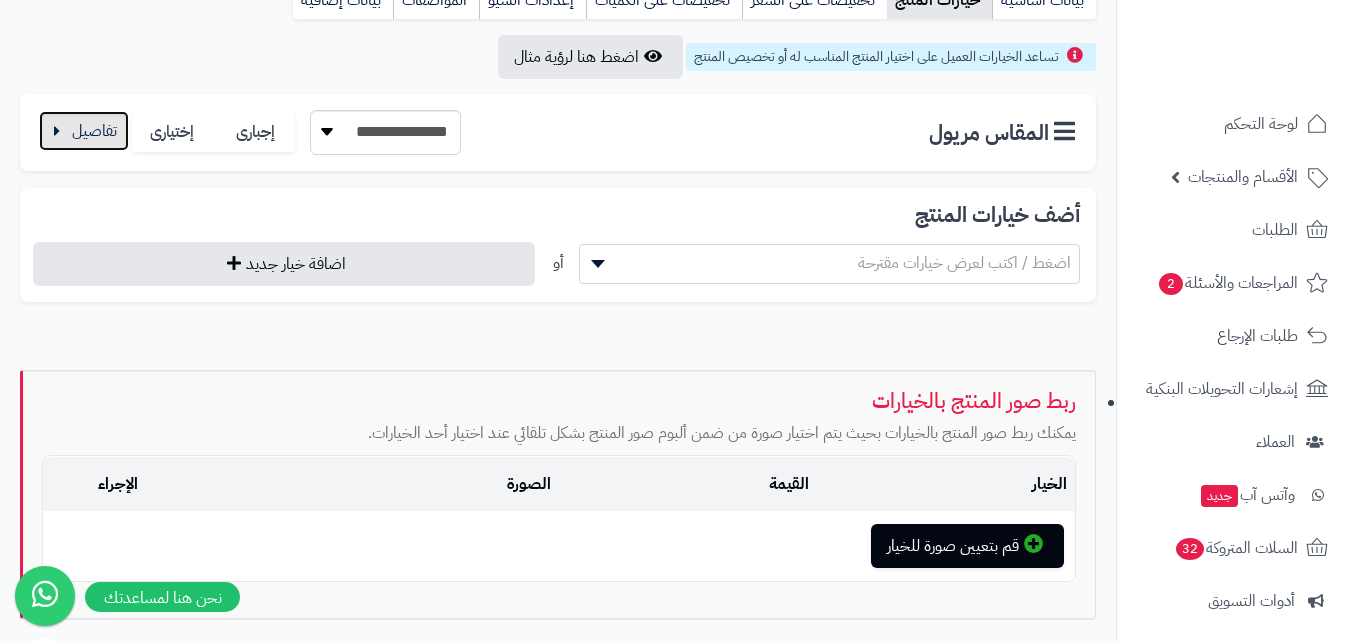 click at bounding box center (84, 131) 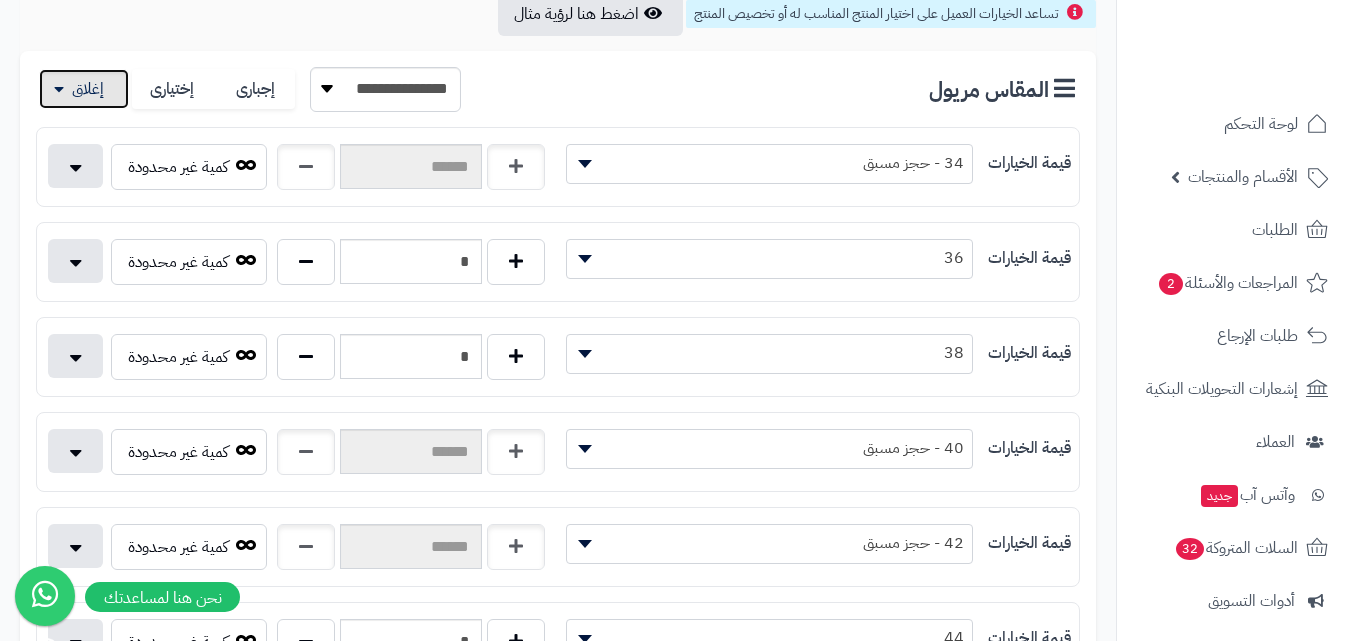scroll, scrollTop: 200, scrollLeft: 0, axis: vertical 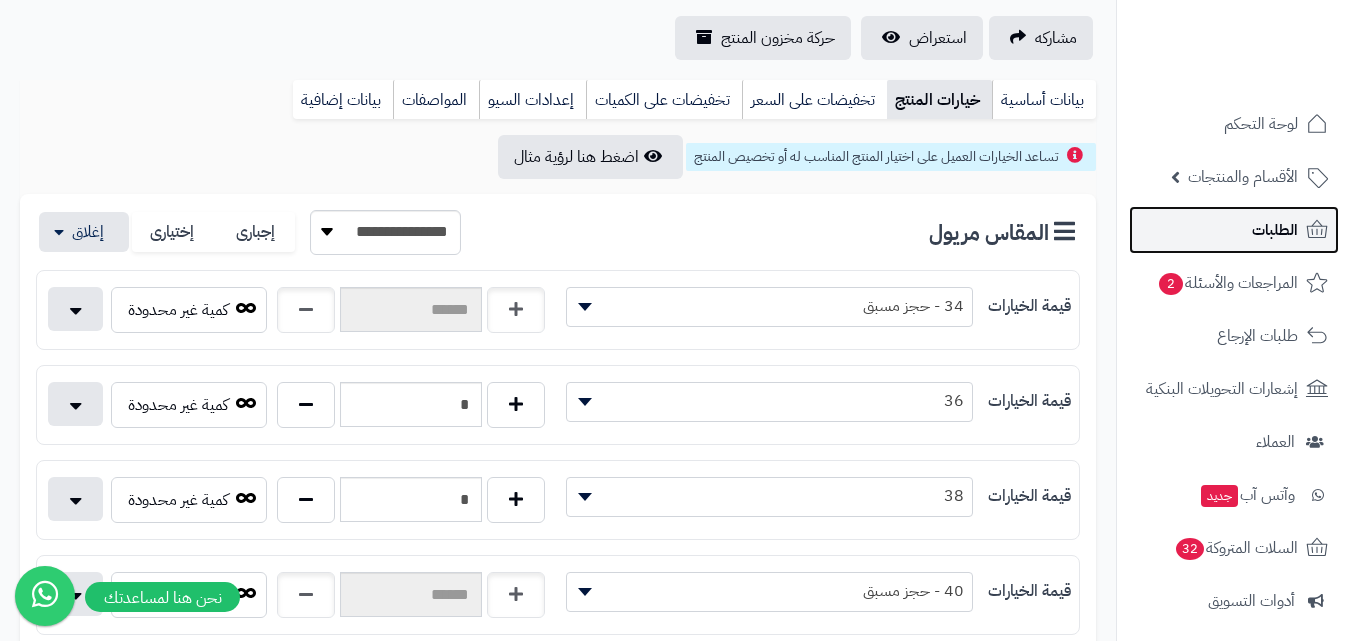 click on "الطلبات" at bounding box center [1275, 230] 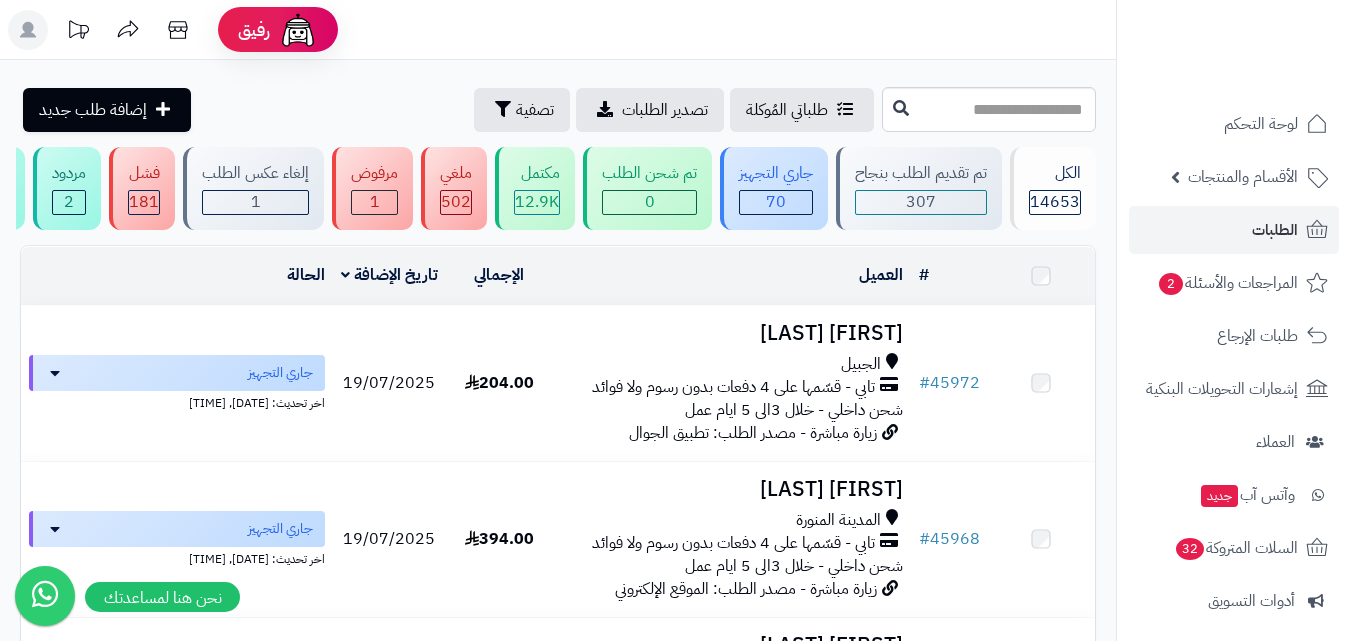 scroll, scrollTop: 0, scrollLeft: 0, axis: both 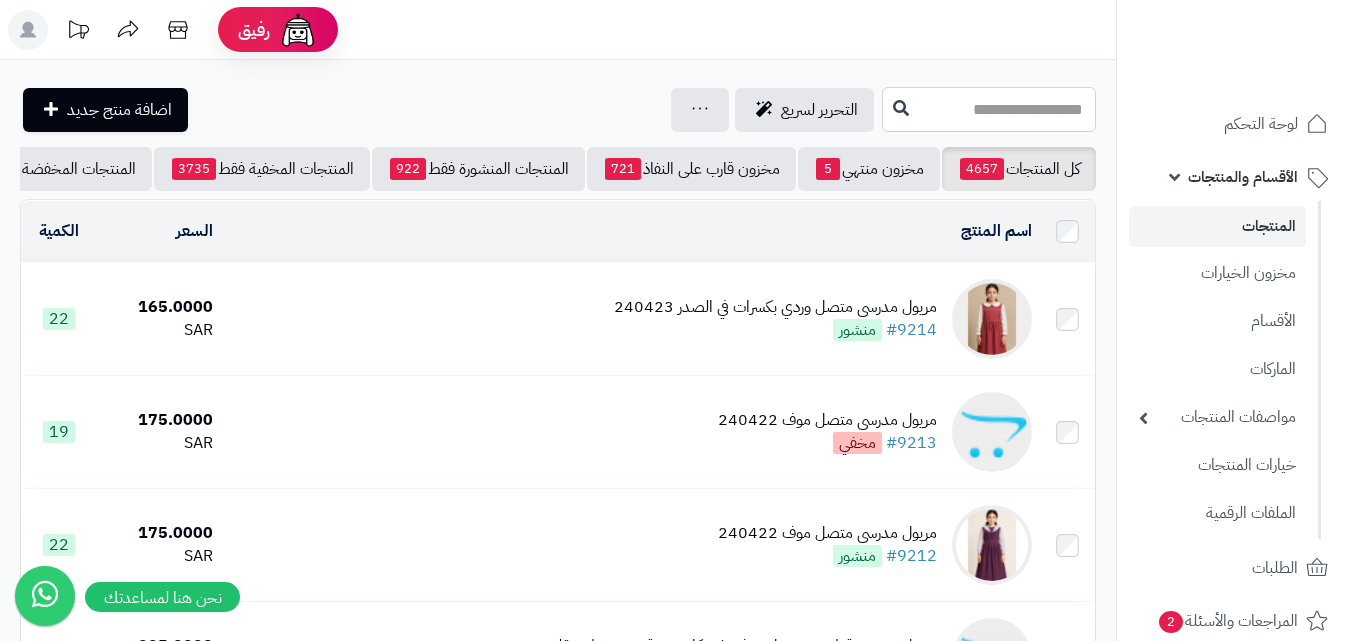 click at bounding box center (989, 109) 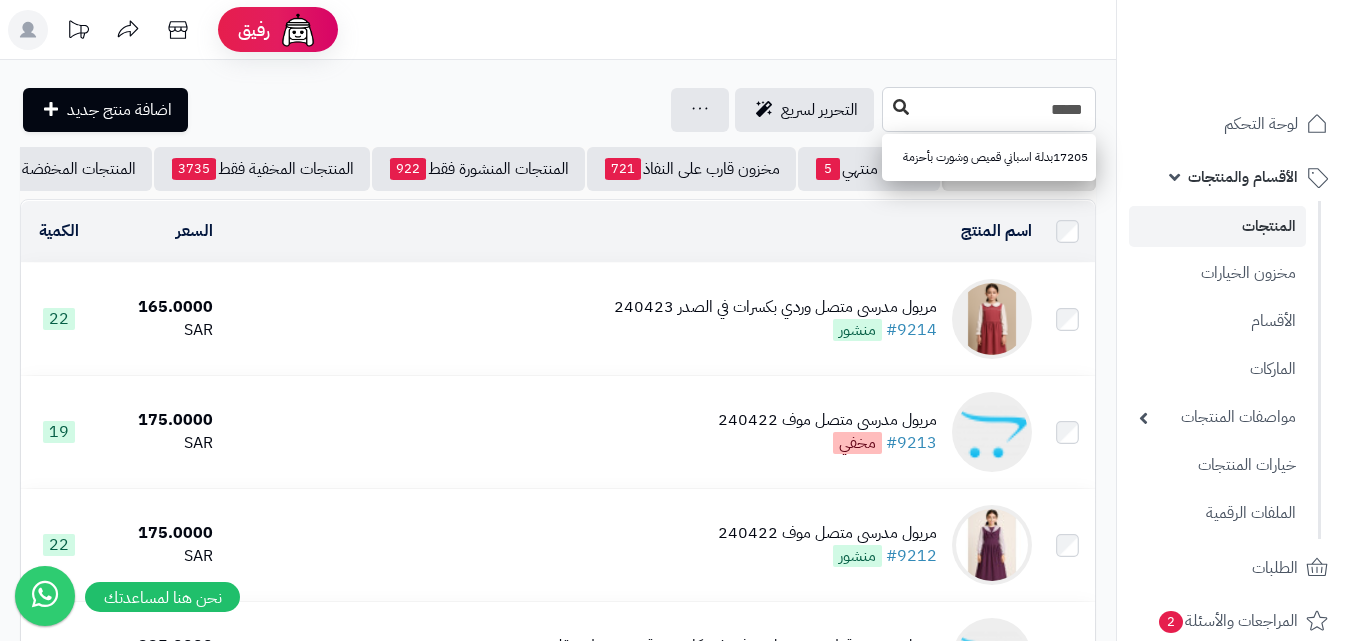 type on "*****" 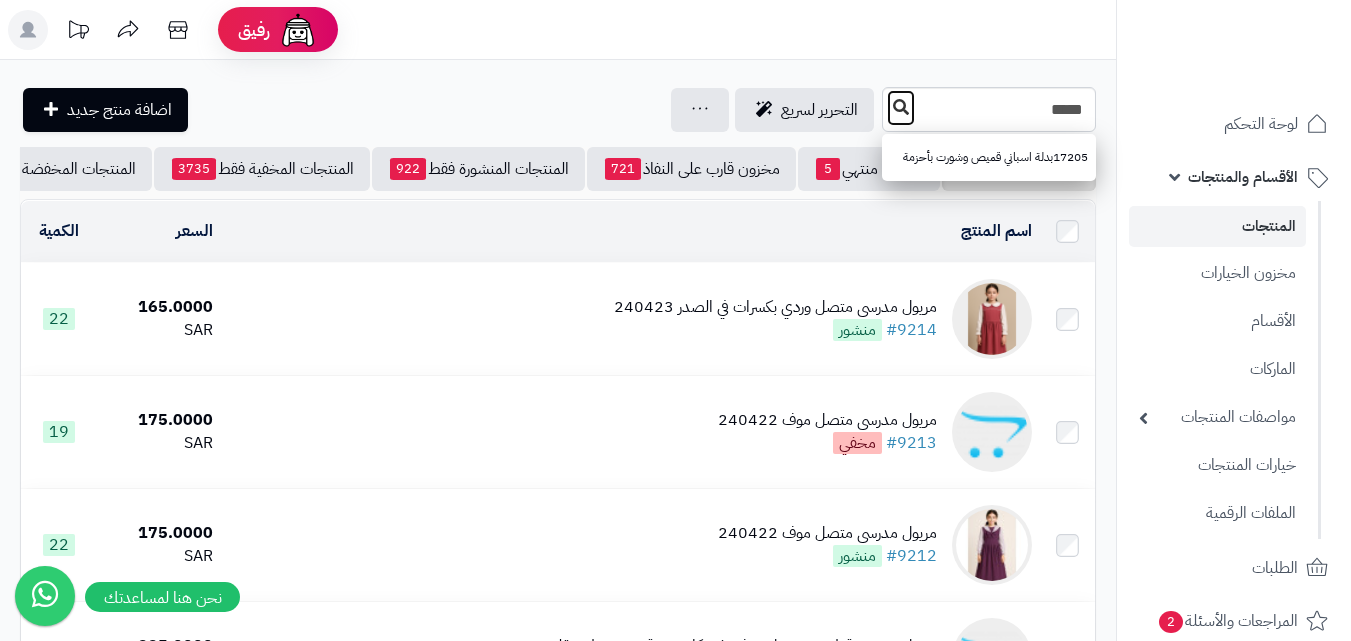 click at bounding box center [901, 107] 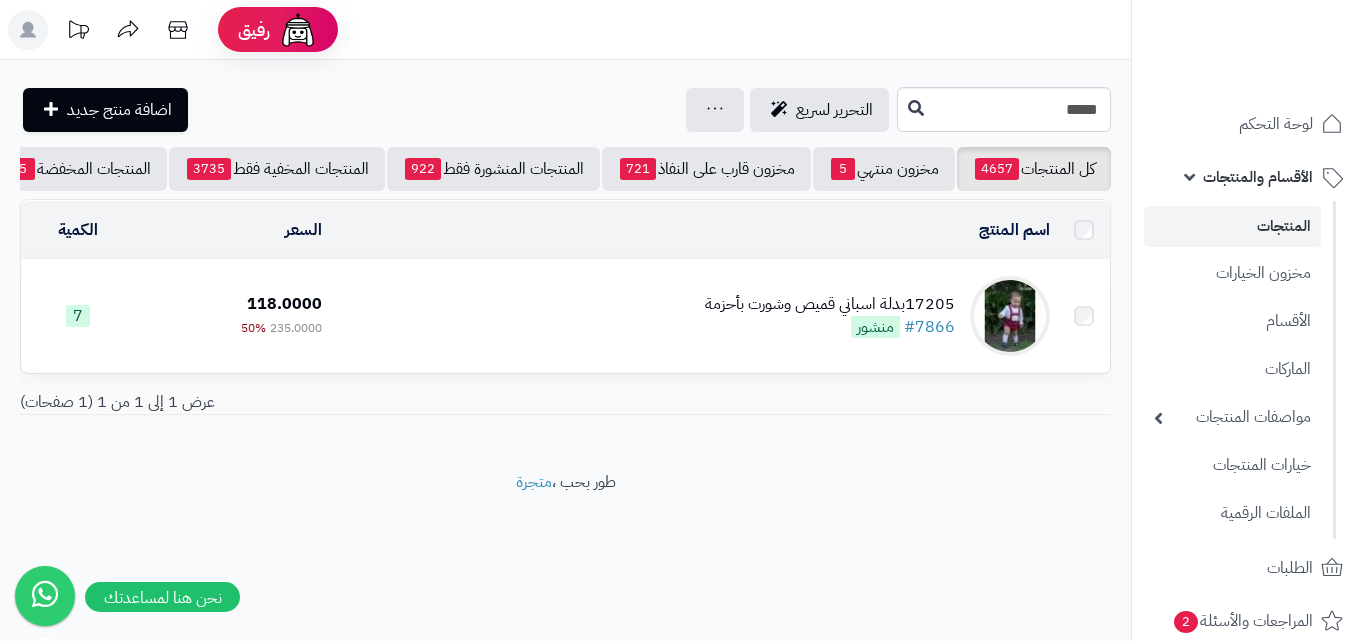 scroll, scrollTop: 0, scrollLeft: 0, axis: both 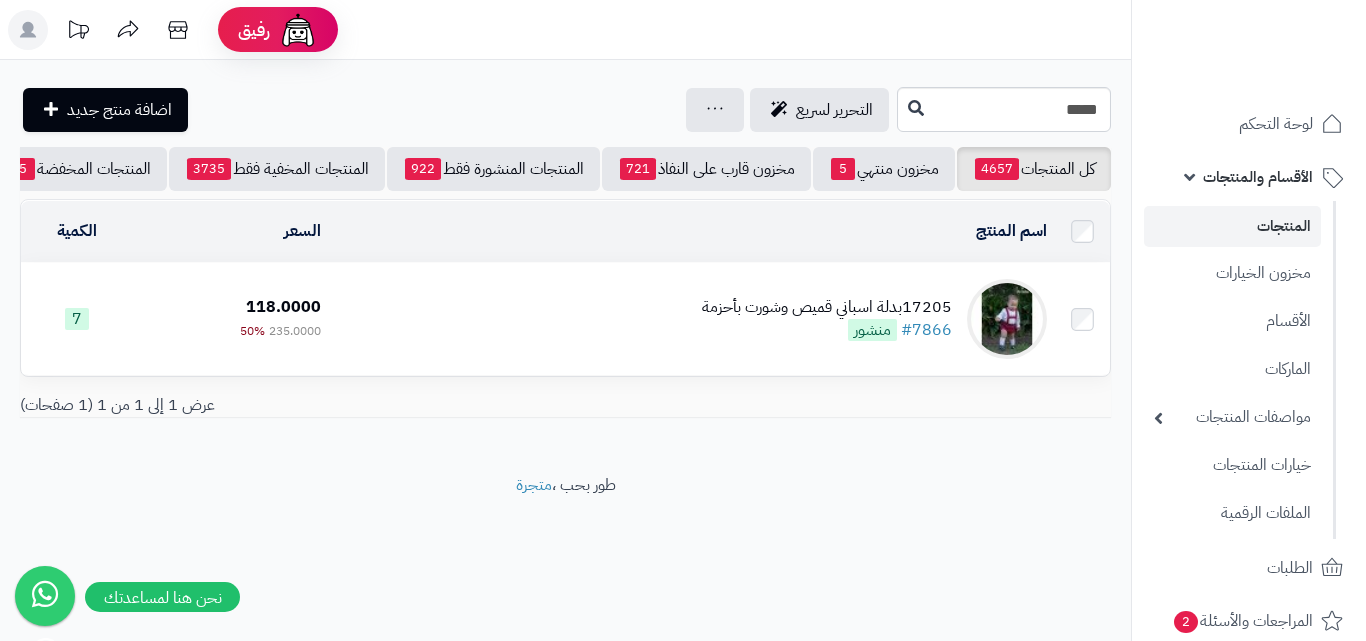 click on "17205بدلة اسباني قميص وشورت بأحزمة" at bounding box center [827, 307] 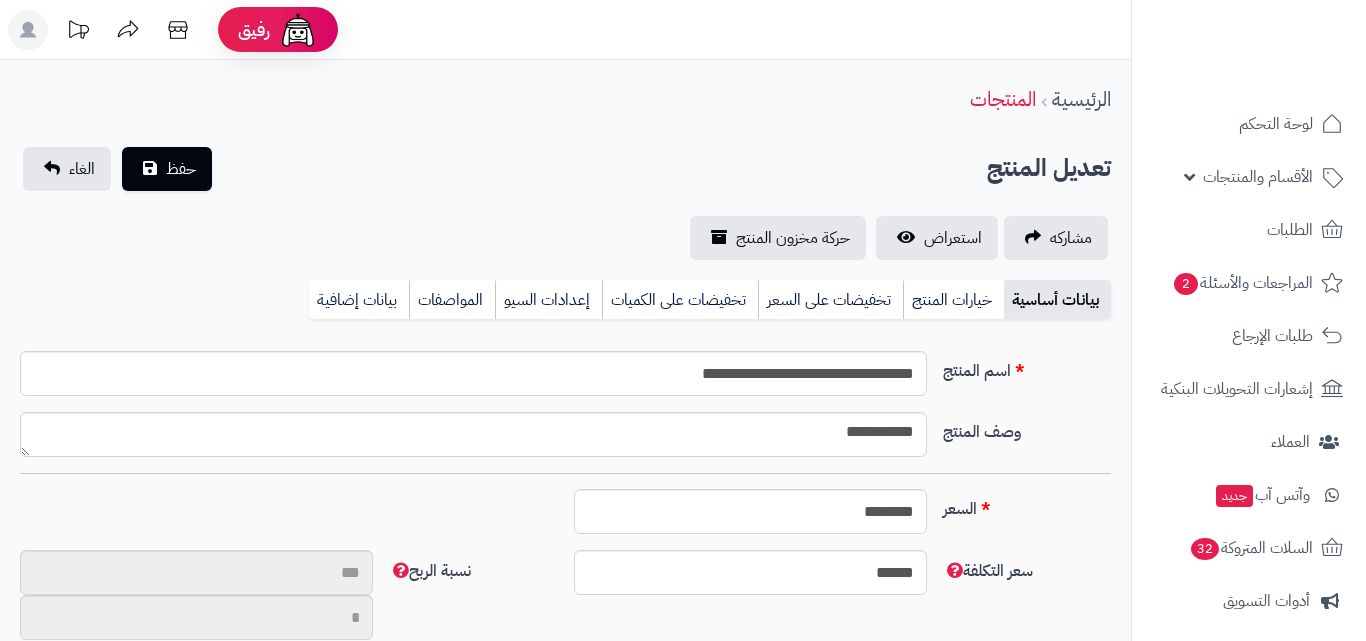 type on "**" 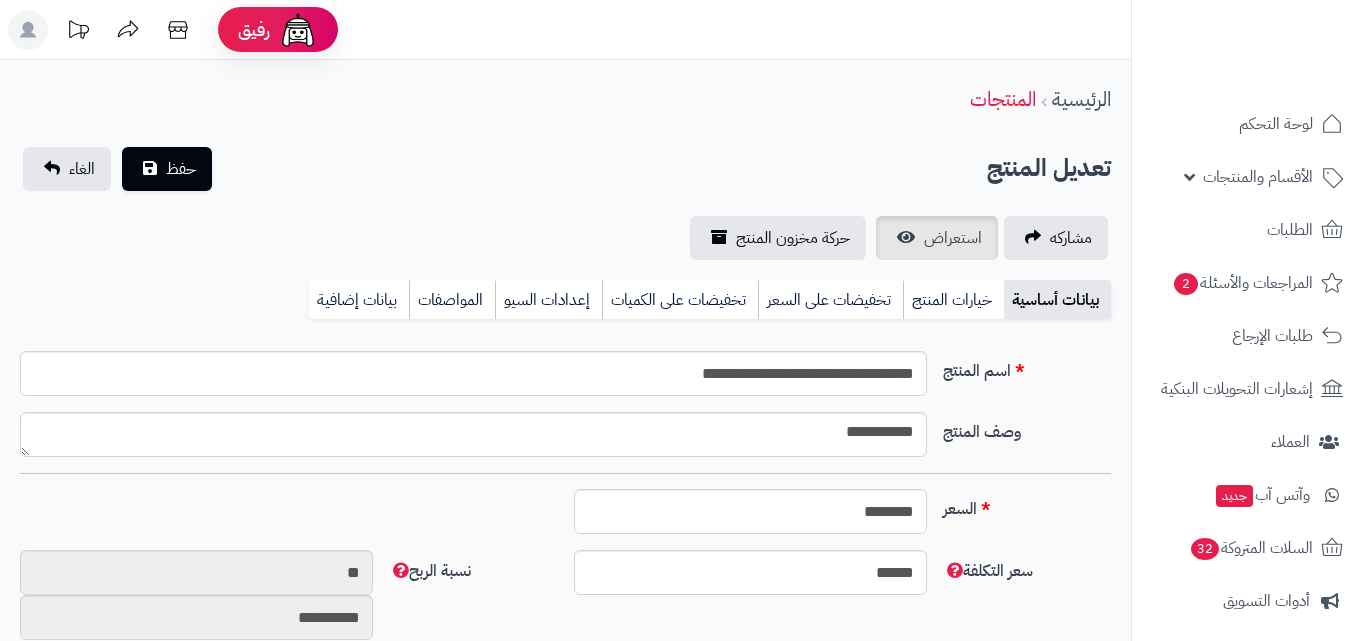 type on "******" 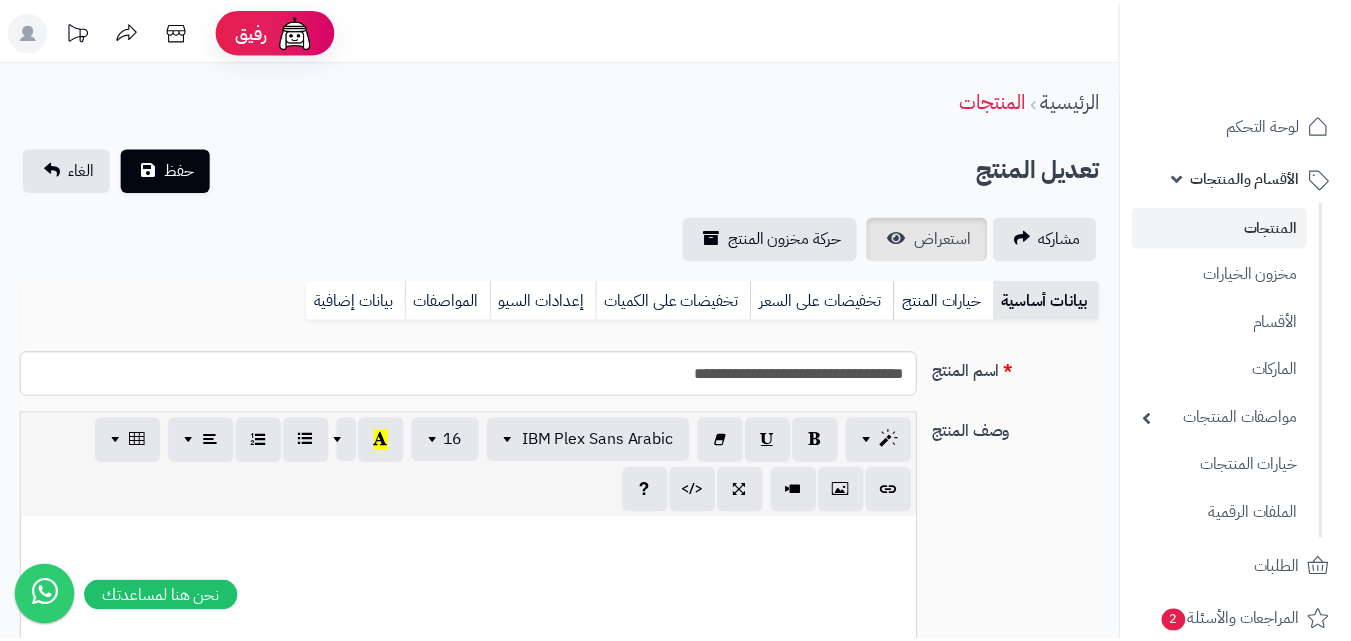 scroll, scrollTop: 0, scrollLeft: 0, axis: both 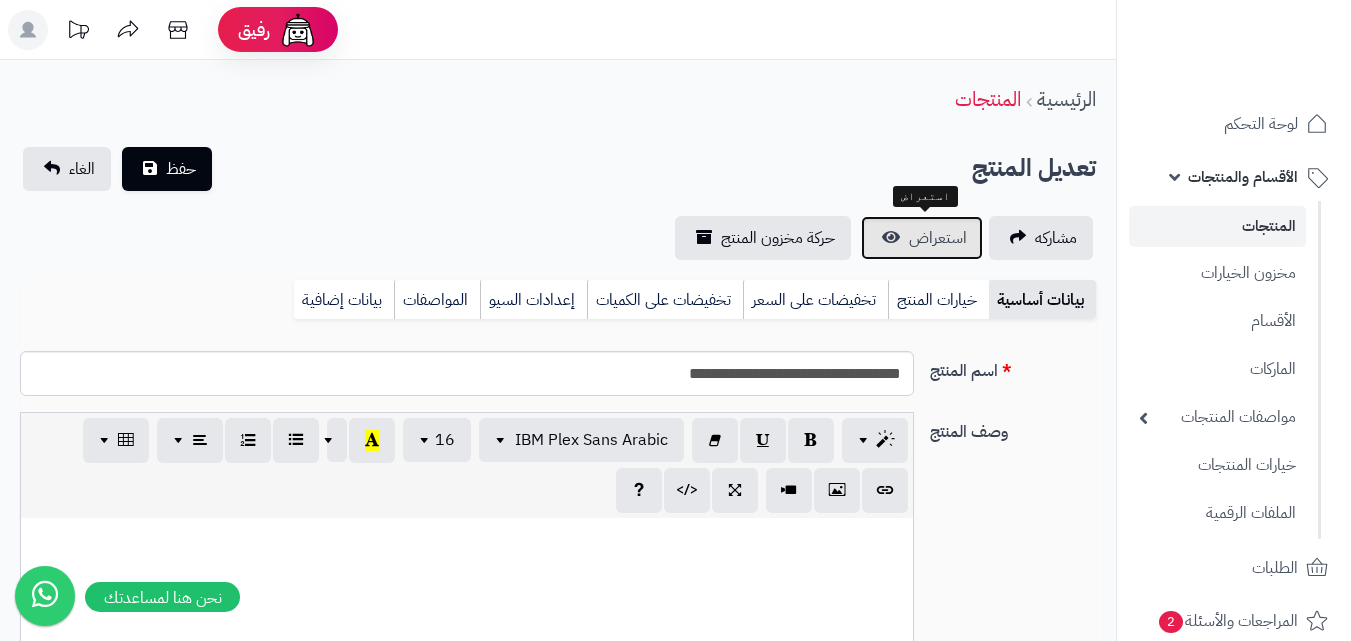 click on "استعراض" at bounding box center (938, 238) 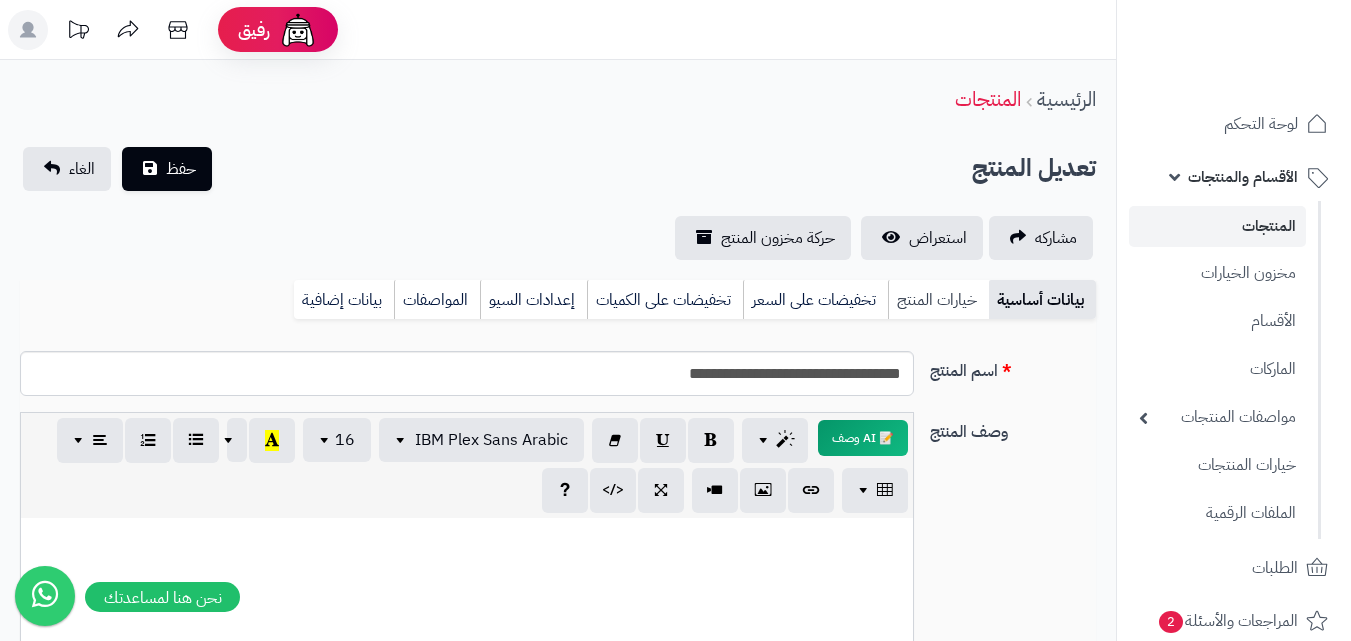 click on "خيارات المنتج" at bounding box center (938, 300) 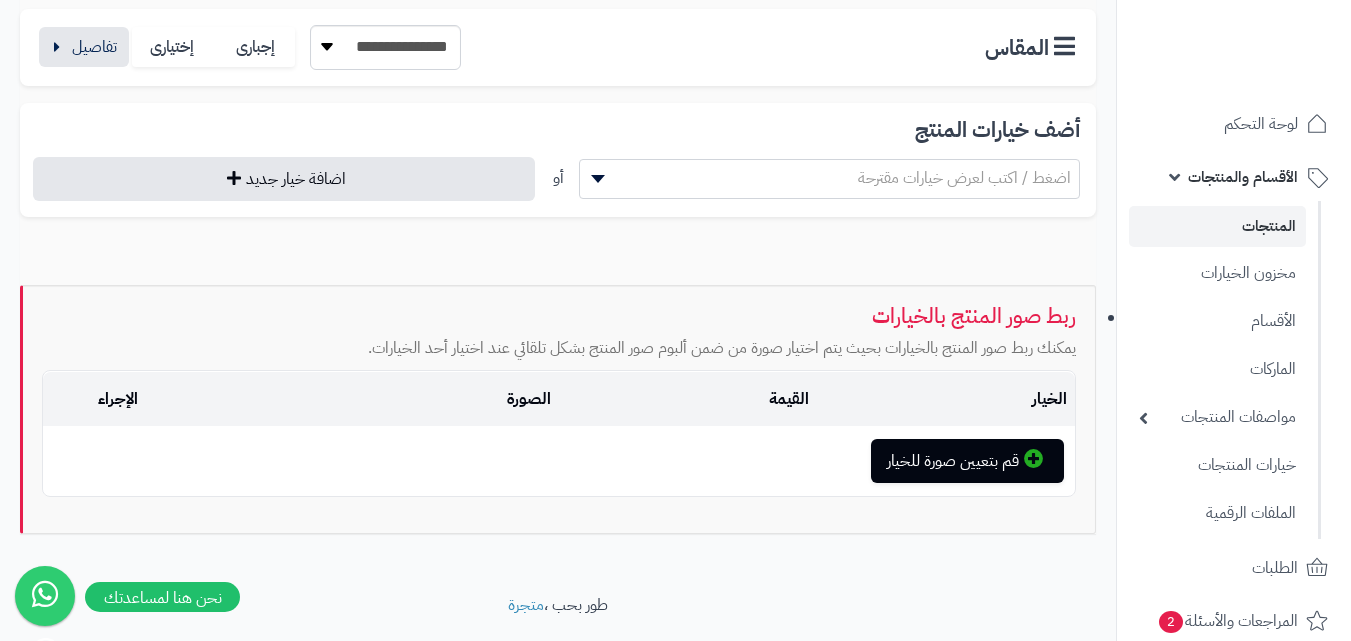 scroll, scrollTop: 100, scrollLeft: 0, axis: vertical 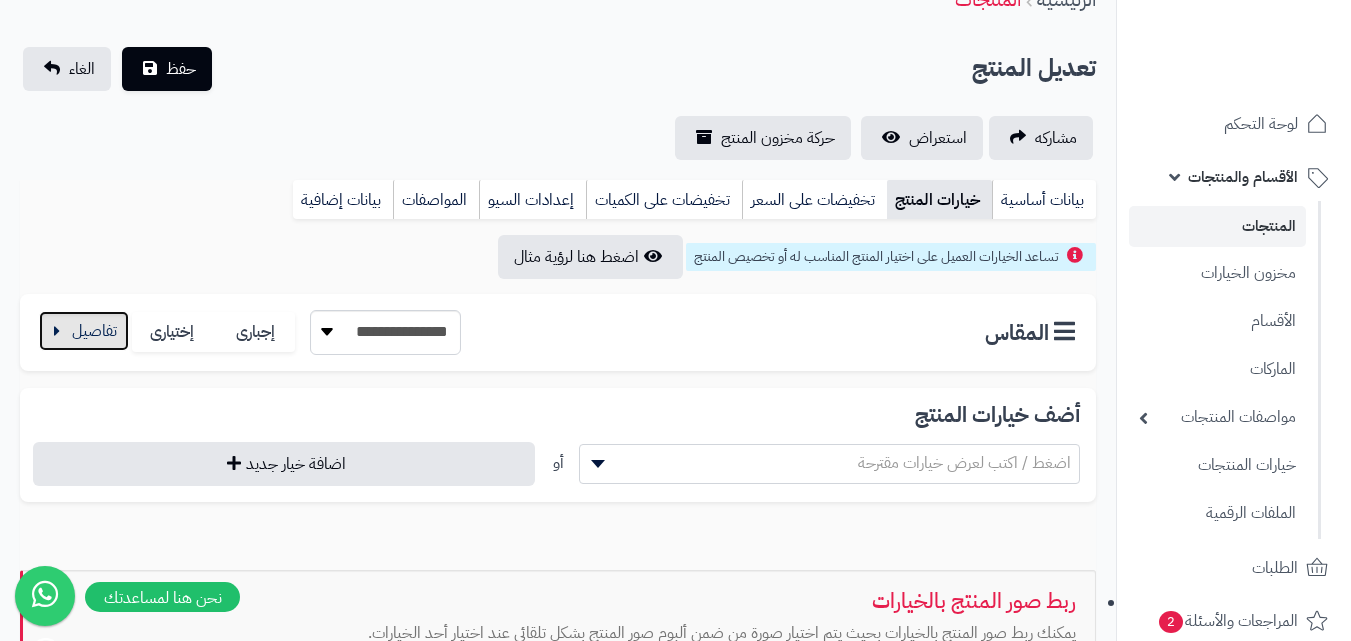 click at bounding box center (84, 331) 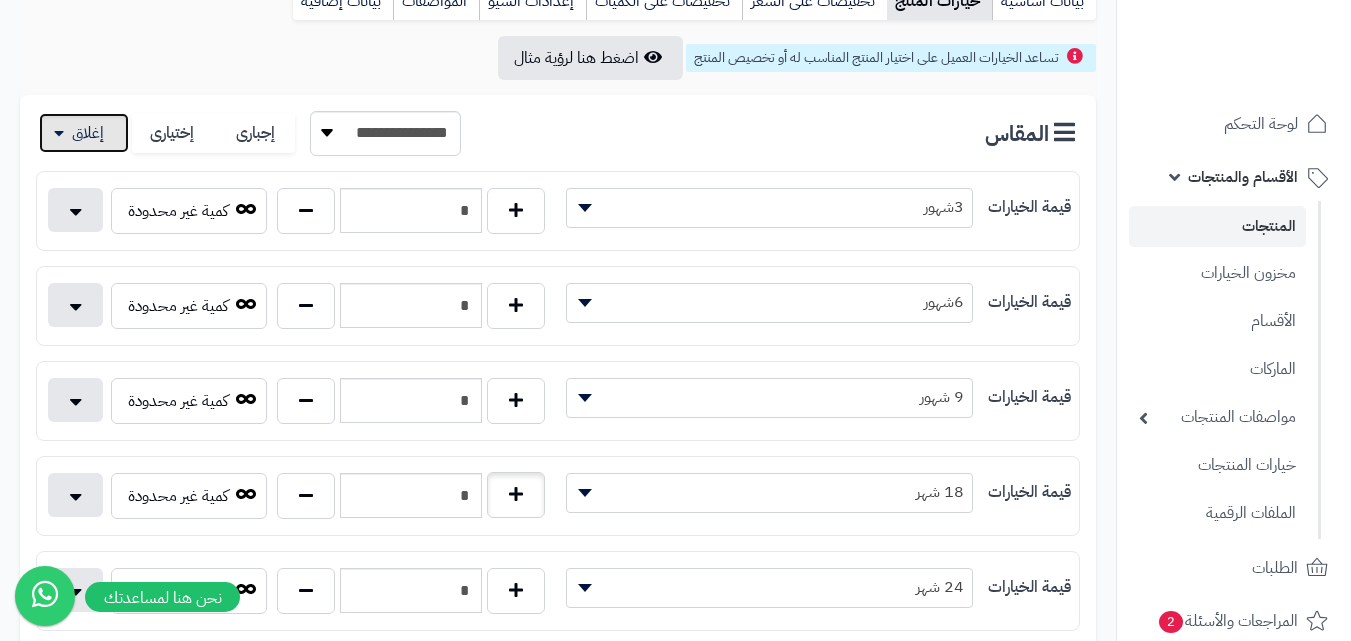 scroll, scrollTop: 300, scrollLeft: 0, axis: vertical 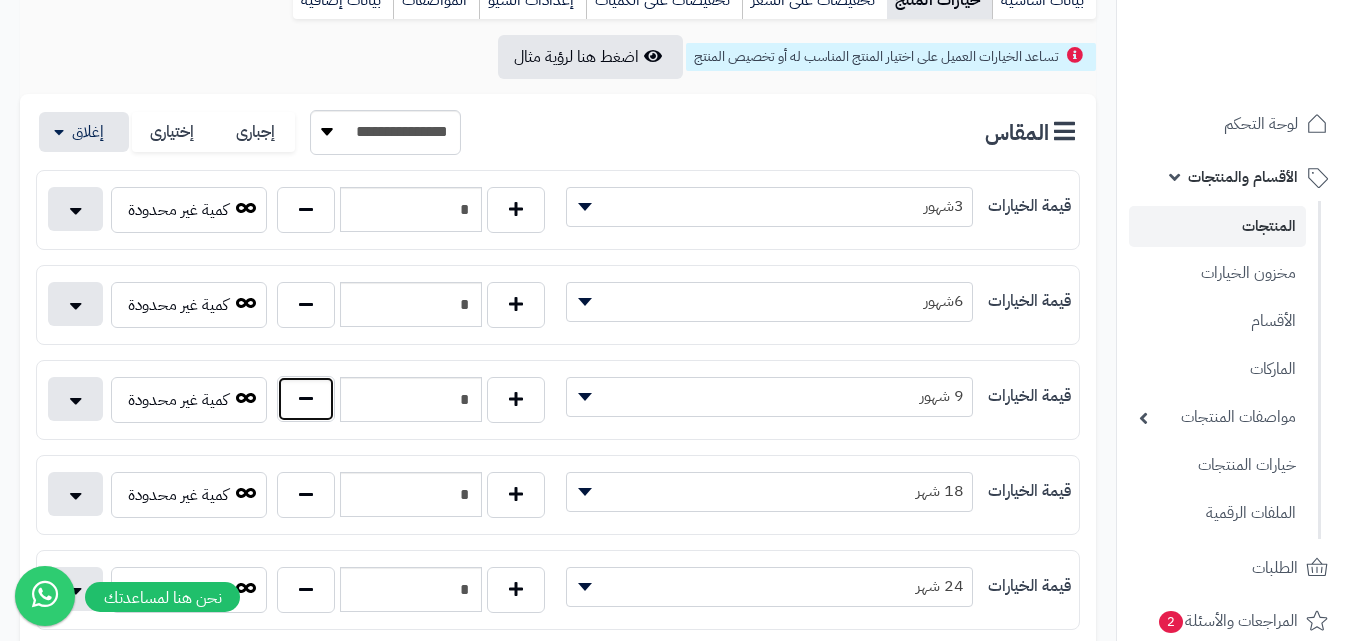 click at bounding box center (306, 399) 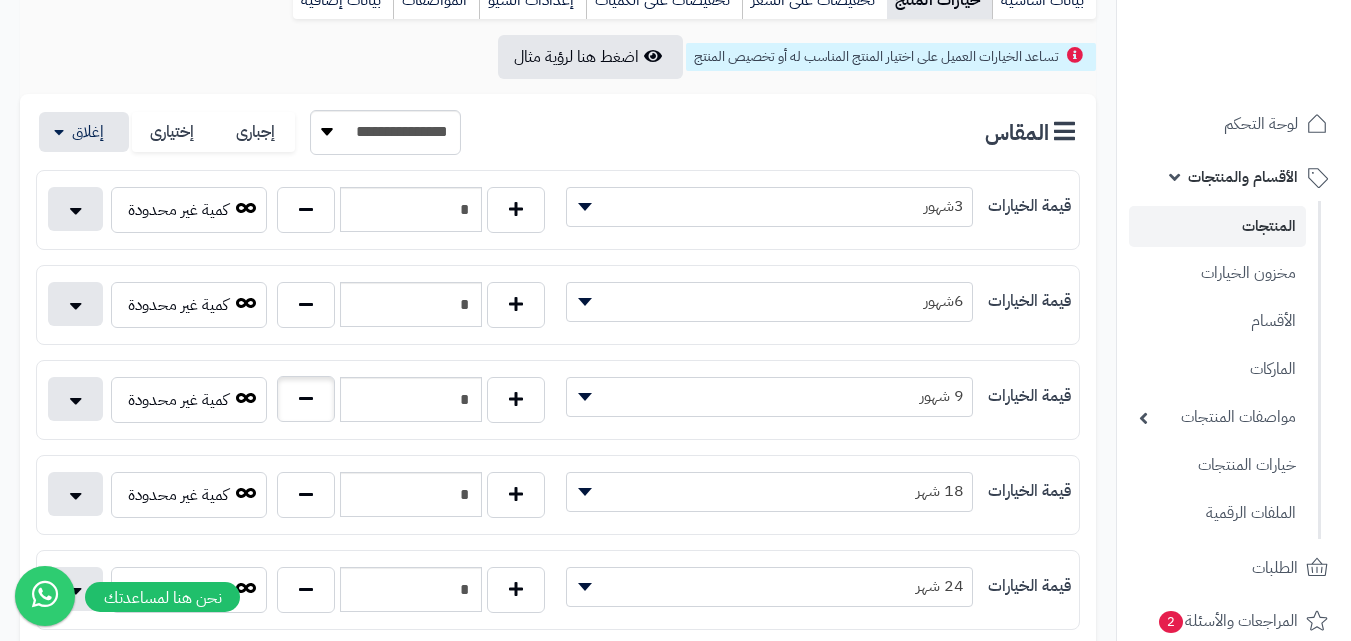 type on "*" 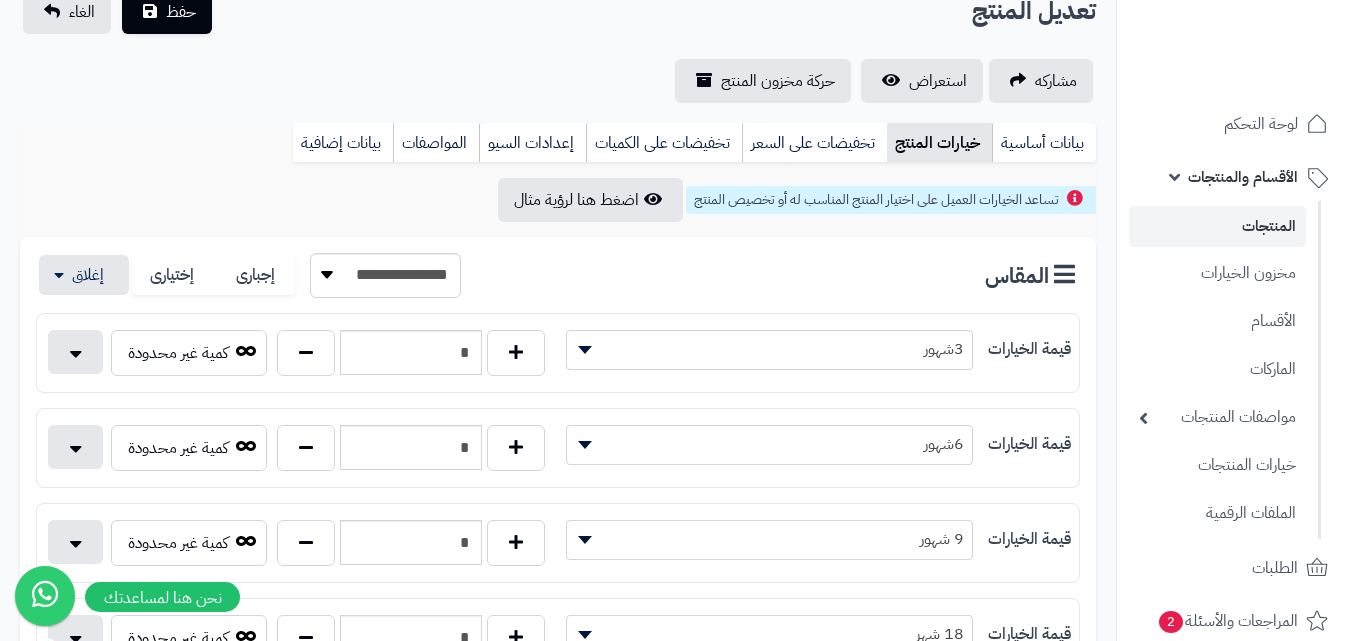 scroll, scrollTop: 0, scrollLeft: 0, axis: both 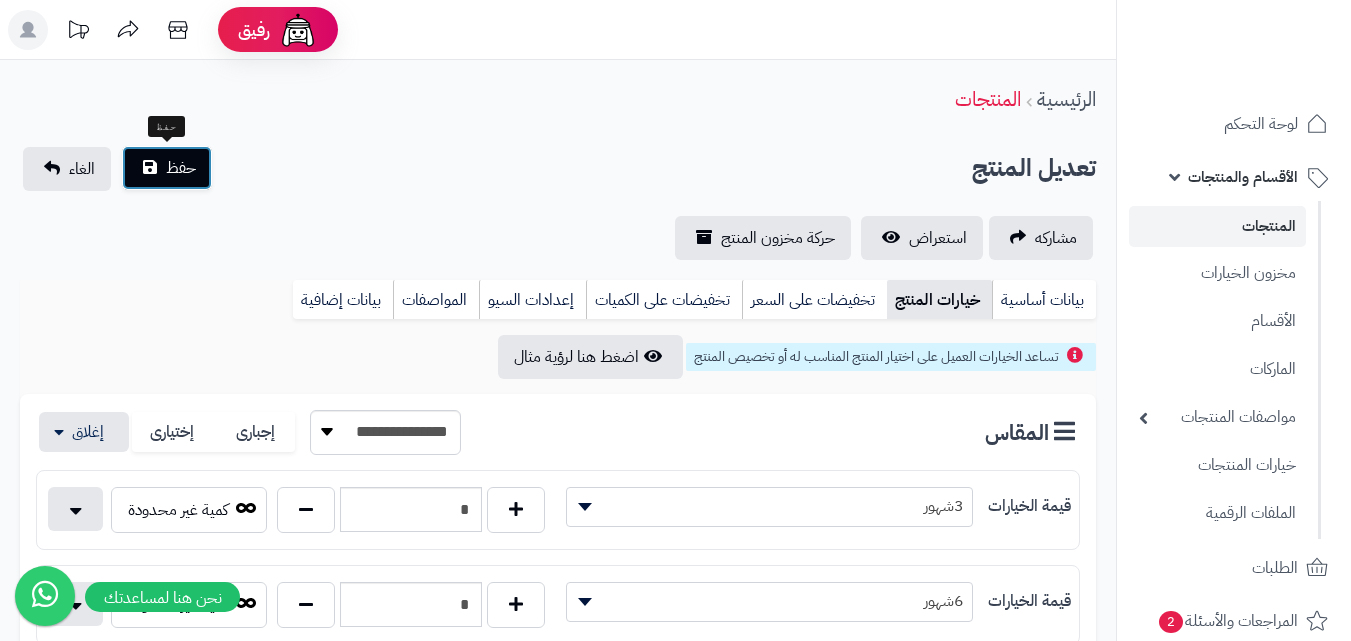 click on "حفظ" at bounding box center [181, 168] 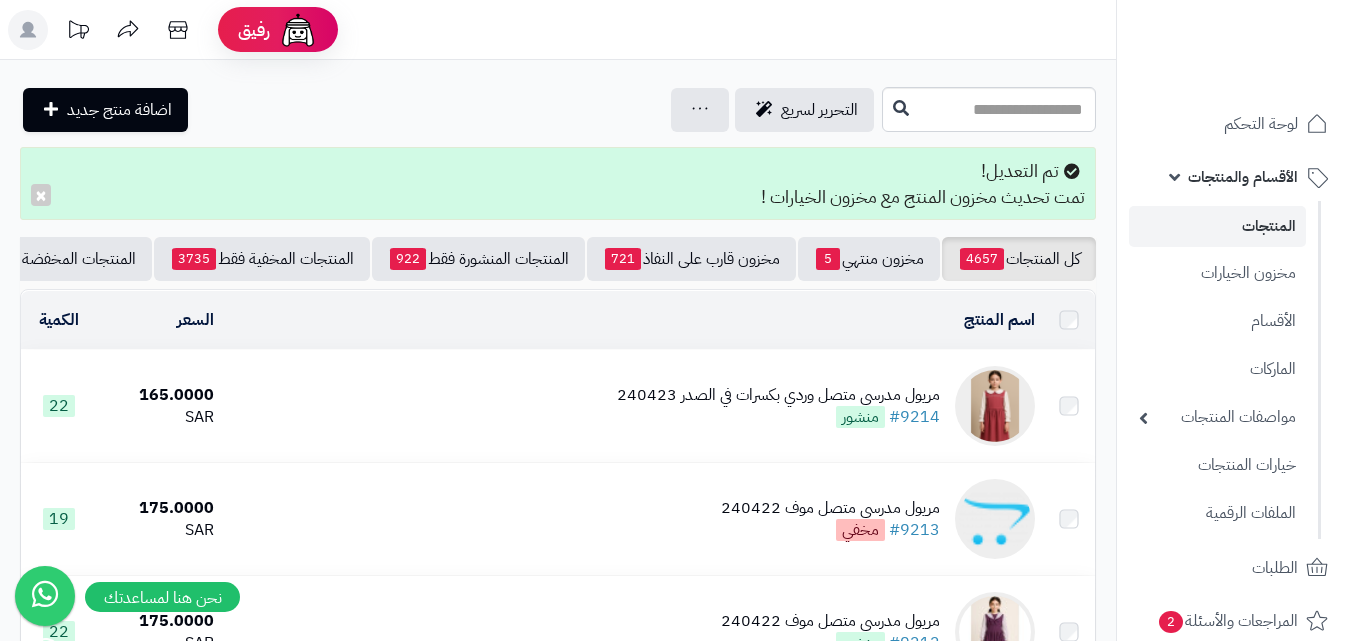 scroll, scrollTop: 0, scrollLeft: 0, axis: both 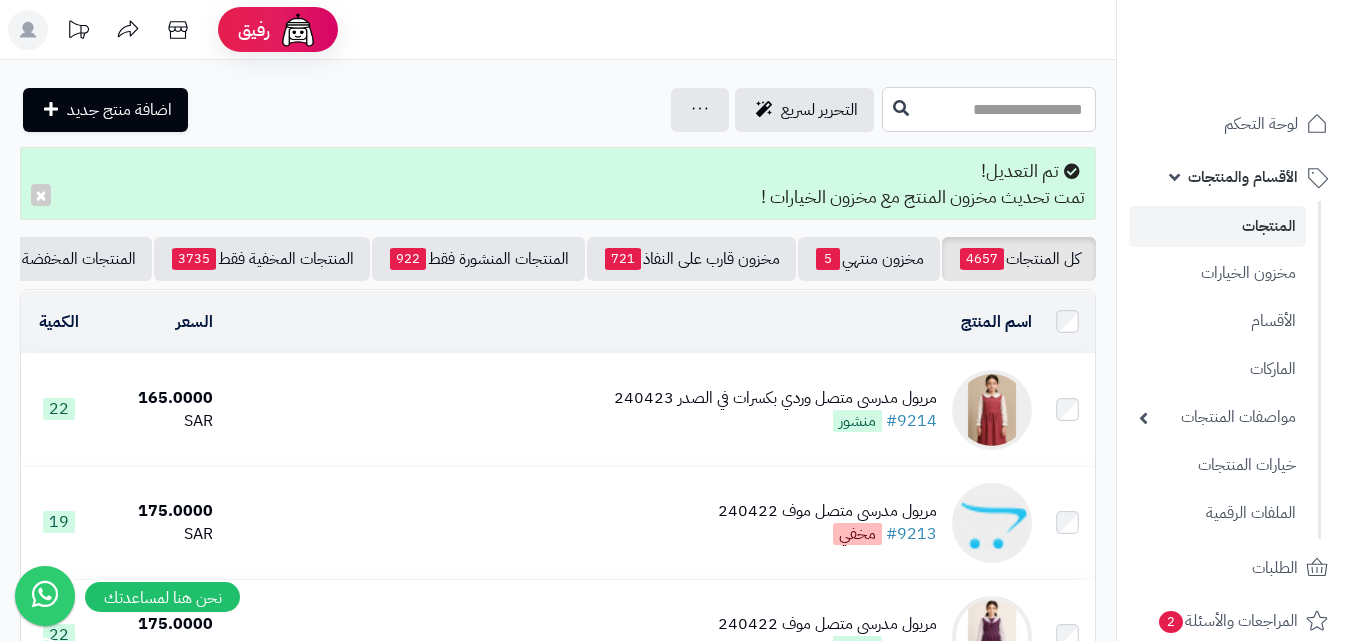click at bounding box center [989, 109] 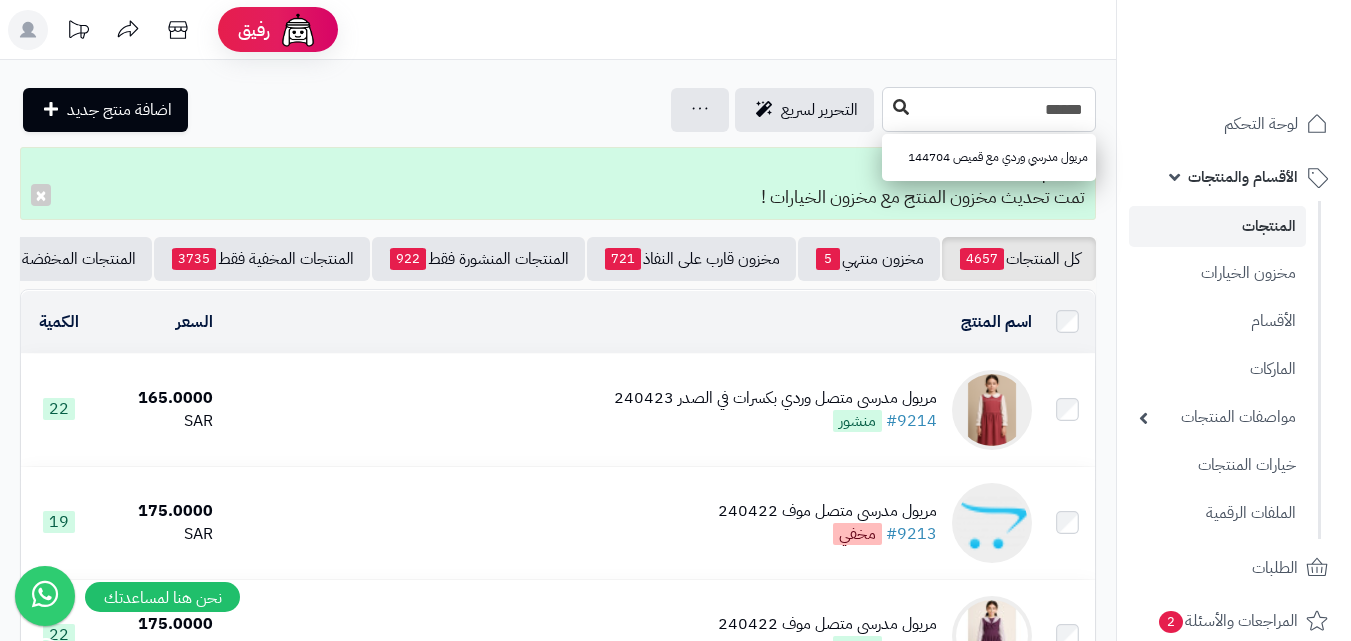 type on "******" 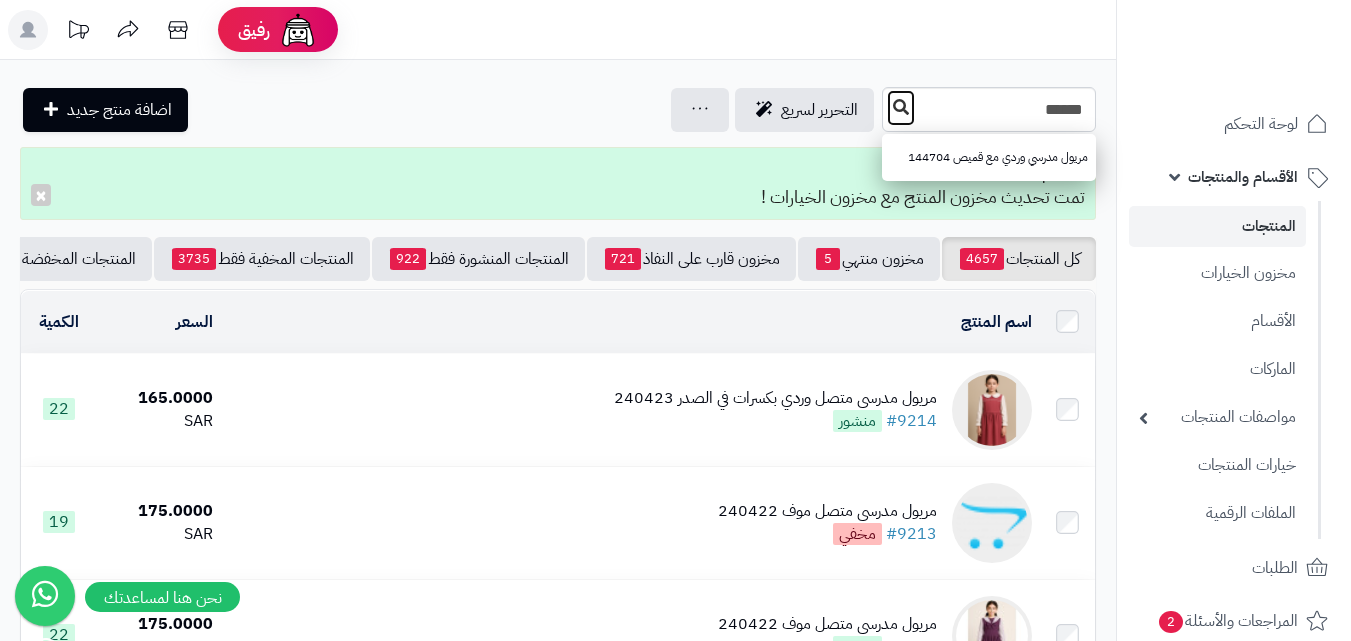 click at bounding box center [901, 108] 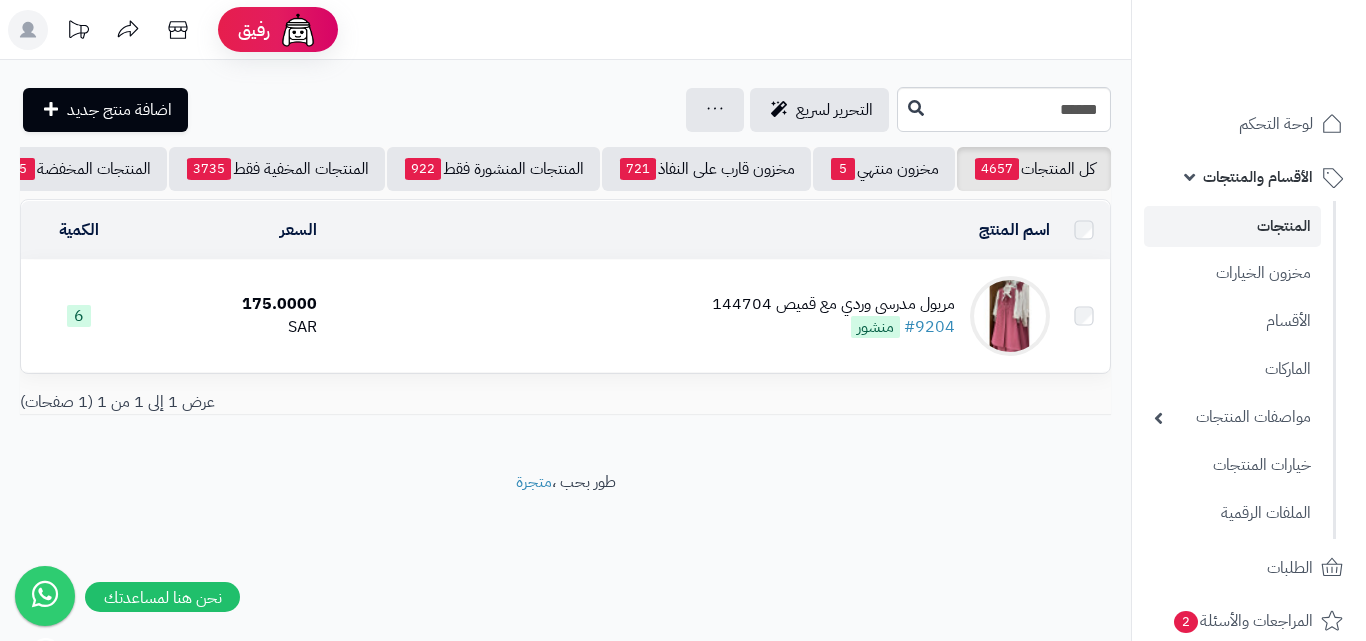 scroll, scrollTop: 0, scrollLeft: 0, axis: both 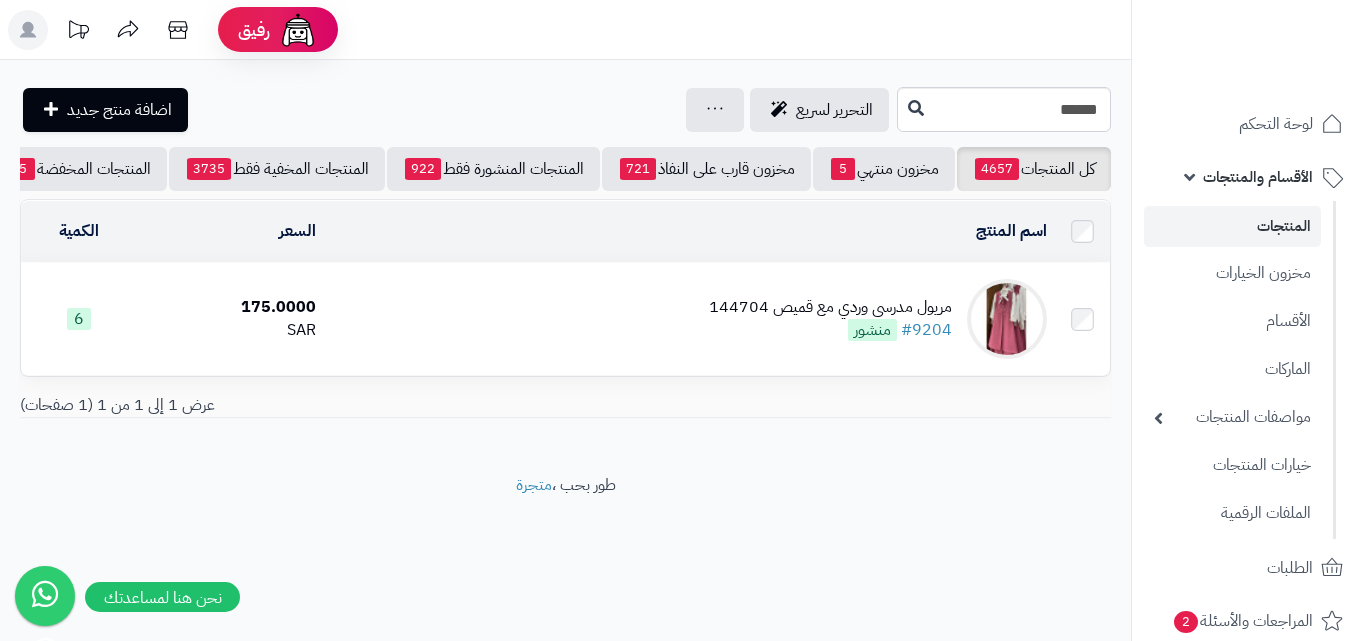 click on "مريول مدرسي وردي مع قميص 144704
#9204
منشور" at bounding box center [830, 319] 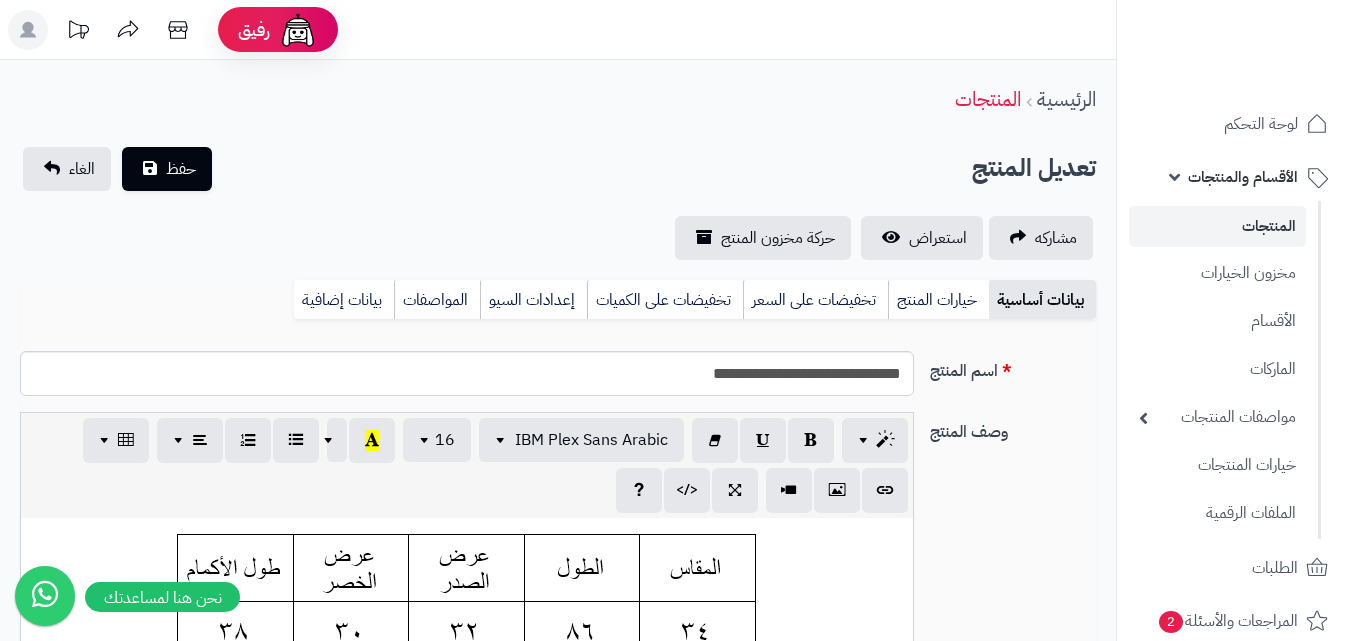 scroll, scrollTop: 0, scrollLeft: 0, axis: both 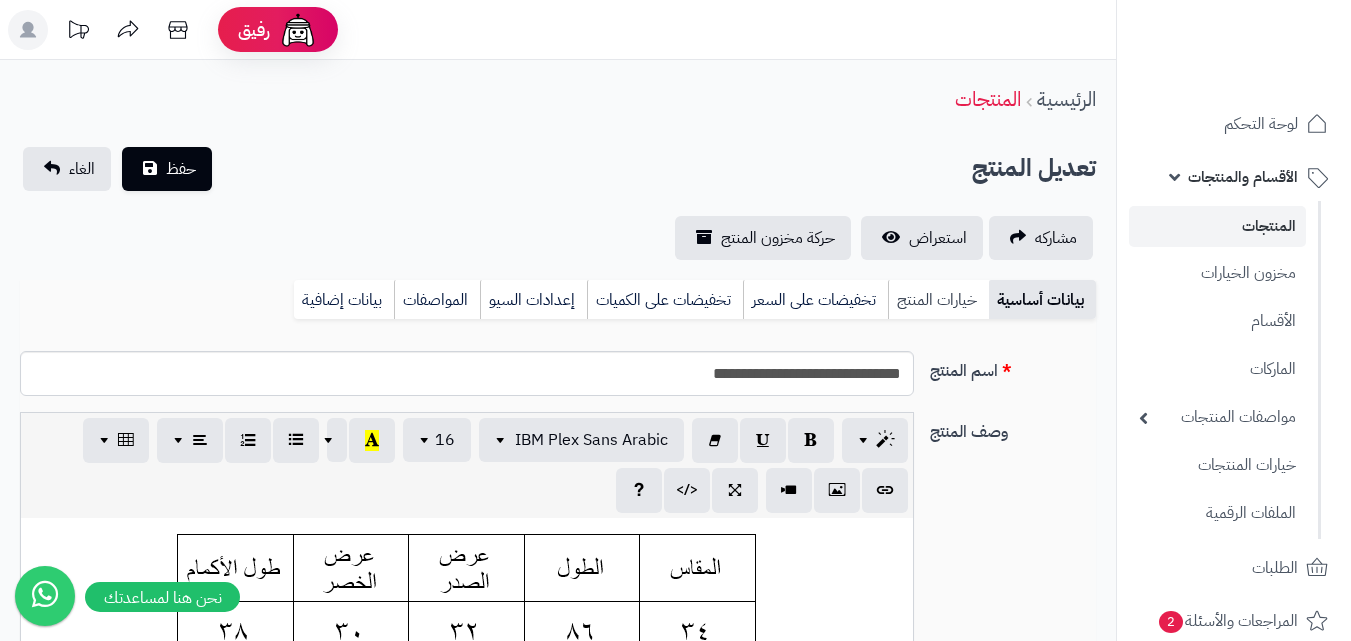 click on "خيارات المنتج" at bounding box center [938, 300] 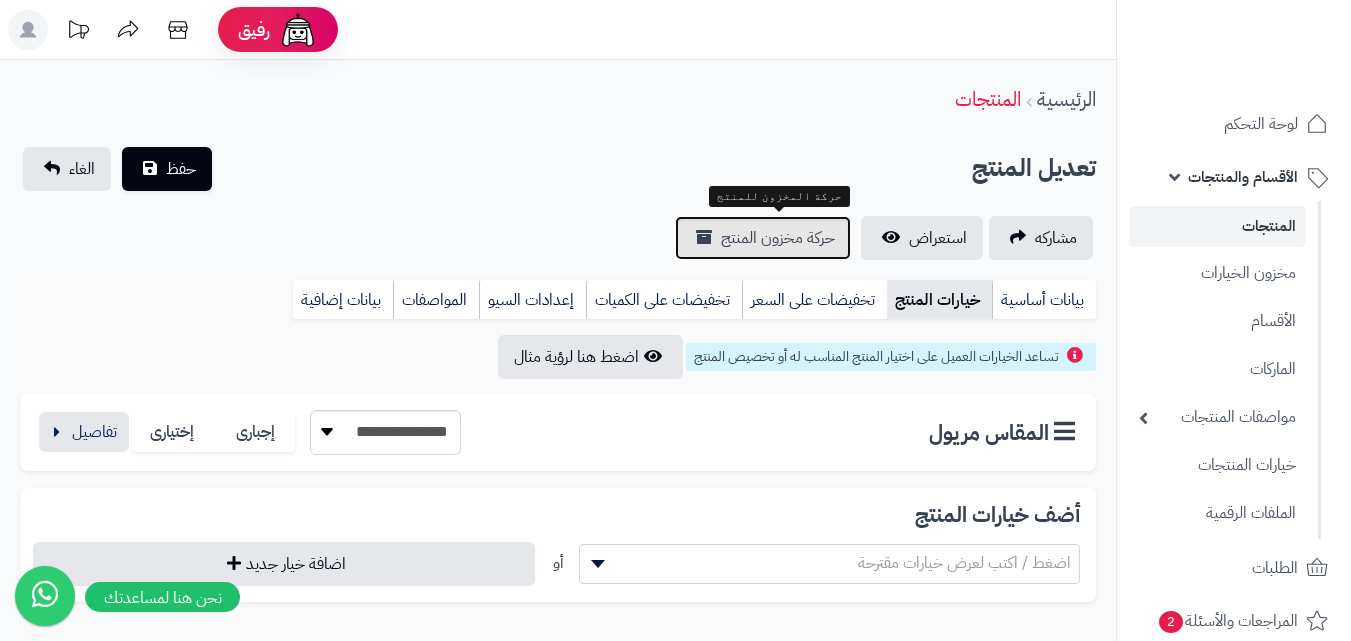 click on "حركة مخزون المنتج" at bounding box center [763, 238] 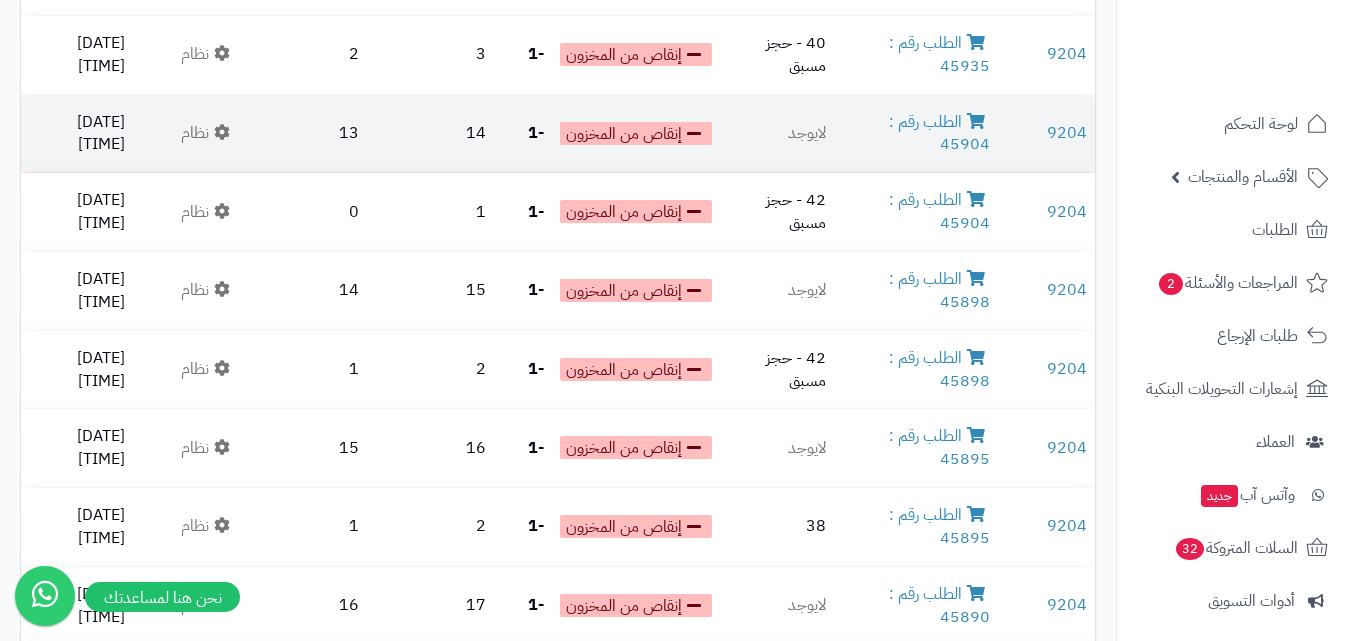 scroll, scrollTop: 1395, scrollLeft: 0, axis: vertical 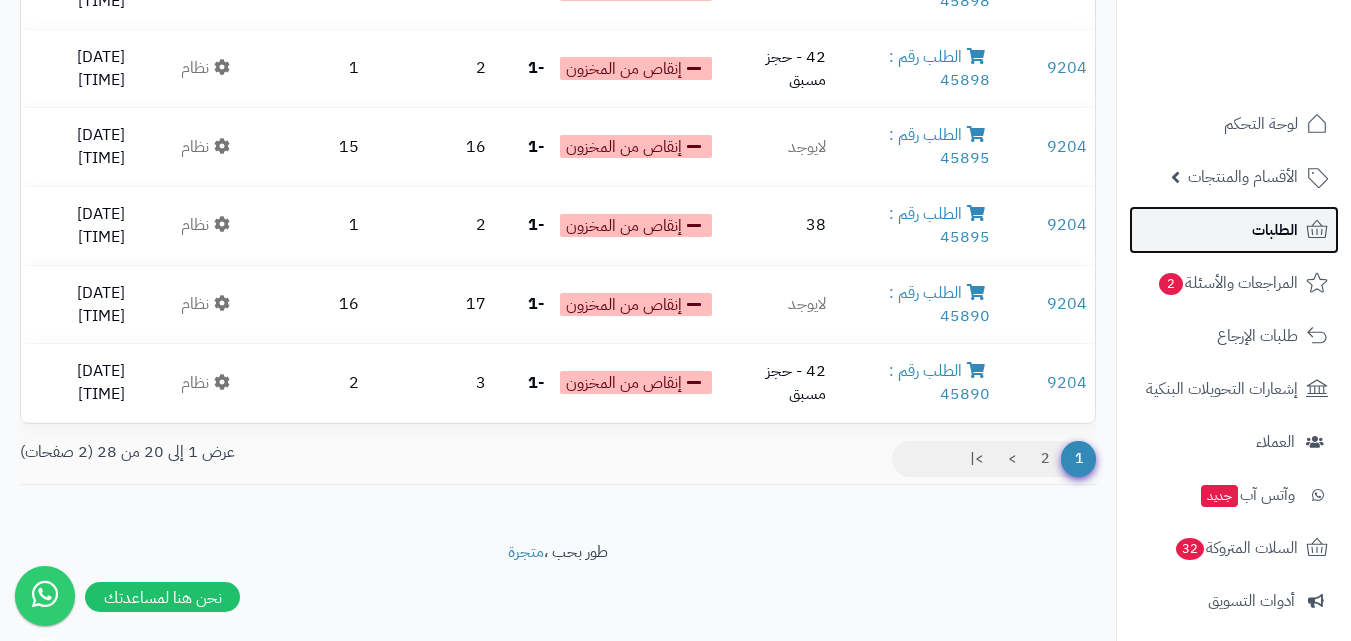 click on "الطلبات" at bounding box center (1234, 230) 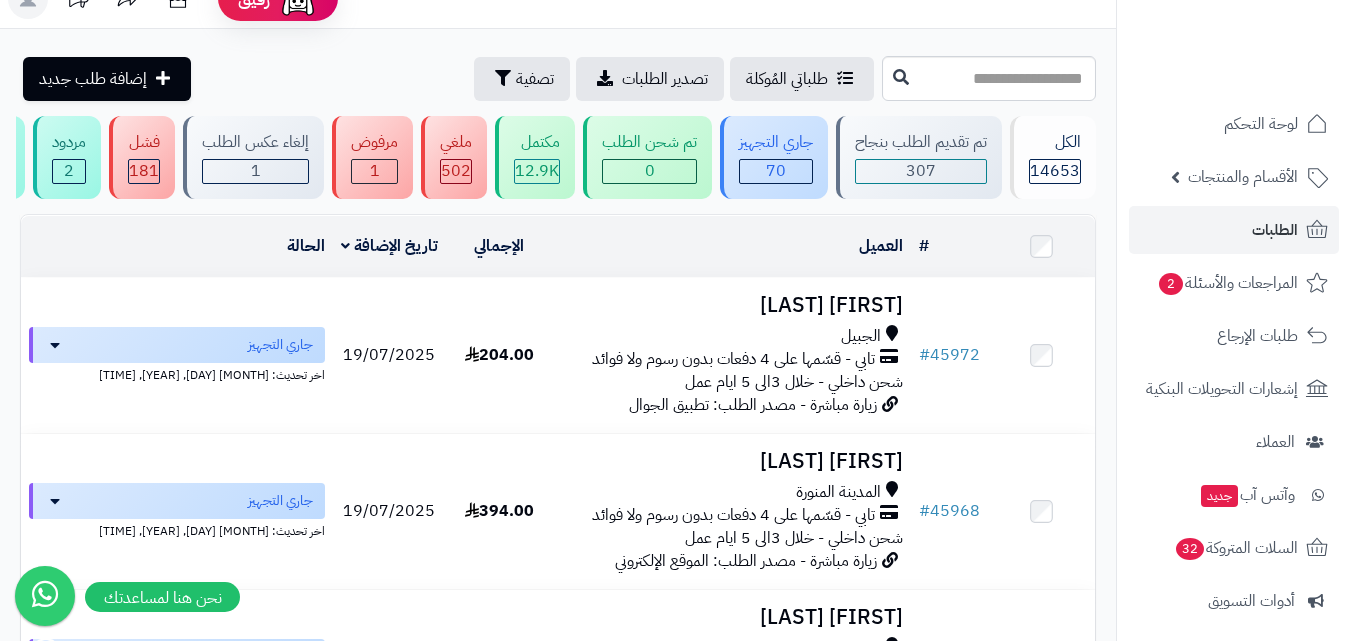 scroll, scrollTop: 0, scrollLeft: 0, axis: both 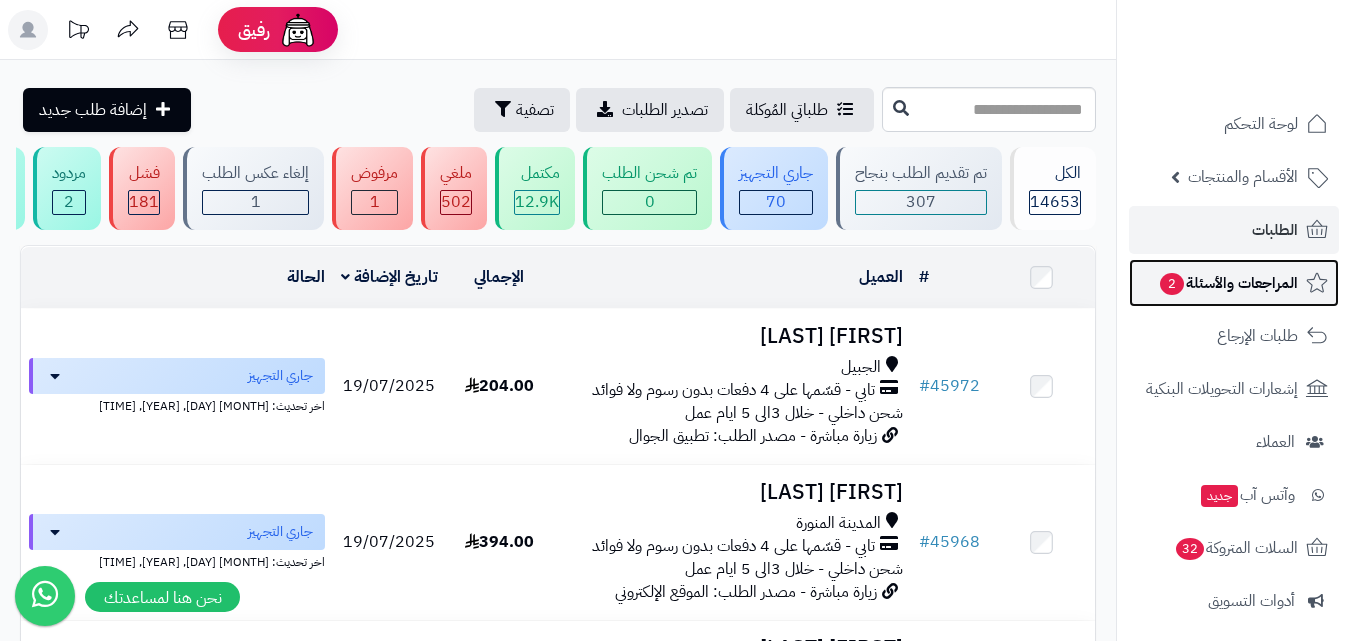 click on "المراجعات والأسئلة  2" at bounding box center [1228, 283] 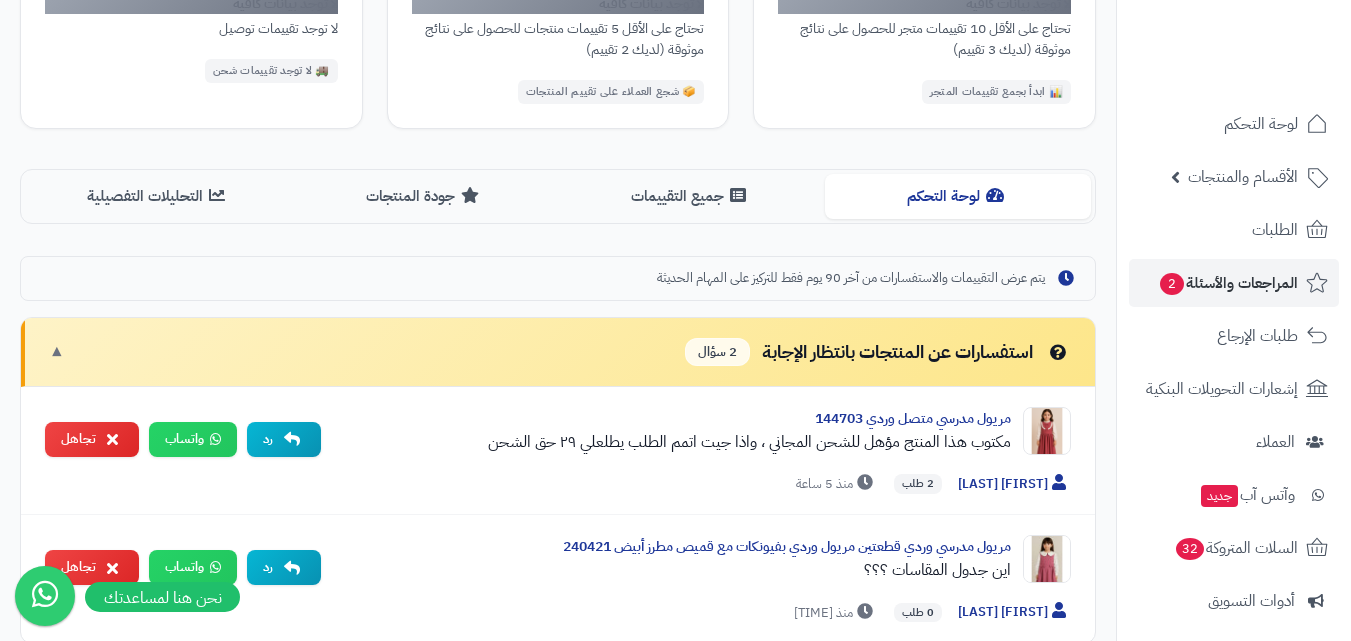 scroll, scrollTop: 0, scrollLeft: 0, axis: both 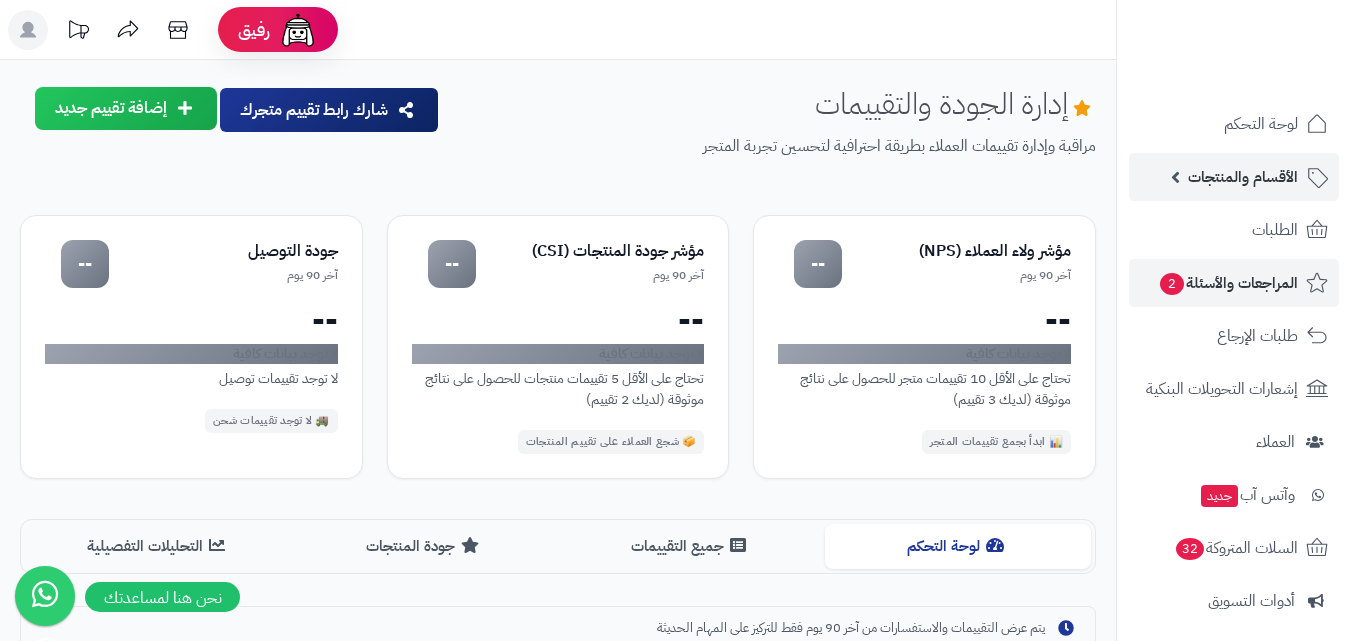 click on "الأقسام والمنتجات" at bounding box center [1243, 177] 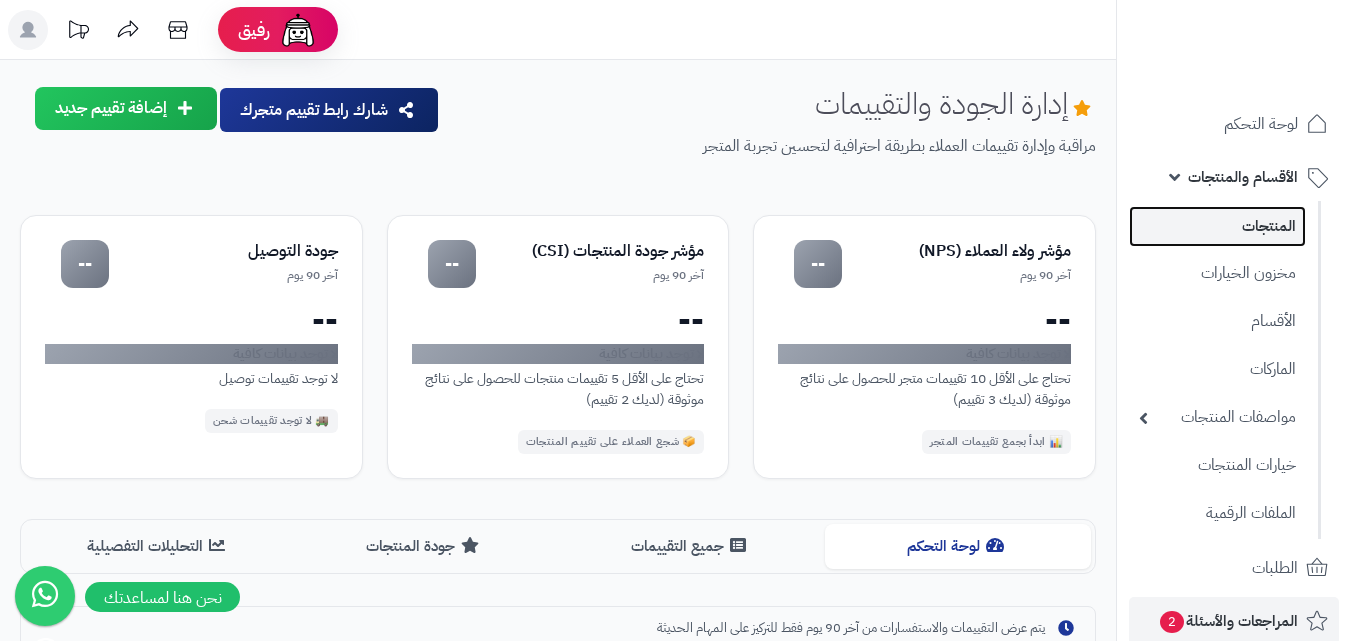 click on "المنتجات" at bounding box center (1217, 226) 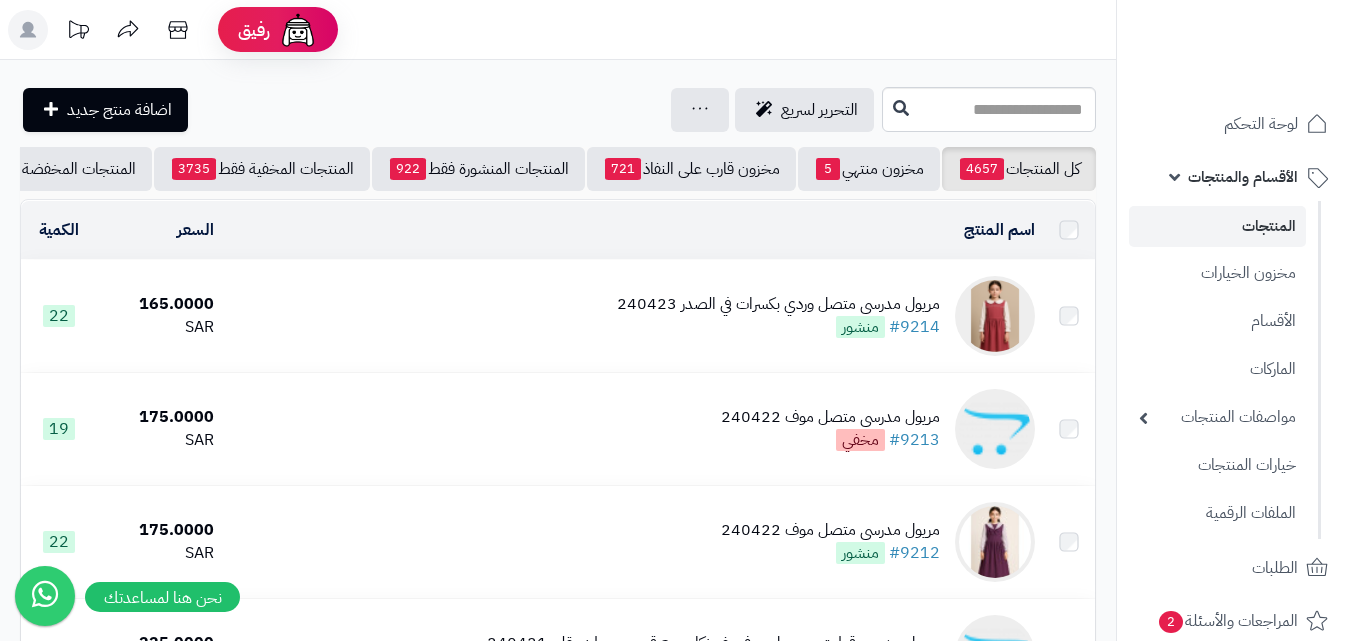scroll, scrollTop: 0, scrollLeft: 0, axis: both 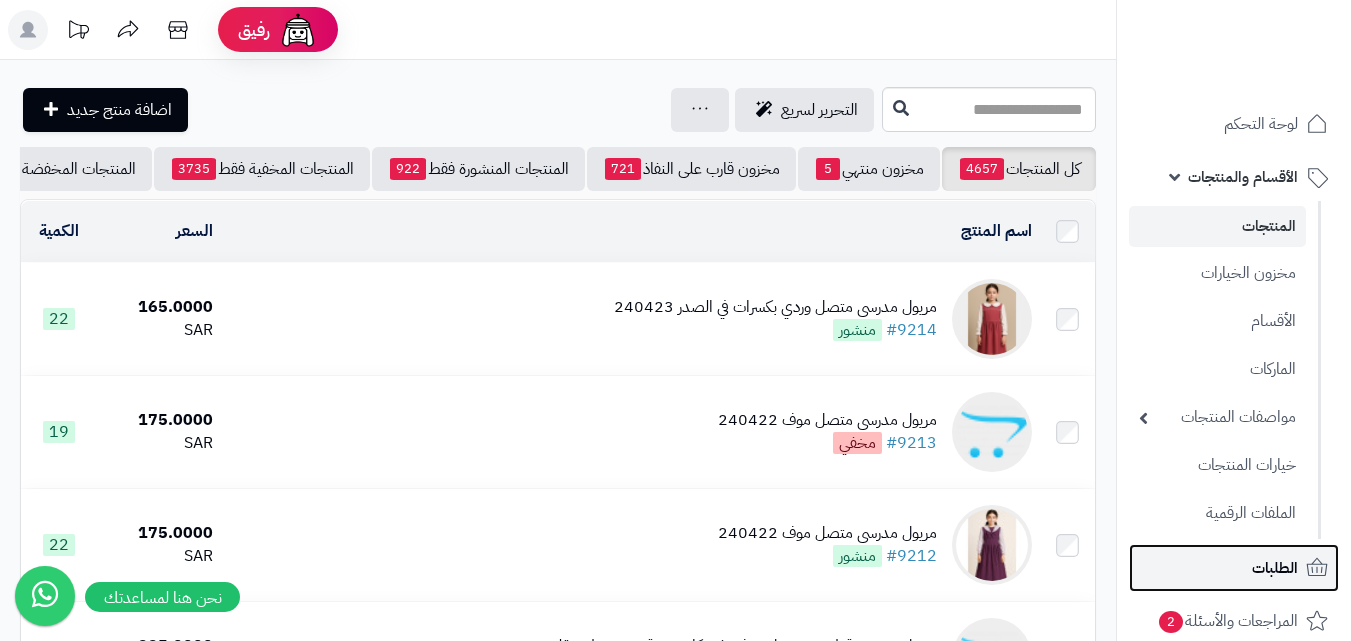 click on "الطلبات" at bounding box center (1234, 568) 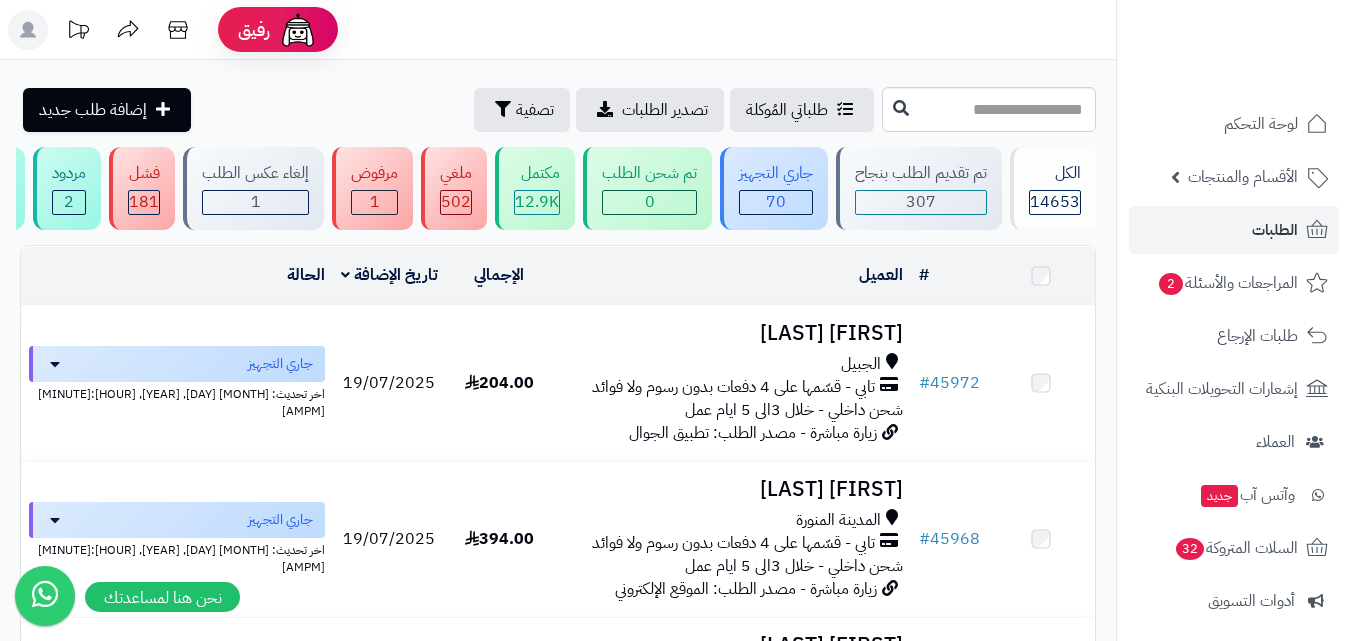 scroll, scrollTop: 0, scrollLeft: 0, axis: both 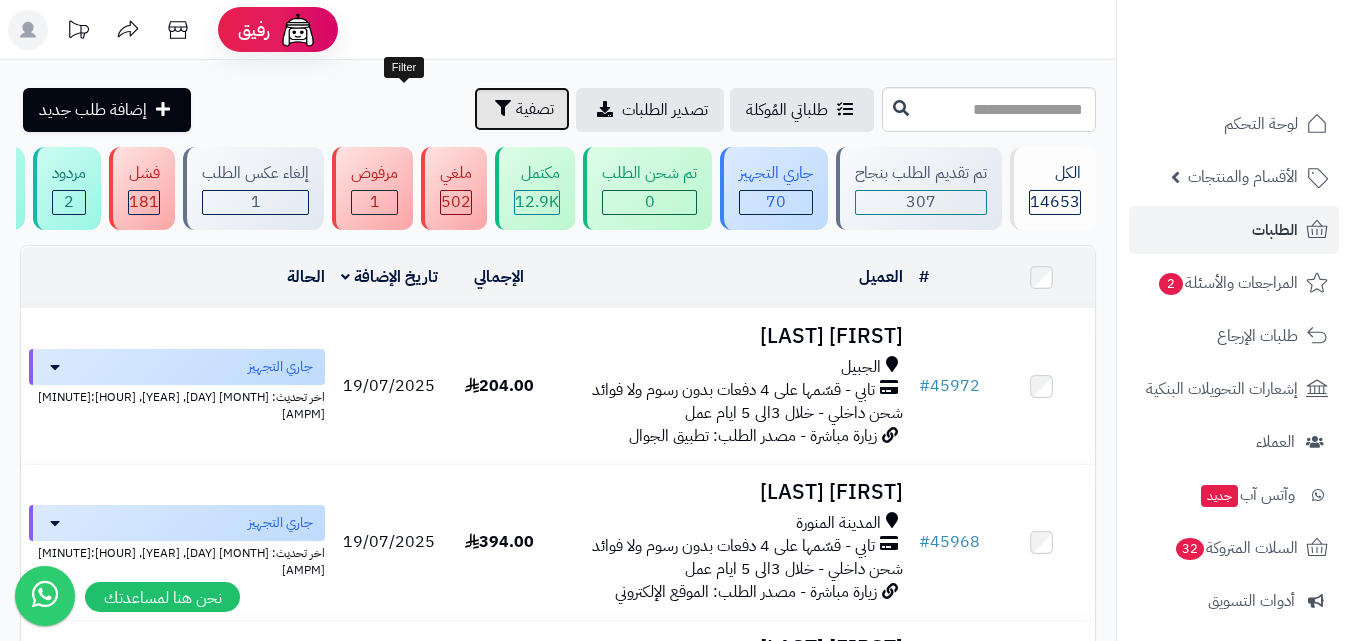 click on "تصفية" at bounding box center (535, 109) 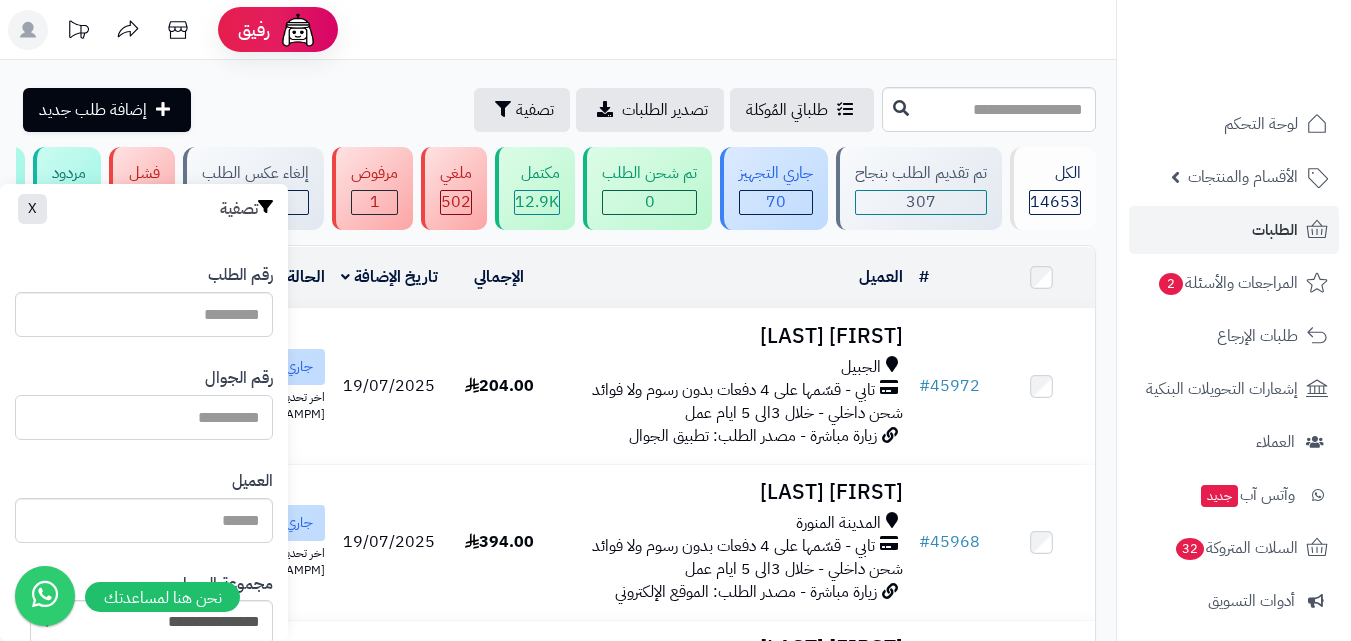 click at bounding box center [144, 417] 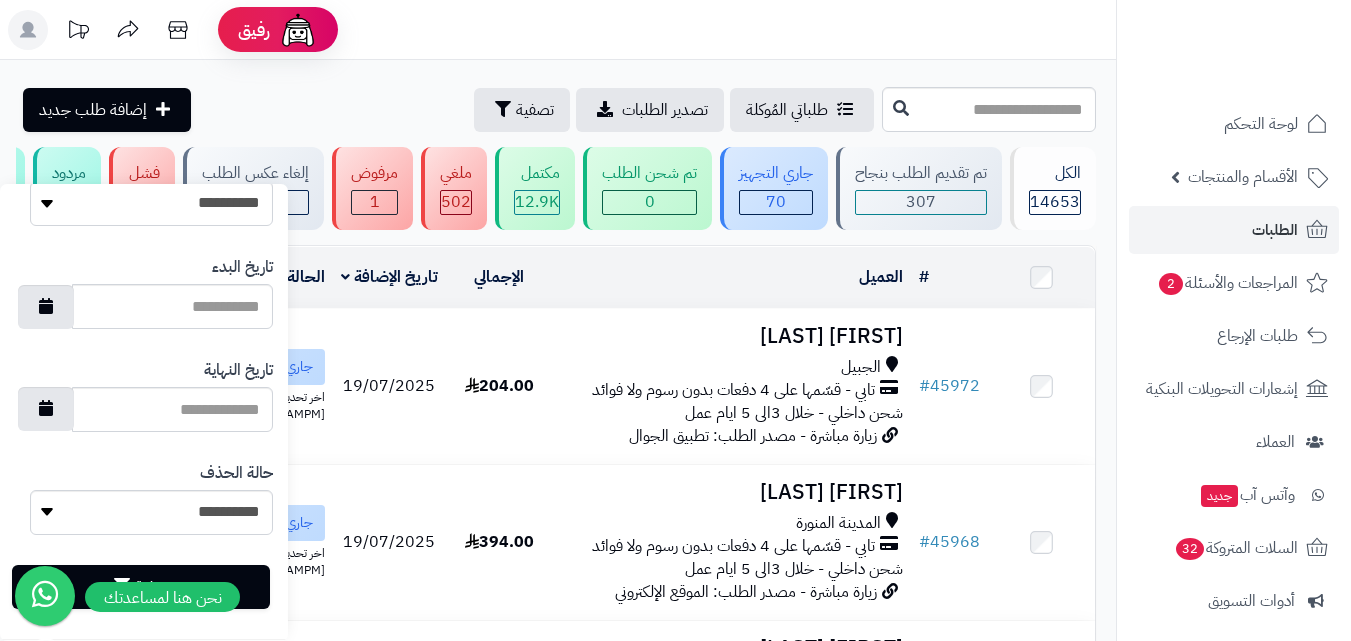 scroll, scrollTop: 1154, scrollLeft: 0, axis: vertical 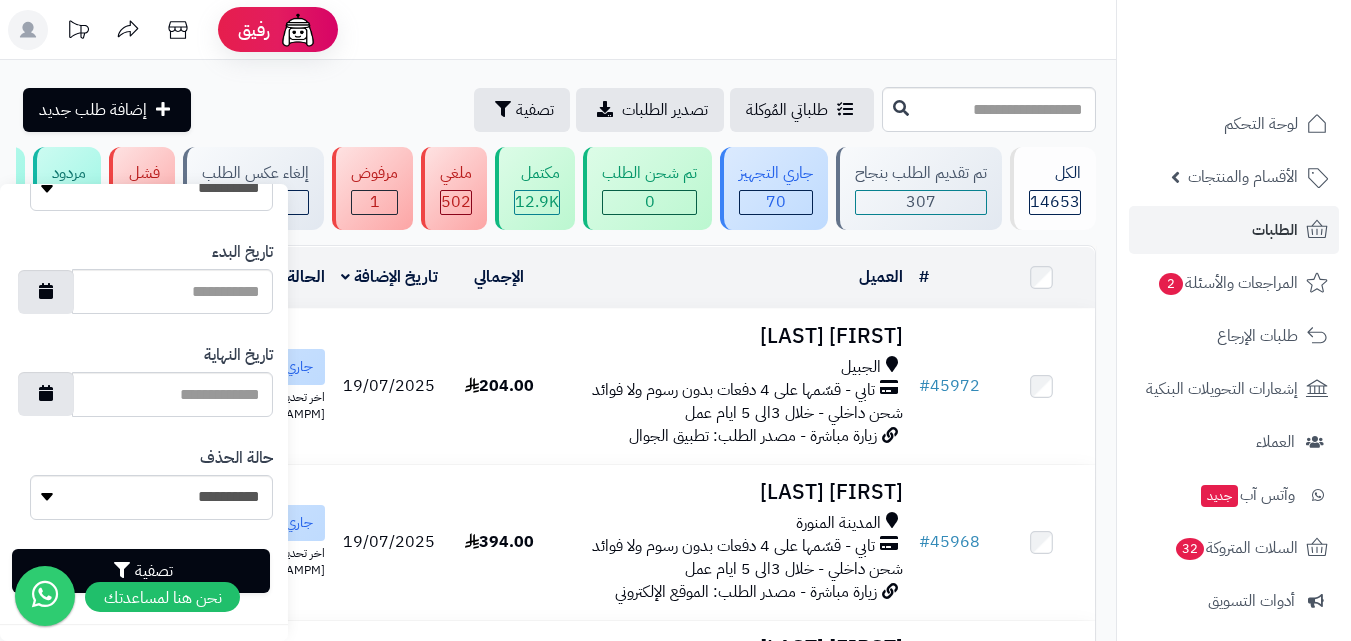 type on "**********" 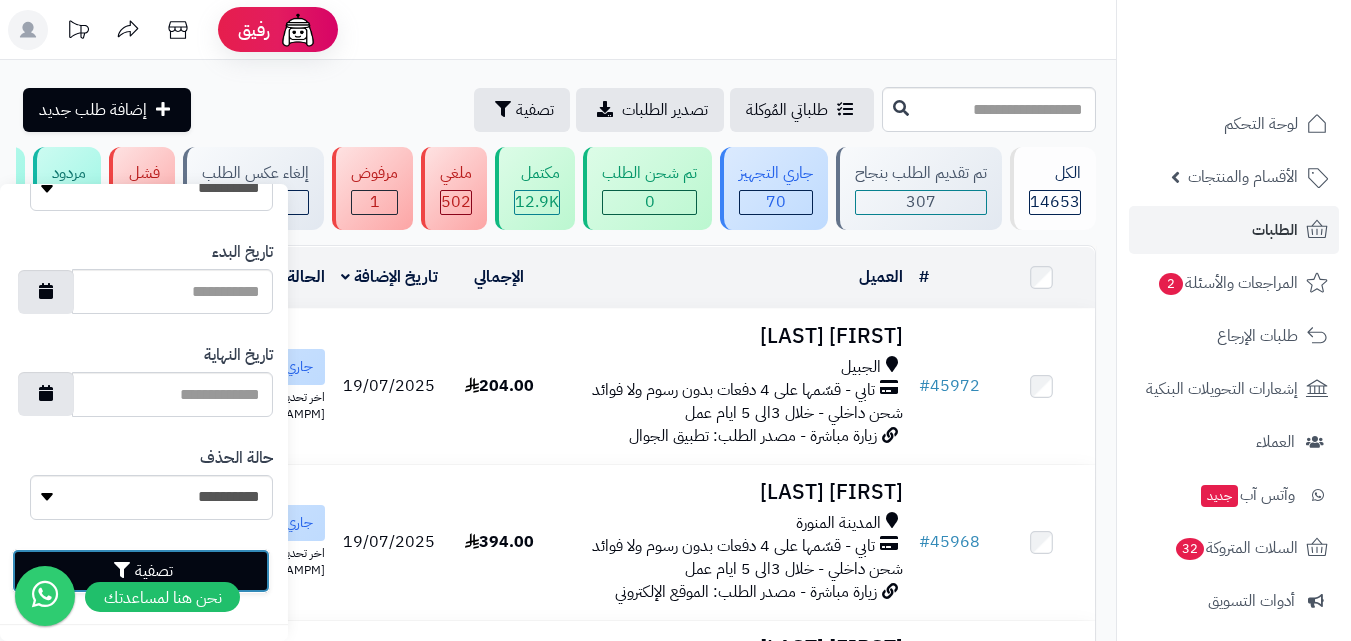 click on "تصفية" at bounding box center [141, 571] 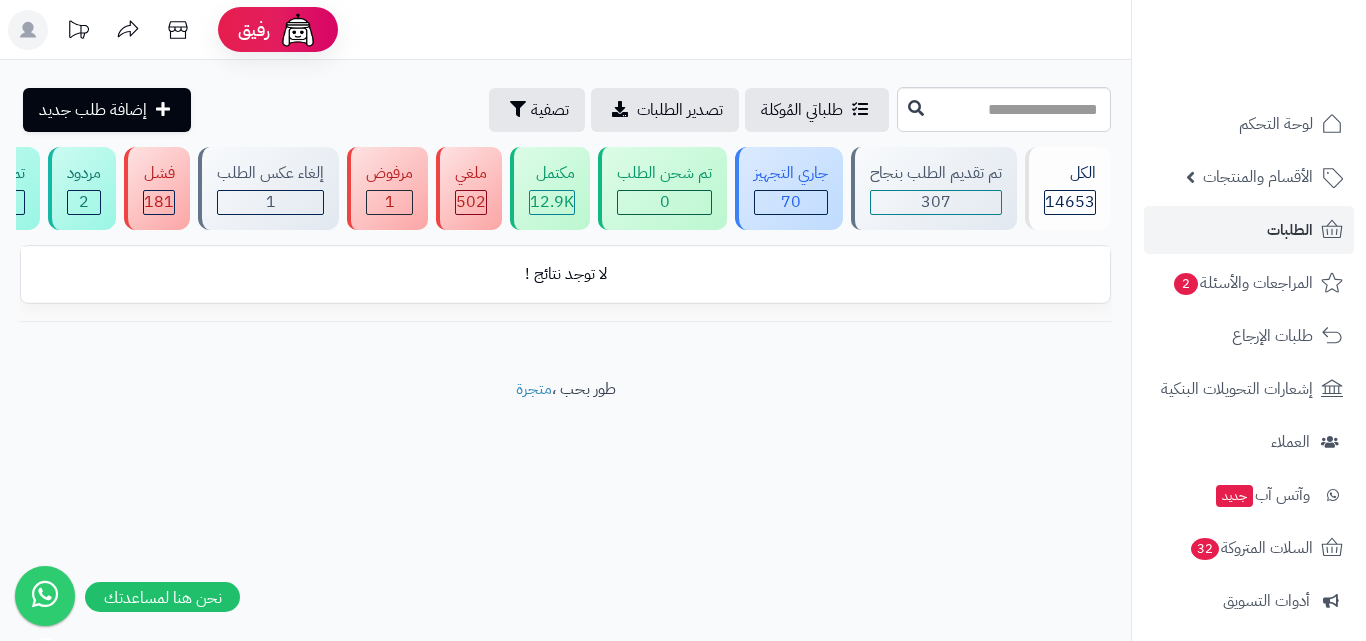 scroll, scrollTop: 0, scrollLeft: 0, axis: both 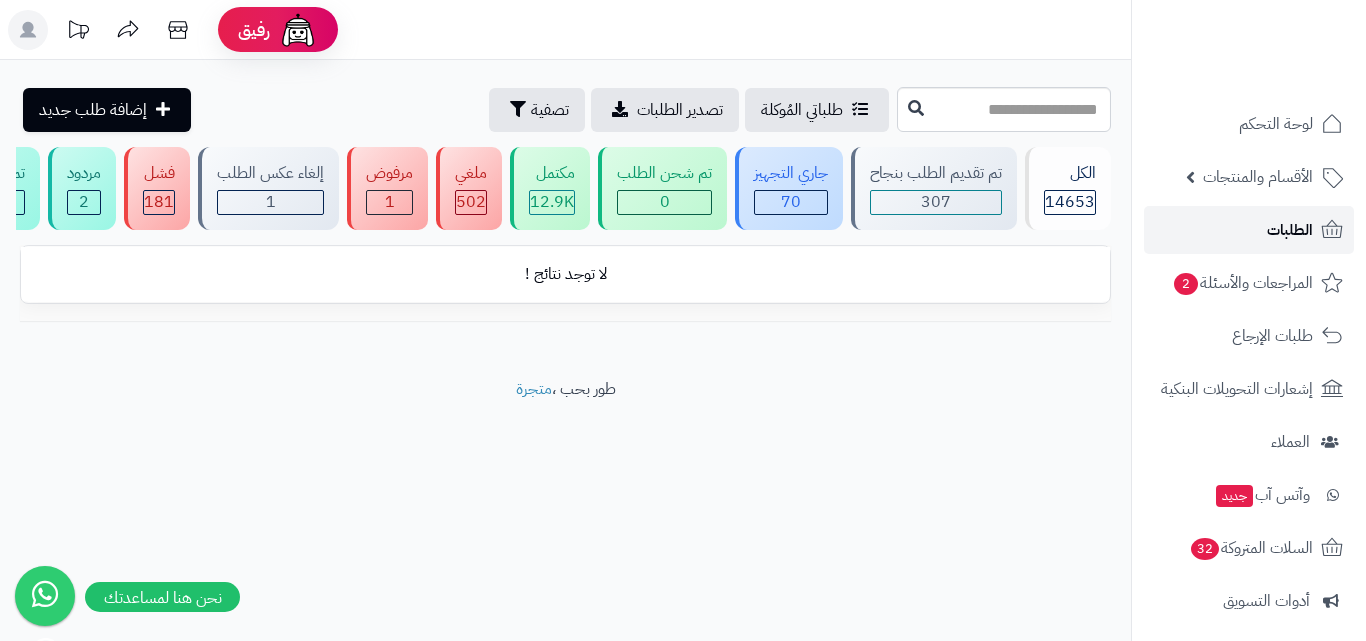 click on "الطلبات" at bounding box center (1290, 230) 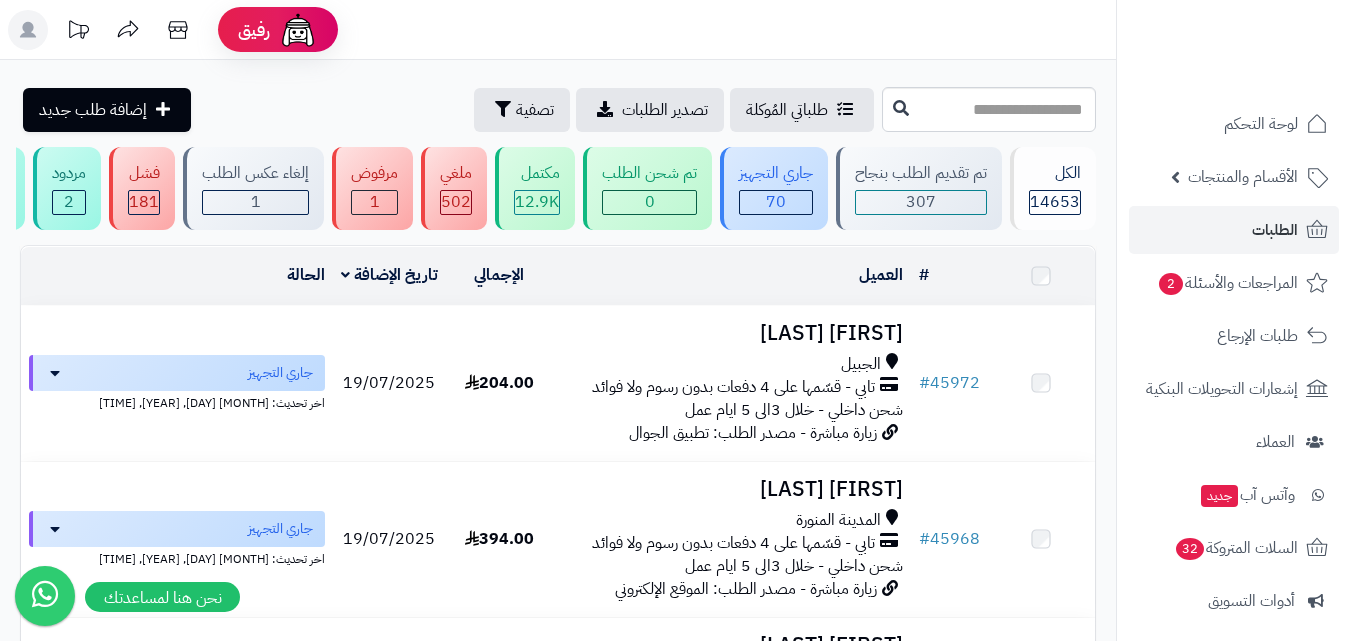 scroll, scrollTop: 0, scrollLeft: 0, axis: both 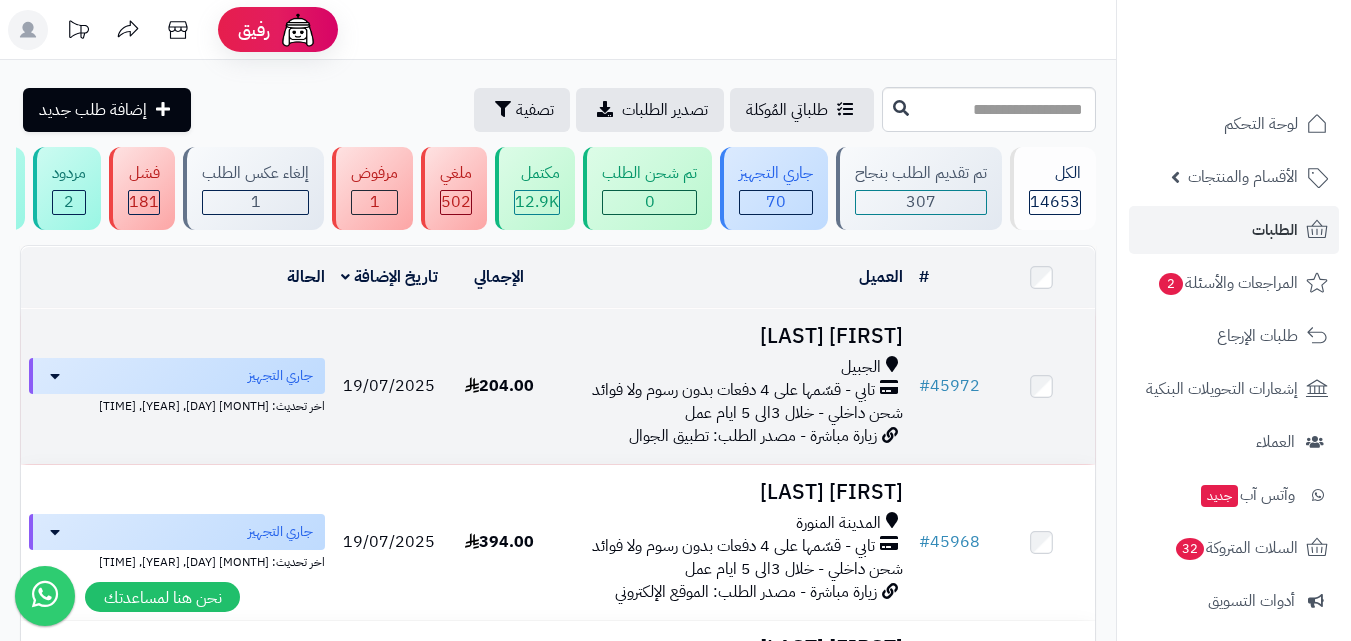 click on "تابي - قسّمها على 4 دفعات بدون رسوم ولا فوائد" at bounding box center (733, 390) 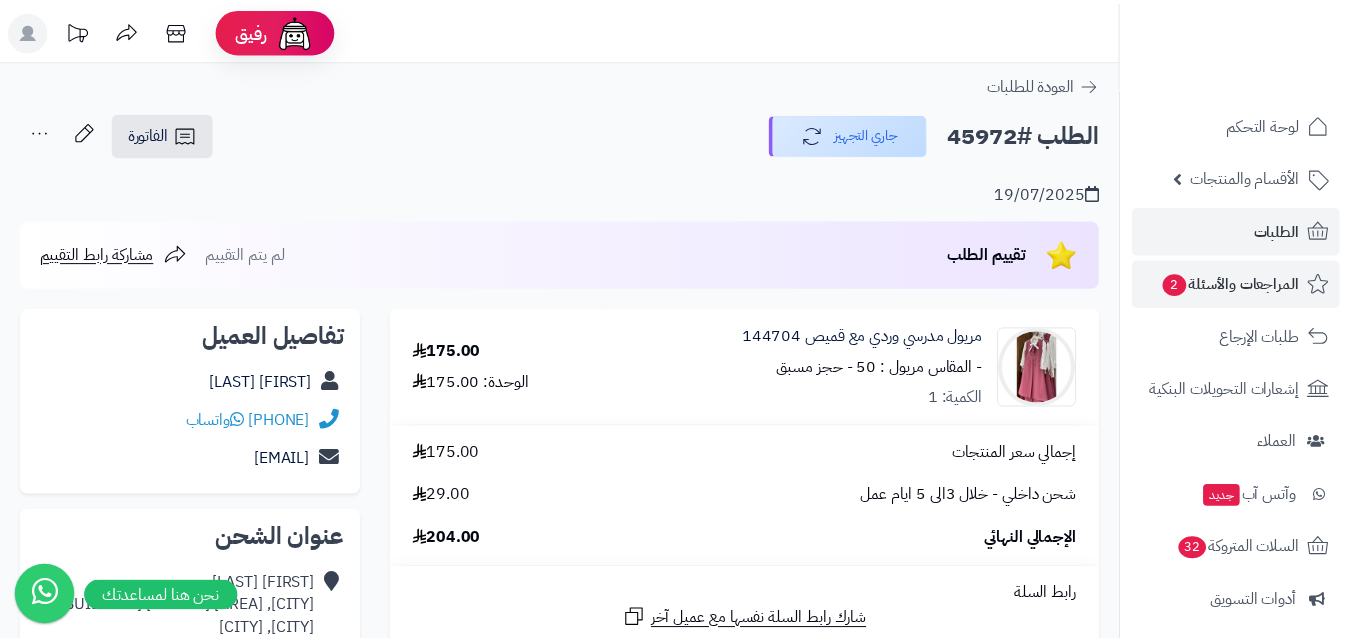 scroll, scrollTop: 0, scrollLeft: 0, axis: both 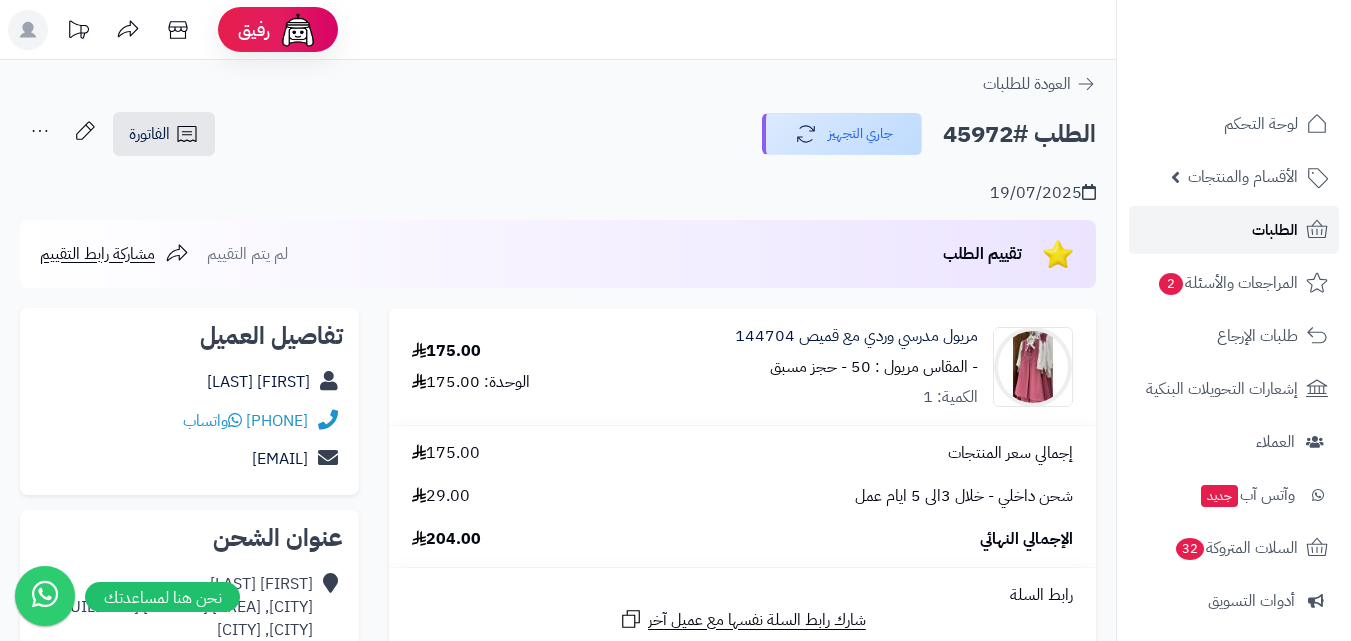 click on "الطلبات" at bounding box center (1234, 230) 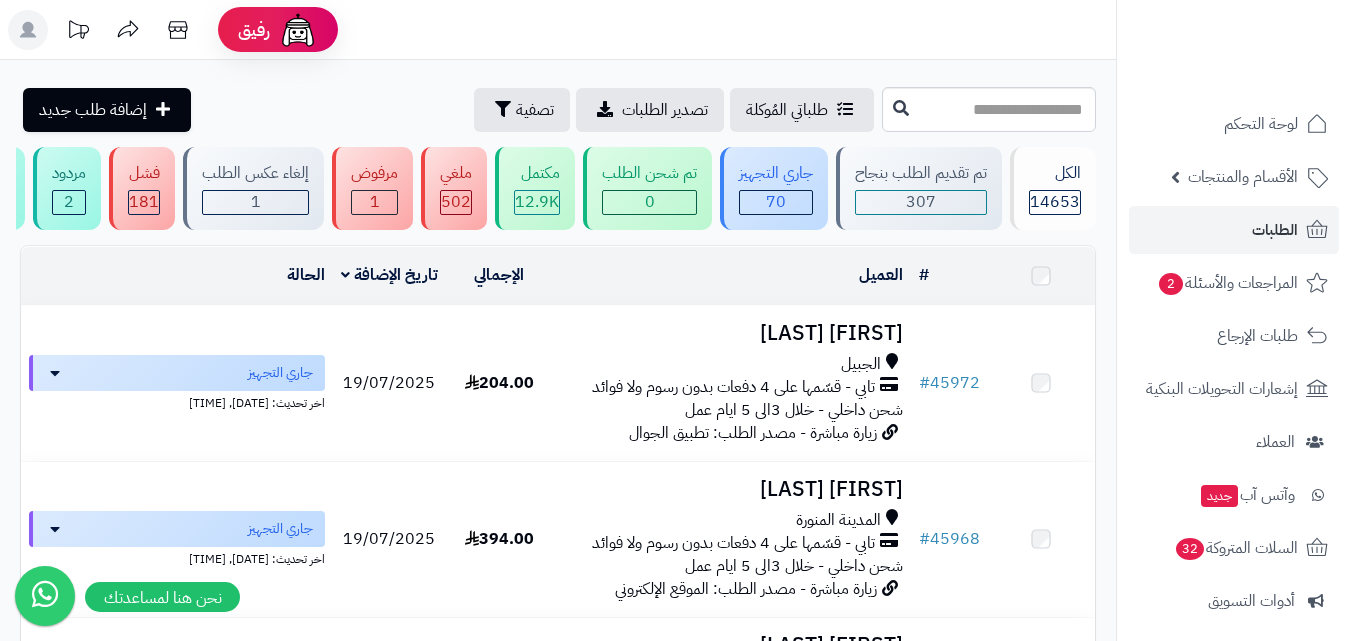 scroll, scrollTop: 0, scrollLeft: 0, axis: both 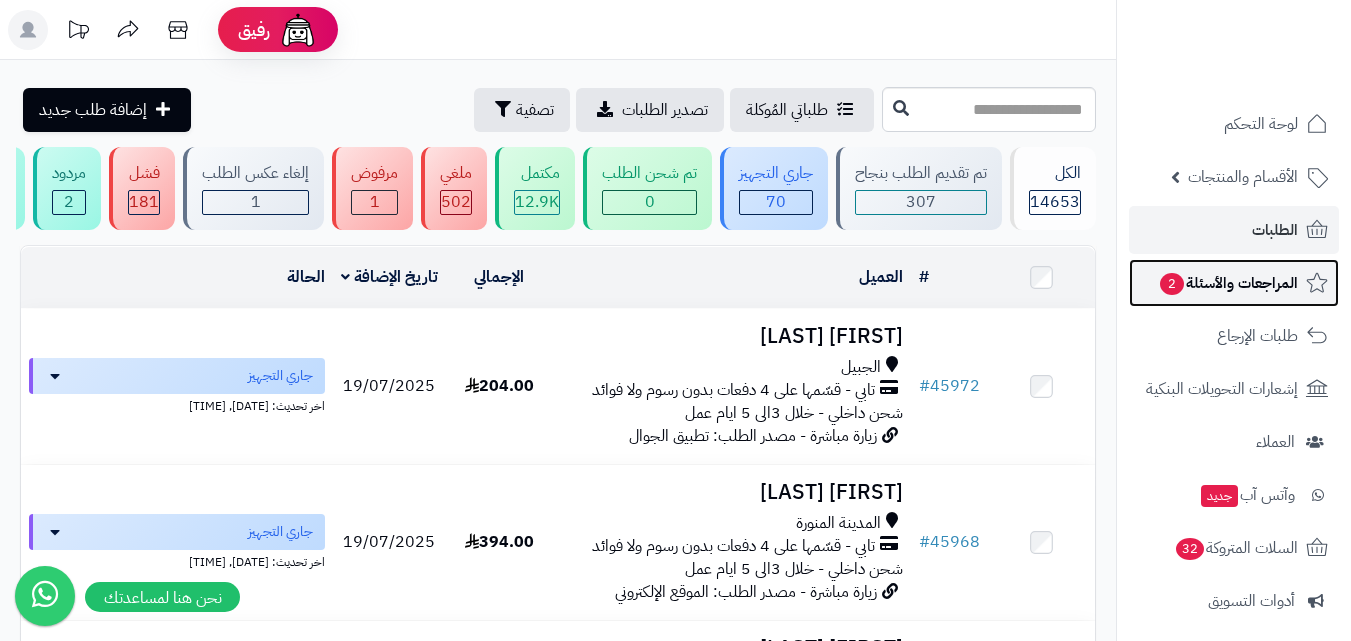 click on "المراجعات والأسئلة  2" at bounding box center [1228, 283] 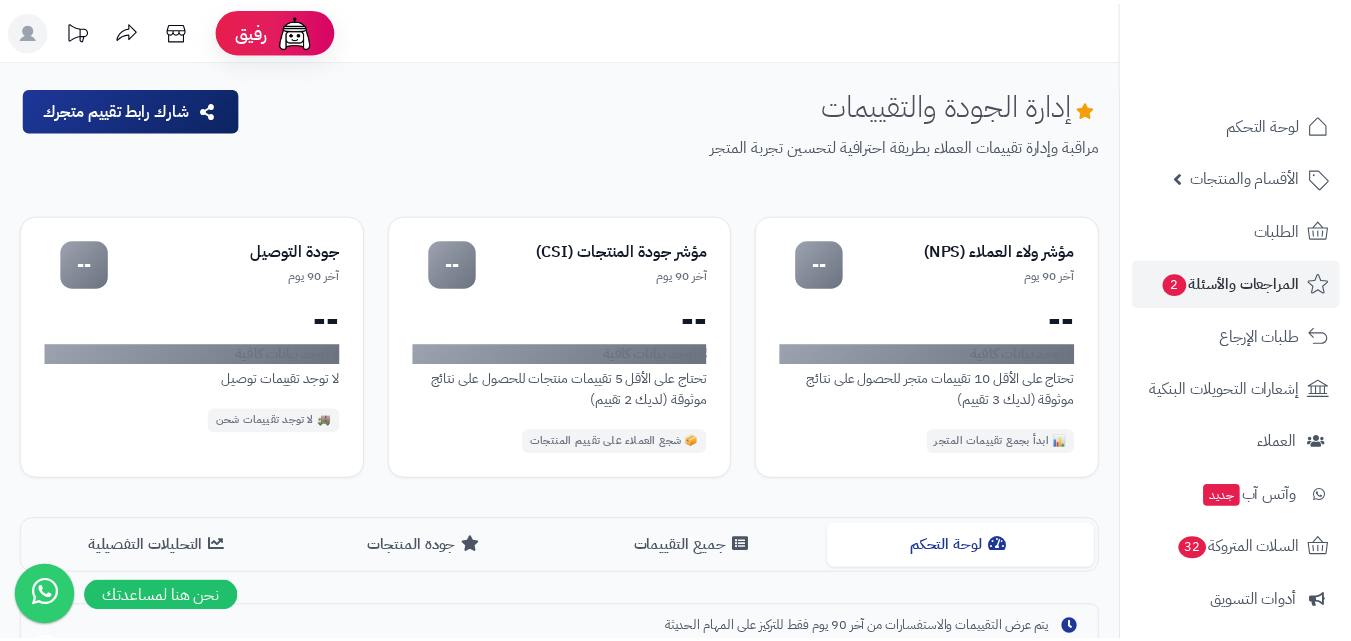 scroll, scrollTop: 0, scrollLeft: 0, axis: both 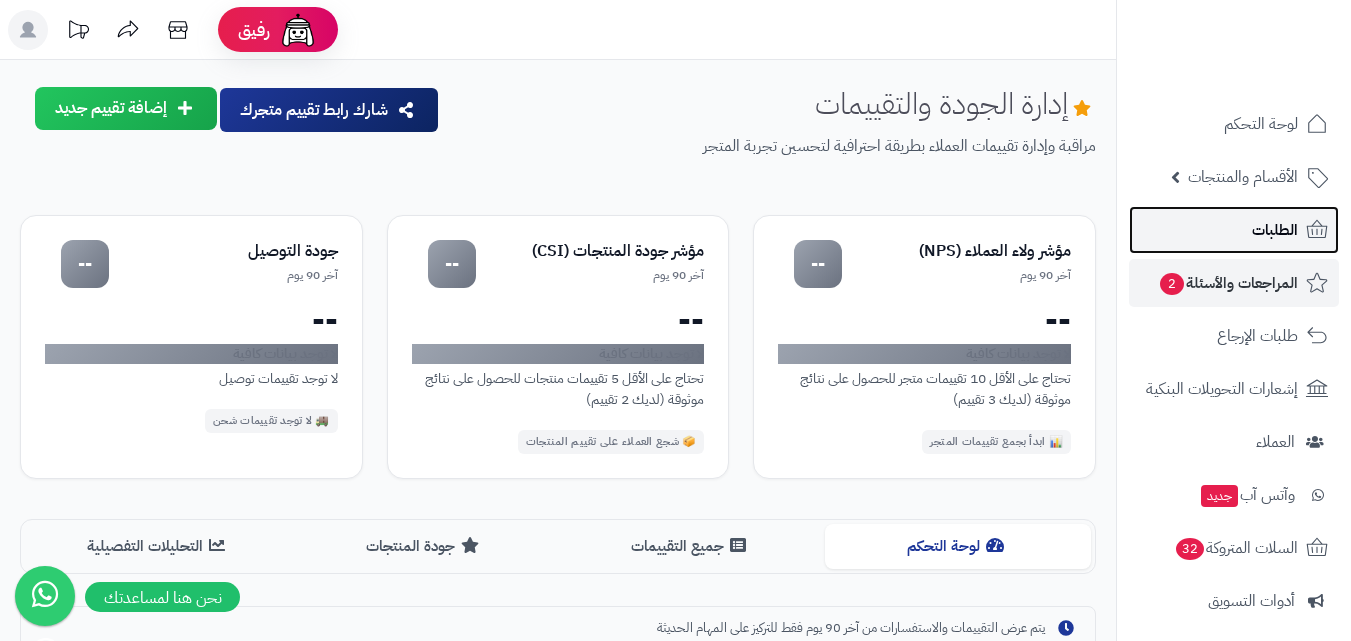 click 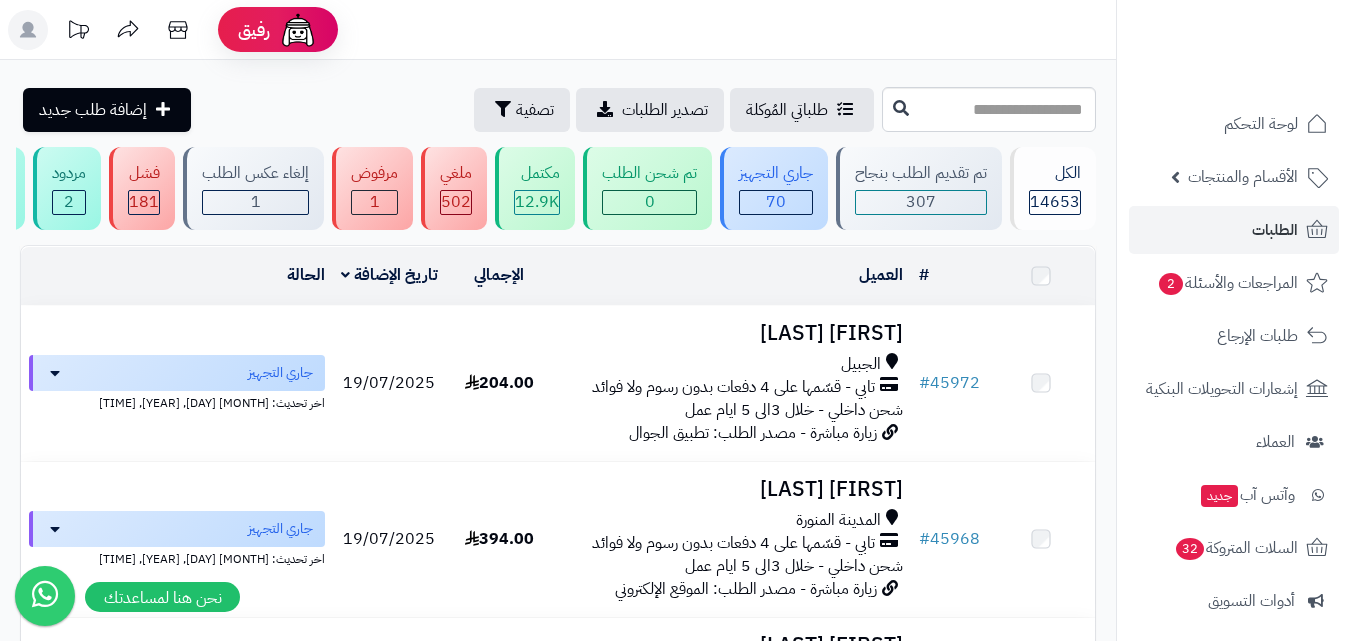 scroll, scrollTop: 0, scrollLeft: 0, axis: both 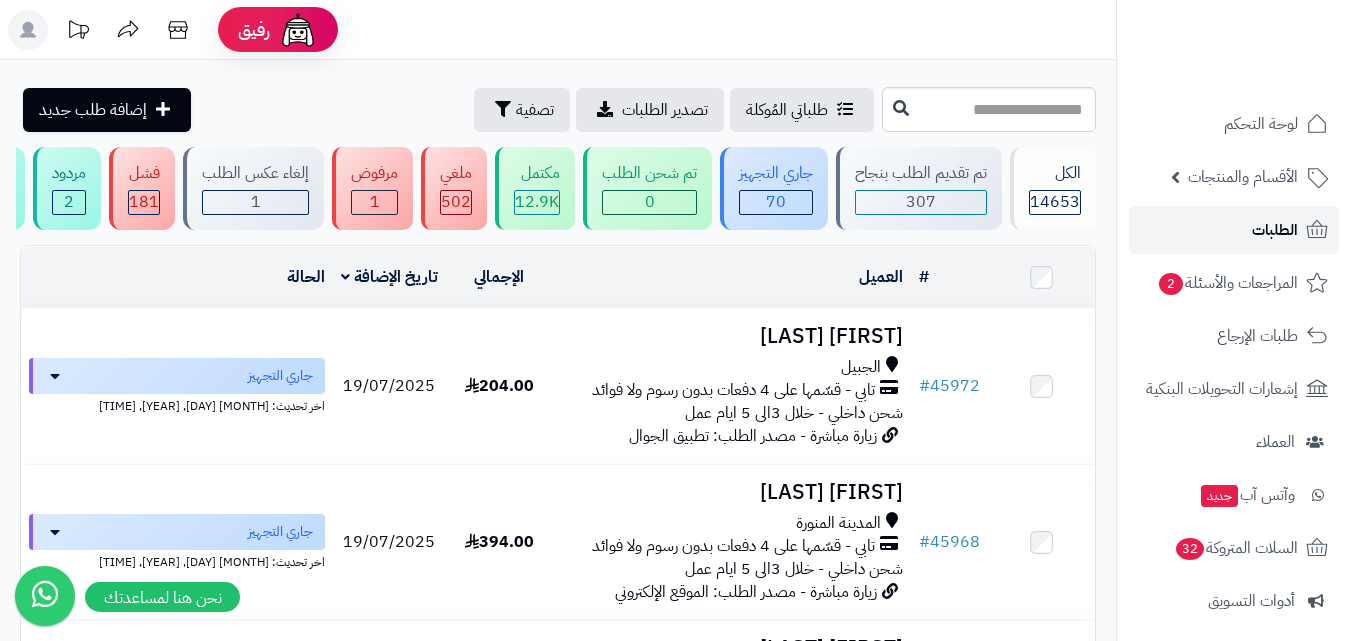 click on "الطلبات" at bounding box center [1234, 230] 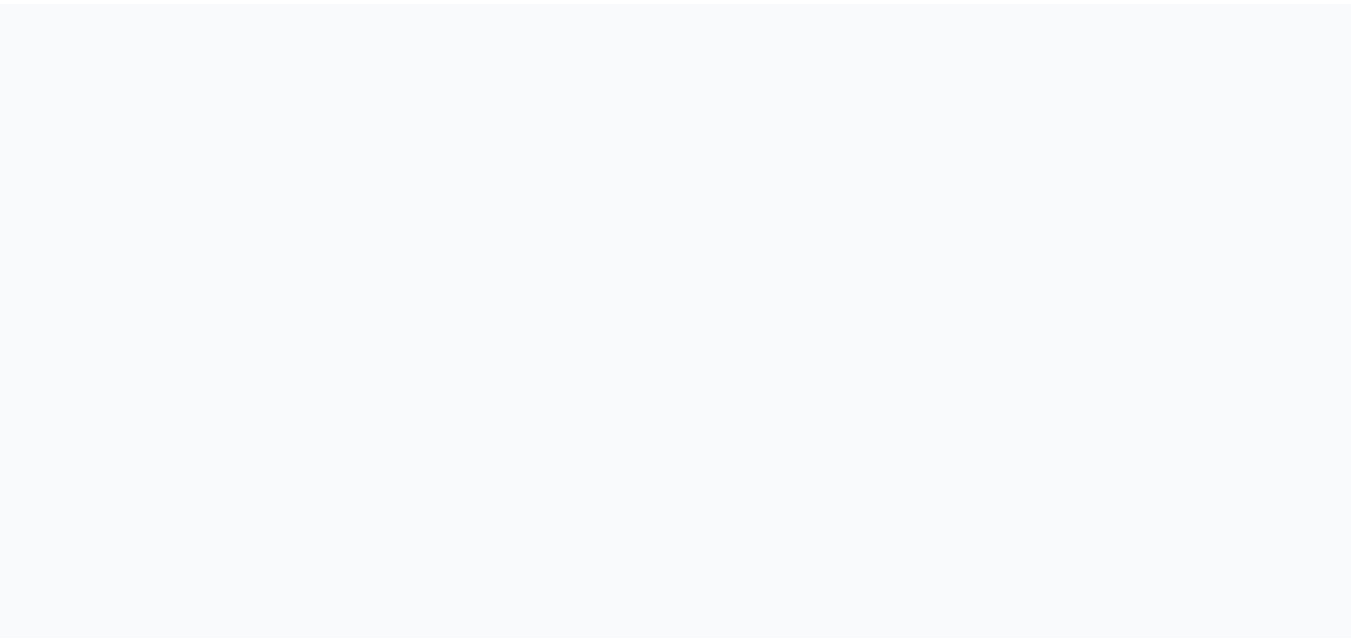 scroll, scrollTop: 0, scrollLeft: 0, axis: both 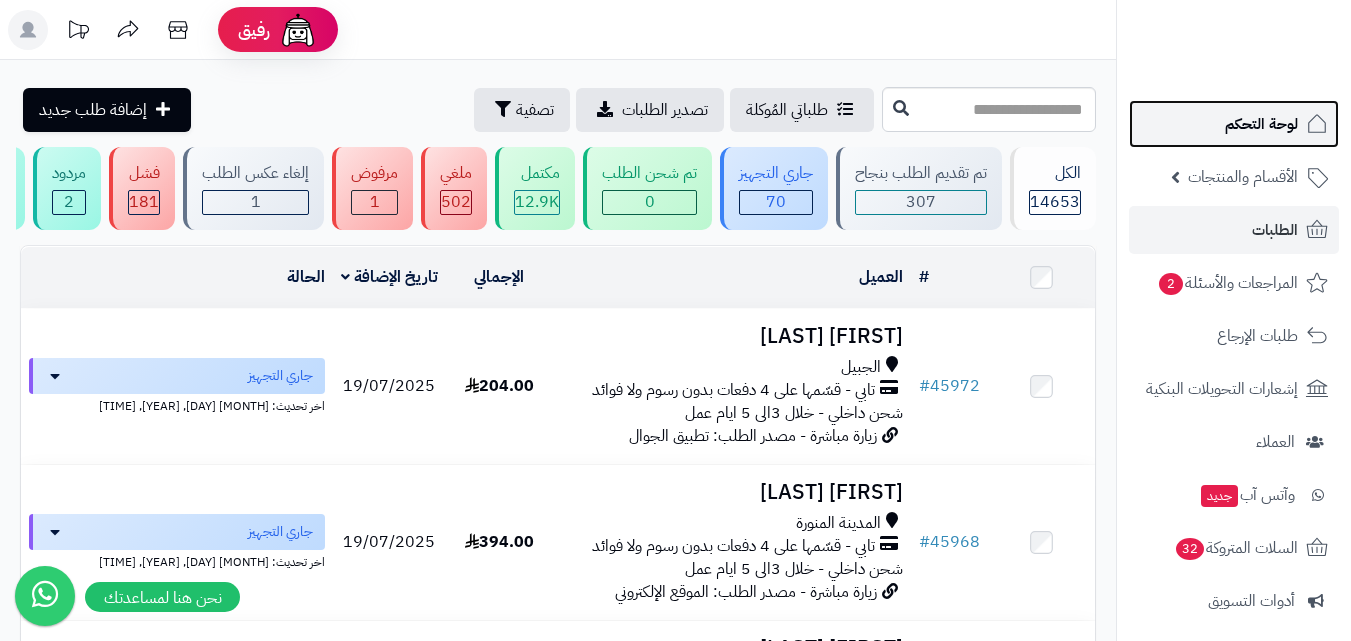 click on "لوحة التحكم" at bounding box center [1234, 124] 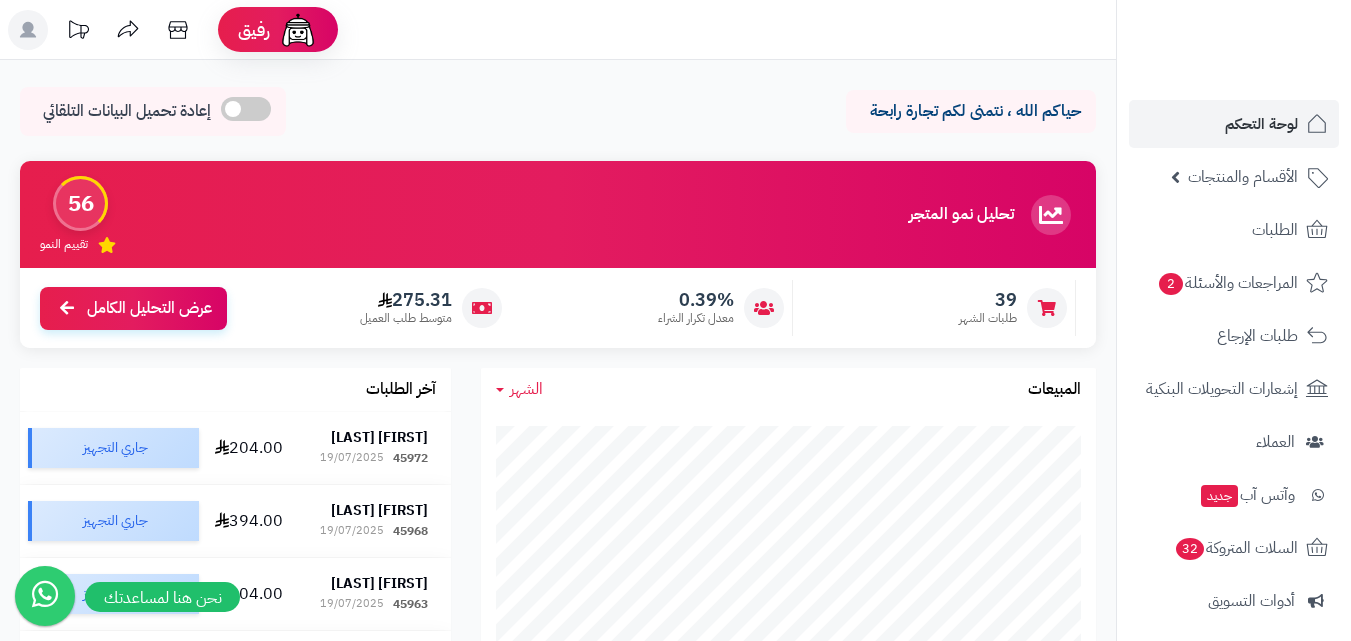 scroll, scrollTop: 0, scrollLeft: 0, axis: both 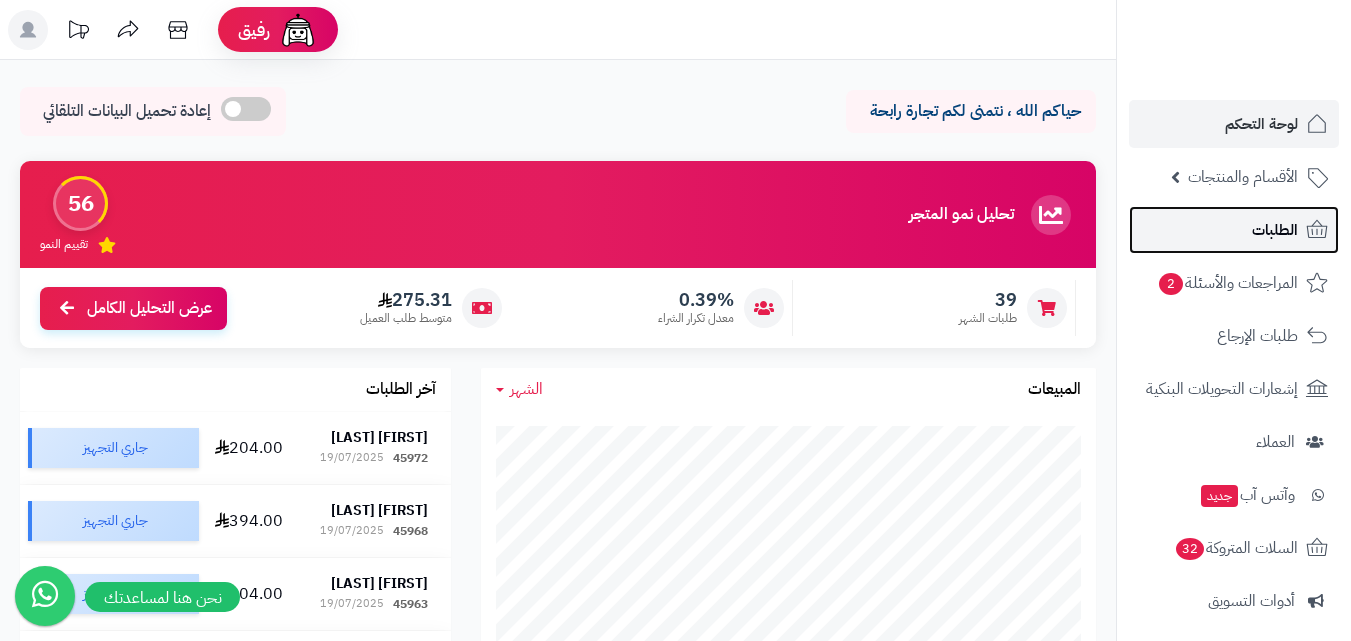 click on "الطلبات" at bounding box center [1234, 230] 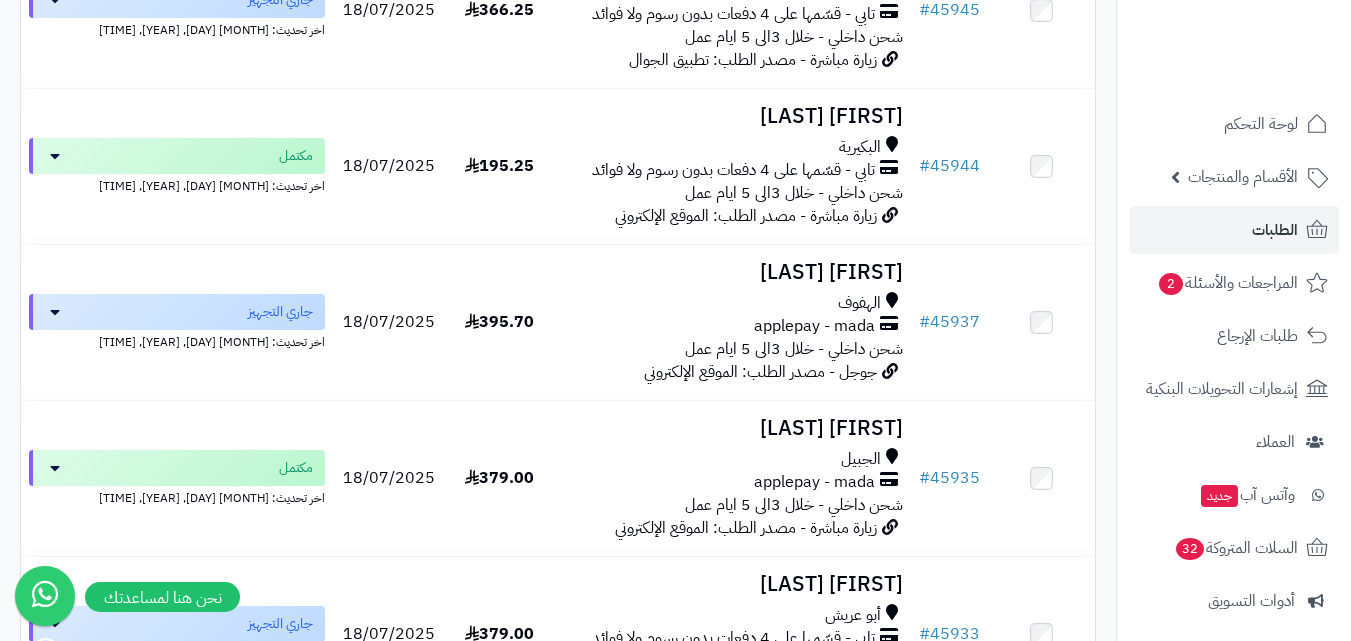 scroll, scrollTop: 1100, scrollLeft: 0, axis: vertical 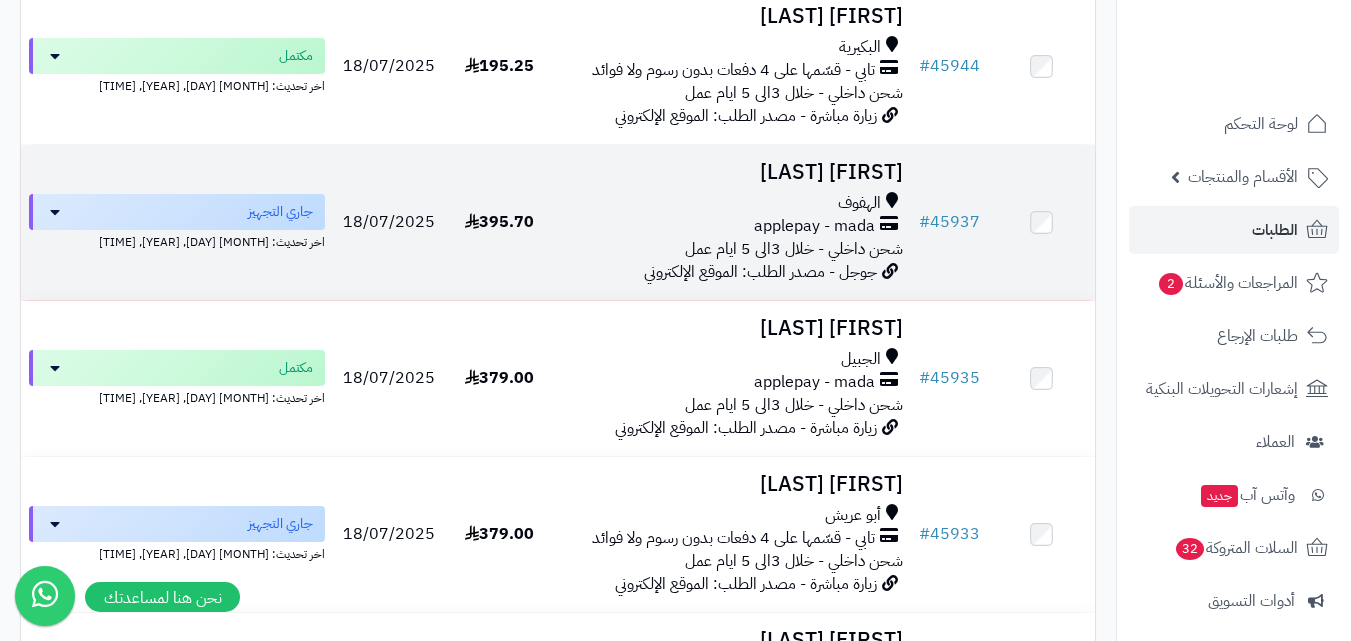 click on "جوجل       -
مصدر الطلب:
الموقع الإلكتروني" at bounding box center (760, 272) 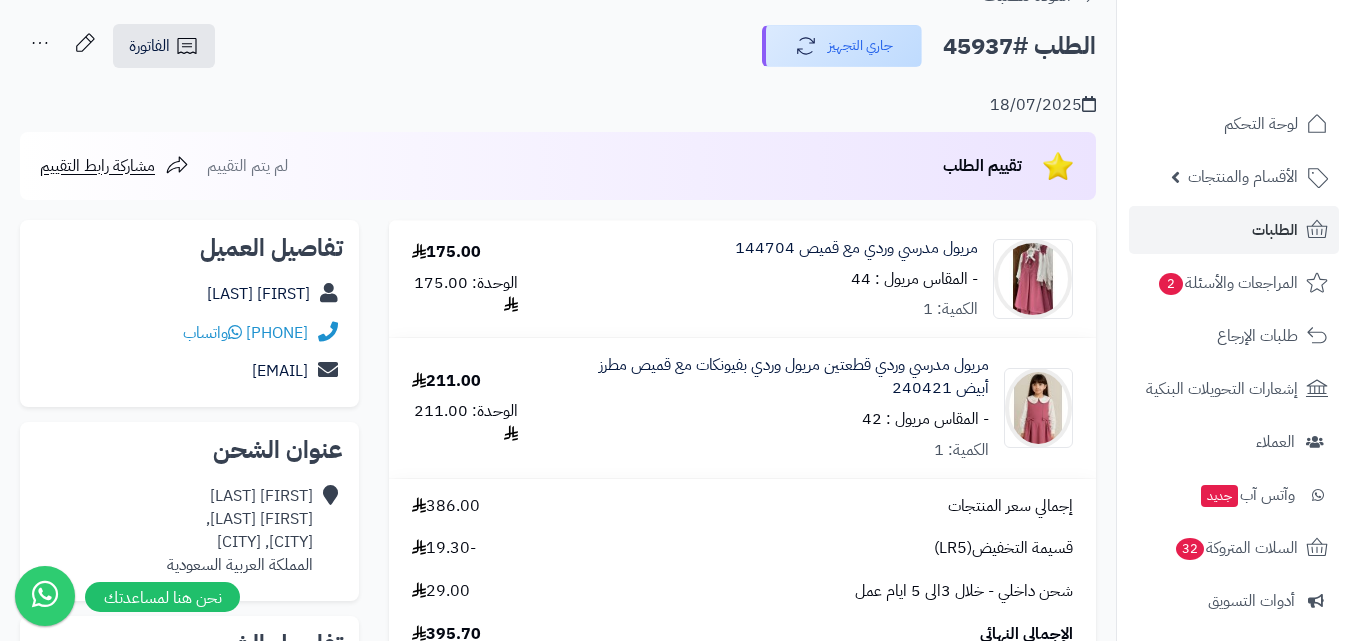 scroll, scrollTop: 0, scrollLeft: 0, axis: both 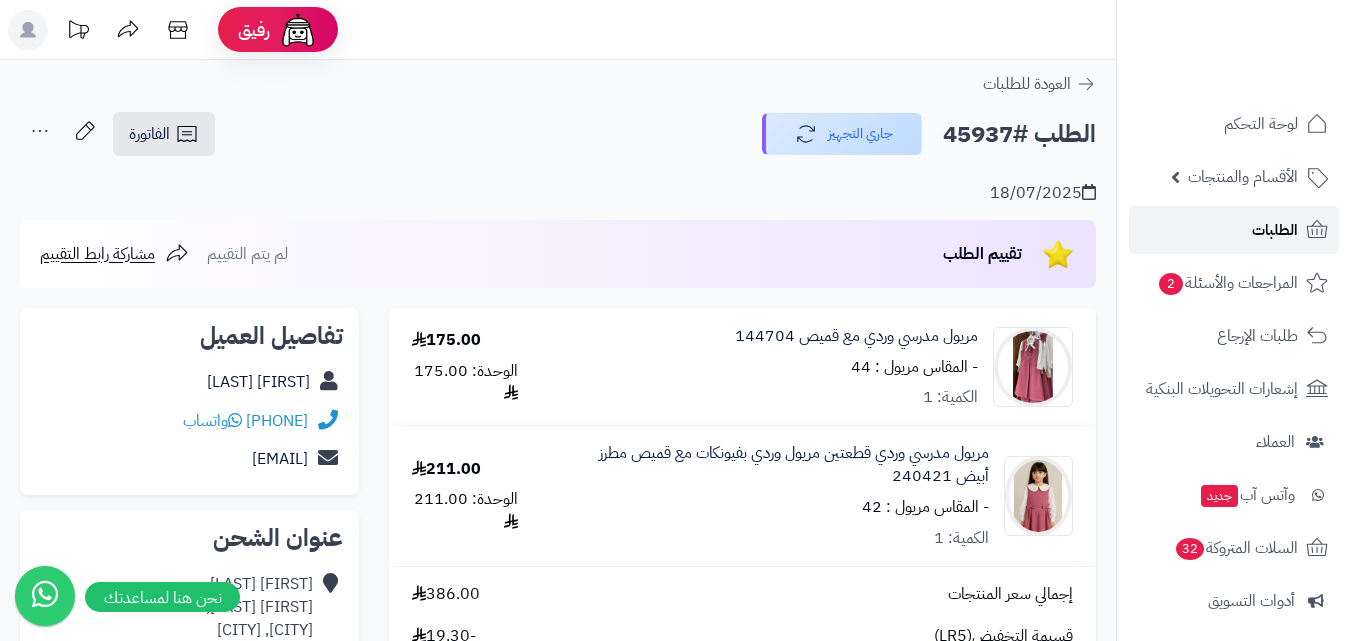 click on "الطلبات" at bounding box center (1234, 230) 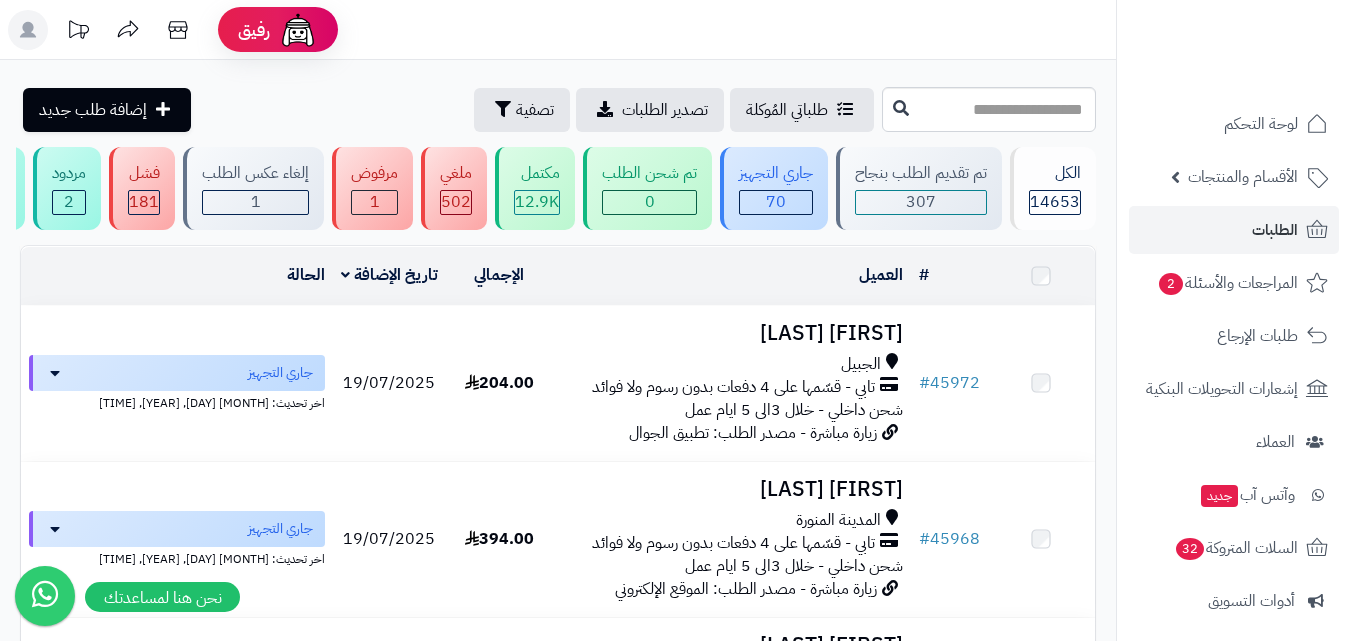scroll, scrollTop: 0, scrollLeft: 0, axis: both 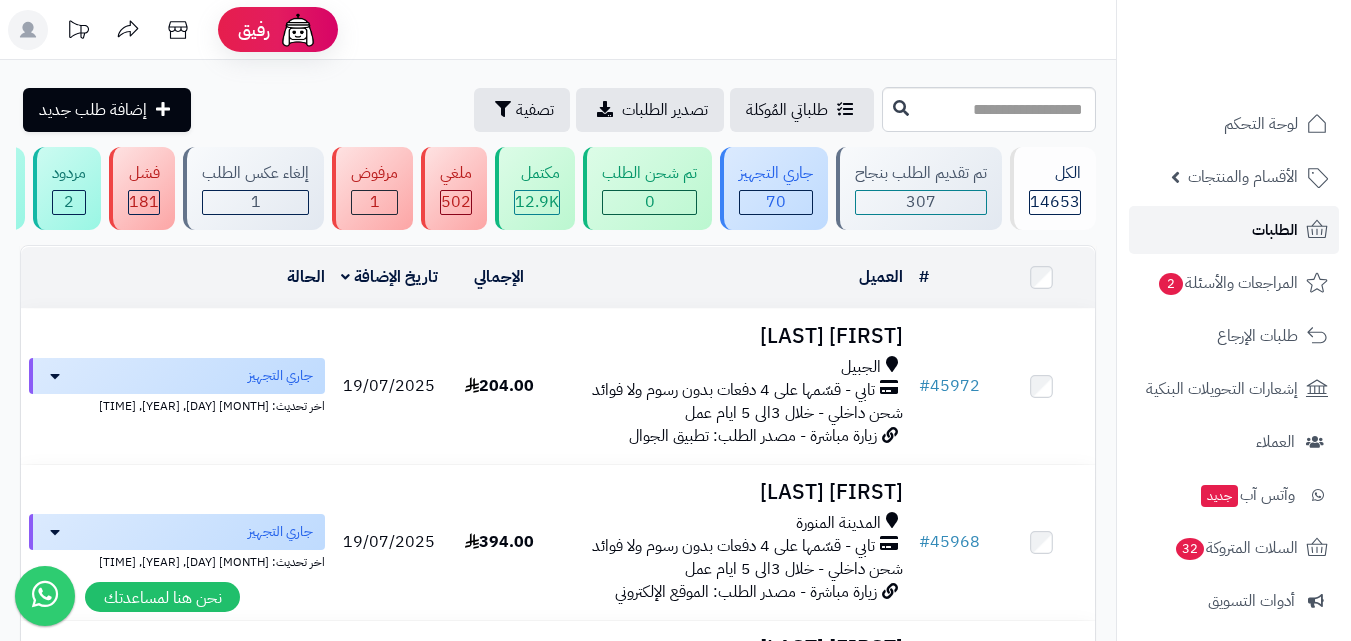 click on "الطلبات" at bounding box center [1234, 230] 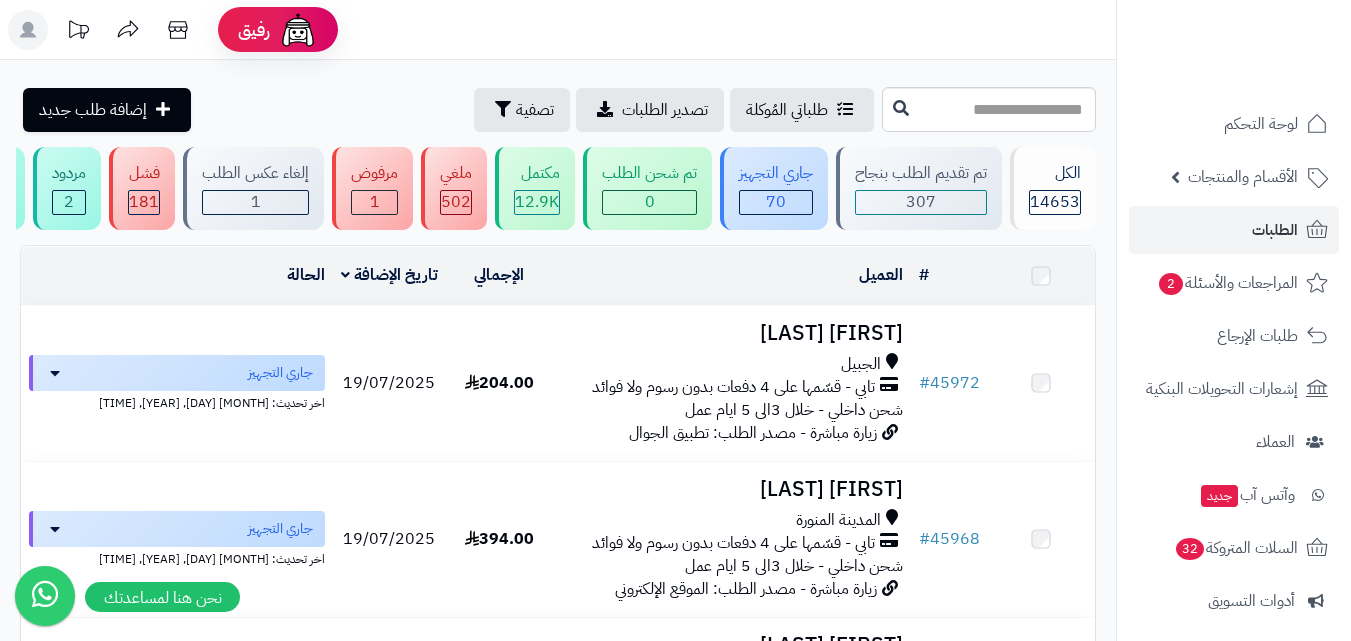 scroll, scrollTop: 0, scrollLeft: 0, axis: both 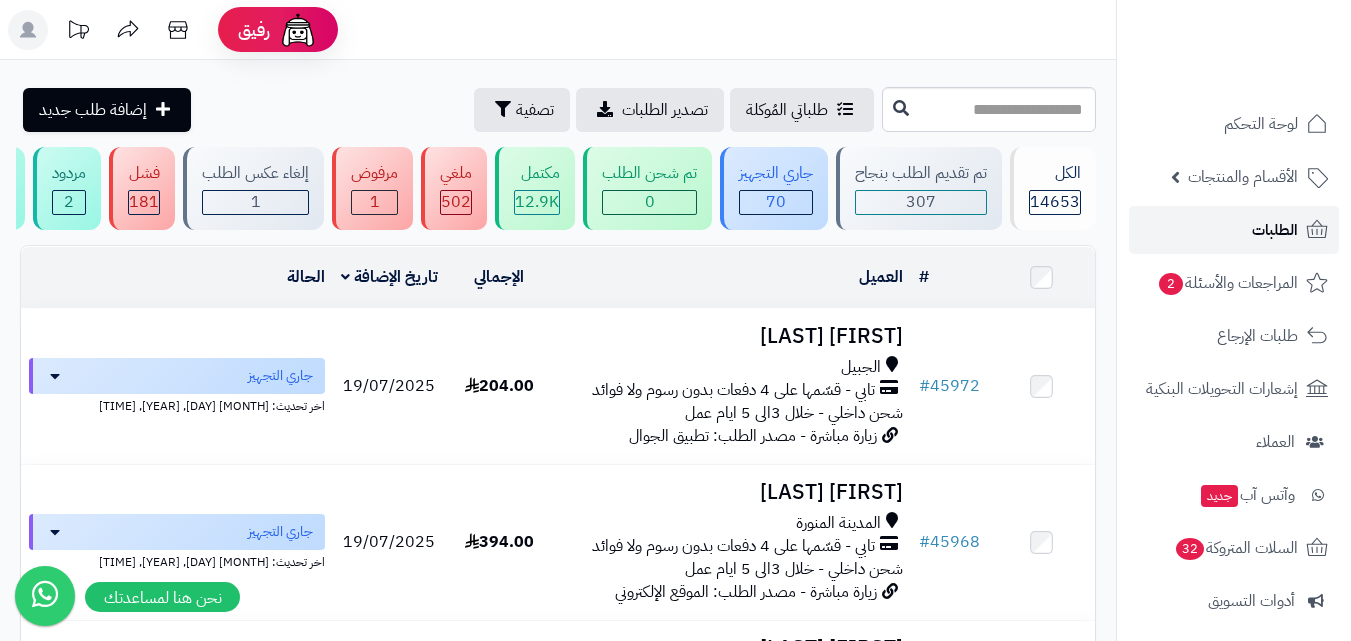 click on "الطلبات" at bounding box center [1234, 230] 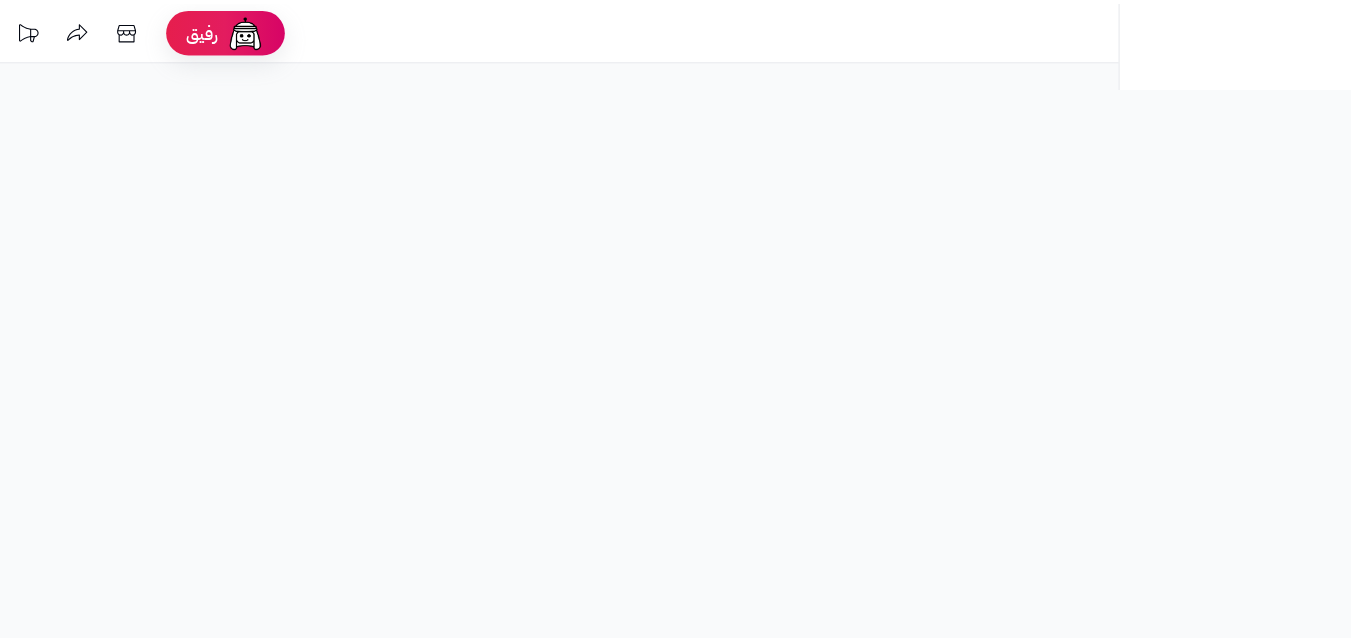scroll, scrollTop: 0, scrollLeft: 0, axis: both 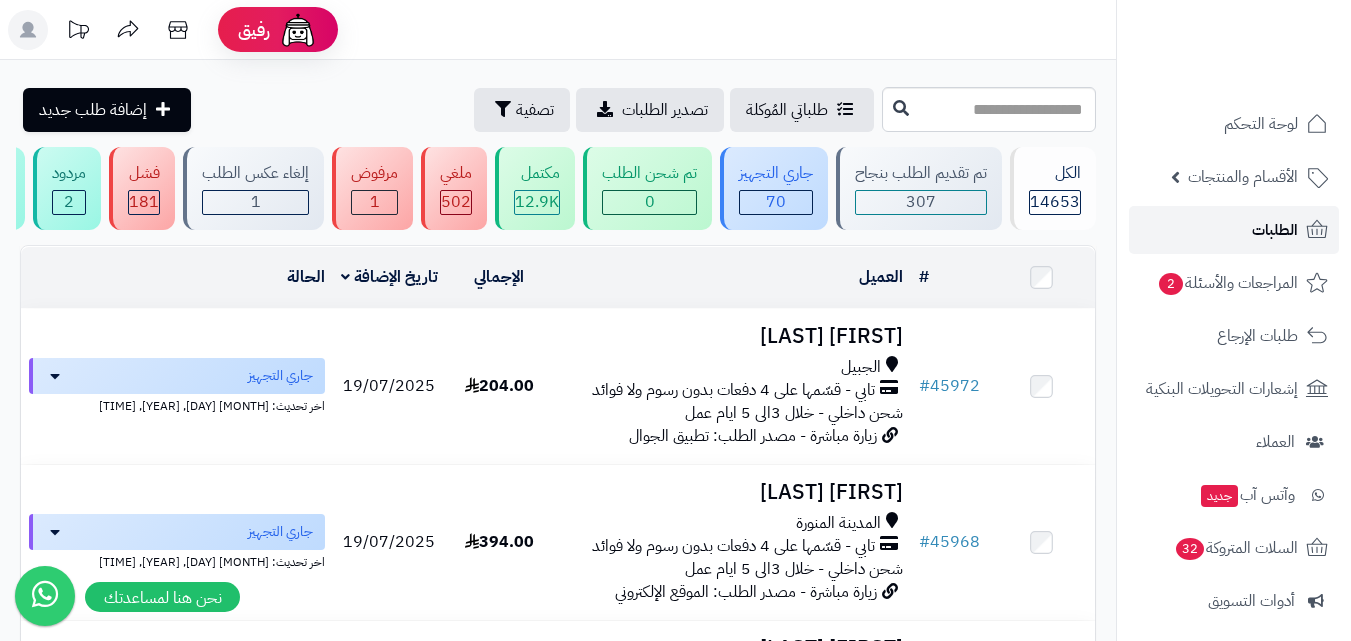 click on "الطلبات" at bounding box center (1234, 230) 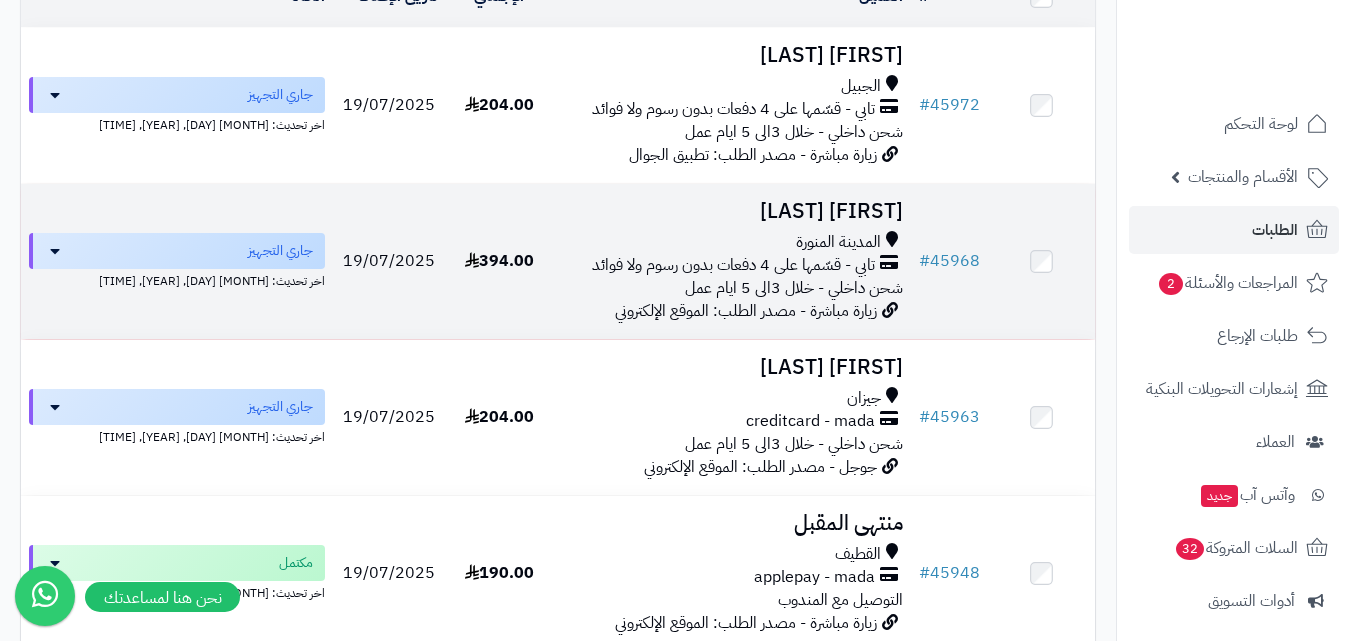 scroll, scrollTop: 300, scrollLeft: 0, axis: vertical 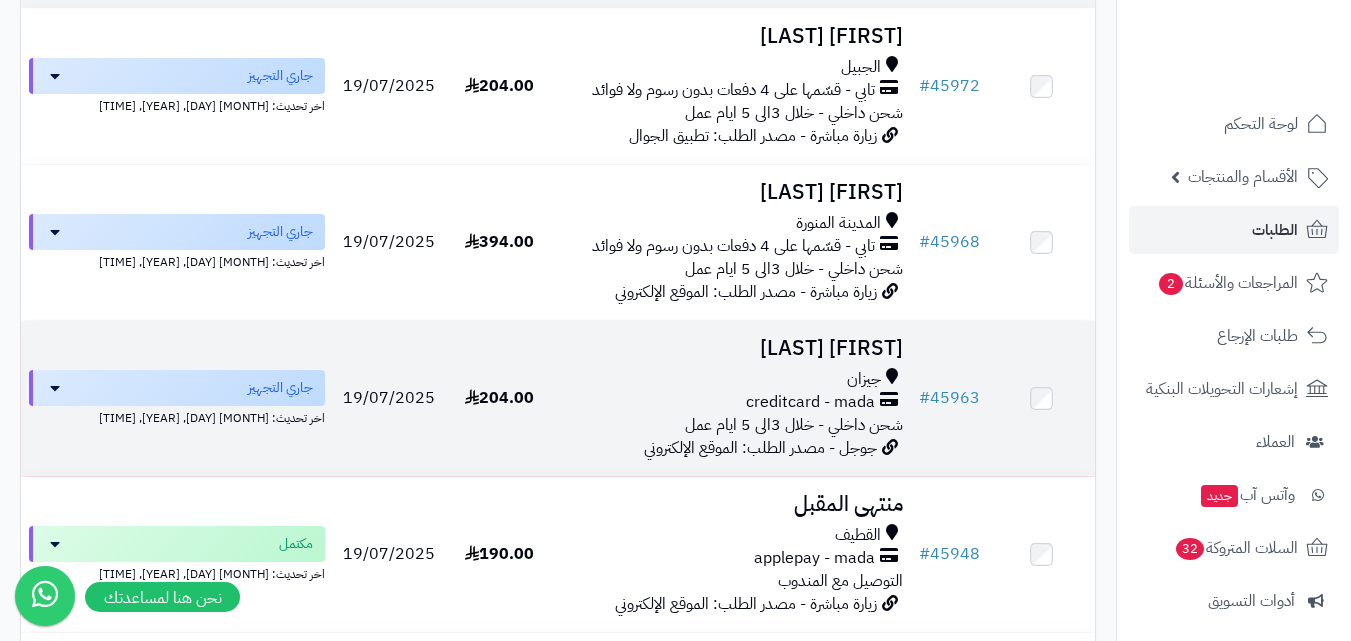 click on "شحن داخلي  - خلال 3الى 5 ايام عمل" at bounding box center [794, 425] 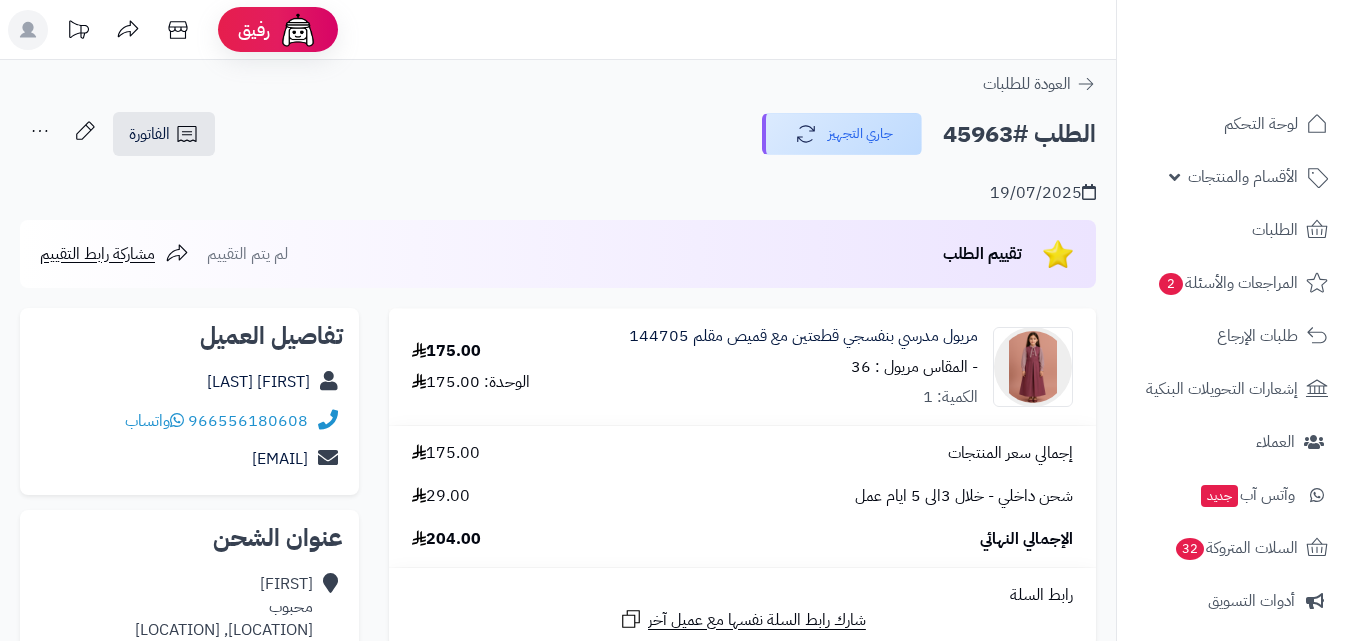 scroll, scrollTop: 0, scrollLeft: 0, axis: both 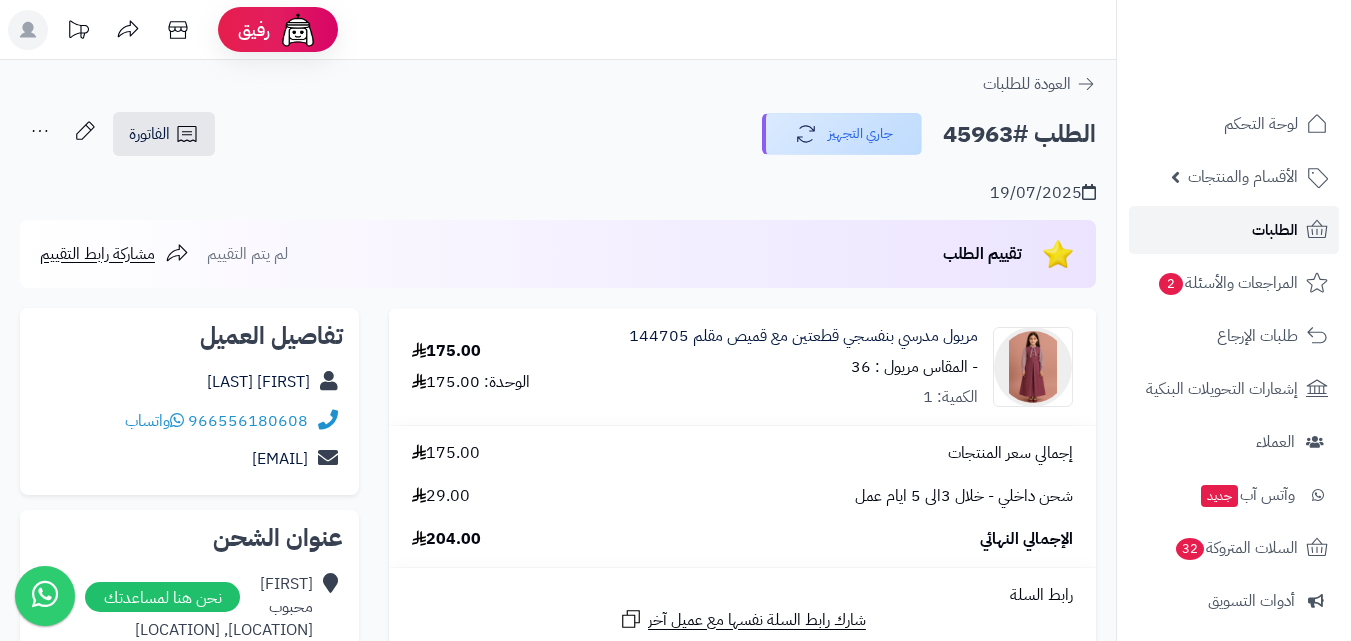 click on "الطلبات" at bounding box center (1275, 230) 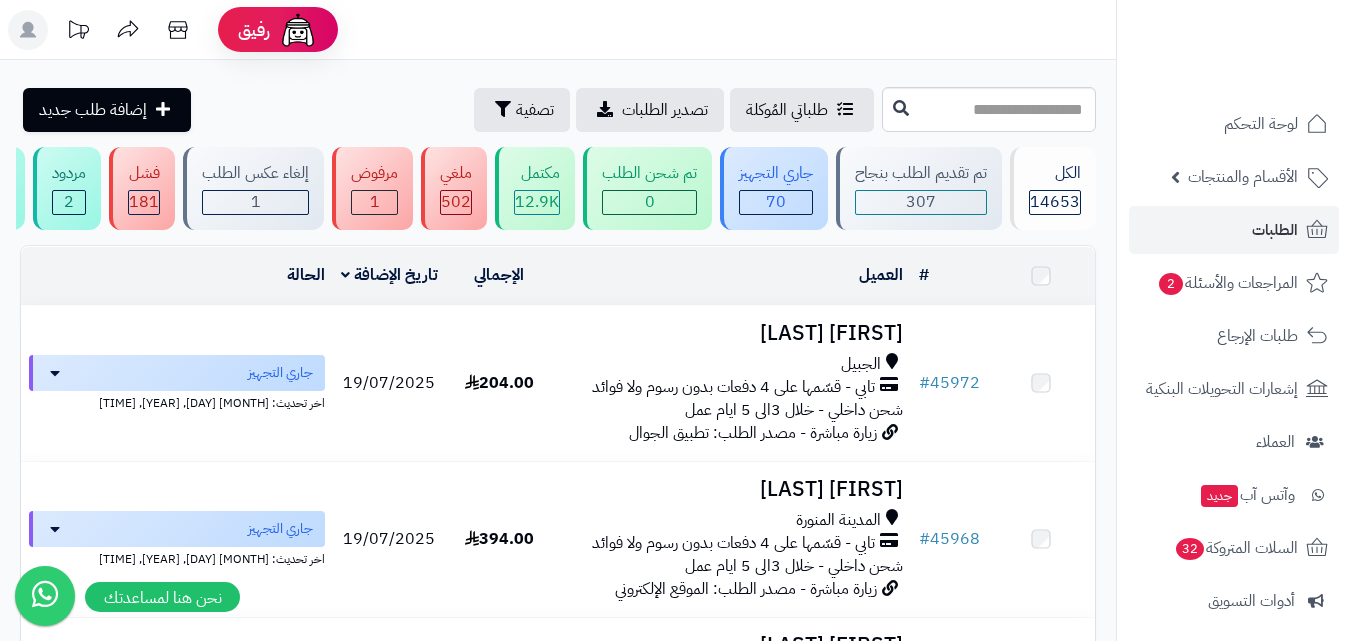 scroll, scrollTop: 0, scrollLeft: 0, axis: both 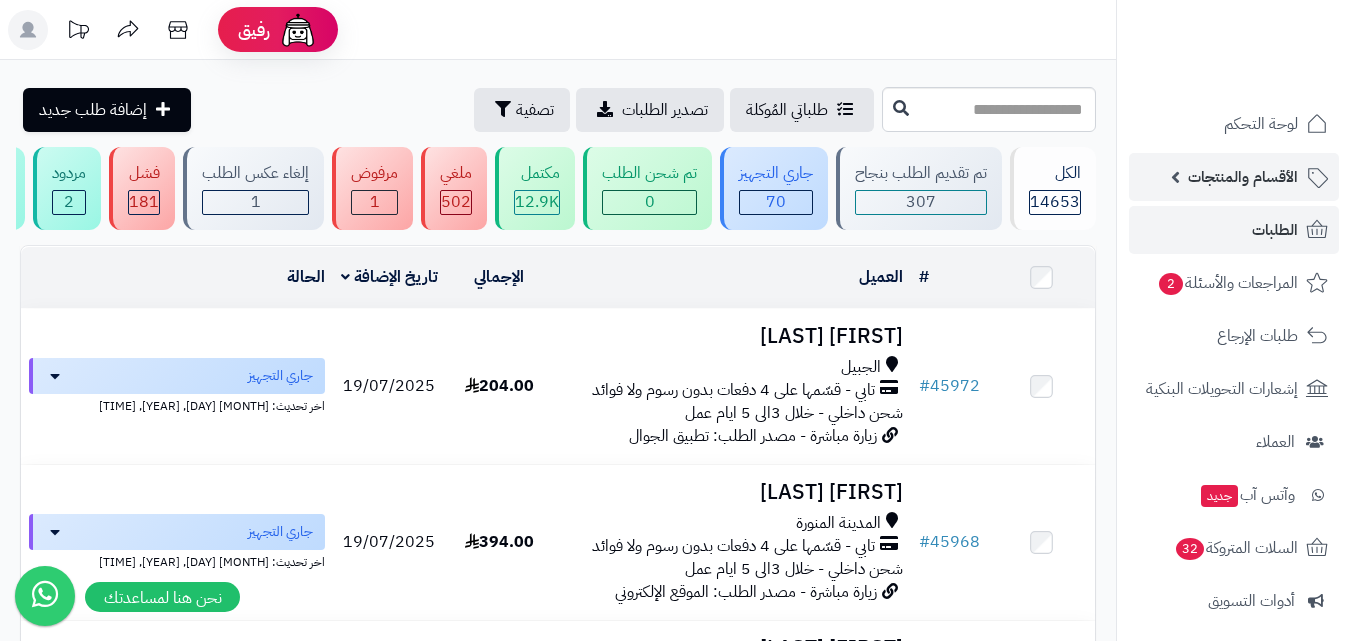 click on "الأقسام والمنتجات" at bounding box center (1243, 177) 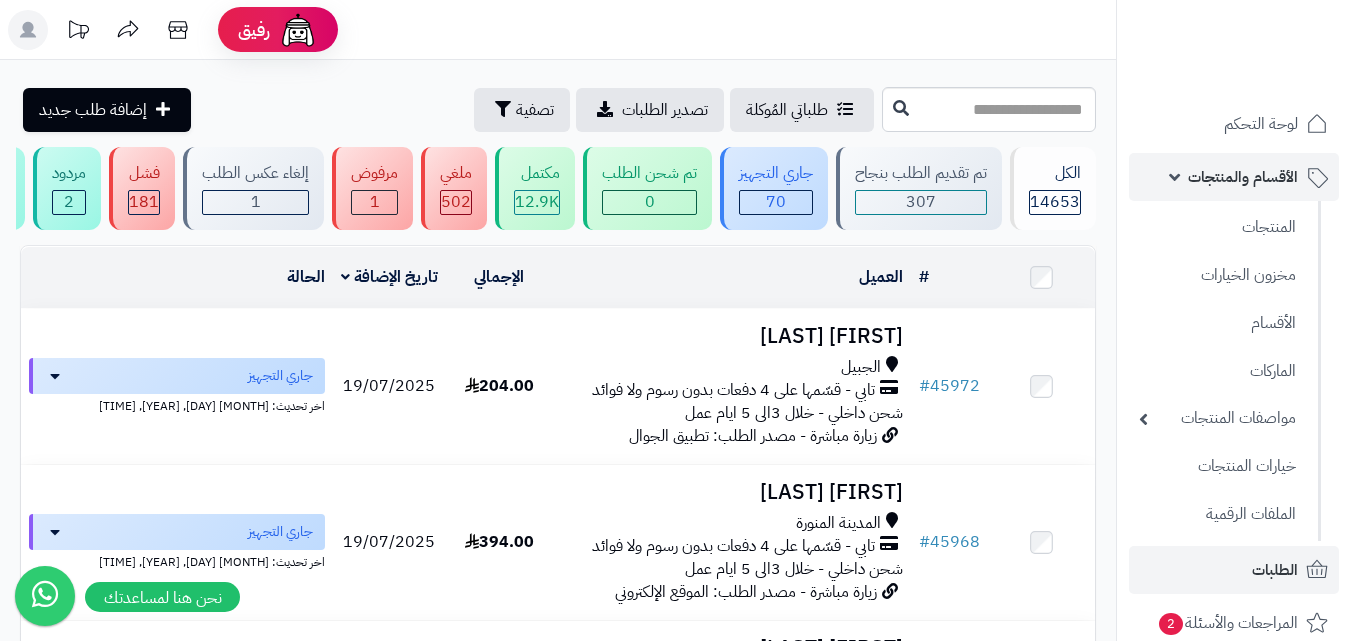 click on "الأقسام والمنتجات" at bounding box center (1234, 177) 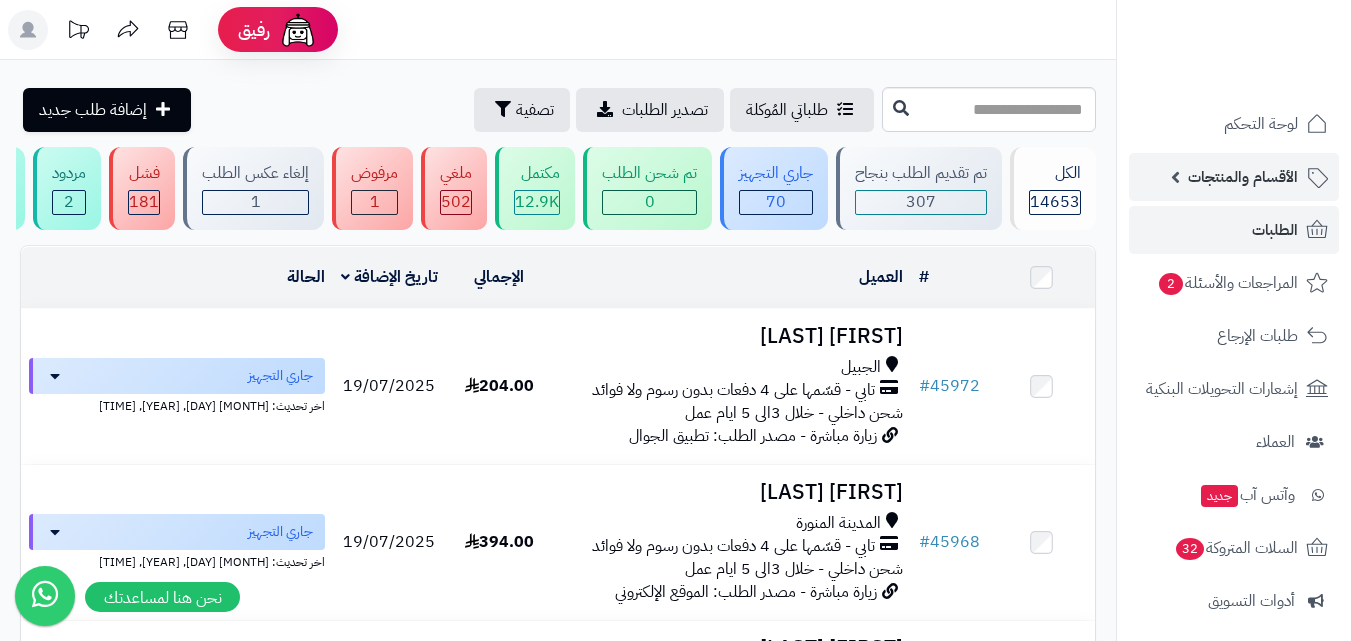 click on "الأقسام والمنتجات" at bounding box center [1243, 177] 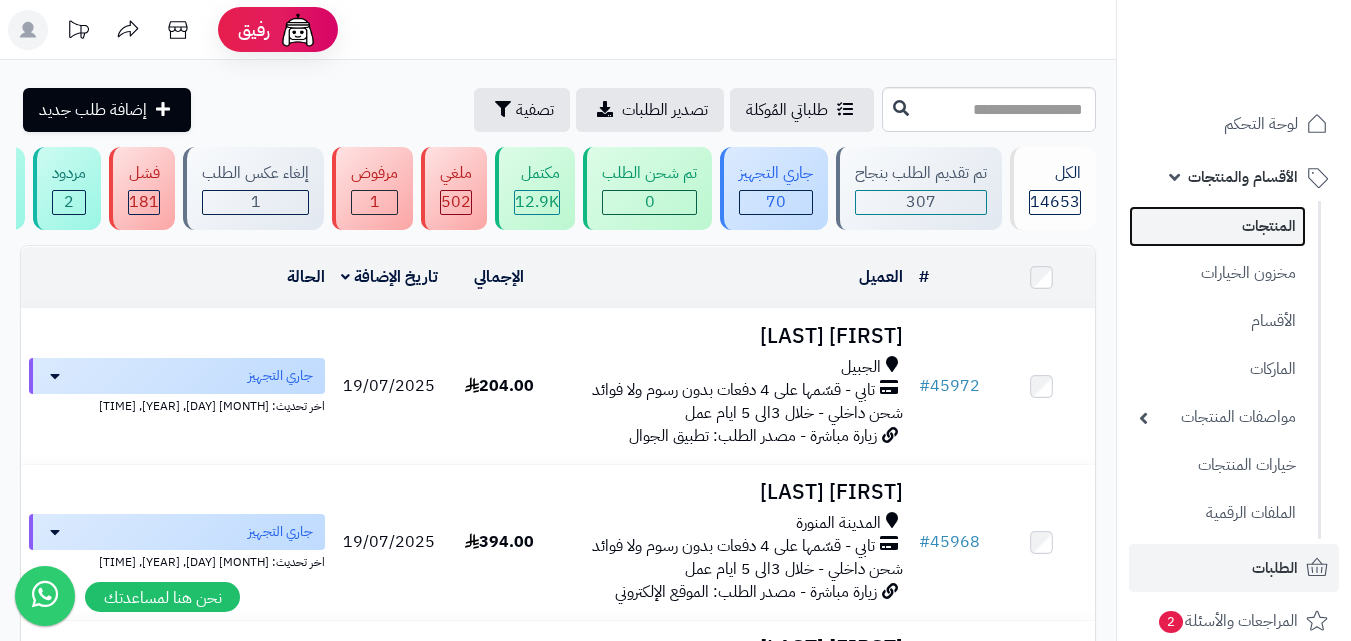 click on "المنتجات" at bounding box center (1217, 226) 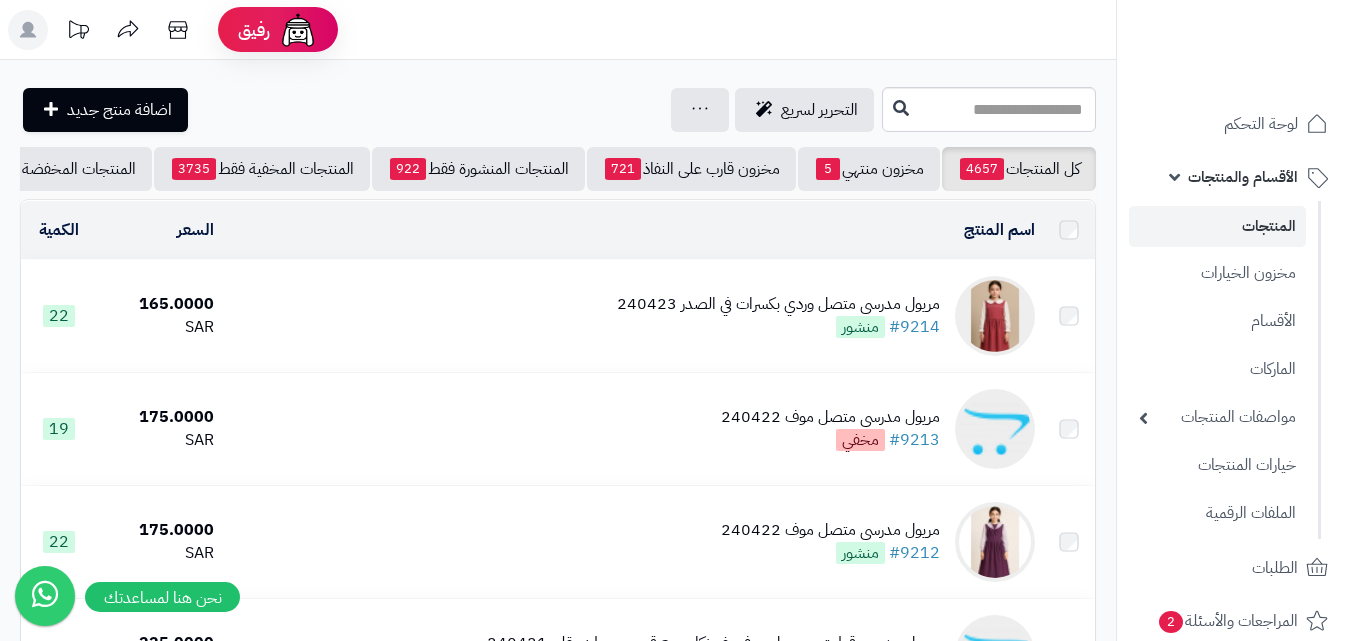 scroll, scrollTop: 0, scrollLeft: 0, axis: both 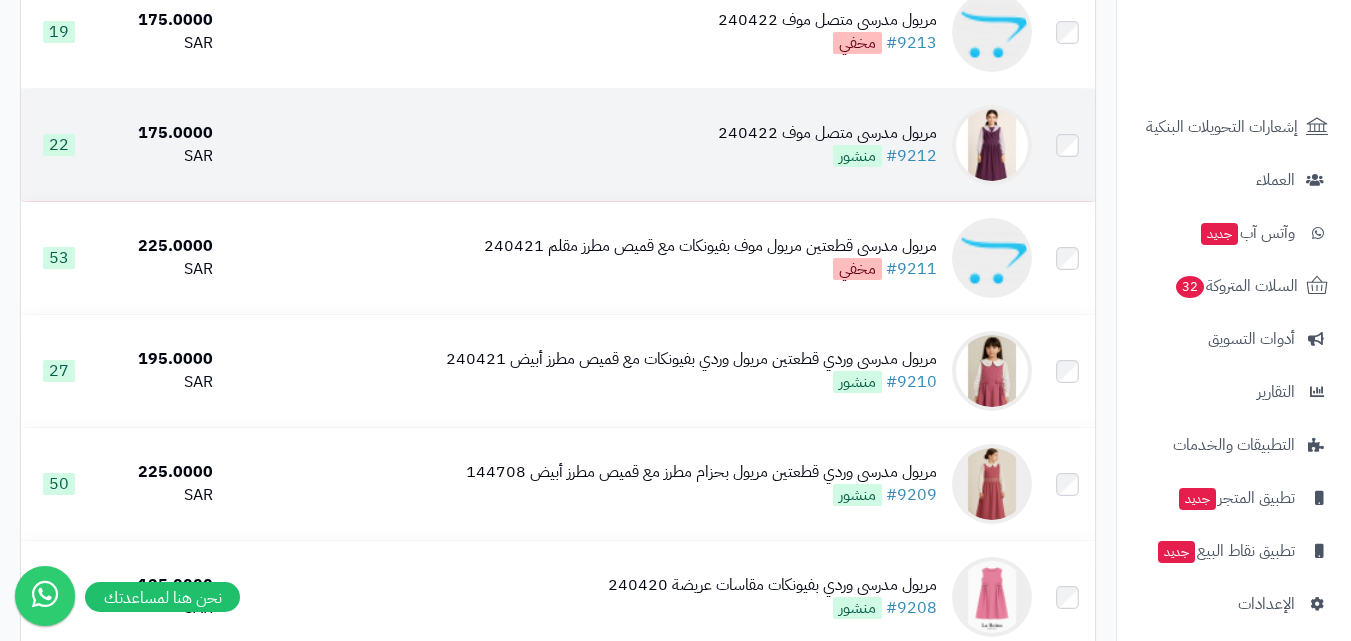 click on "مريول مدرسي متصل موف  240422
#9212
منشور" at bounding box center [827, 145] 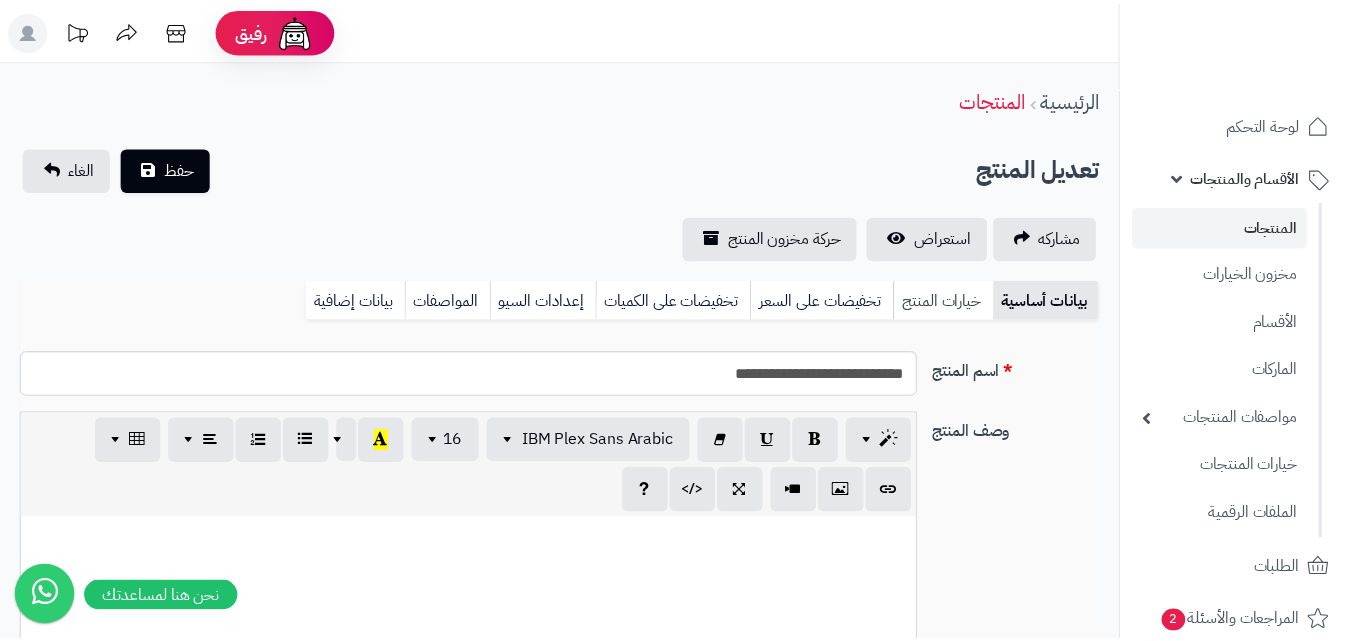 scroll, scrollTop: 0, scrollLeft: 0, axis: both 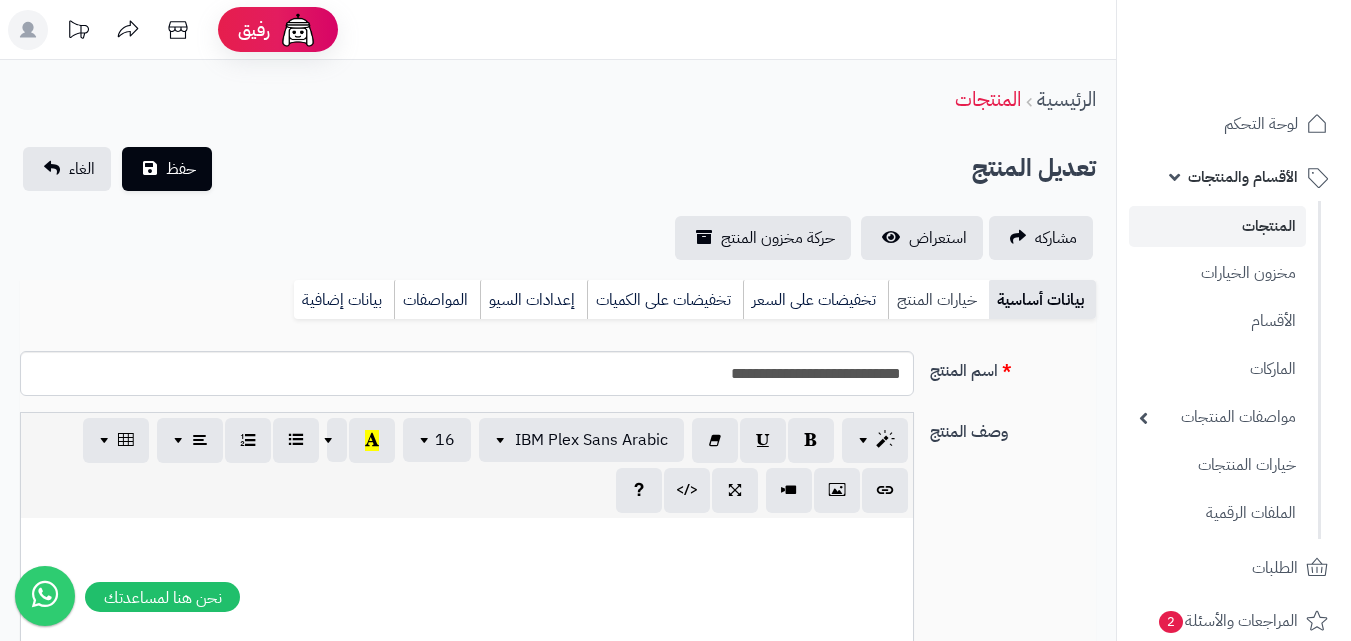 click on "خيارات المنتج" at bounding box center (938, 300) 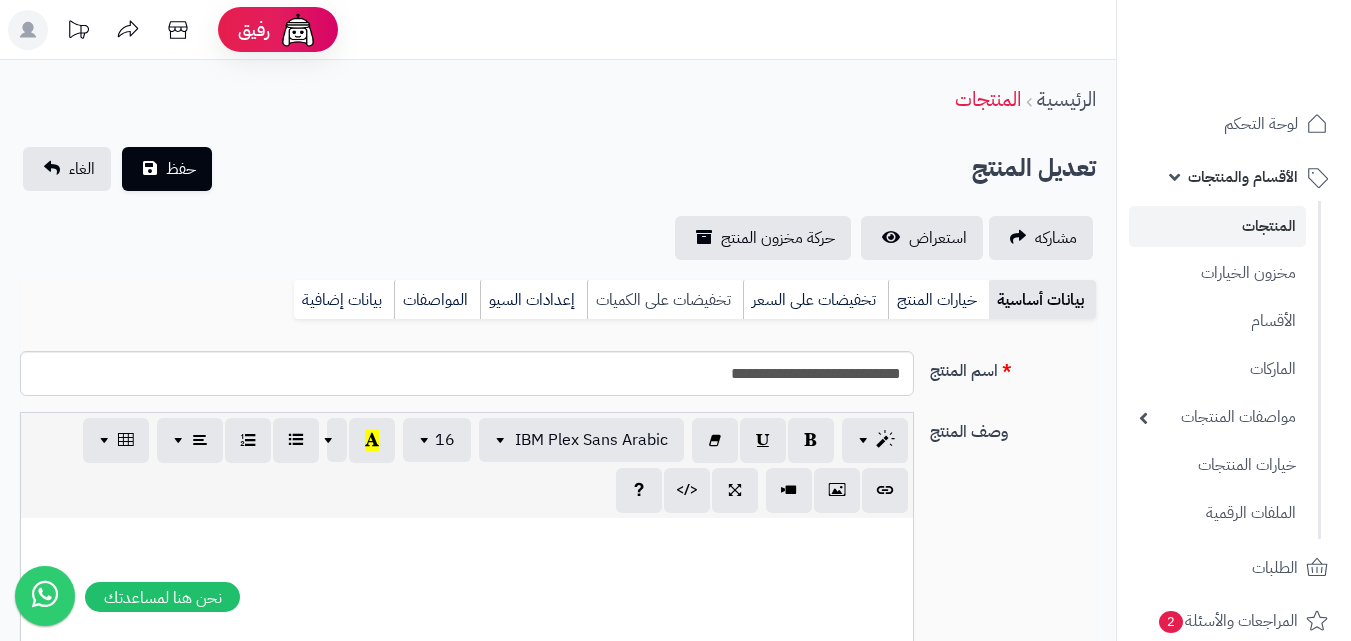 scroll, scrollTop: 0, scrollLeft: 0, axis: both 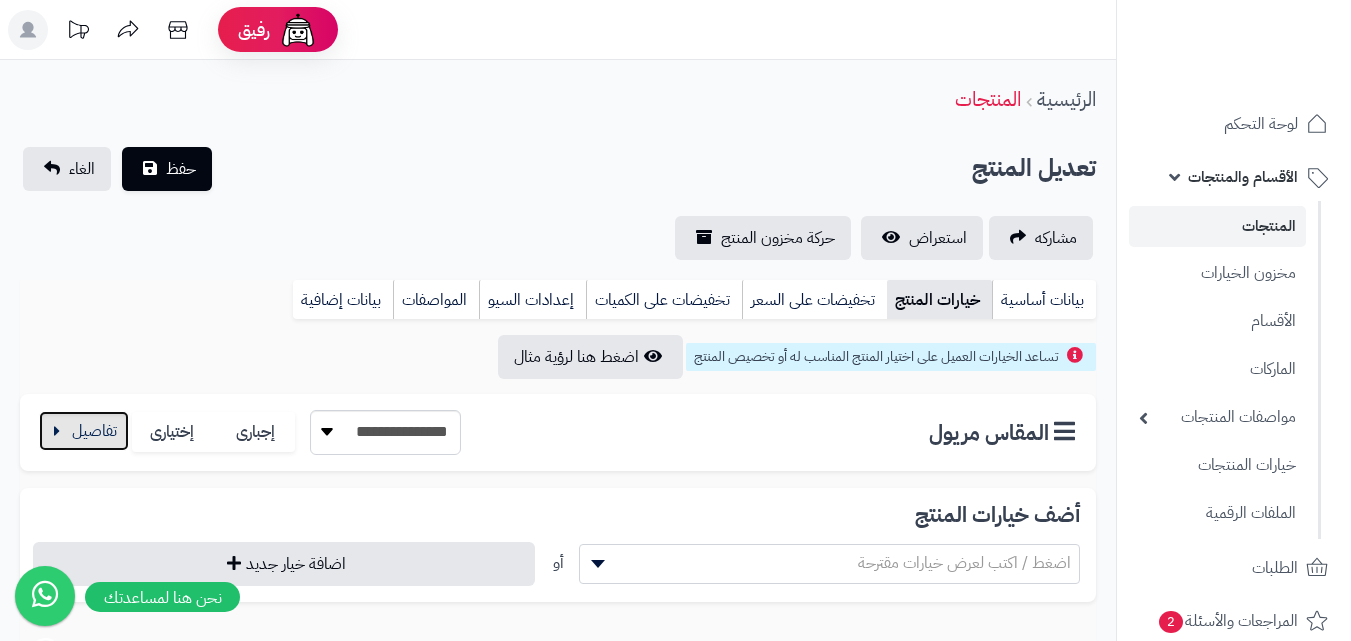 click at bounding box center [84, 431] 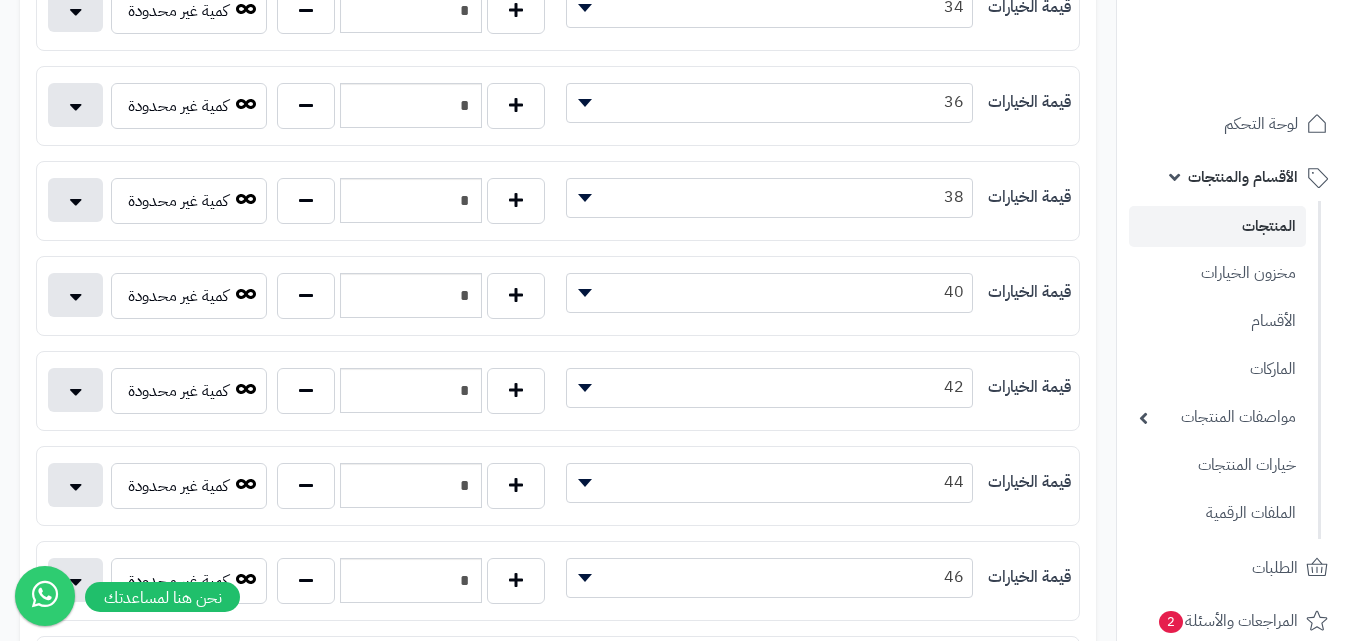 scroll, scrollTop: 500, scrollLeft: 0, axis: vertical 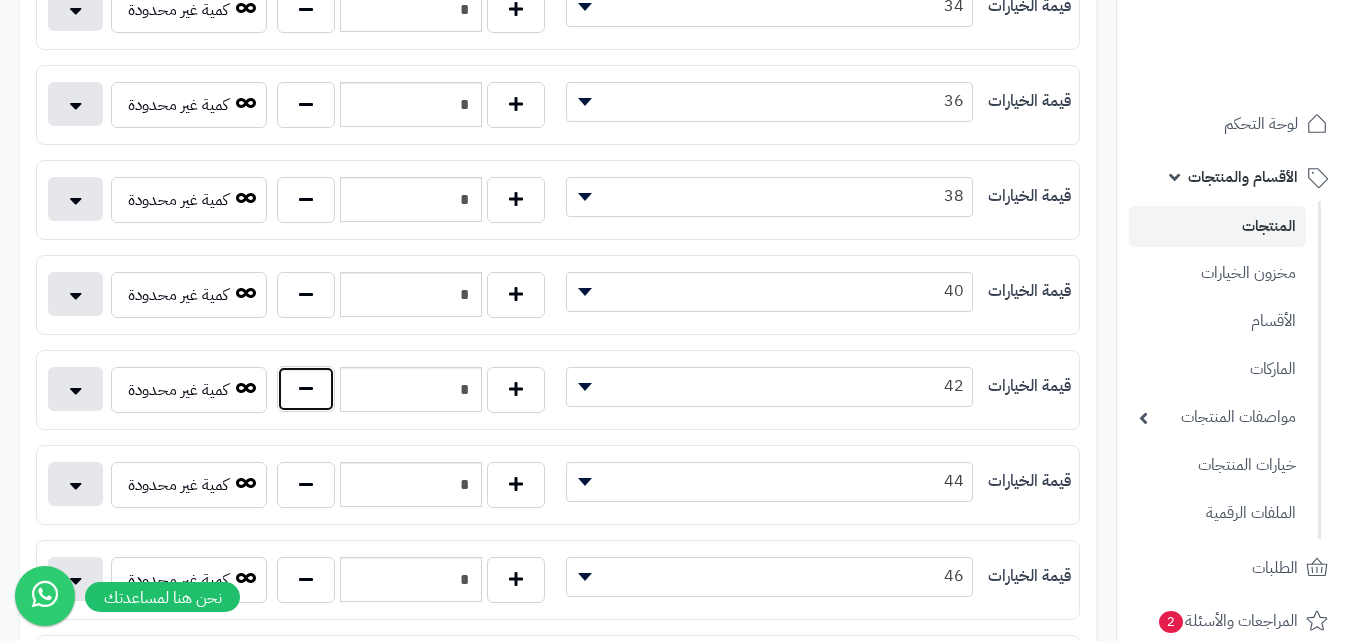 click at bounding box center [306, 389] 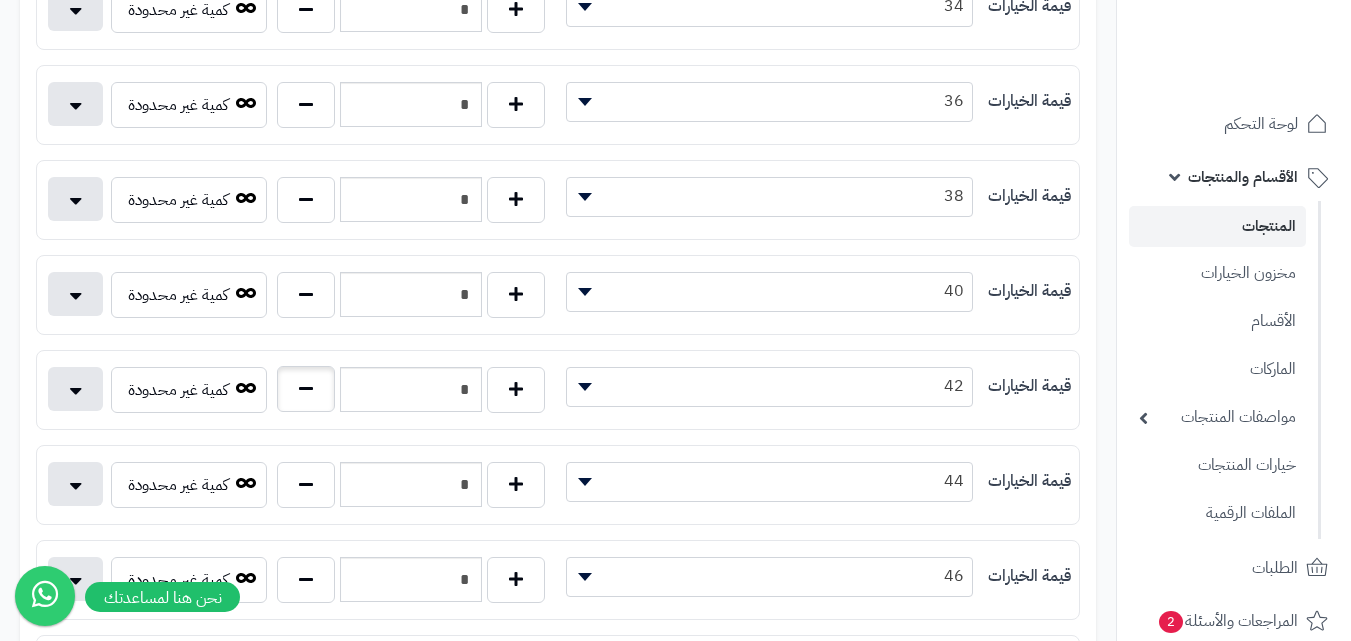 type on "*" 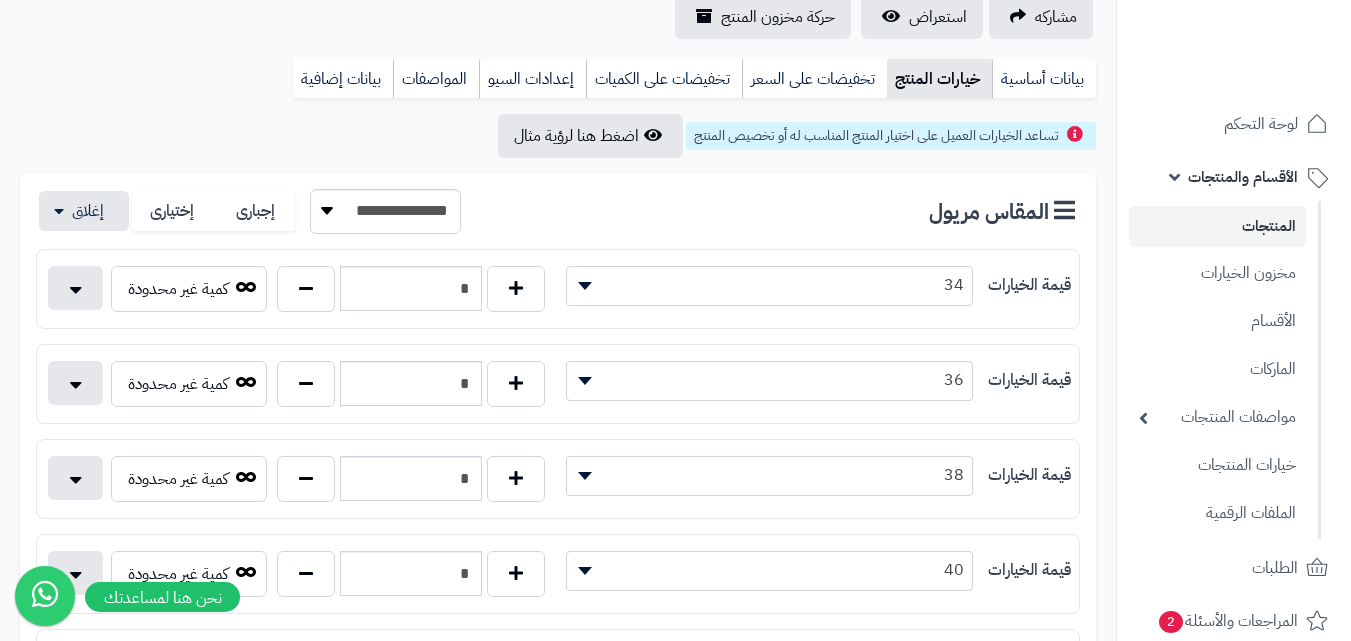 scroll, scrollTop: 0, scrollLeft: 0, axis: both 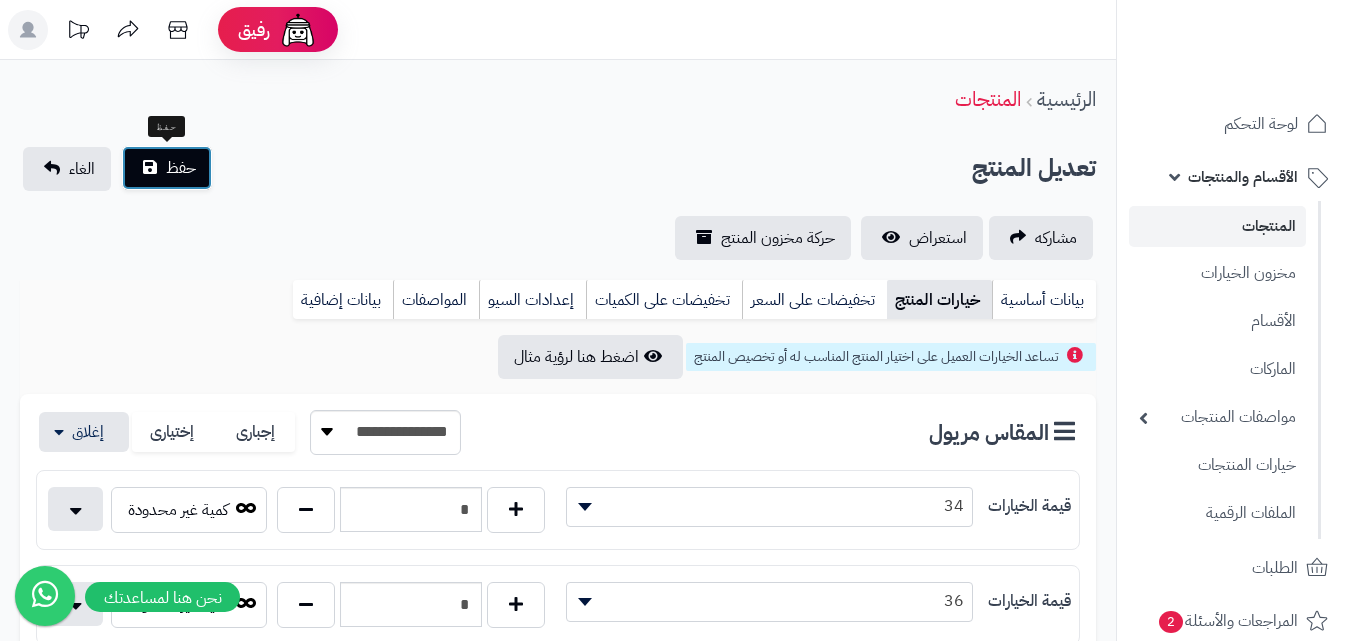 click on "حفظ" at bounding box center [181, 168] 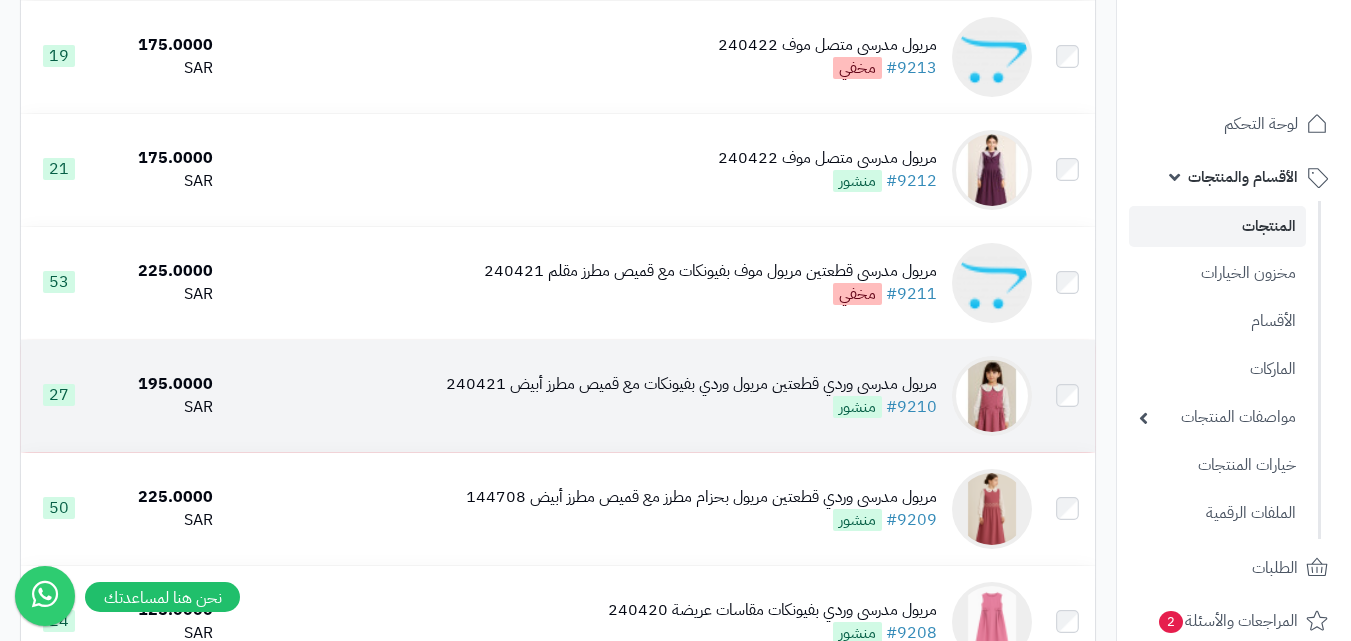 scroll, scrollTop: 500, scrollLeft: 0, axis: vertical 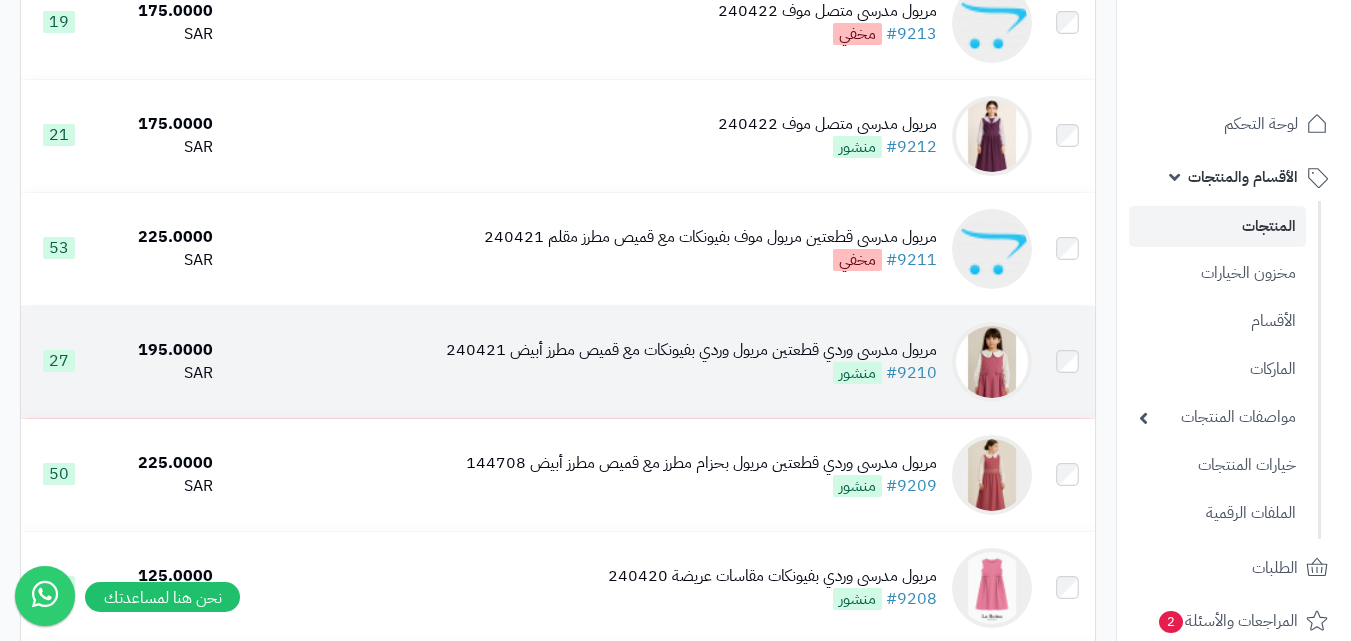 click on "مريول مدرسي وردي قطعتين مريول وردي بفيونكات مع قميص مطرز  أبيض  [DATE]
#9210
منشور" at bounding box center (691, 362) 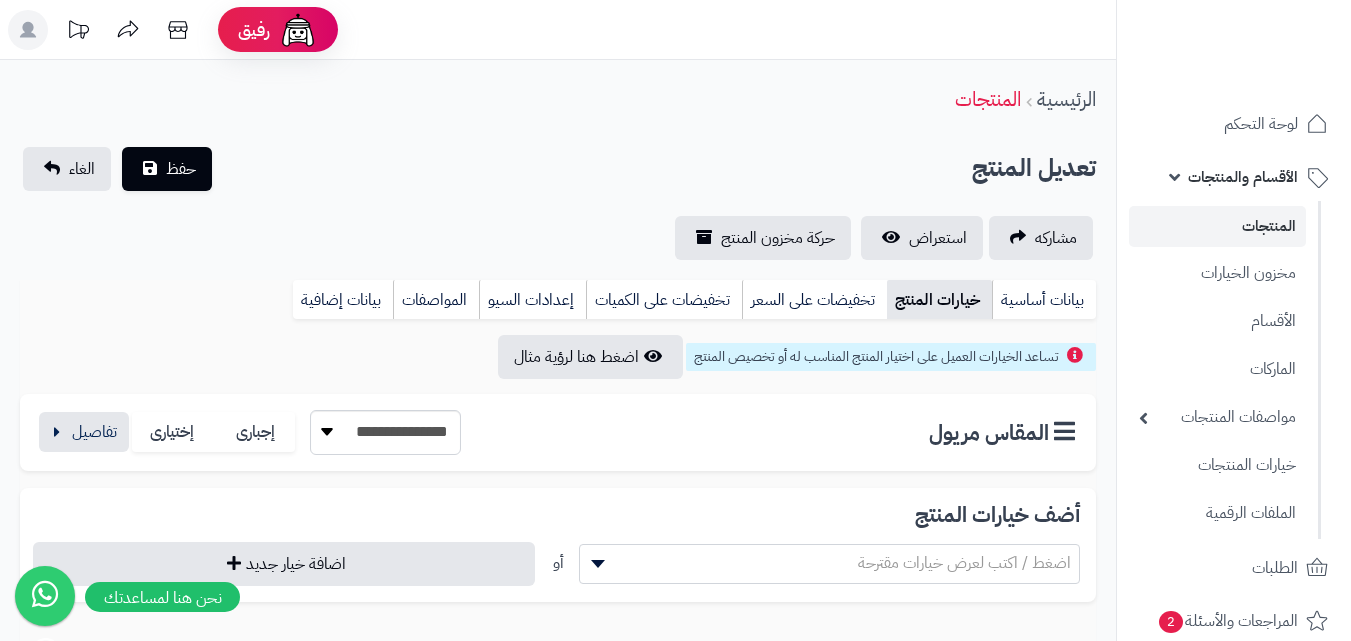 scroll, scrollTop: 0, scrollLeft: 0, axis: both 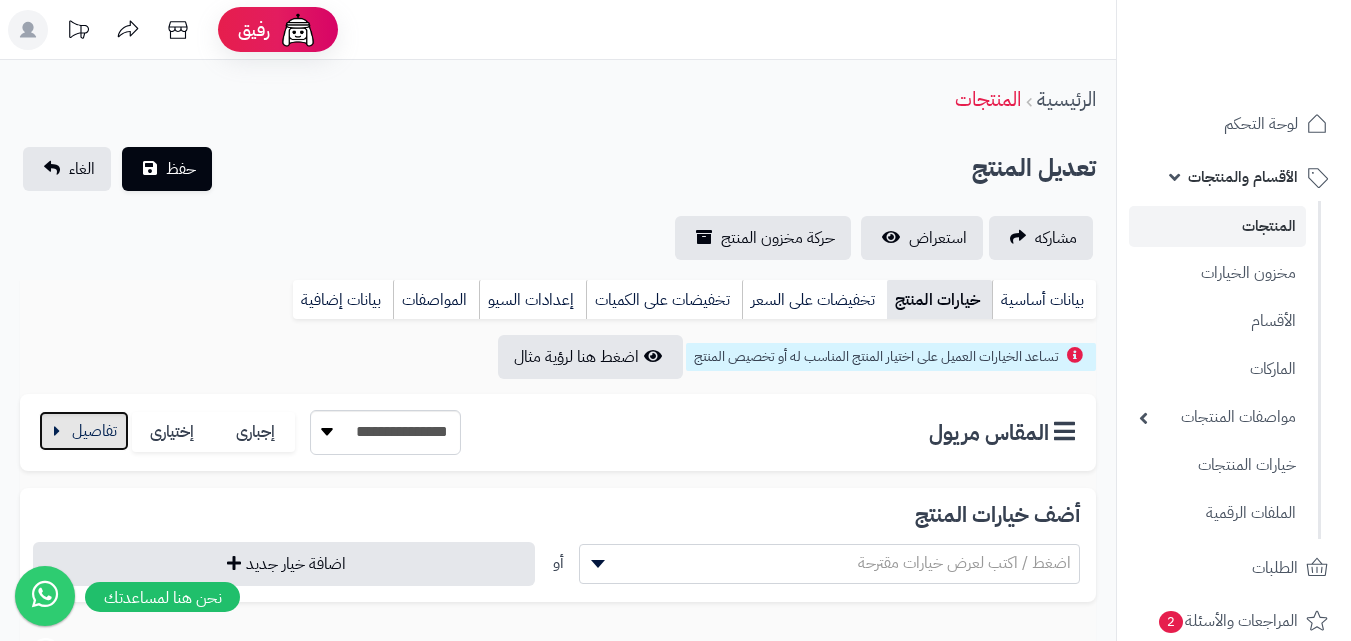 click at bounding box center [84, 431] 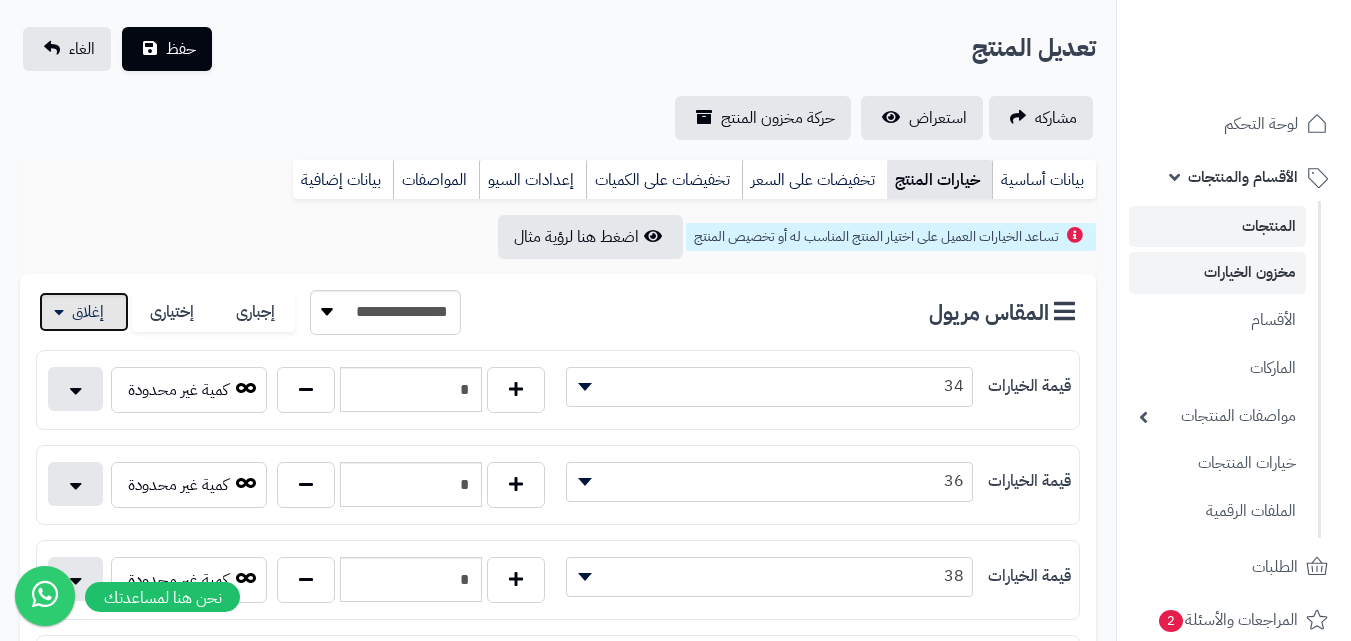 scroll, scrollTop: 100, scrollLeft: 0, axis: vertical 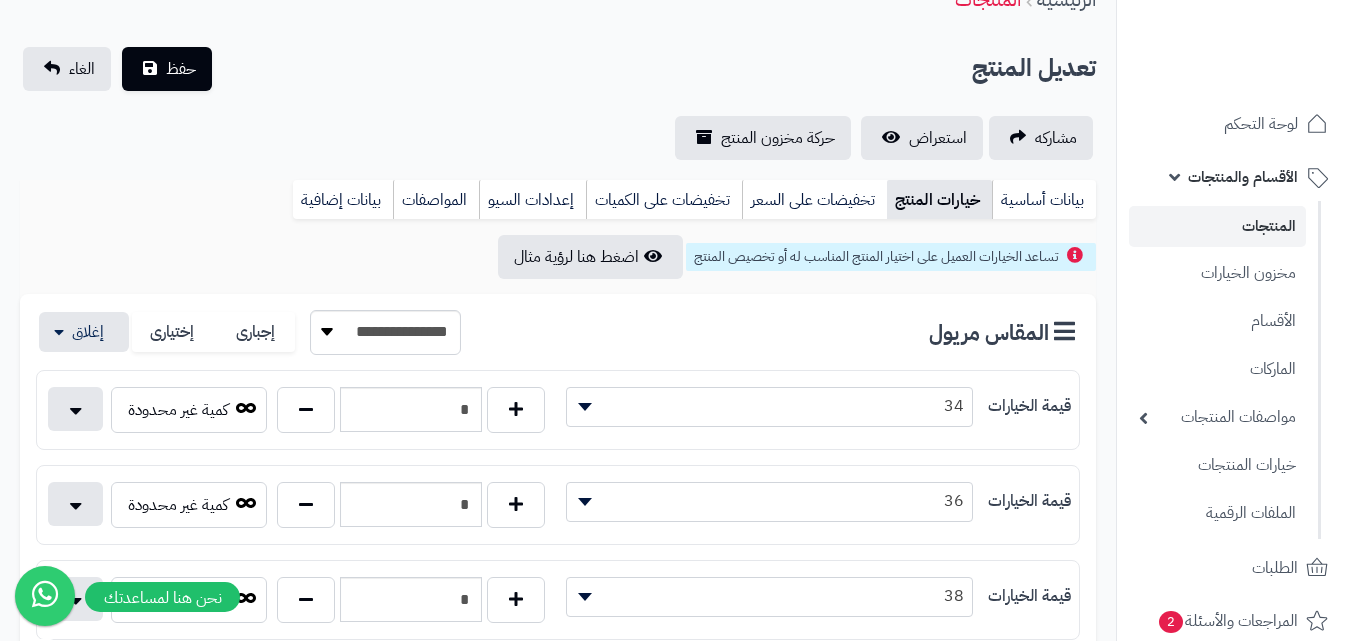 click on "المنتجات" at bounding box center (1217, 226) 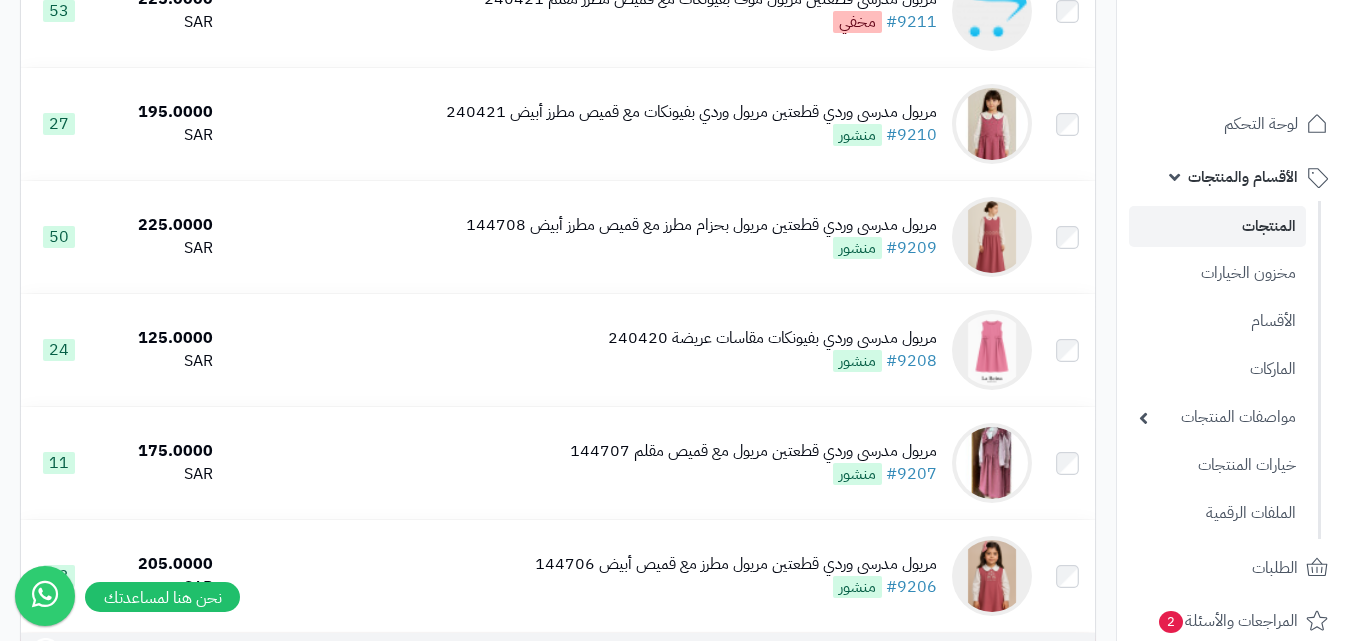 scroll, scrollTop: 700, scrollLeft: 0, axis: vertical 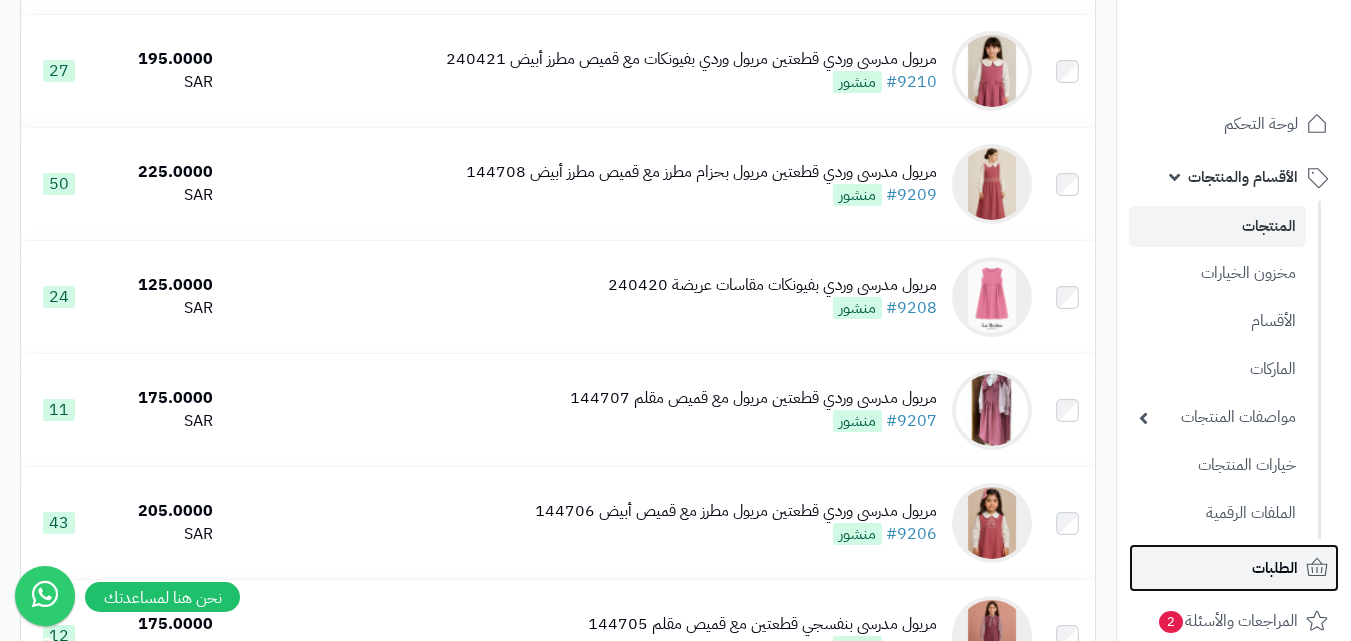 click on "الطلبات" at bounding box center [1234, 568] 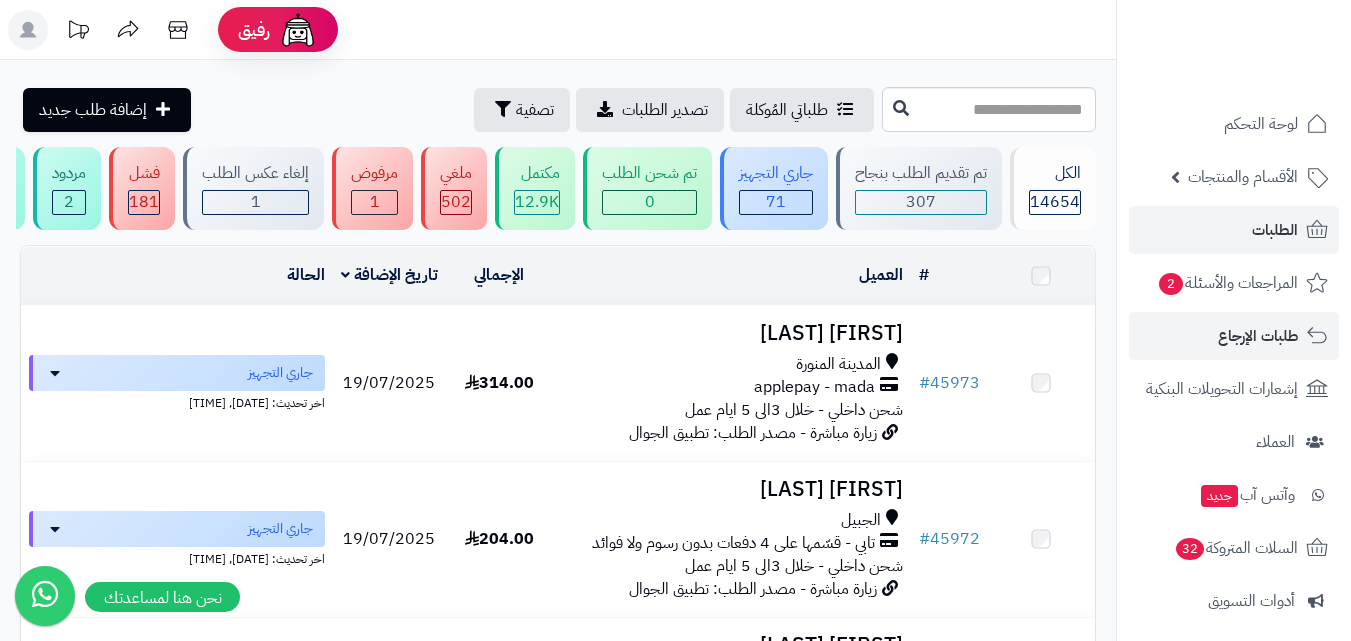 scroll, scrollTop: 0, scrollLeft: 0, axis: both 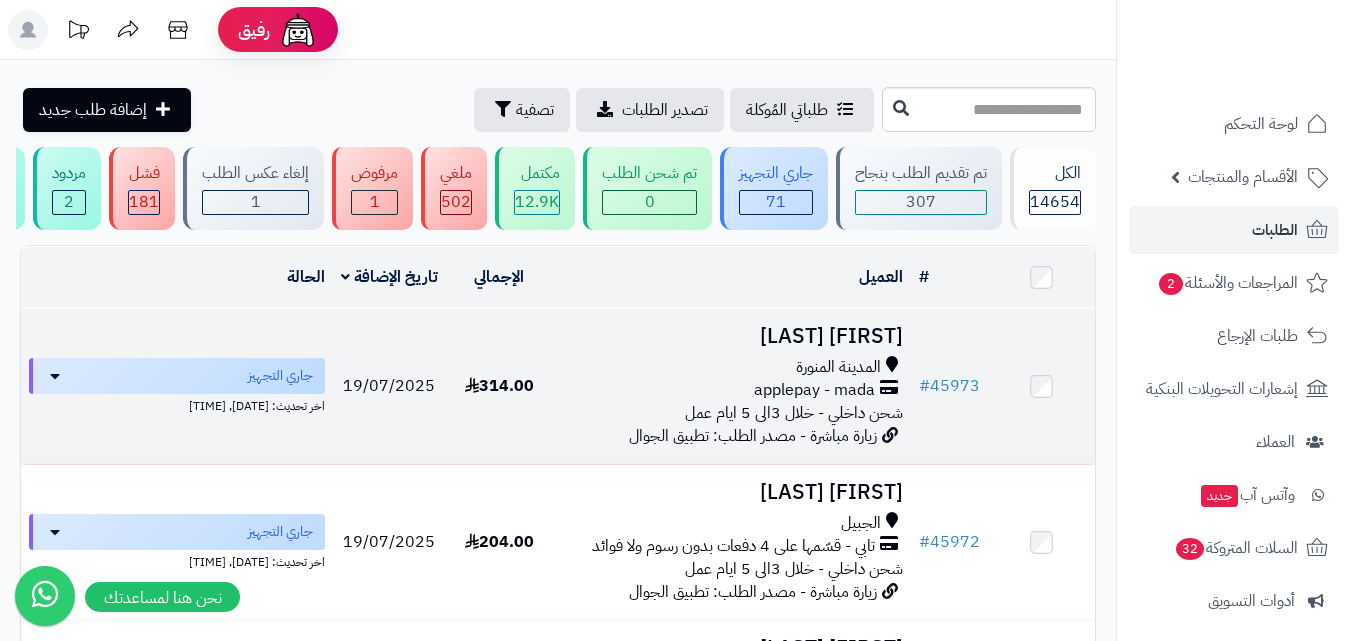 click on "المدينة المنورة" at bounding box center (732, 367) 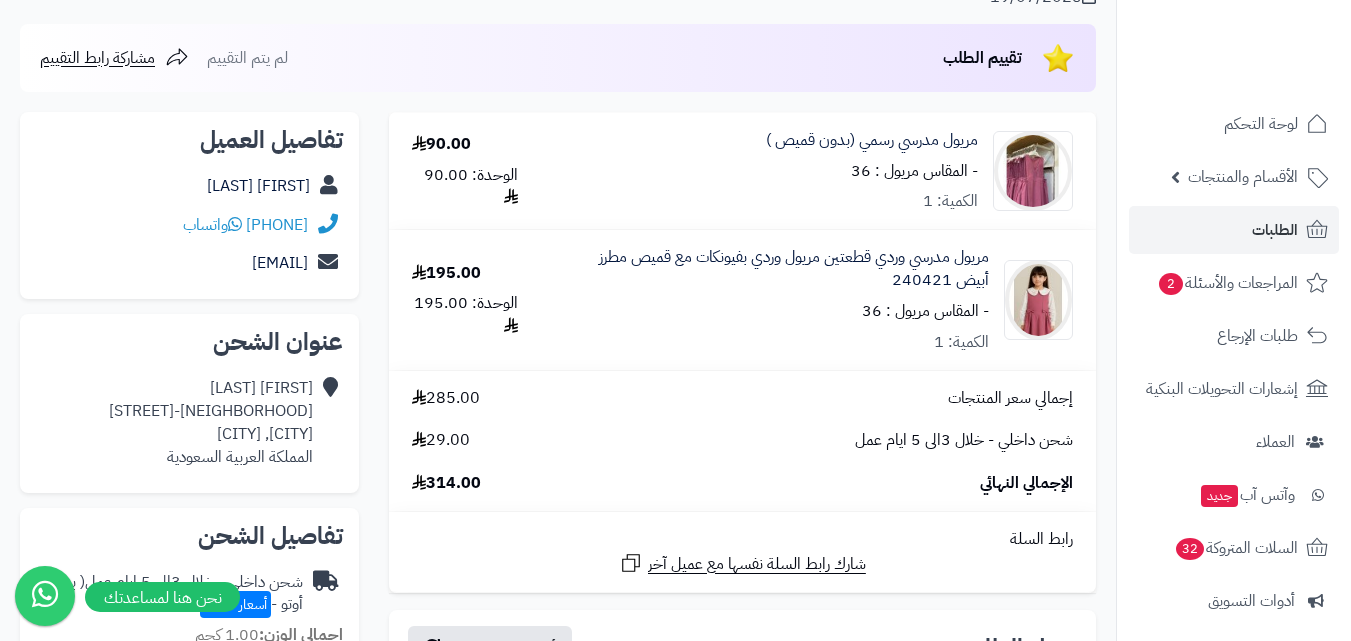 scroll, scrollTop: 0, scrollLeft: 0, axis: both 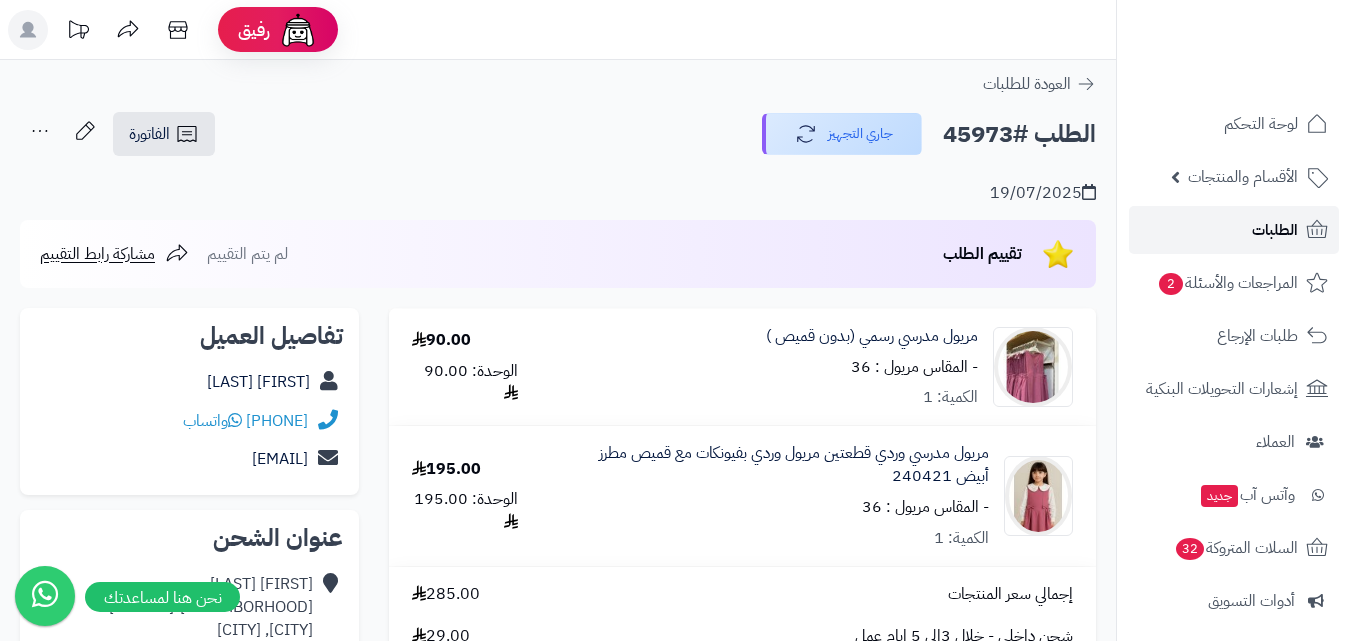 click on "الطلبات" at bounding box center [1275, 230] 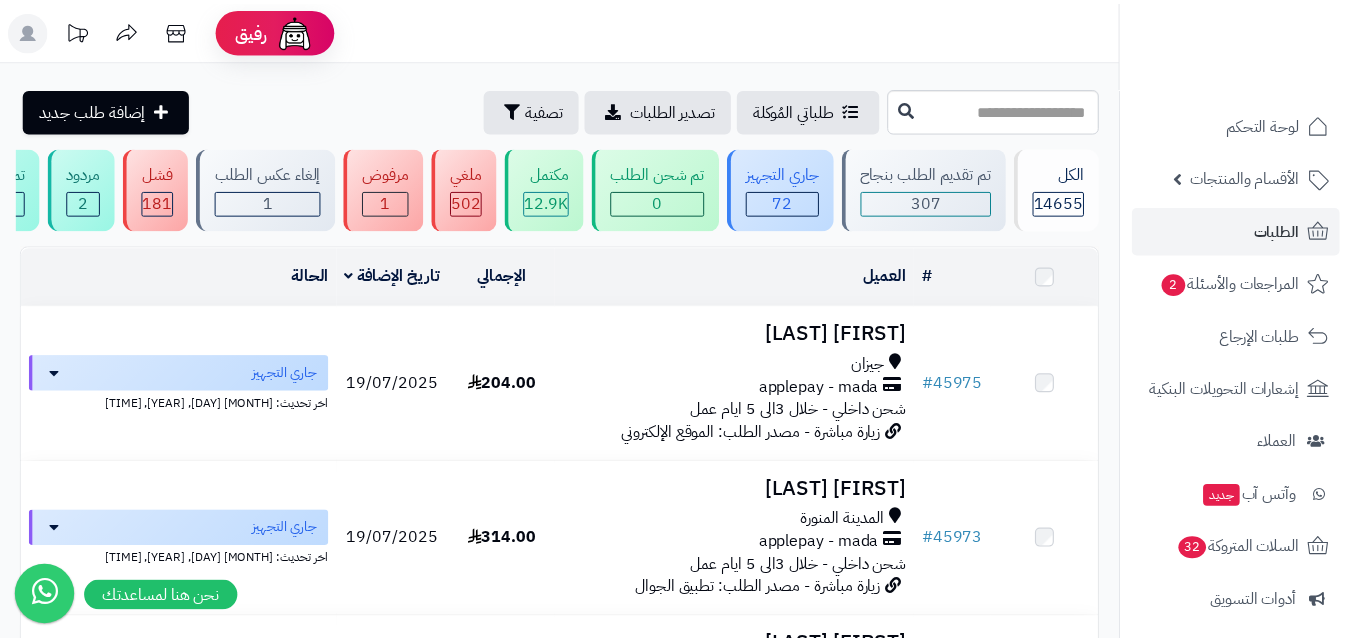 scroll, scrollTop: 0, scrollLeft: 0, axis: both 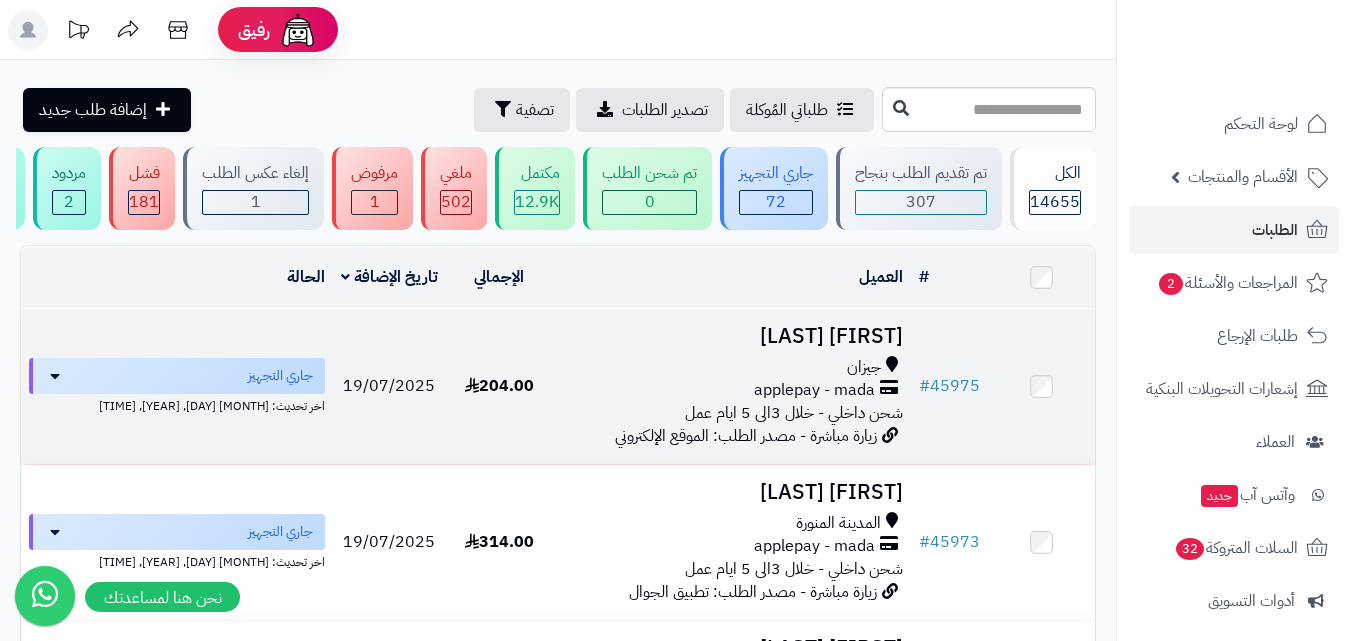 click on "applepay - mada" at bounding box center [814, 390] 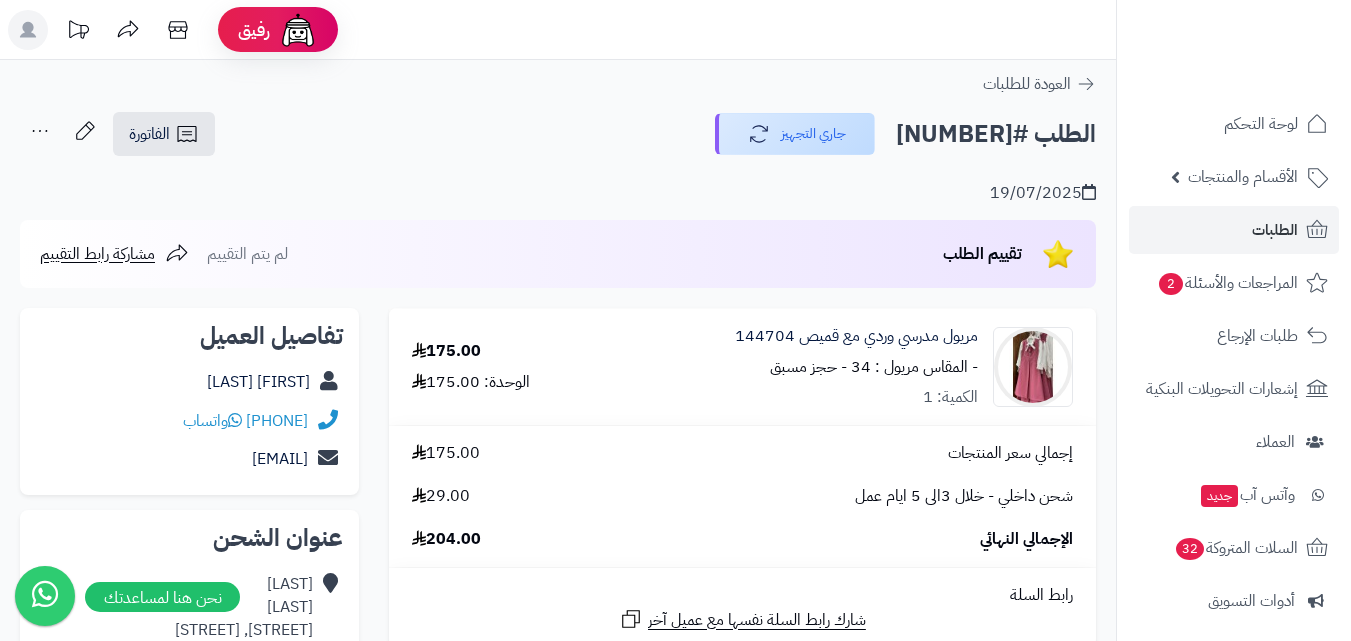 scroll, scrollTop: 0, scrollLeft: 0, axis: both 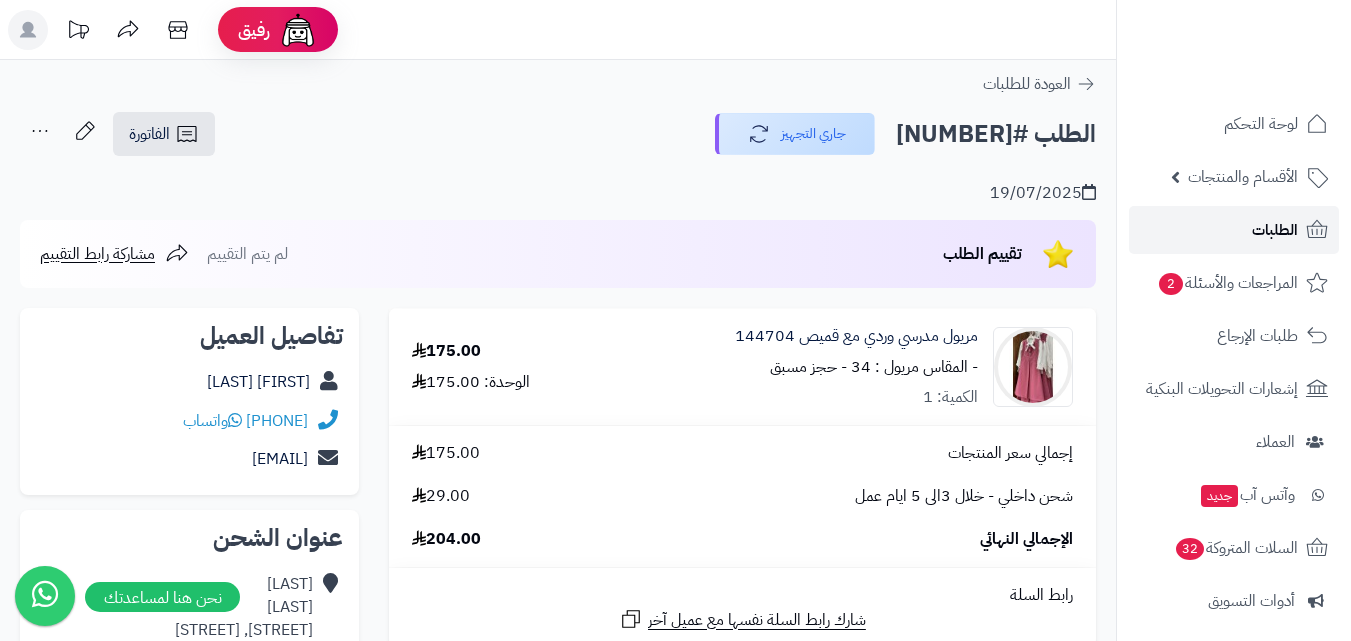 click on "الطلبات" at bounding box center (1234, 230) 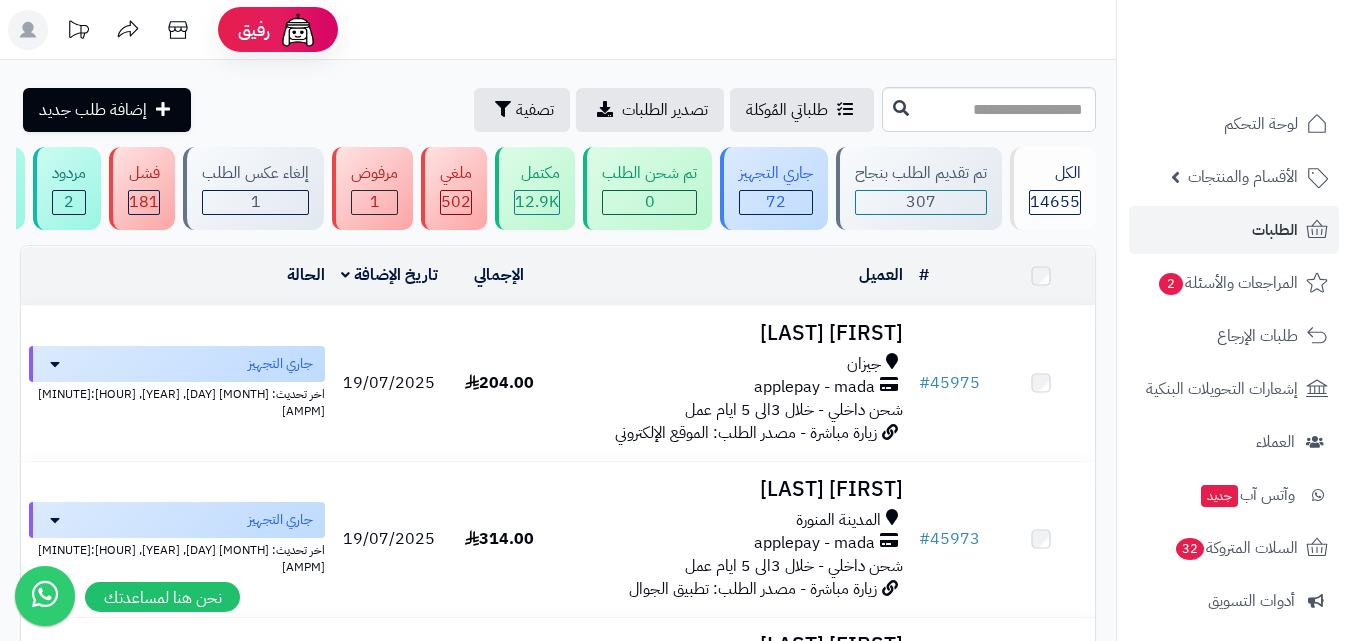 scroll, scrollTop: 0, scrollLeft: 0, axis: both 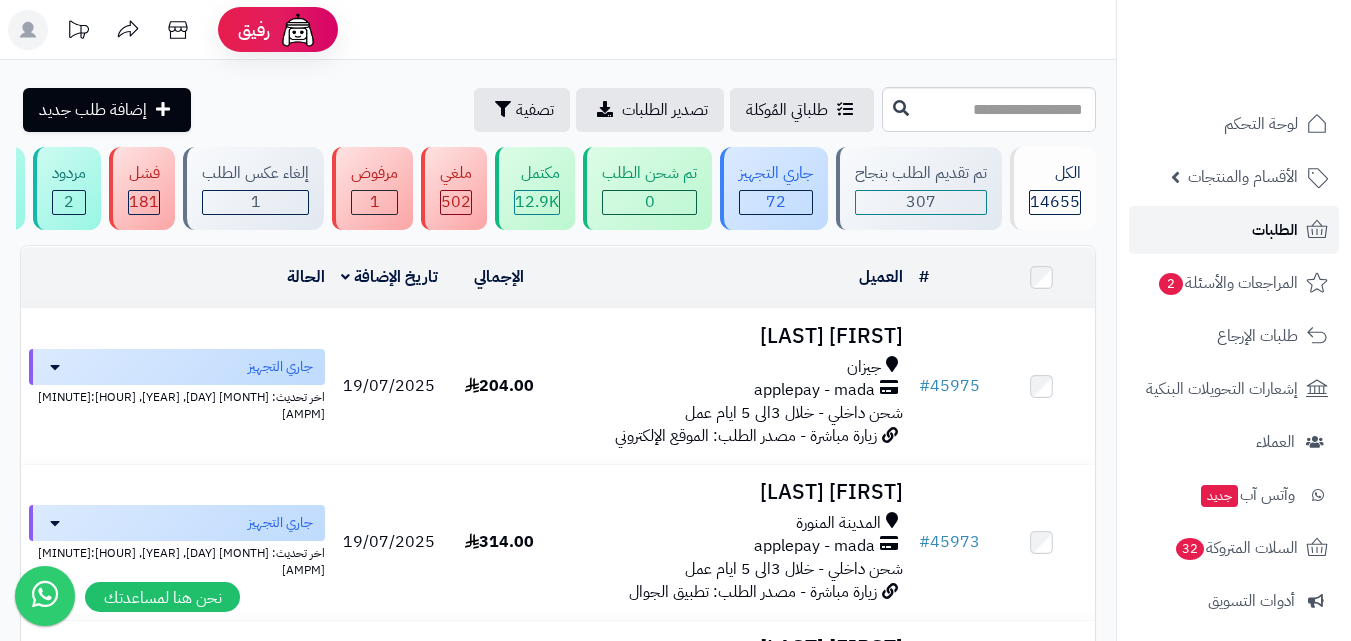 drag, startPoint x: 0, startPoint y: 0, endPoint x: 1233, endPoint y: 223, distance: 1253.0035 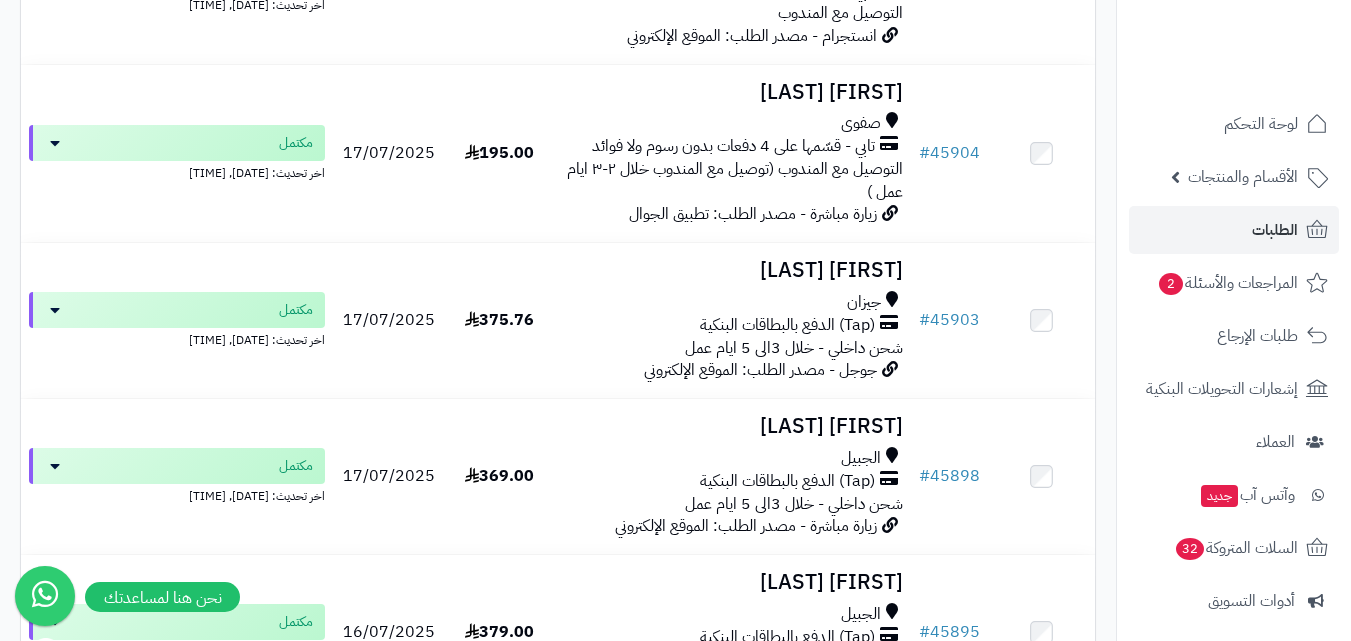 scroll, scrollTop: 1316, scrollLeft: 0, axis: vertical 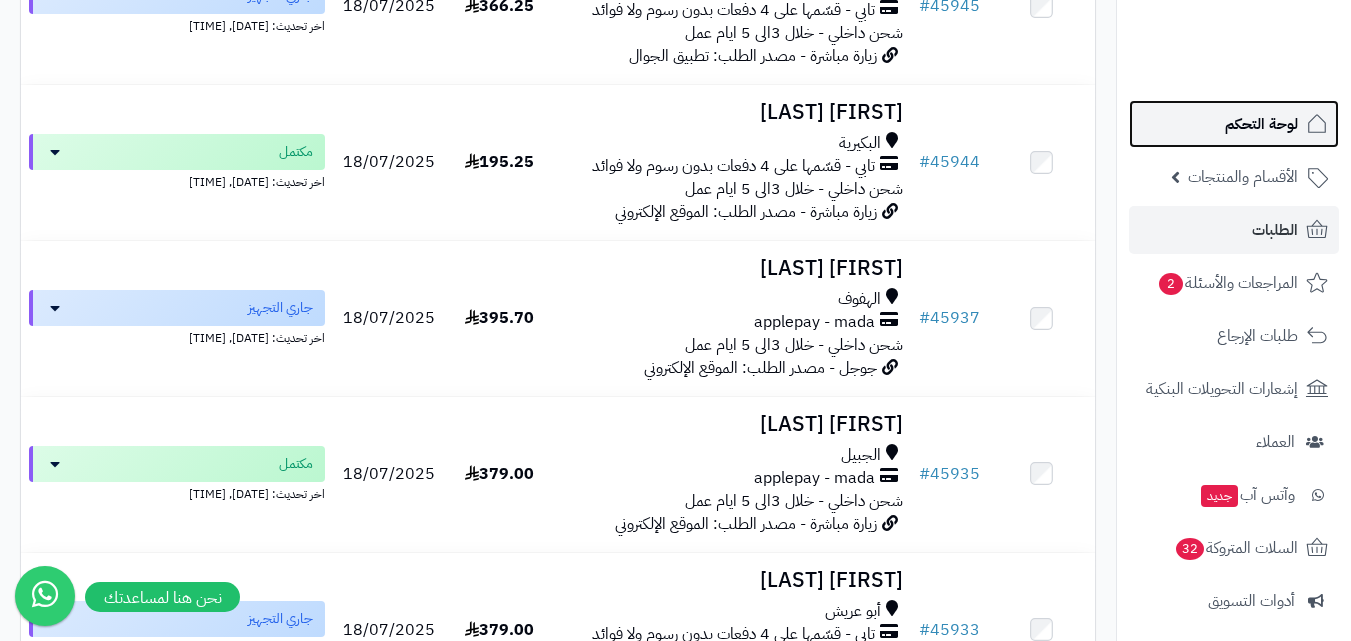 click on "لوحة التحكم" at bounding box center (1234, 124) 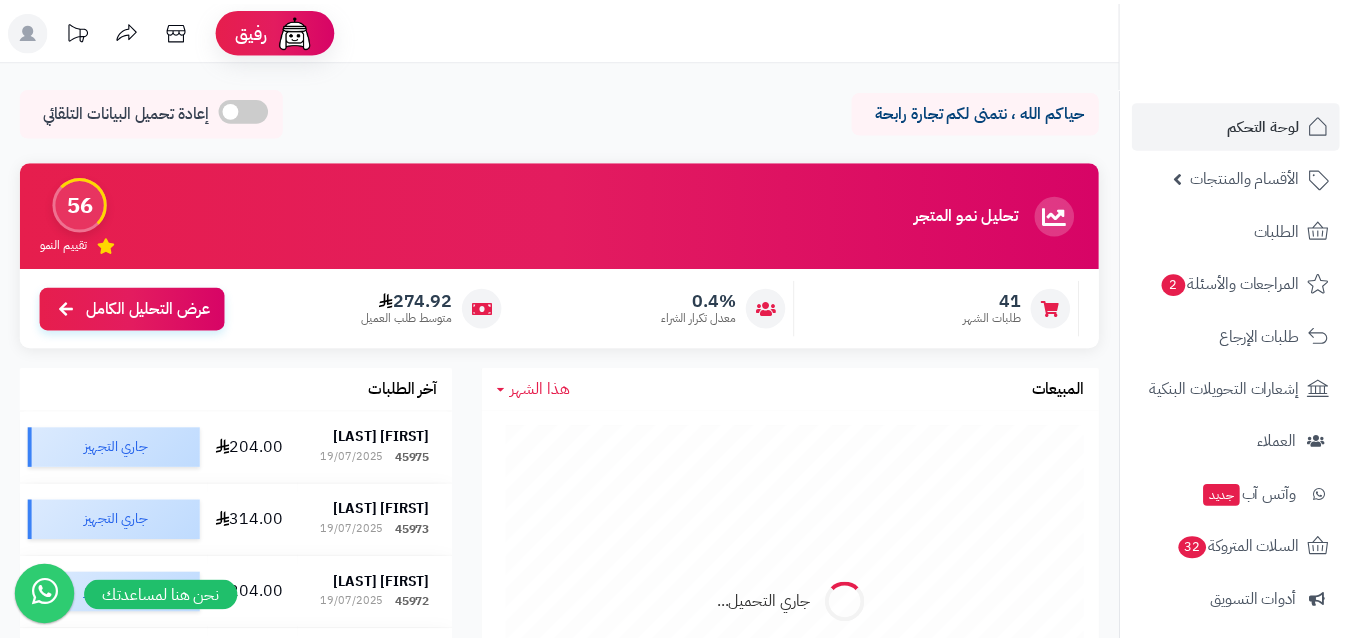 scroll, scrollTop: 0, scrollLeft: 0, axis: both 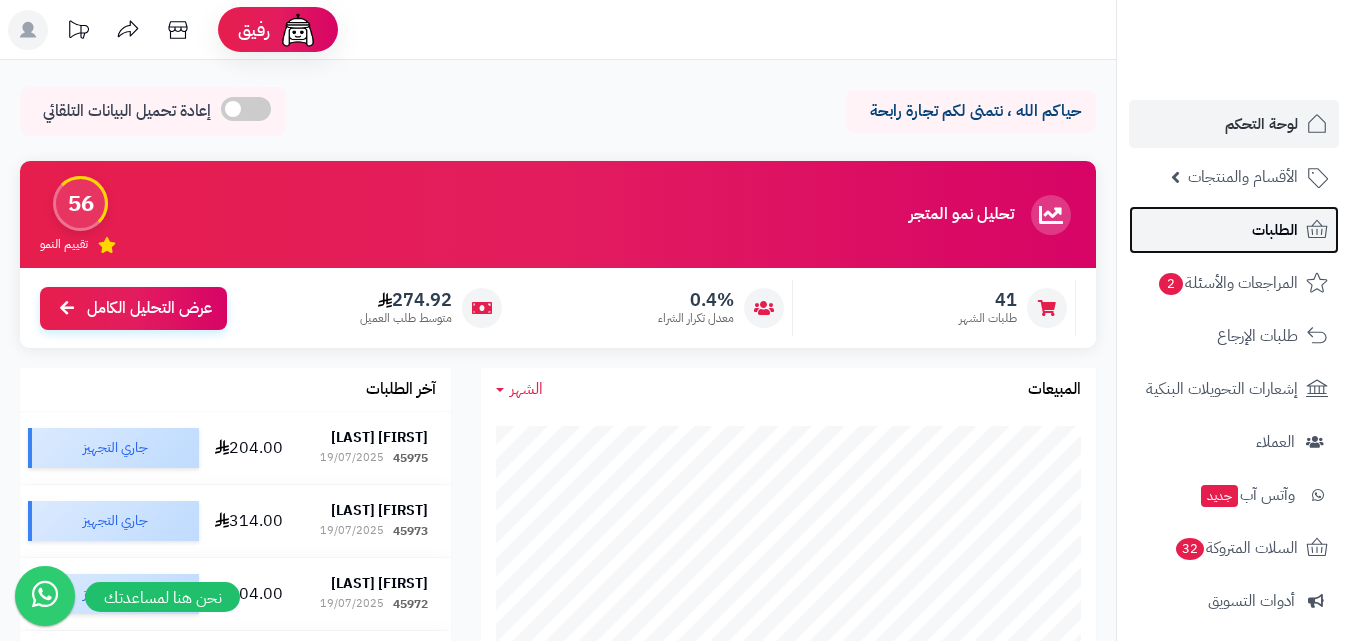 click on "الطلبات" at bounding box center [1275, 230] 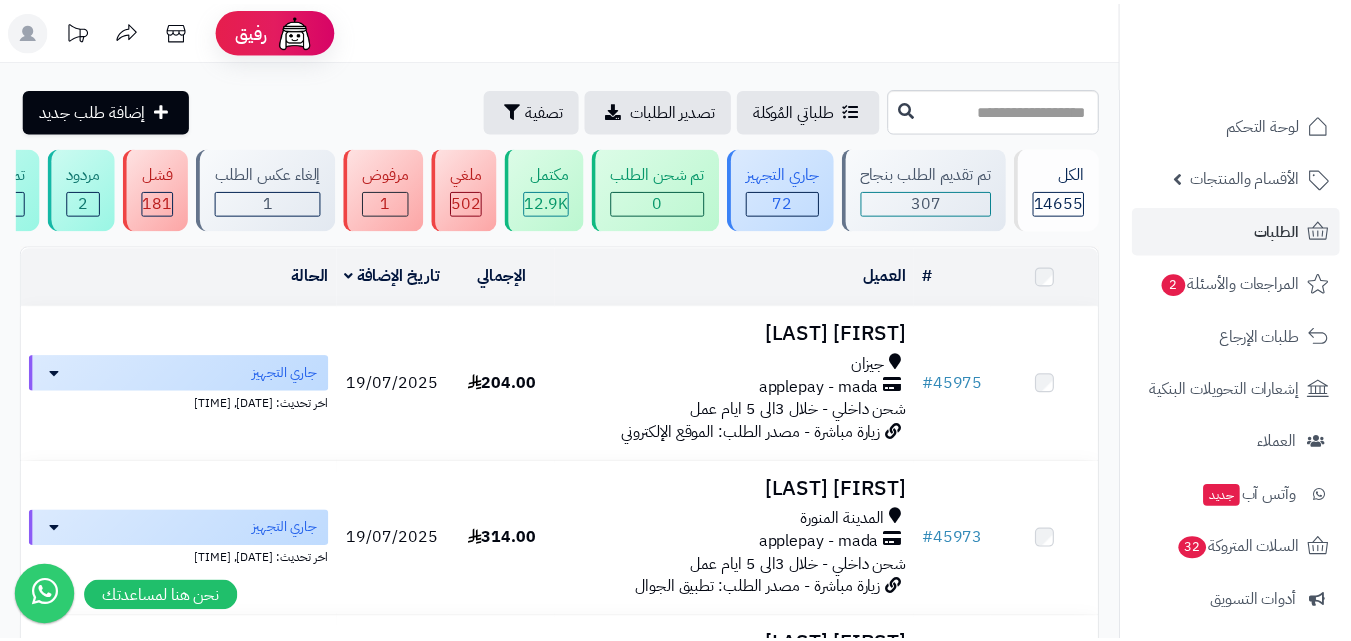 scroll, scrollTop: 0, scrollLeft: 0, axis: both 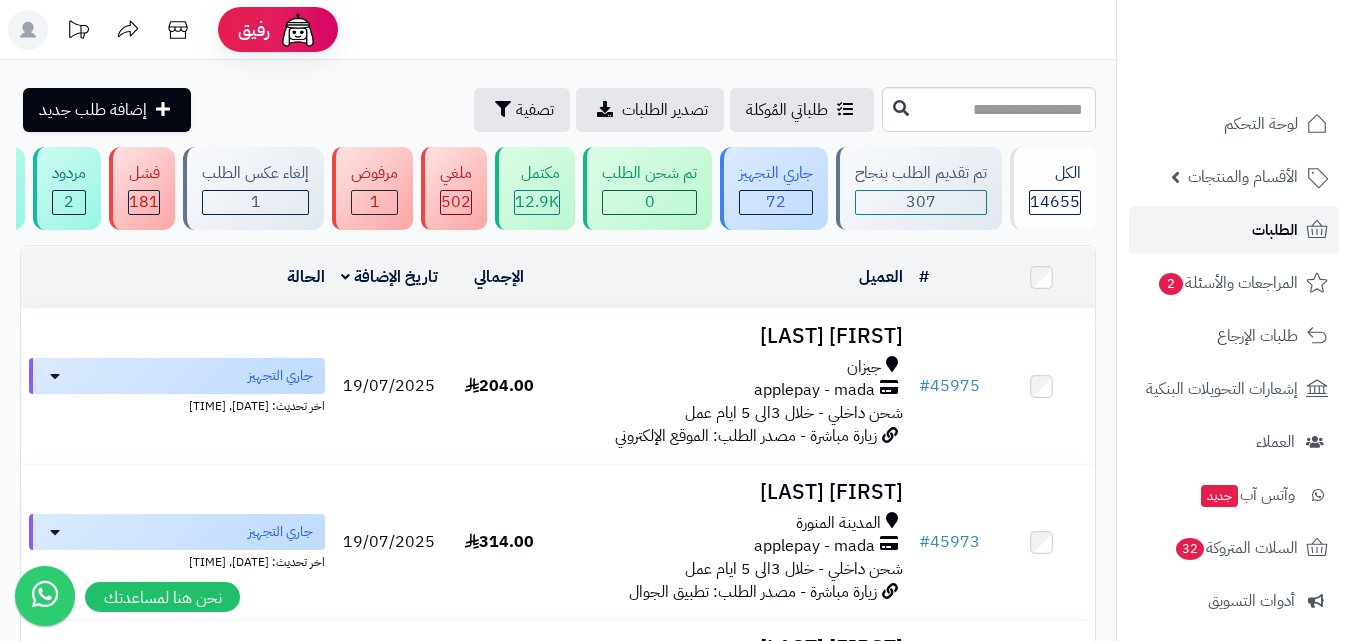 click 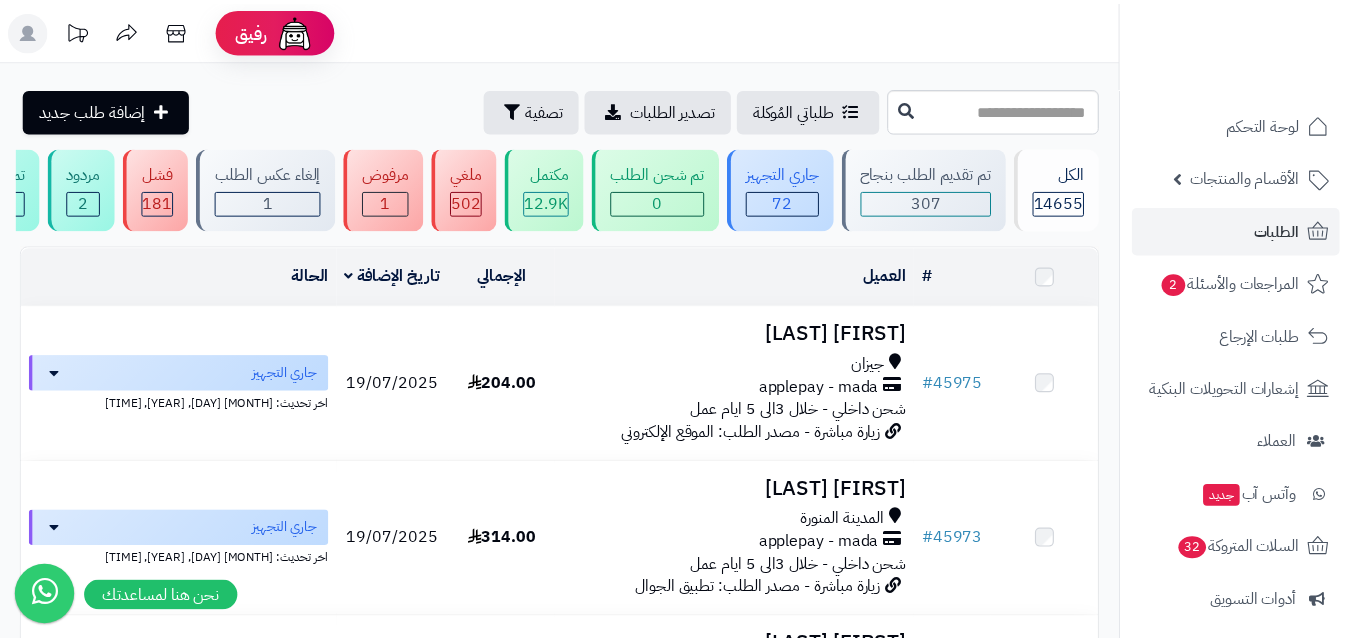 scroll, scrollTop: 0, scrollLeft: 0, axis: both 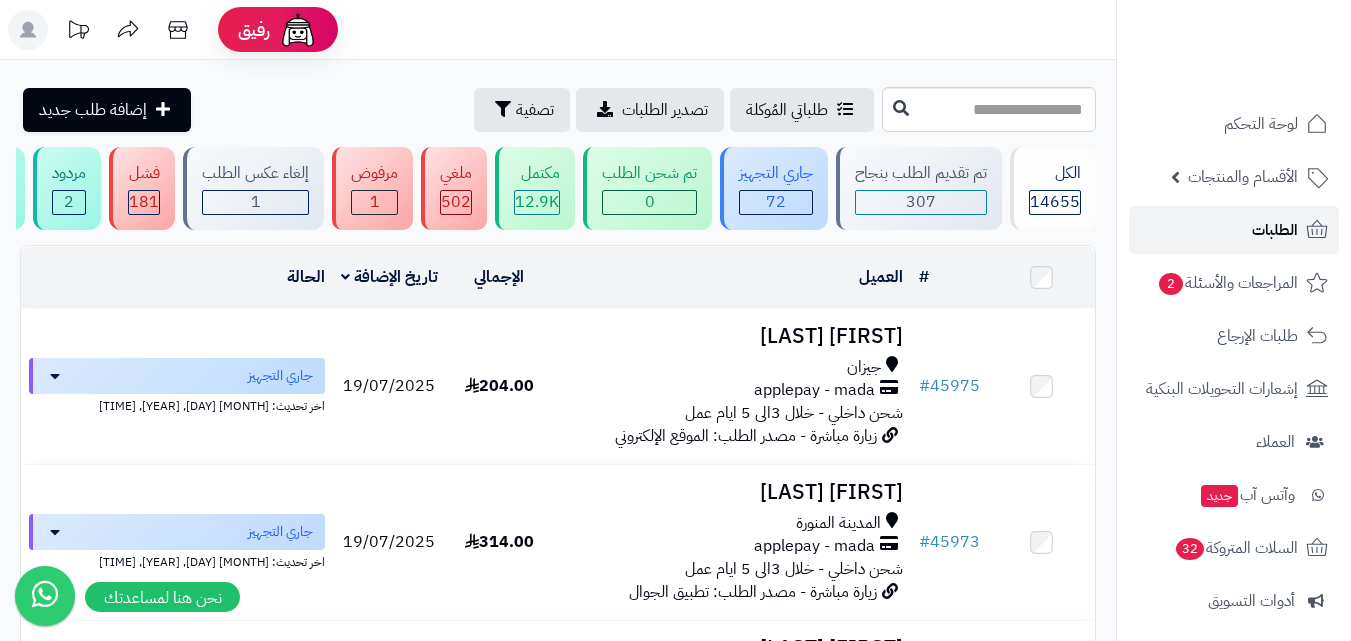 click 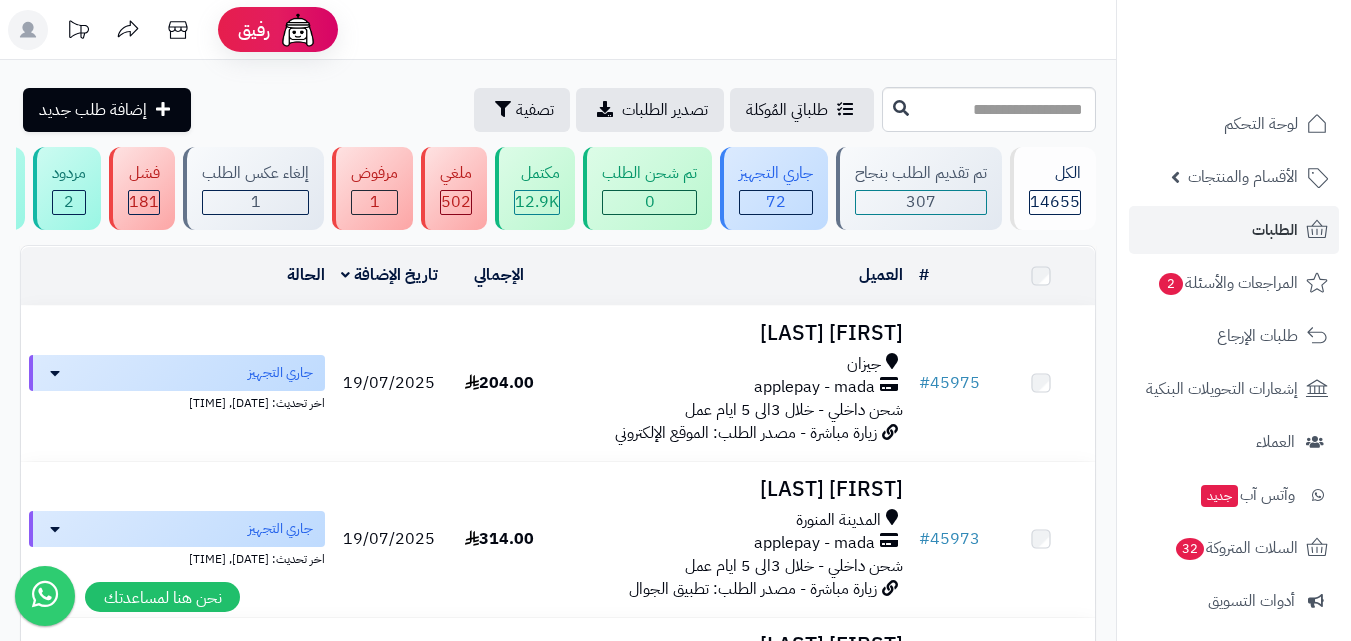 scroll, scrollTop: 0, scrollLeft: 0, axis: both 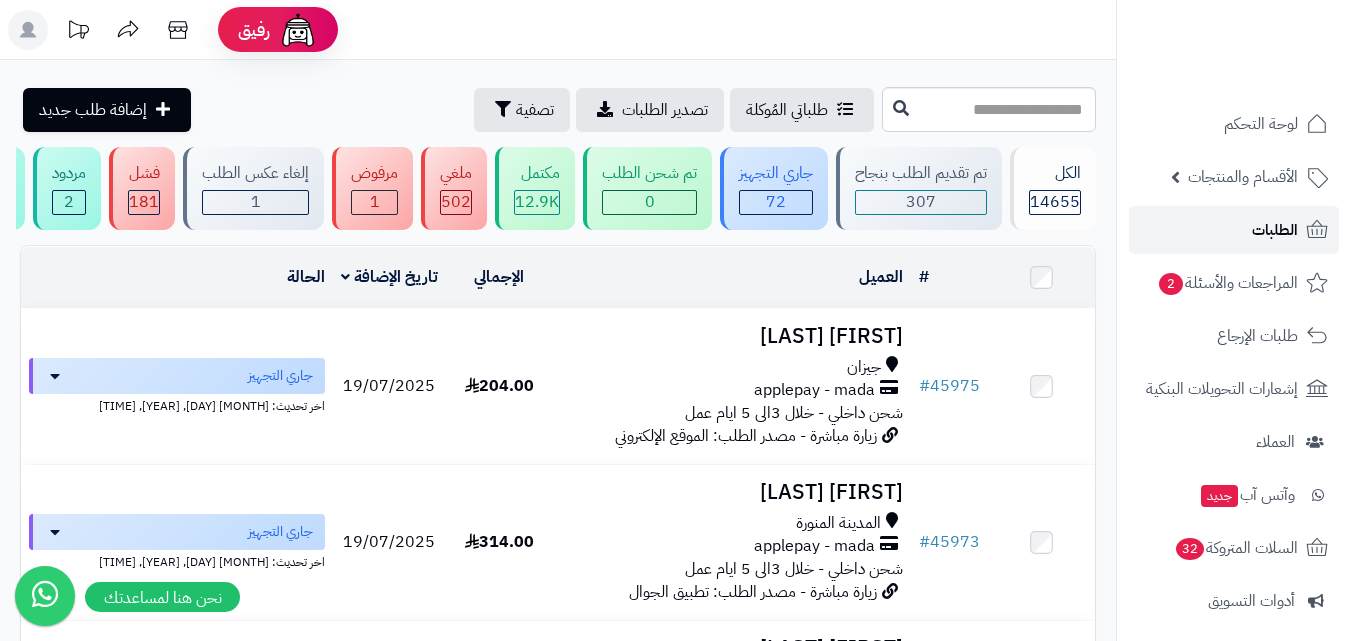click on "الطلبات" at bounding box center (1234, 230) 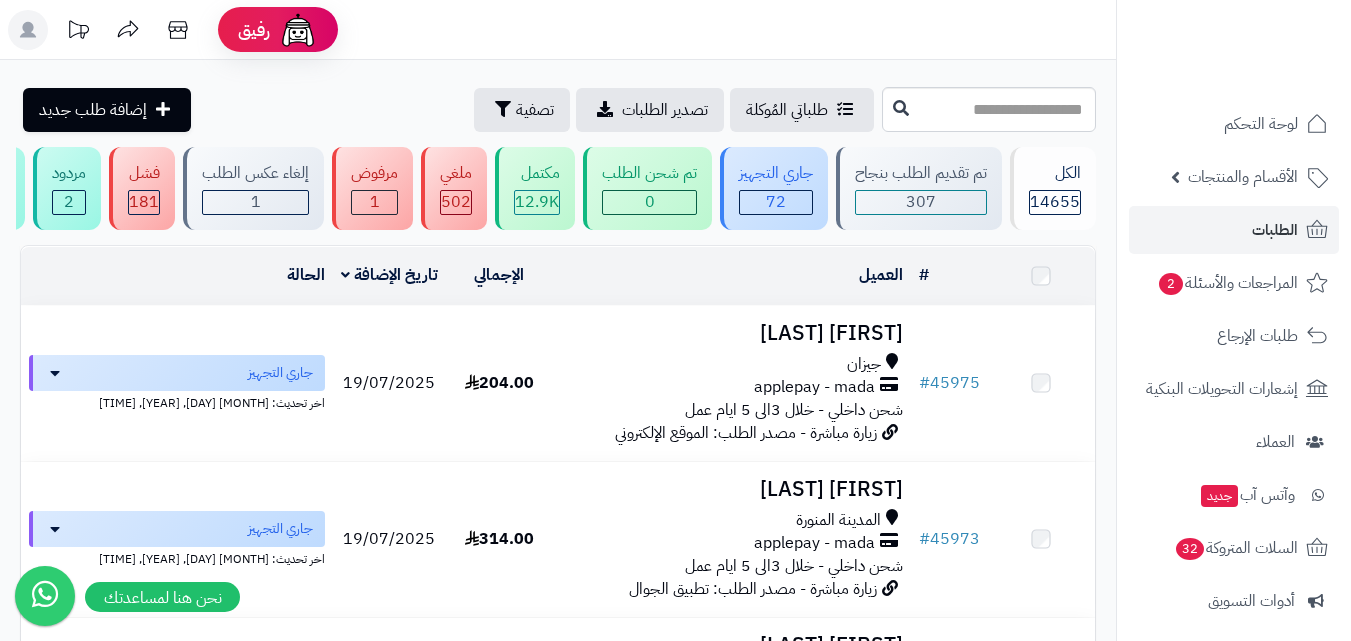 scroll, scrollTop: 0, scrollLeft: 0, axis: both 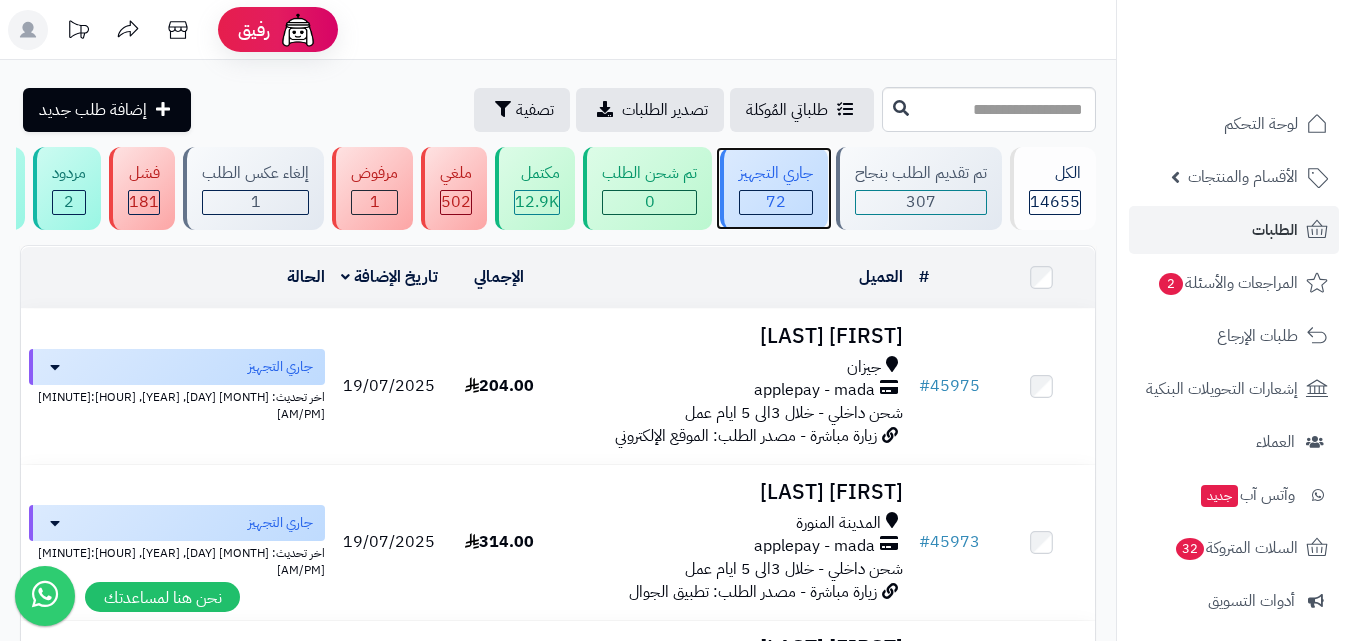 click on "72" at bounding box center [776, 202] 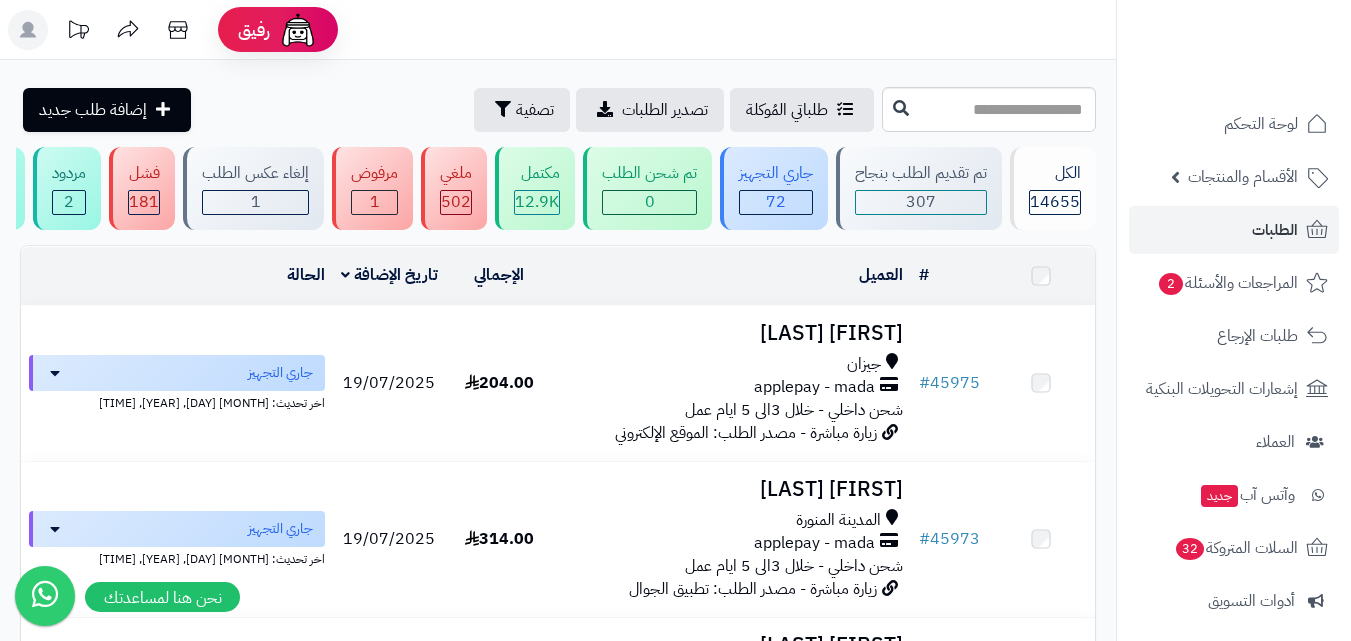 scroll, scrollTop: 0, scrollLeft: 0, axis: both 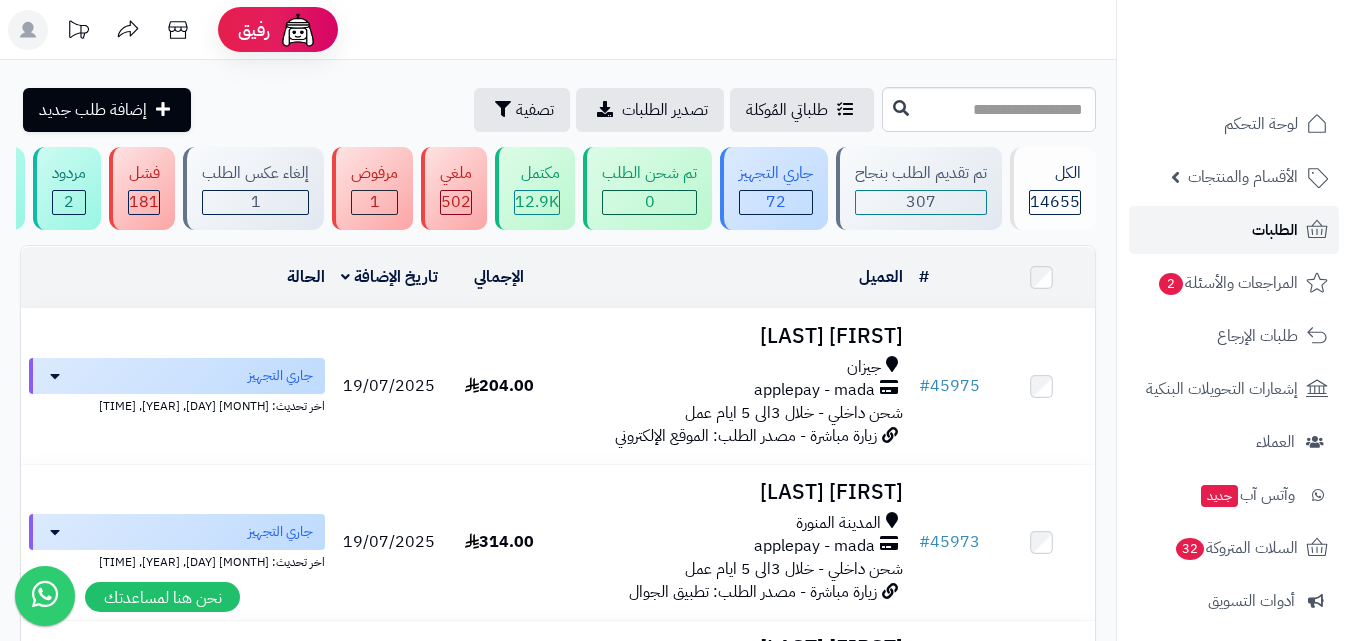click on "الطلبات" at bounding box center (1275, 230) 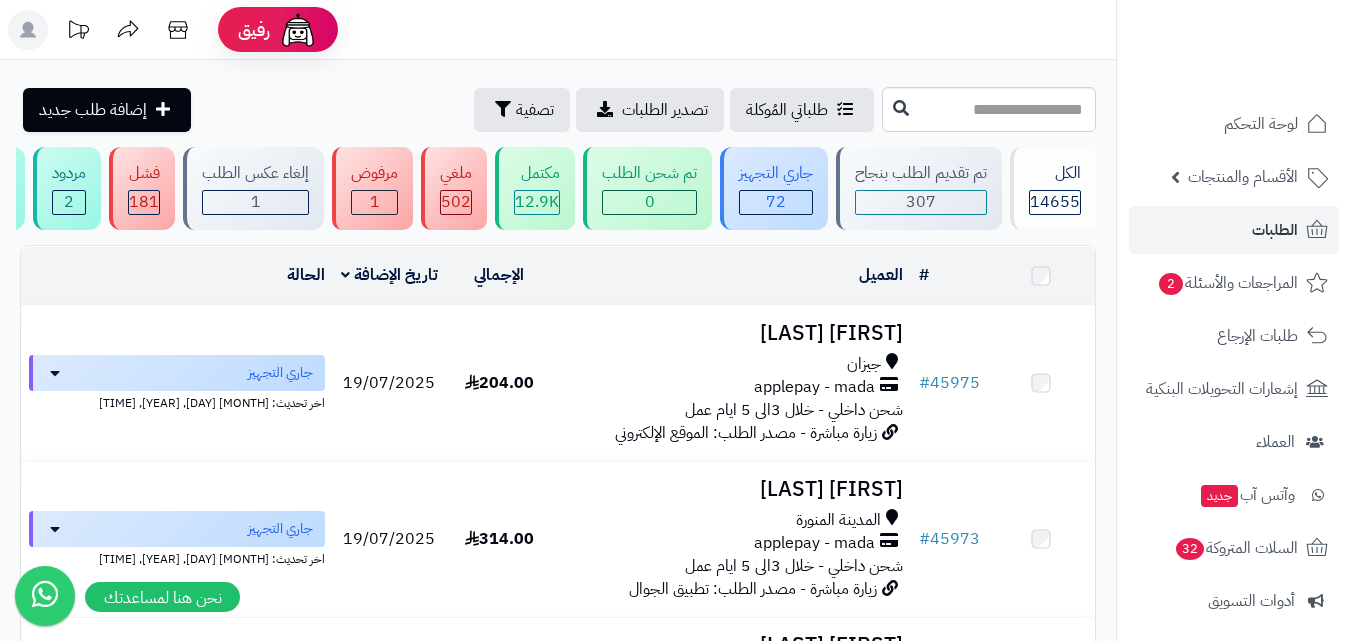 scroll, scrollTop: 0, scrollLeft: 0, axis: both 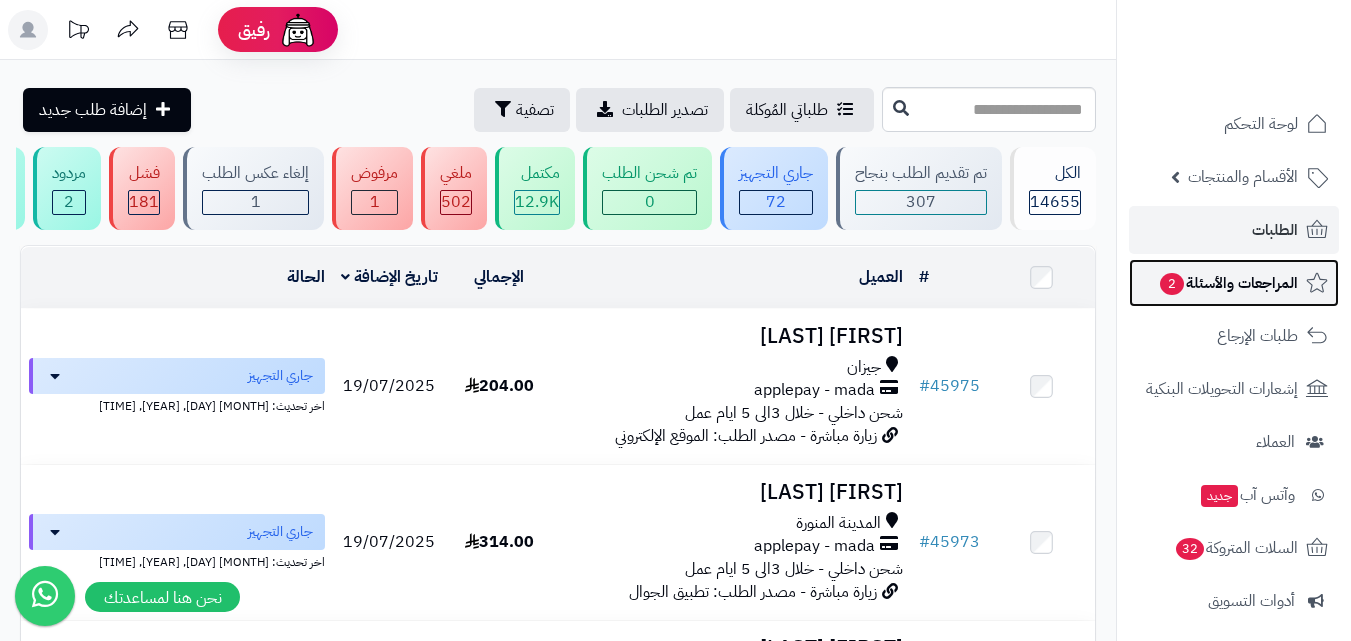 click on "المراجعات والأسئلة  2" at bounding box center (1234, 283) 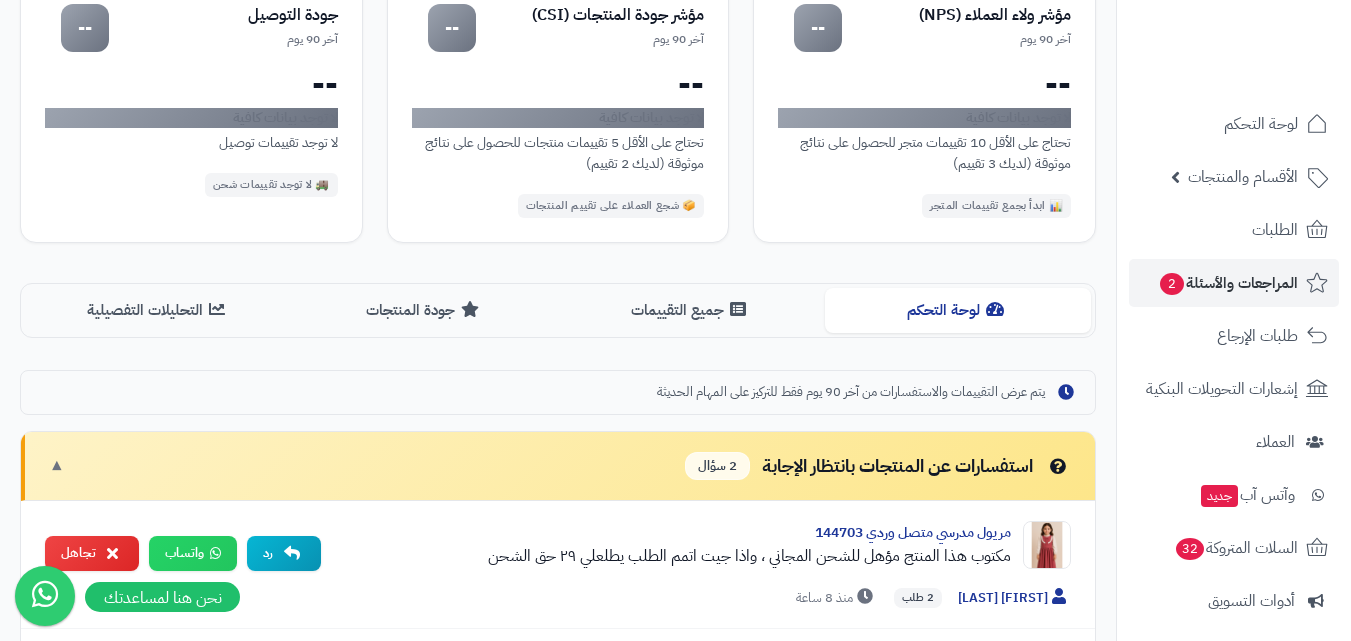 scroll, scrollTop: 200, scrollLeft: 0, axis: vertical 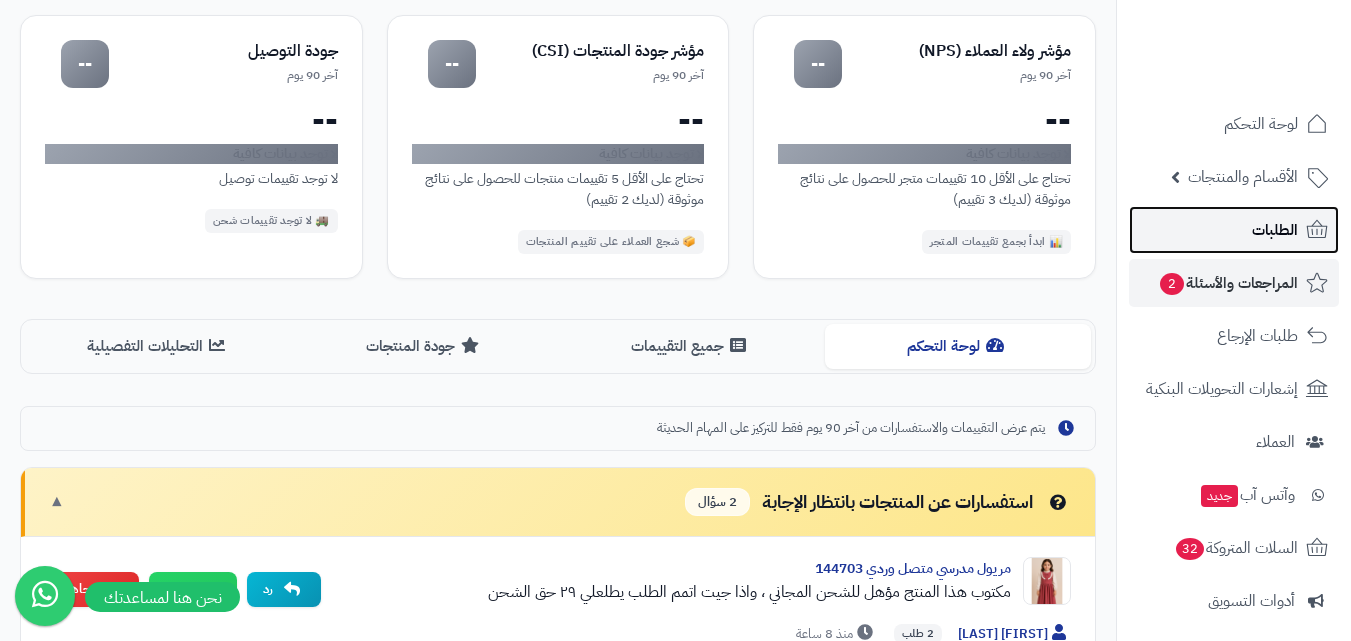 click on "الطلبات" at bounding box center (1234, 230) 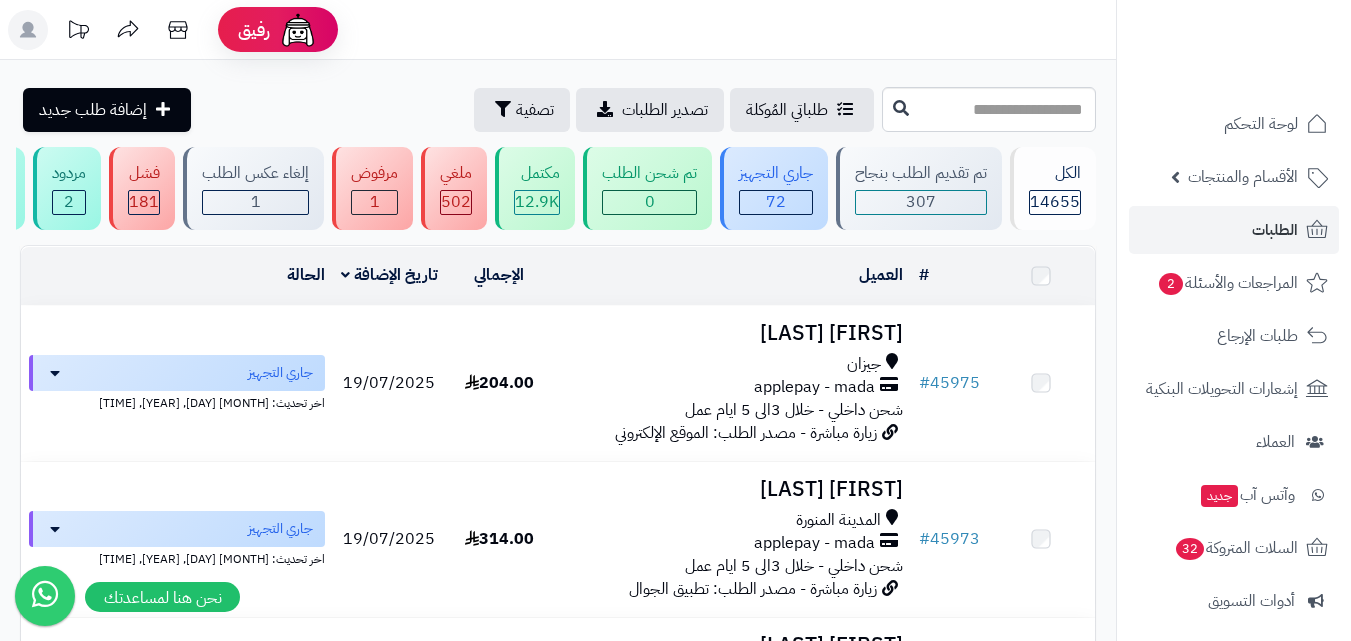 scroll, scrollTop: 0, scrollLeft: 0, axis: both 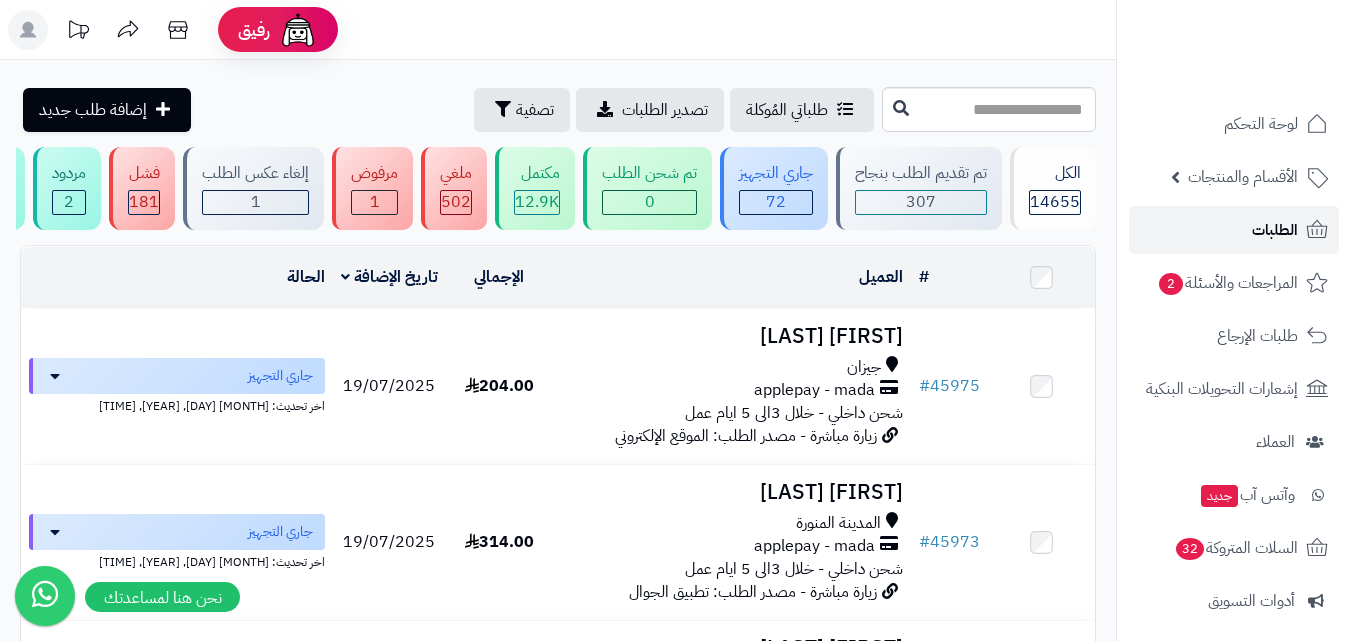 click on "الطلبات" at bounding box center [1234, 230] 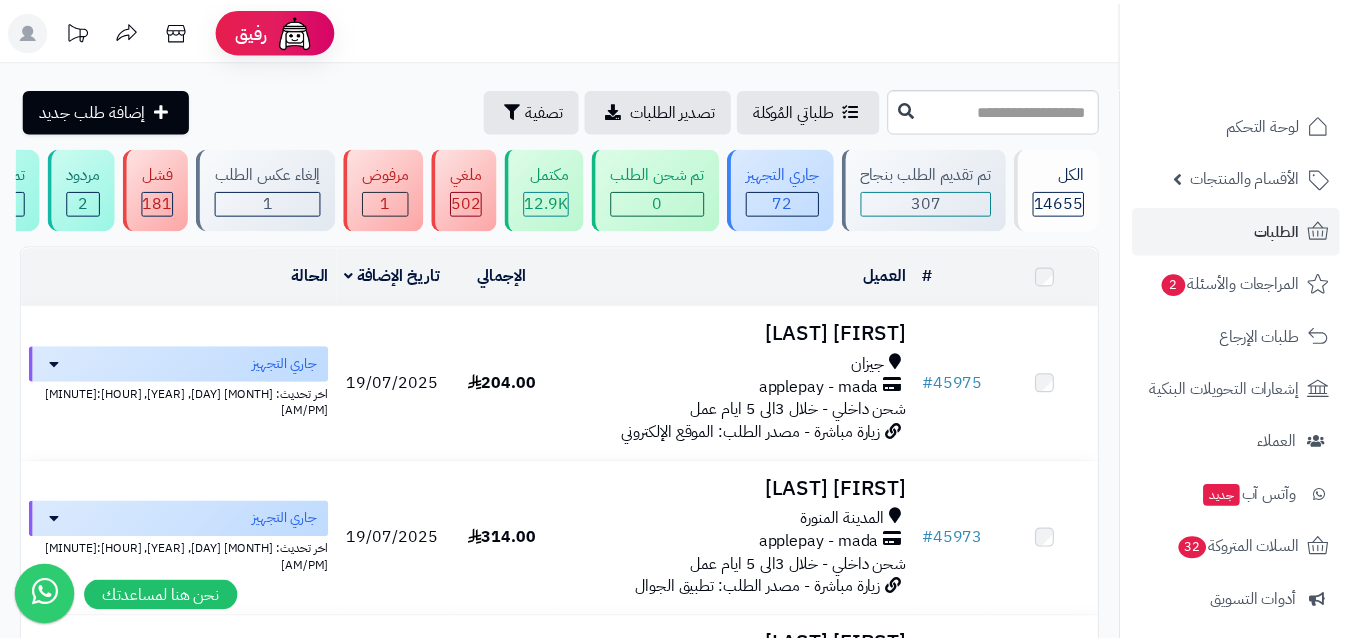 scroll, scrollTop: 0, scrollLeft: 0, axis: both 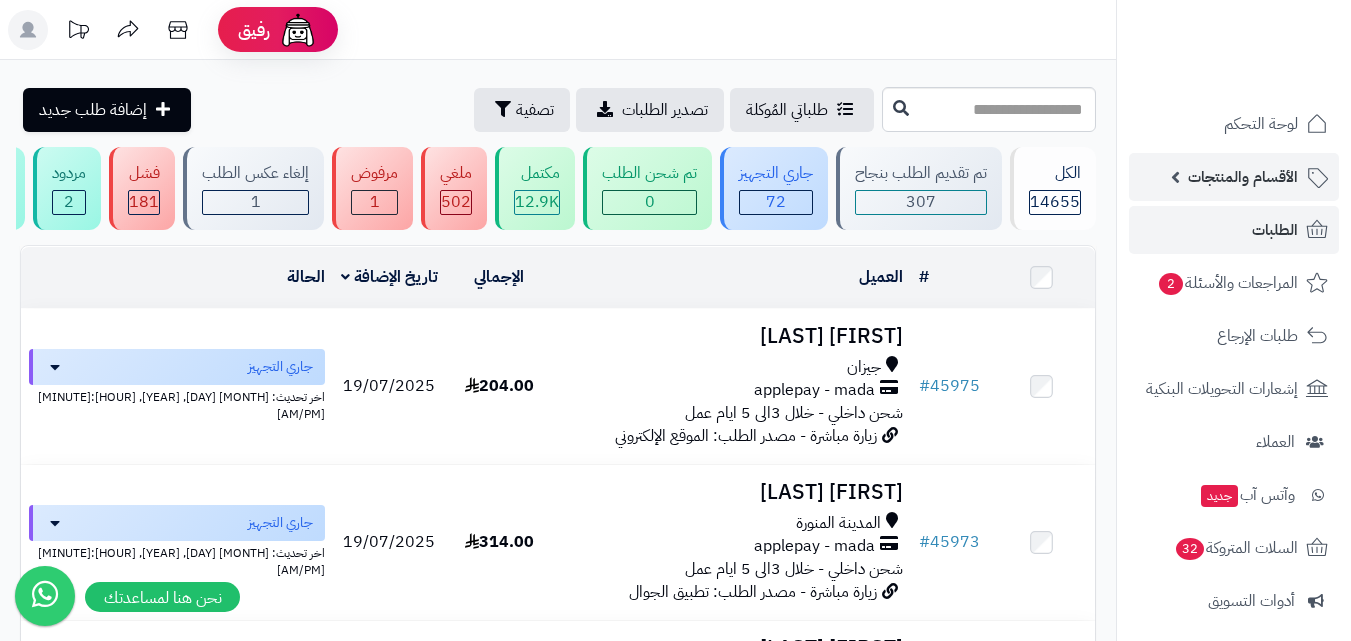 click on "الأقسام والمنتجات" at bounding box center (1234, 177) 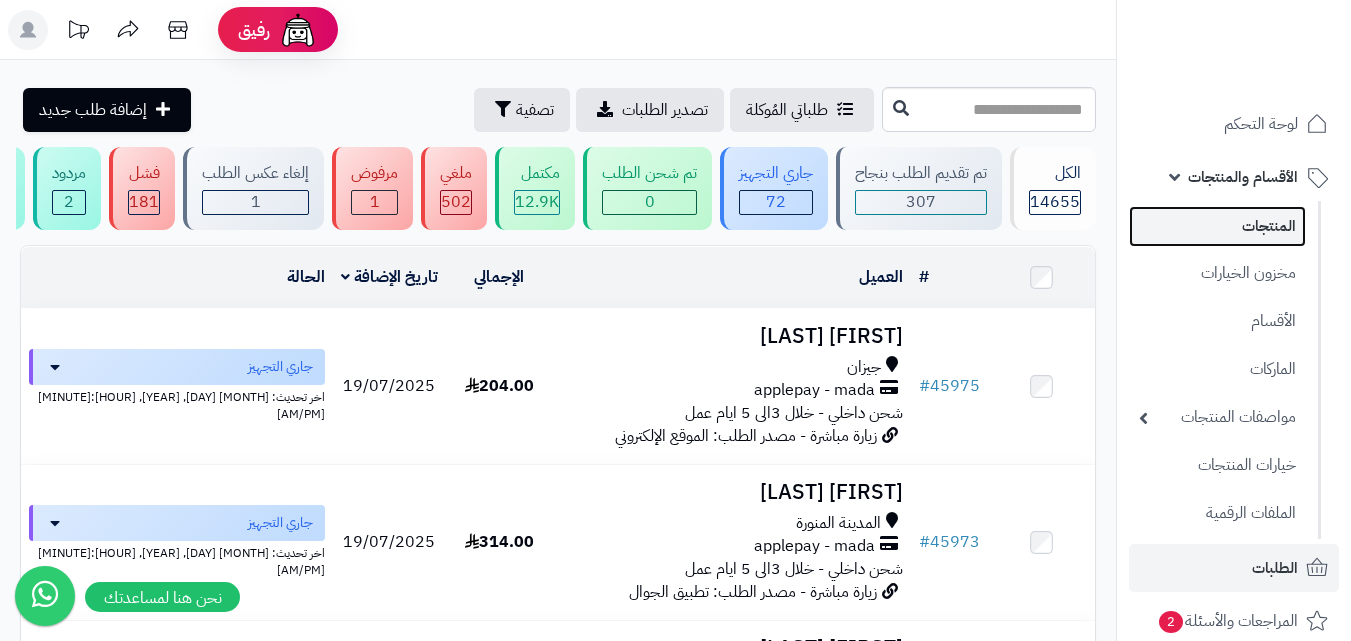 click on "المنتجات" at bounding box center [1217, 226] 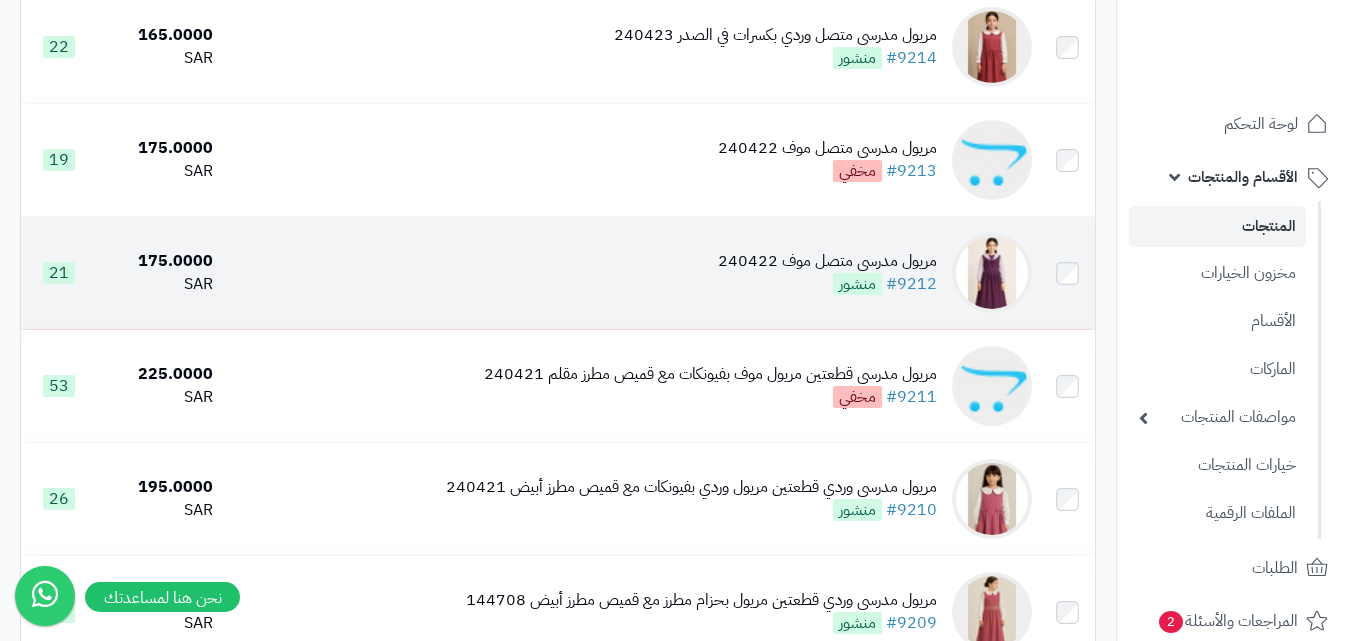 scroll, scrollTop: 300, scrollLeft: 0, axis: vertical 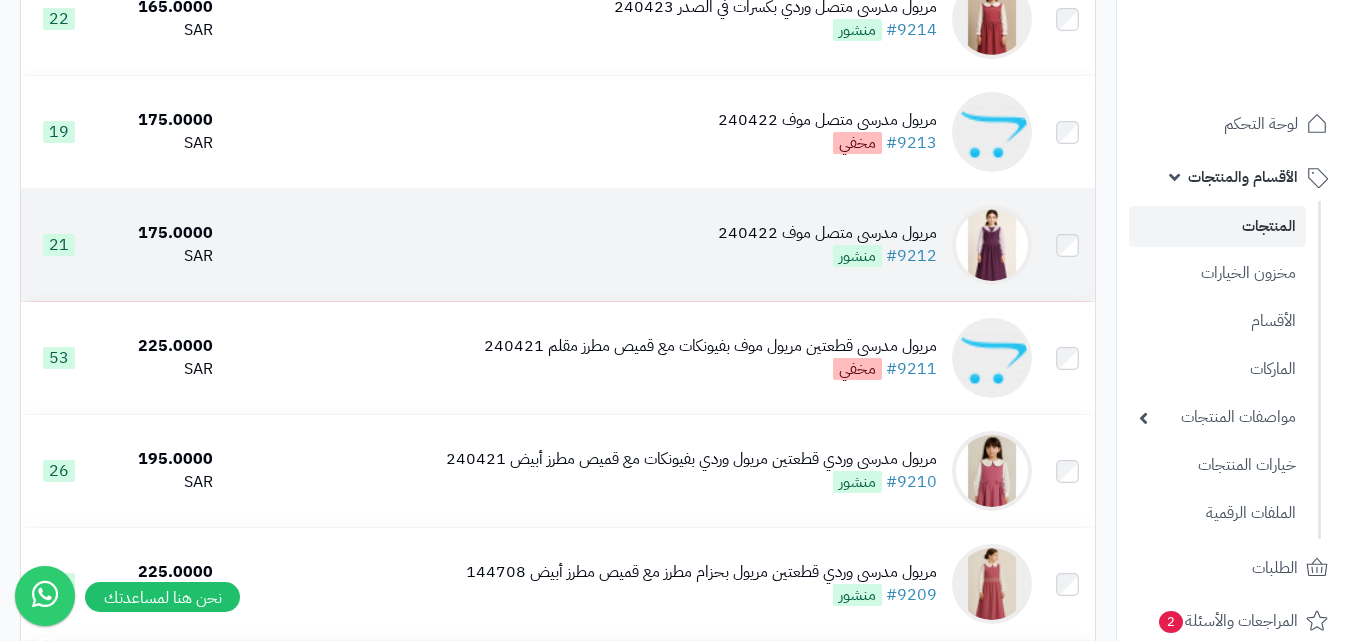 click on "مريول مدرسي متصل موف  240422
#9212
منشور" at bounding box center [630, 245] 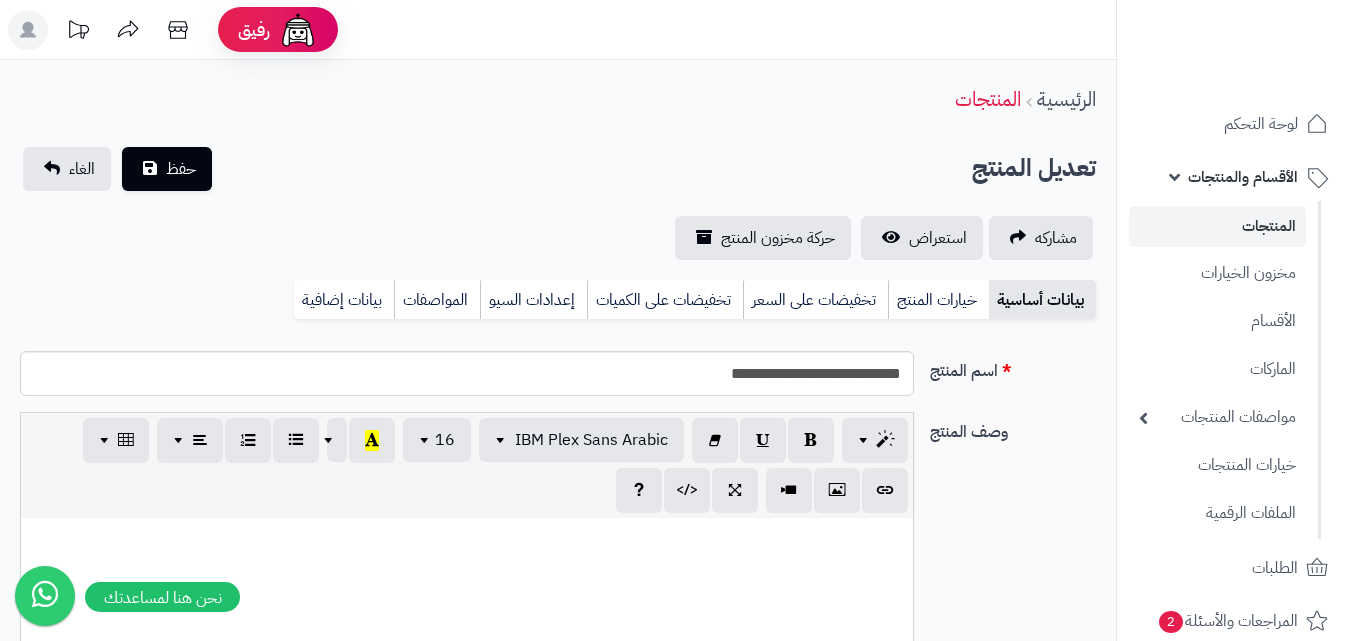 click on "خيارات المنتج" at bounding box center (938, 300) 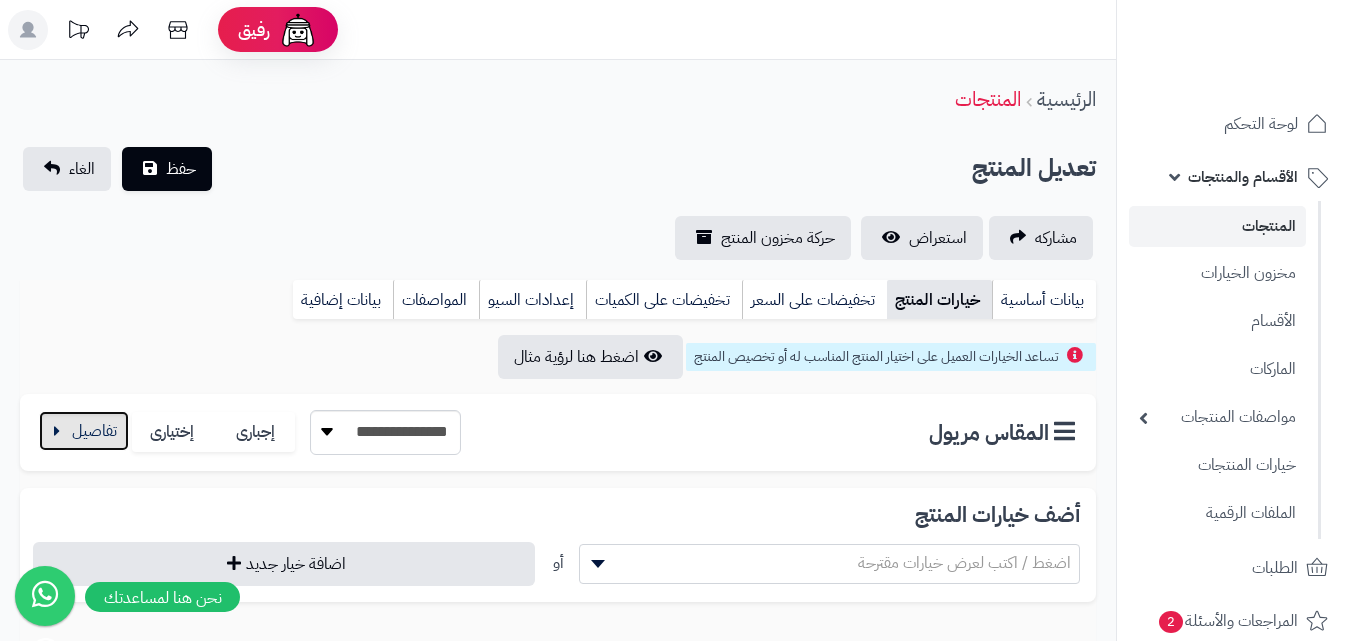 click at bounding box center [84, 431] 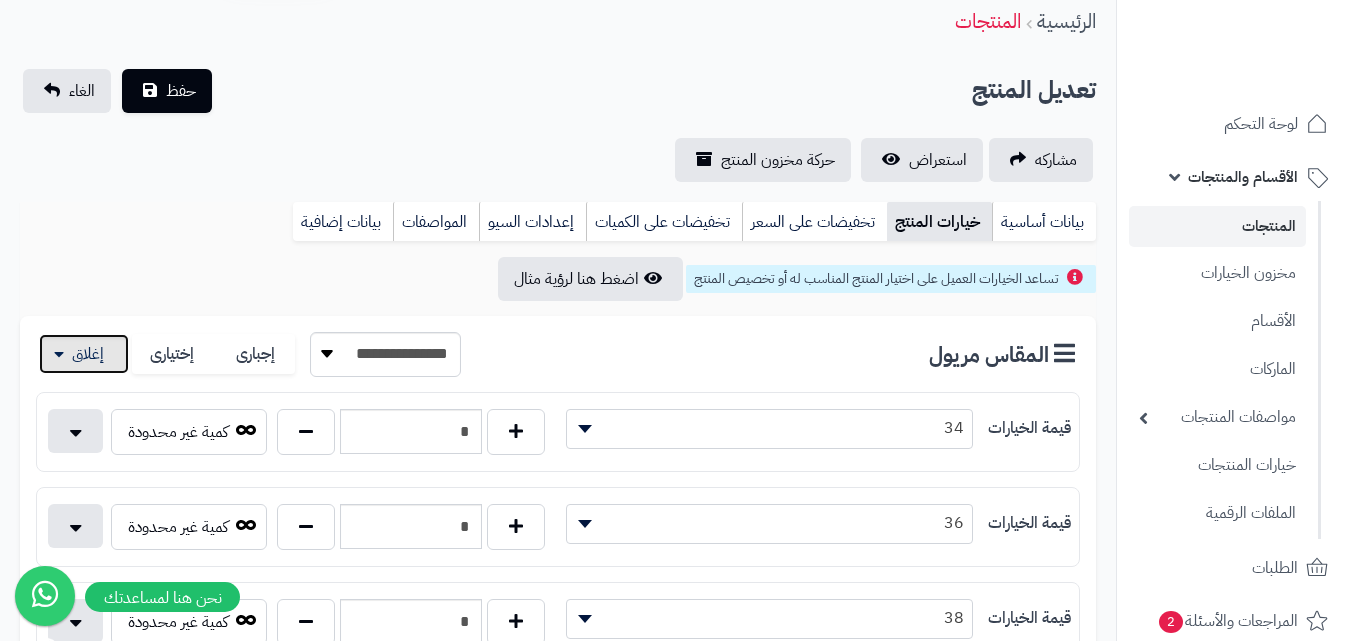 scroll, scrollTop: 200, scrollLeft: 0, axis: vertical 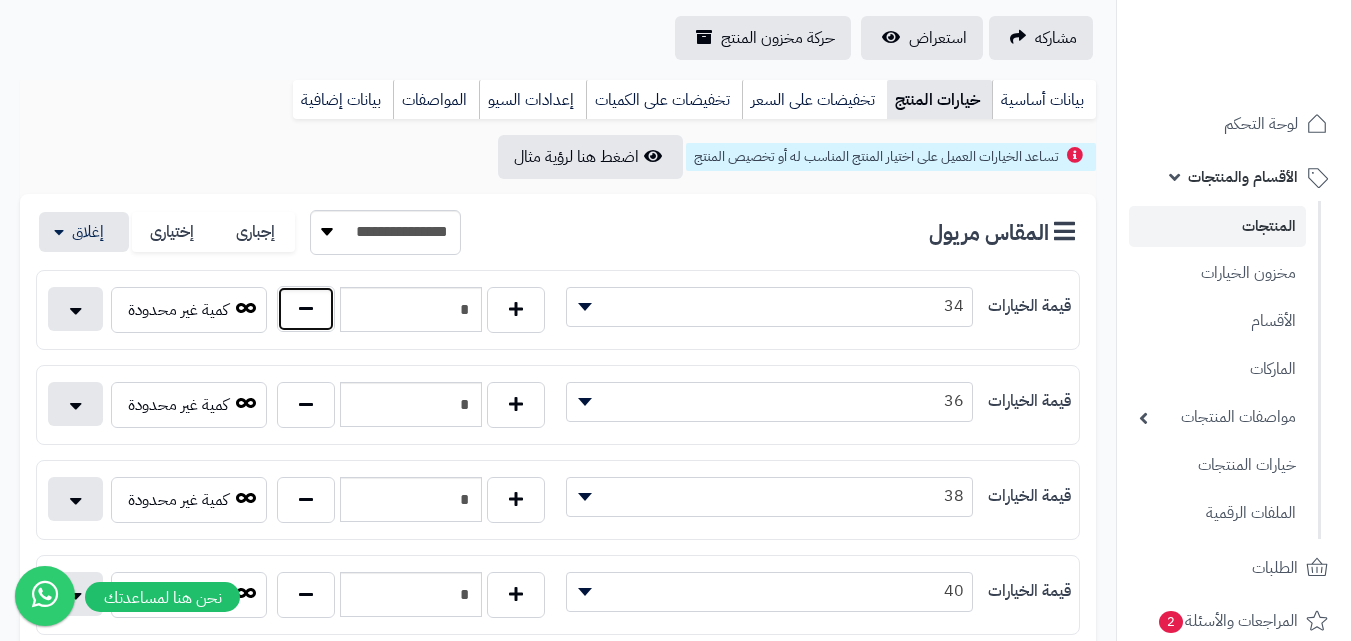click at bounding box center [306, 309] 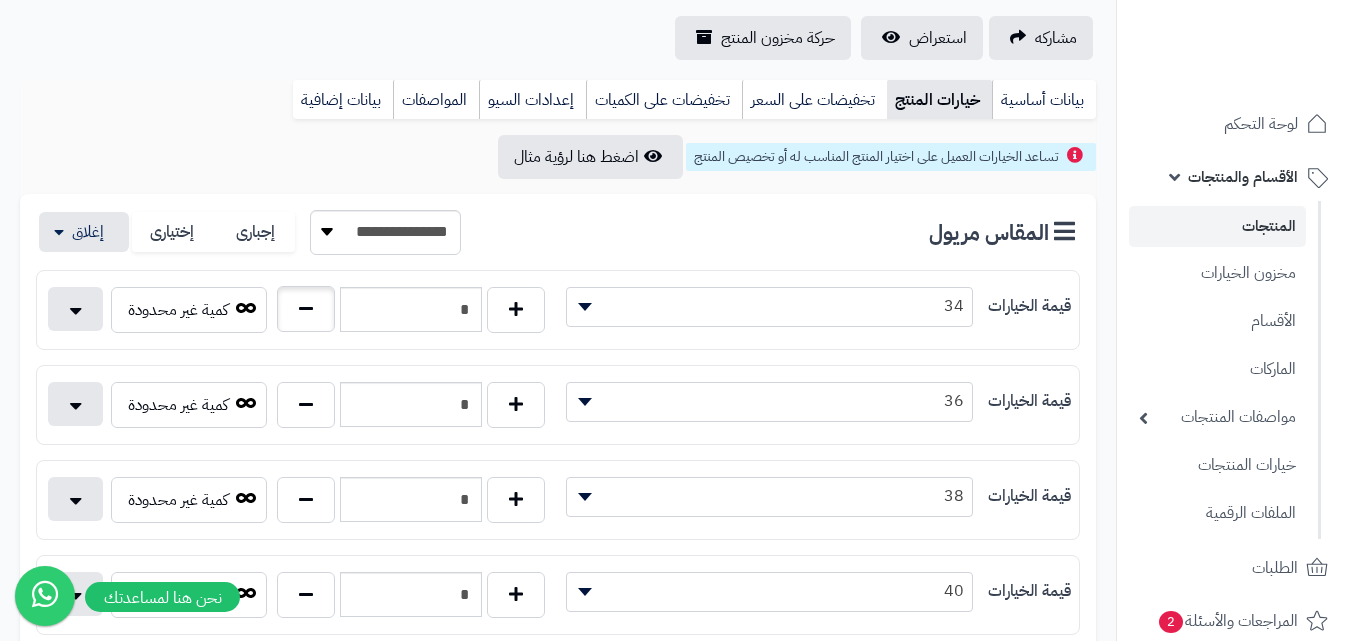 type on "*" 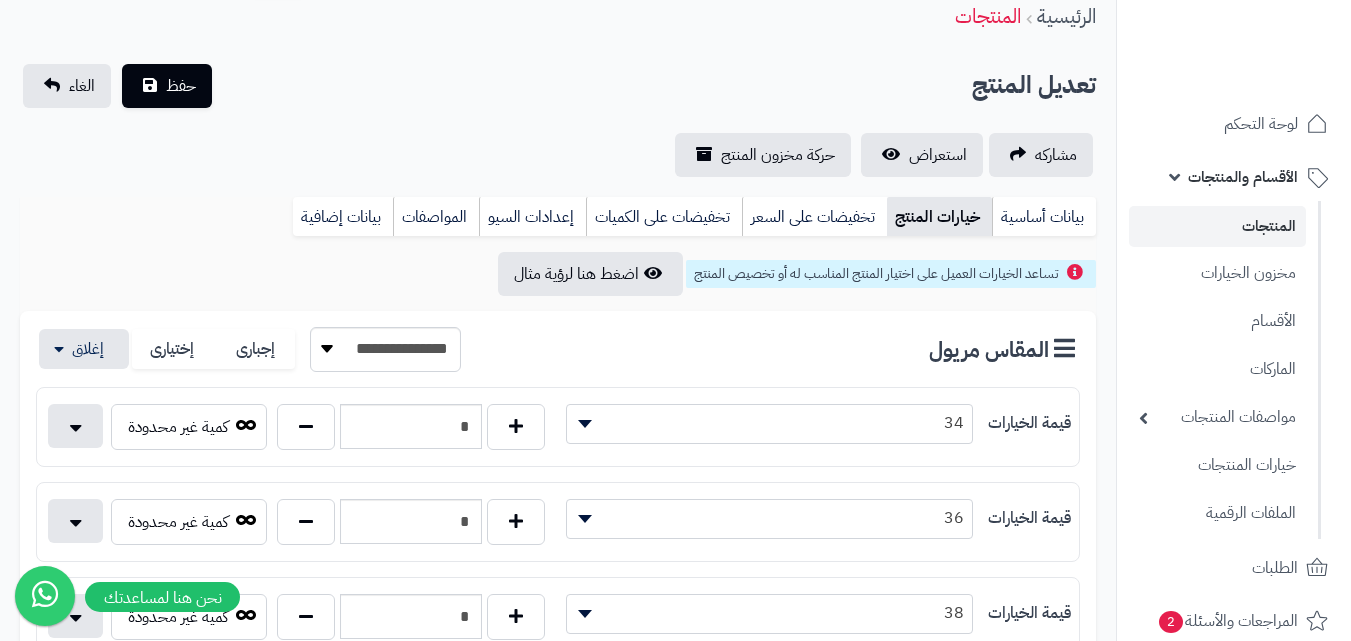 scroll, scrollTop: 0, scrollLeft: 0, axis: both 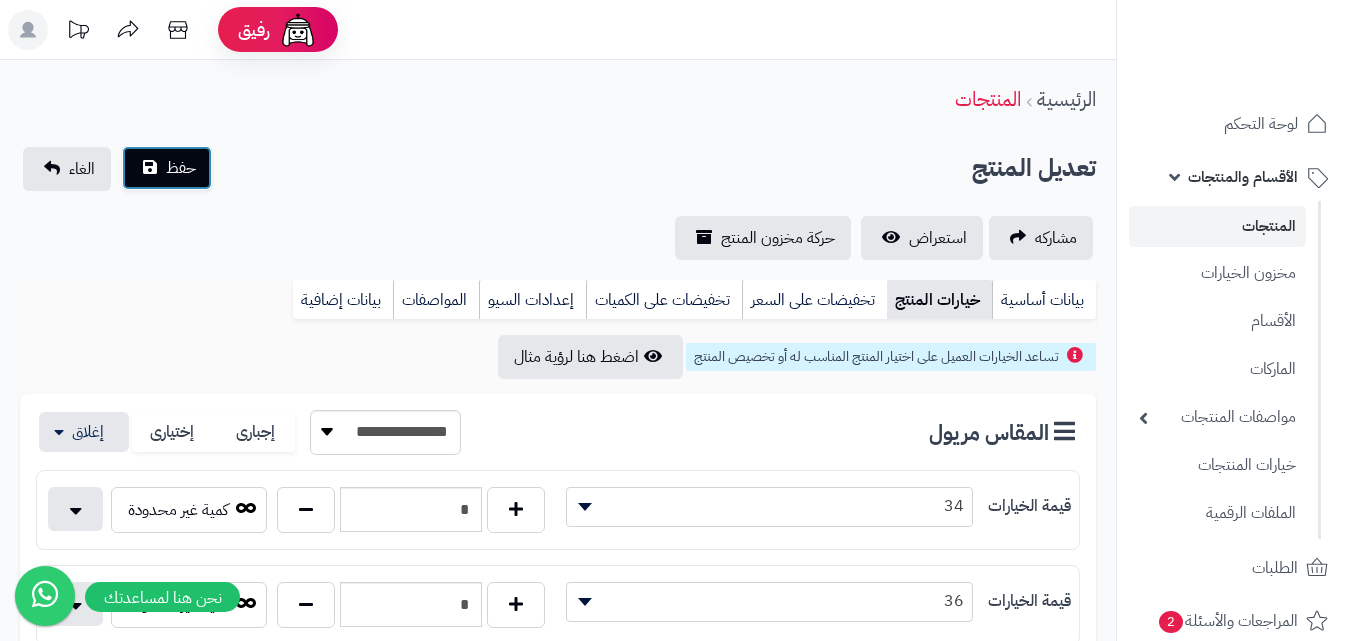 click on "حفظ" at bounding box center [167, 168] 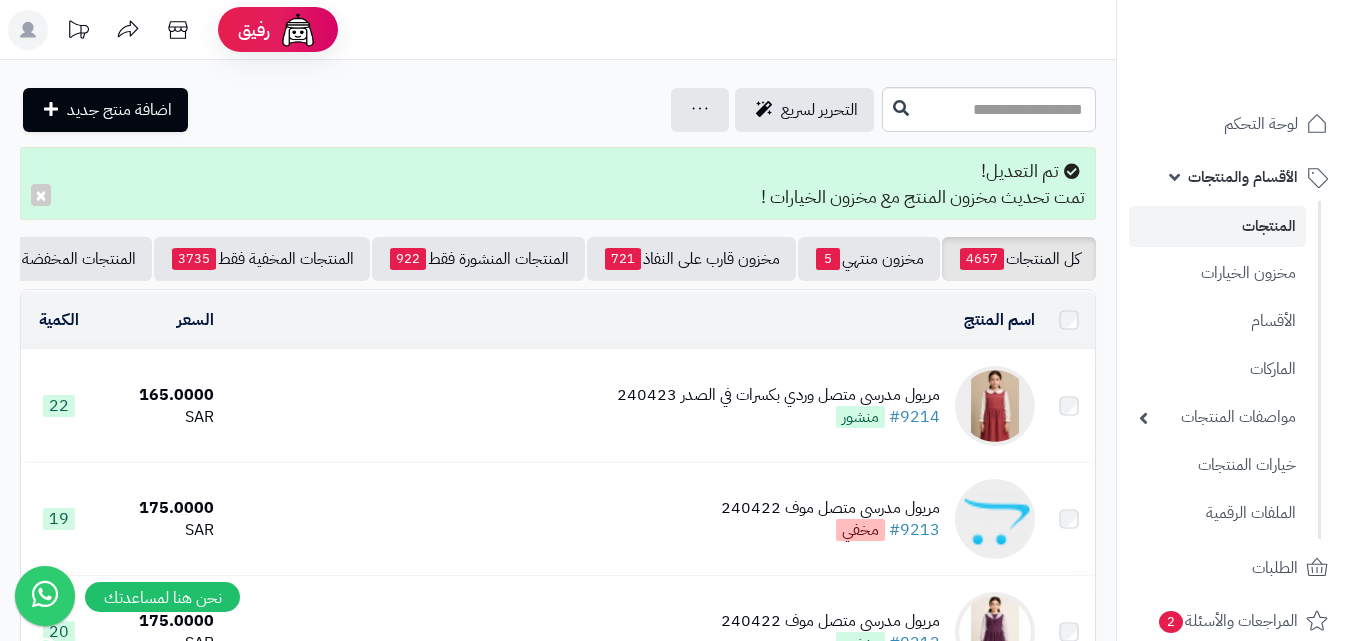 scroll, scrollTop: 0, scrollLeft: 0, axis: both 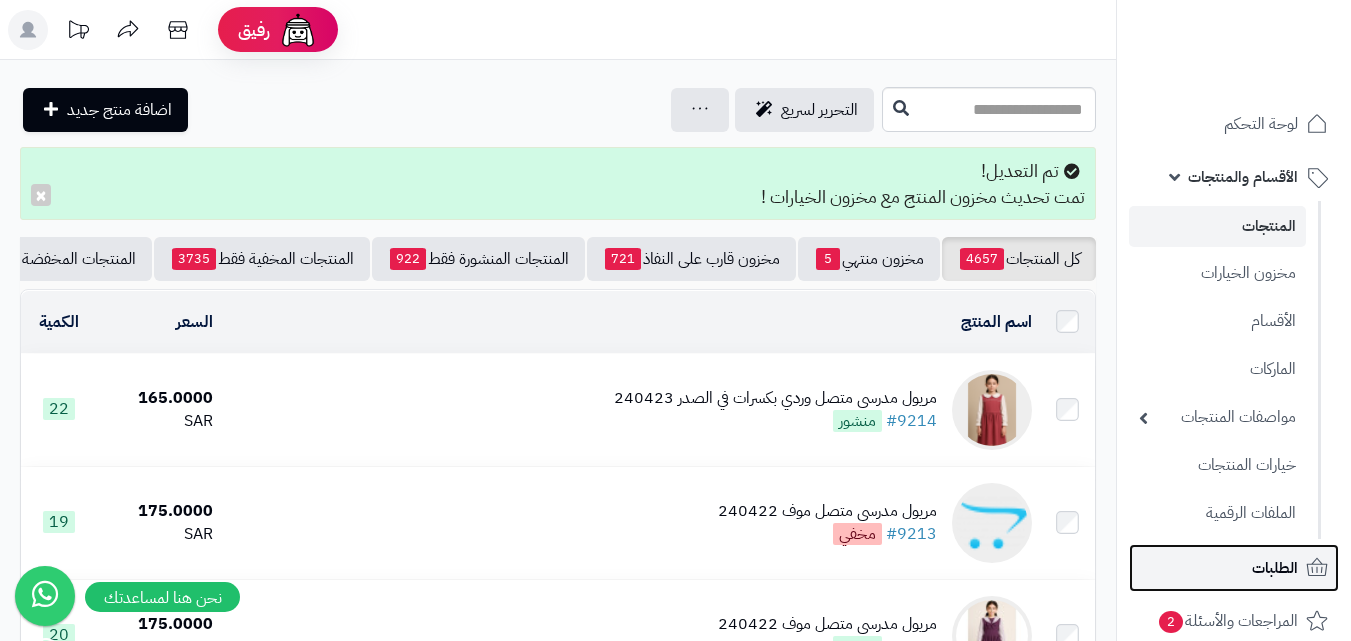 click on "الطلبات" at bounding box center [1234, 568] 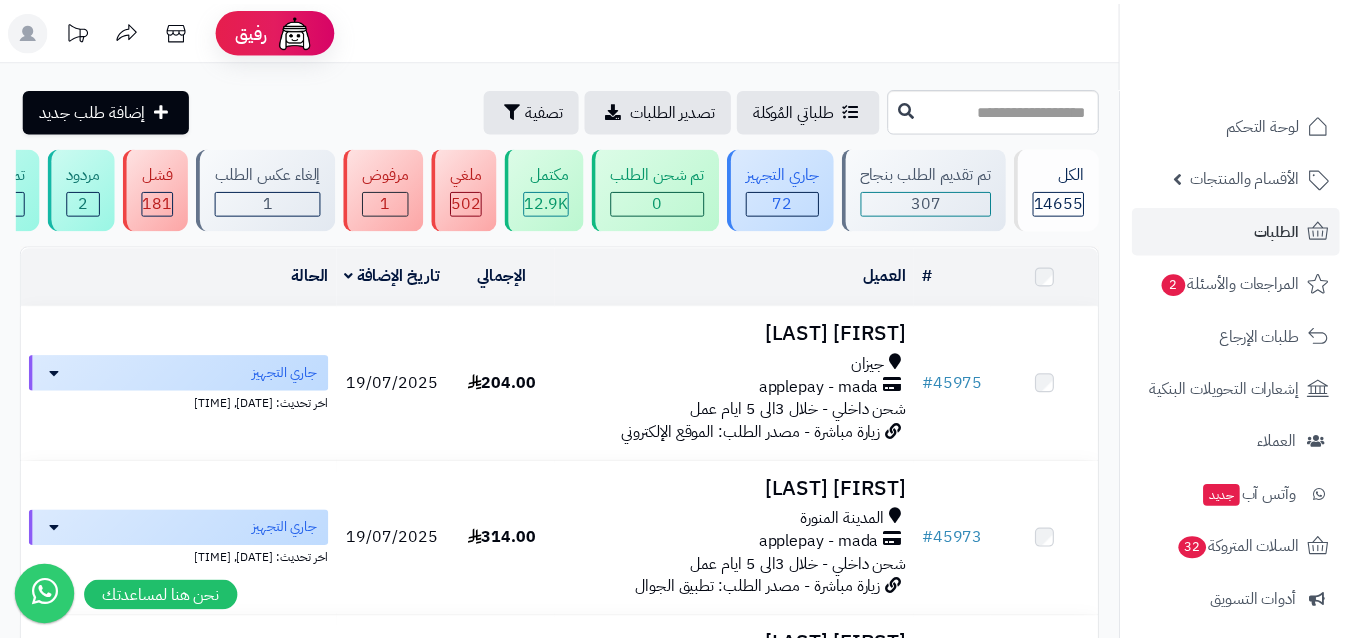 scroll, scrollTop: 0, scrollLeft: 0, axis: both 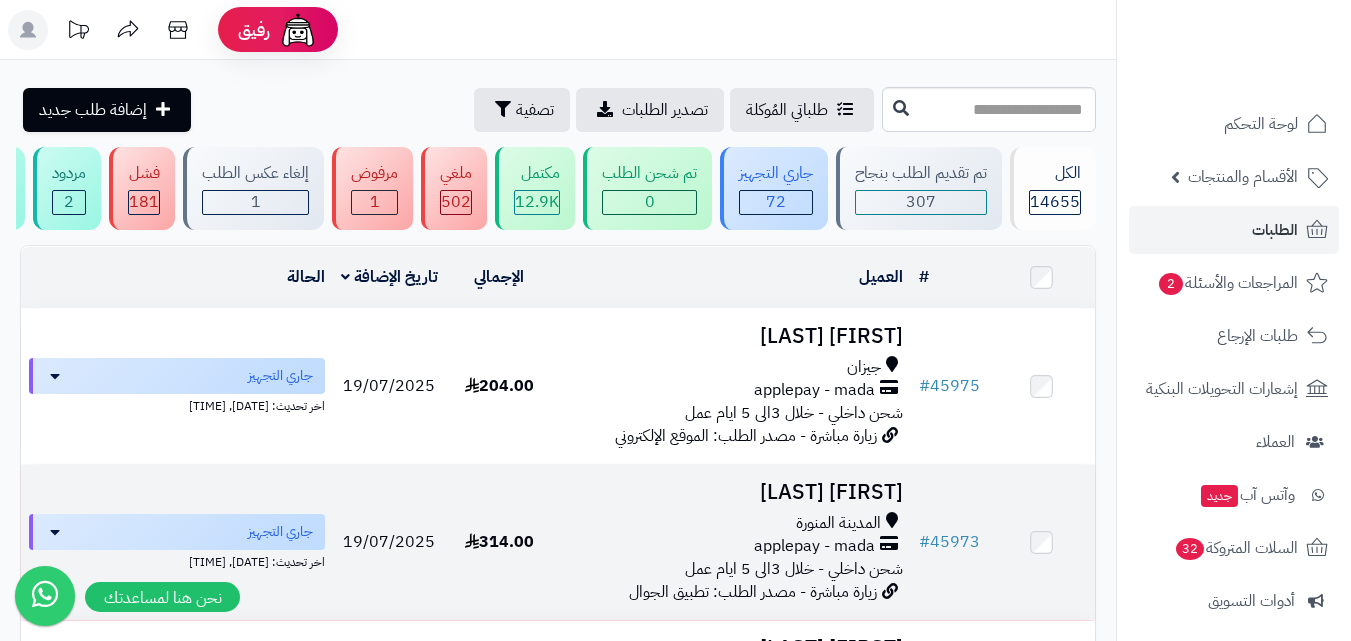 click on "المدينة المنورة" at bounding box center [838, 523] 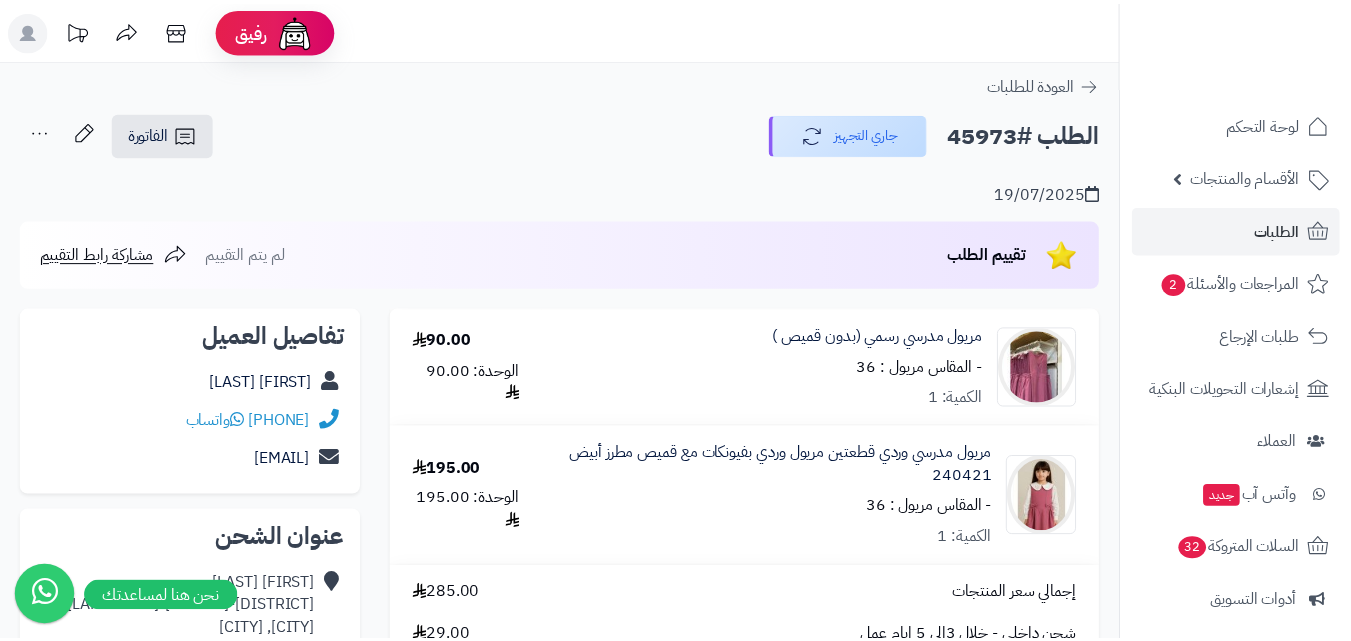 scroll, scrollTop: 0, scrollLeft: 0, axis: both 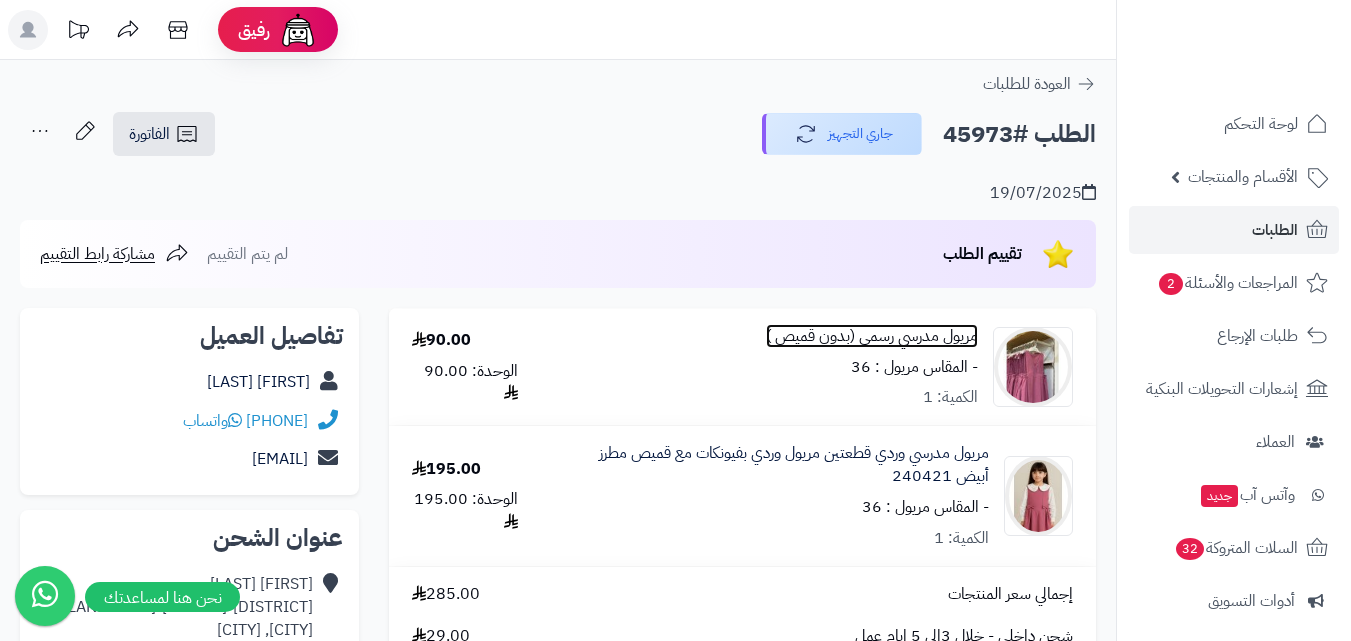 click on "مريول مدرسي رسمي (بدون قميص )" at bounding box center [872, 336] 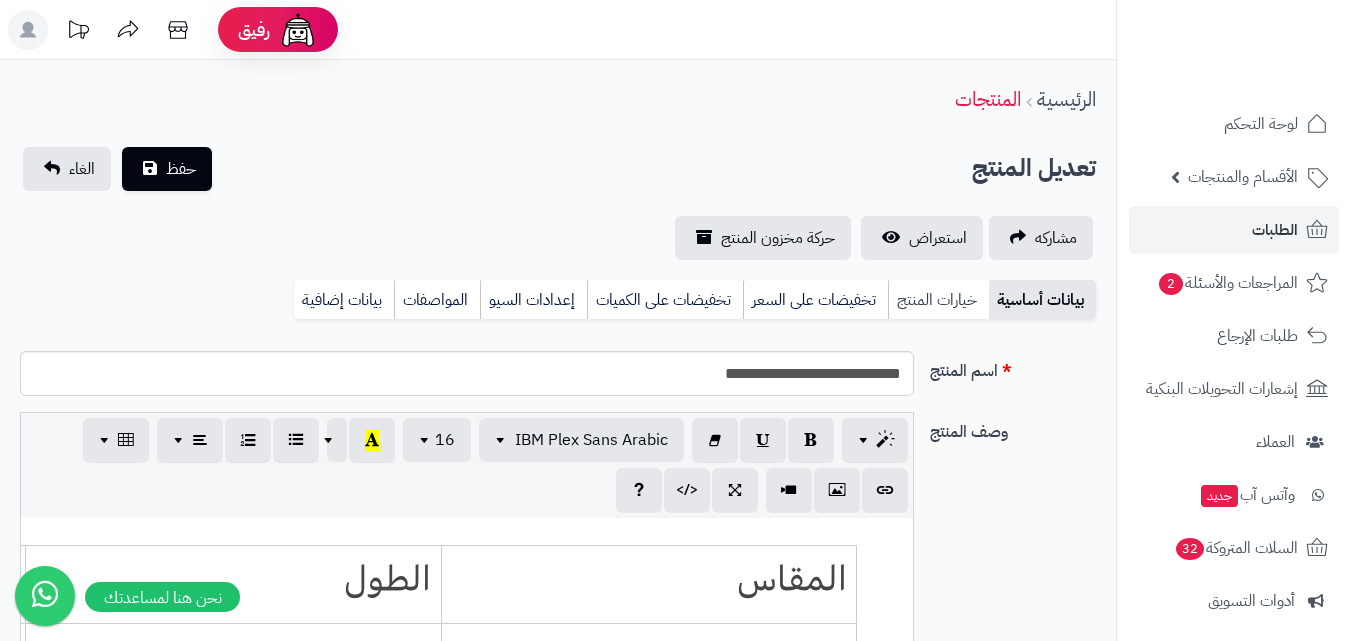 scroll, scrollTop: 0, scrollLeft: 0, axis: both 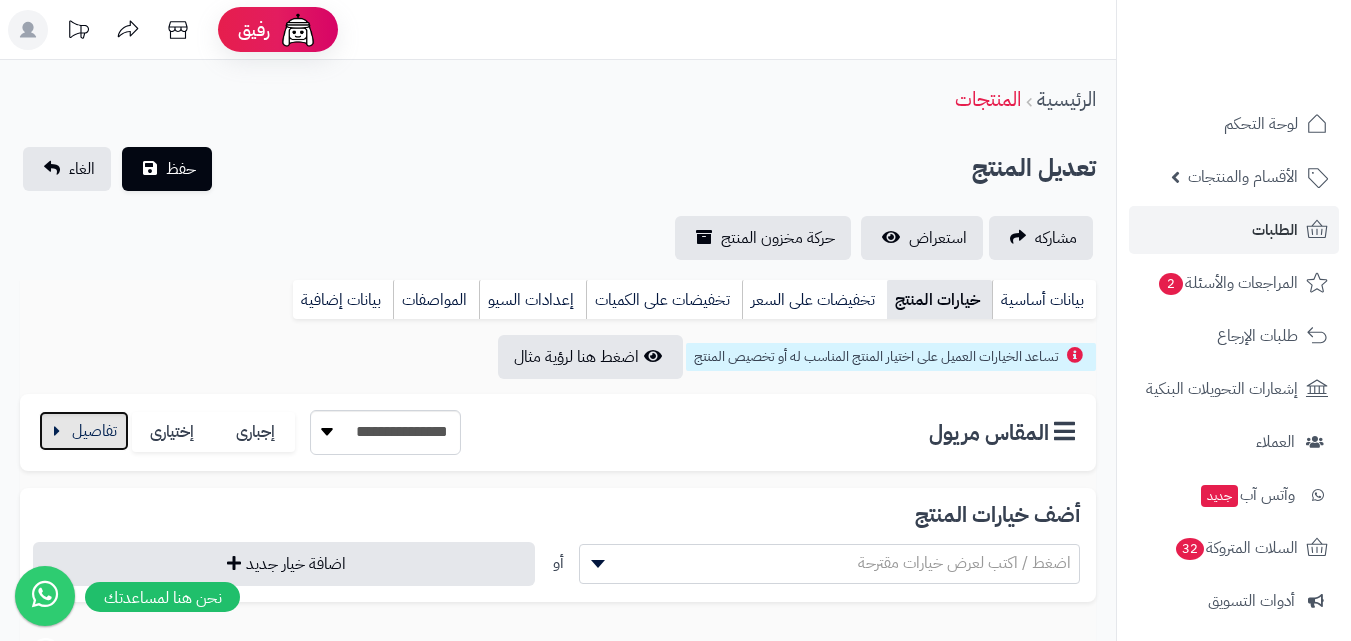 click at bounding box center (84, 431) 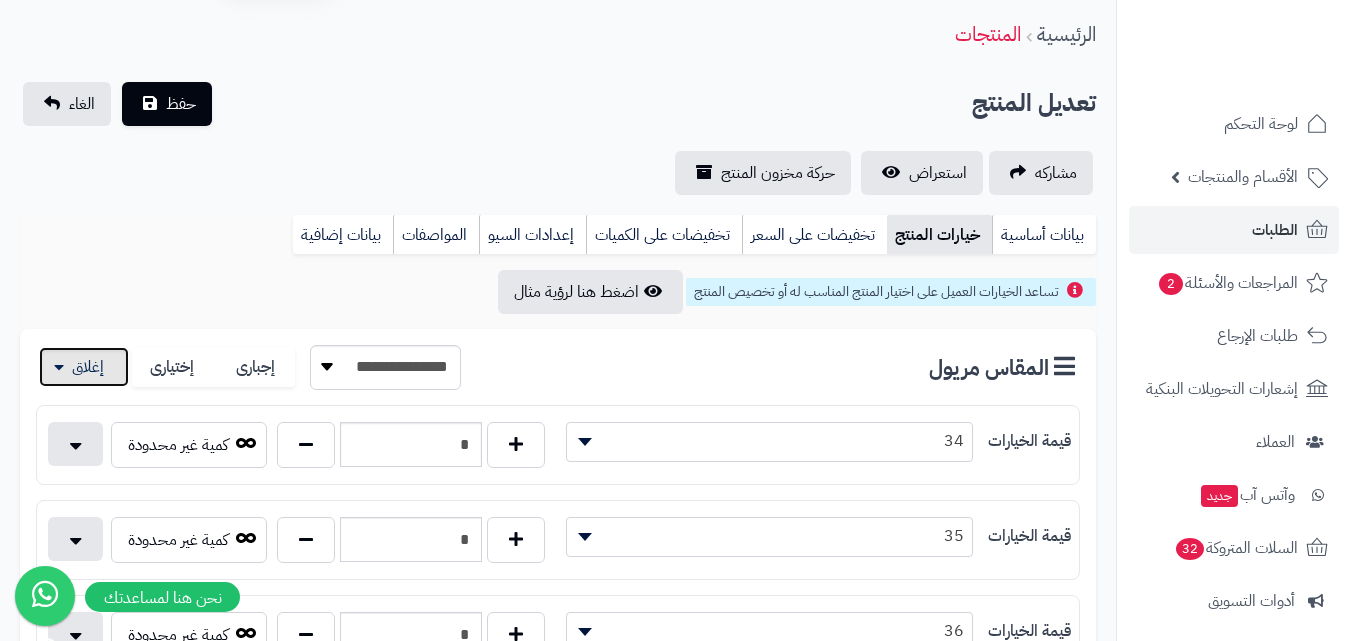 scroll, scrollTop: 100, scrollLeft: 0, axis: vertical 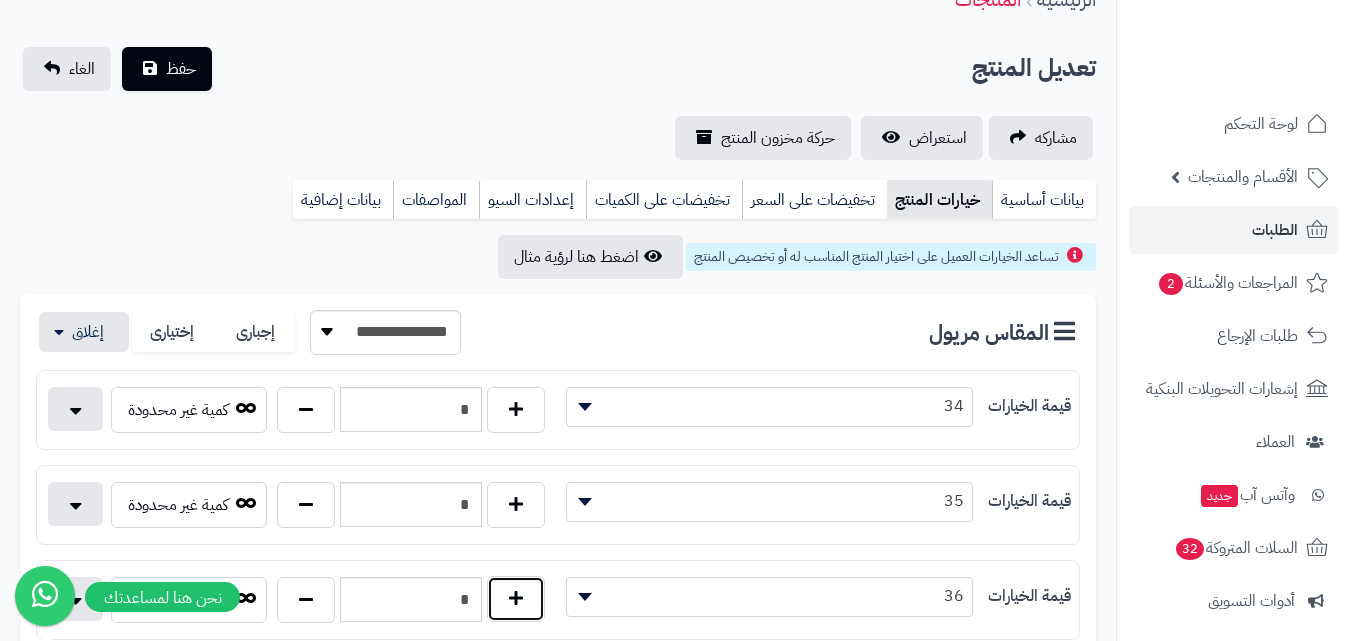 click at bounding box center (516, 599) 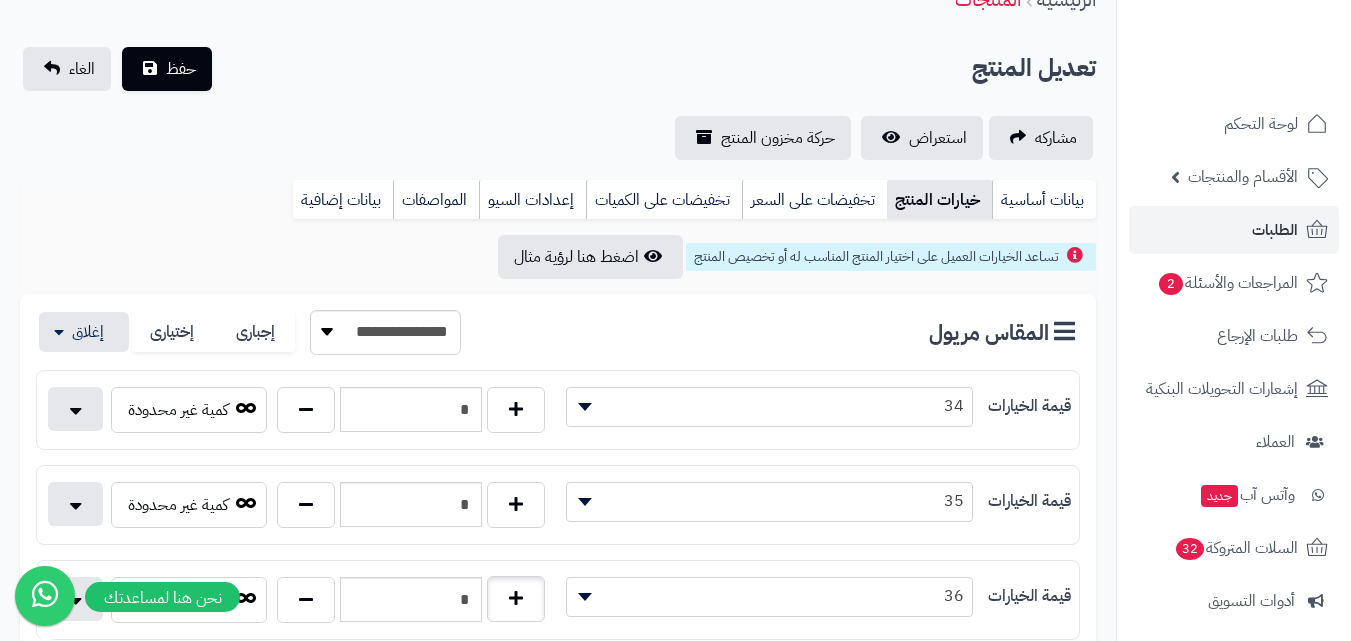 type on "*" 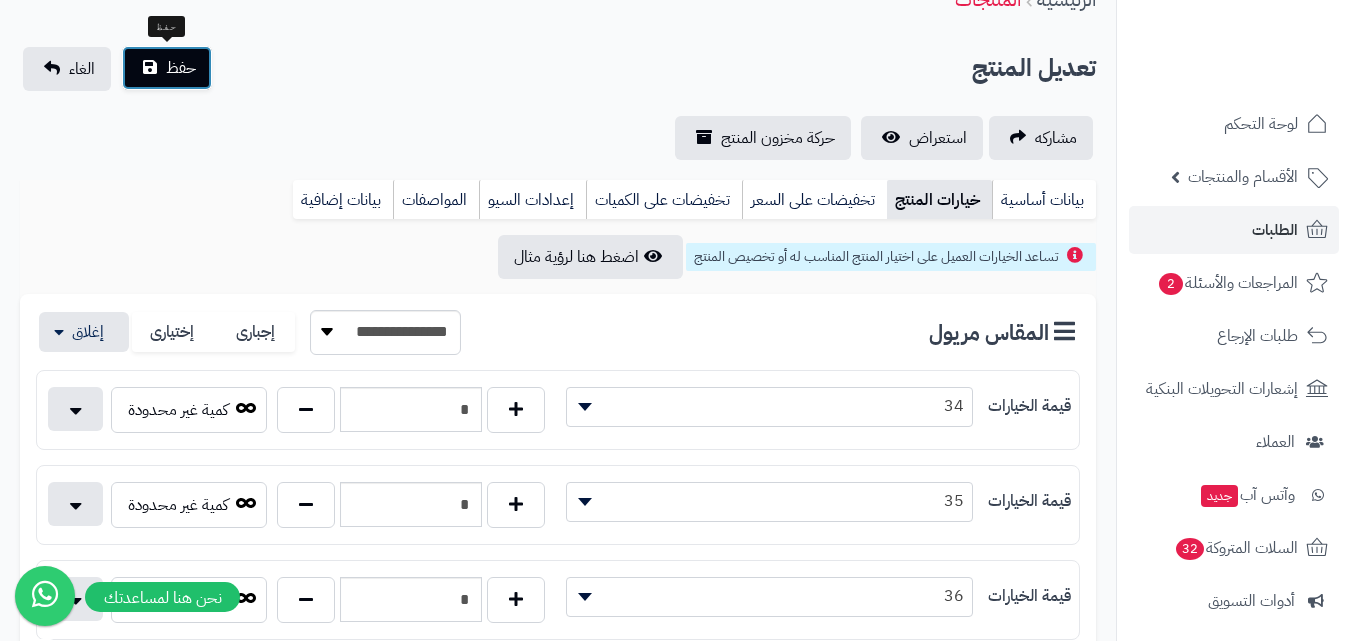 click on "حفظ" at bounding box center [181, 68] 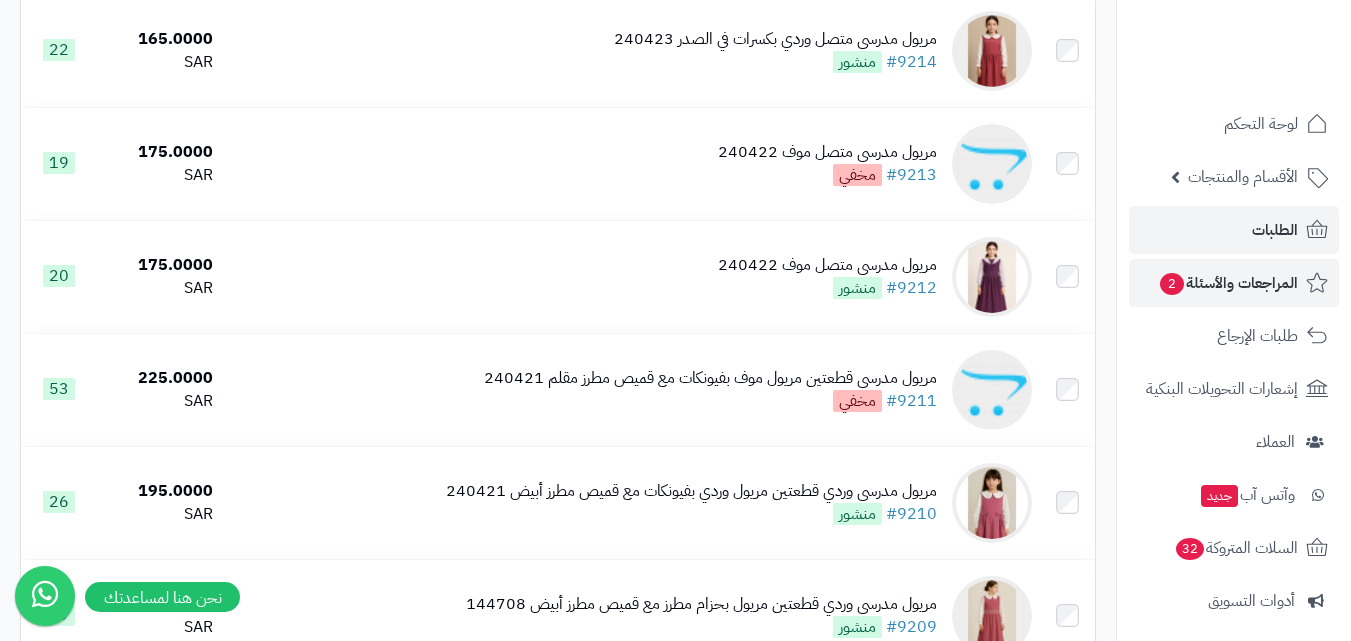 scroll, scrollTop: 0, scrollLeft: 0, axis: both 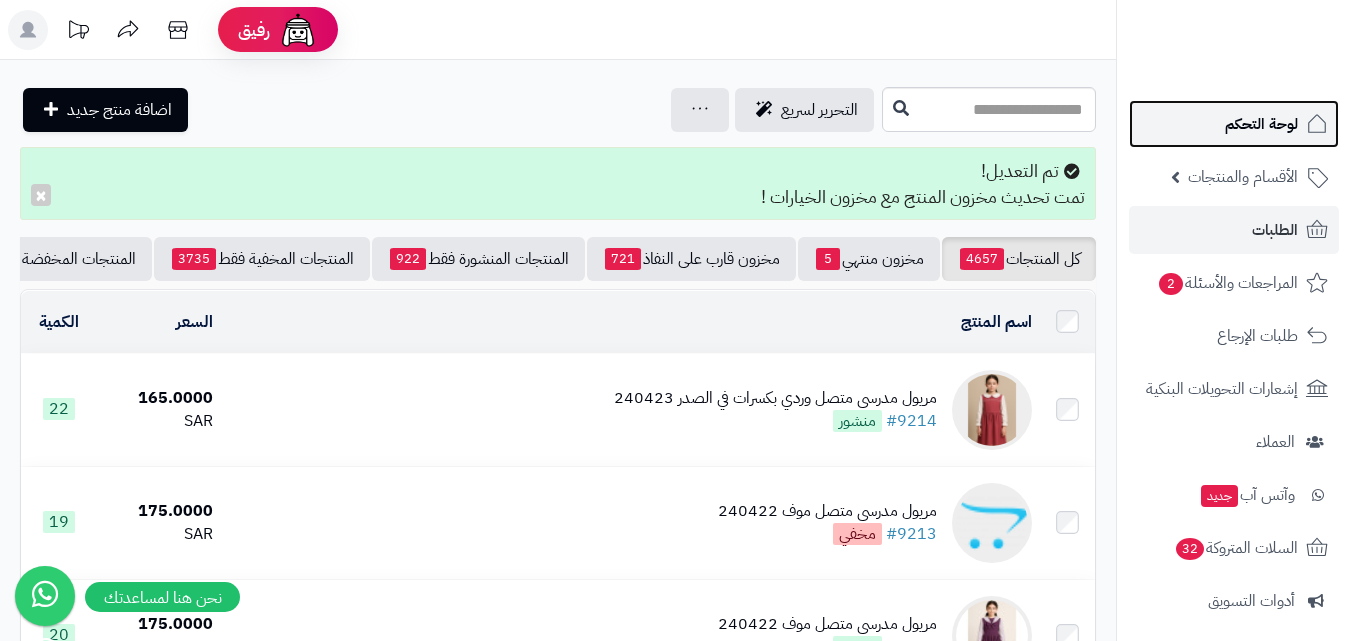 click on "لوحة التحكم" at bounding box center (1234, 124) 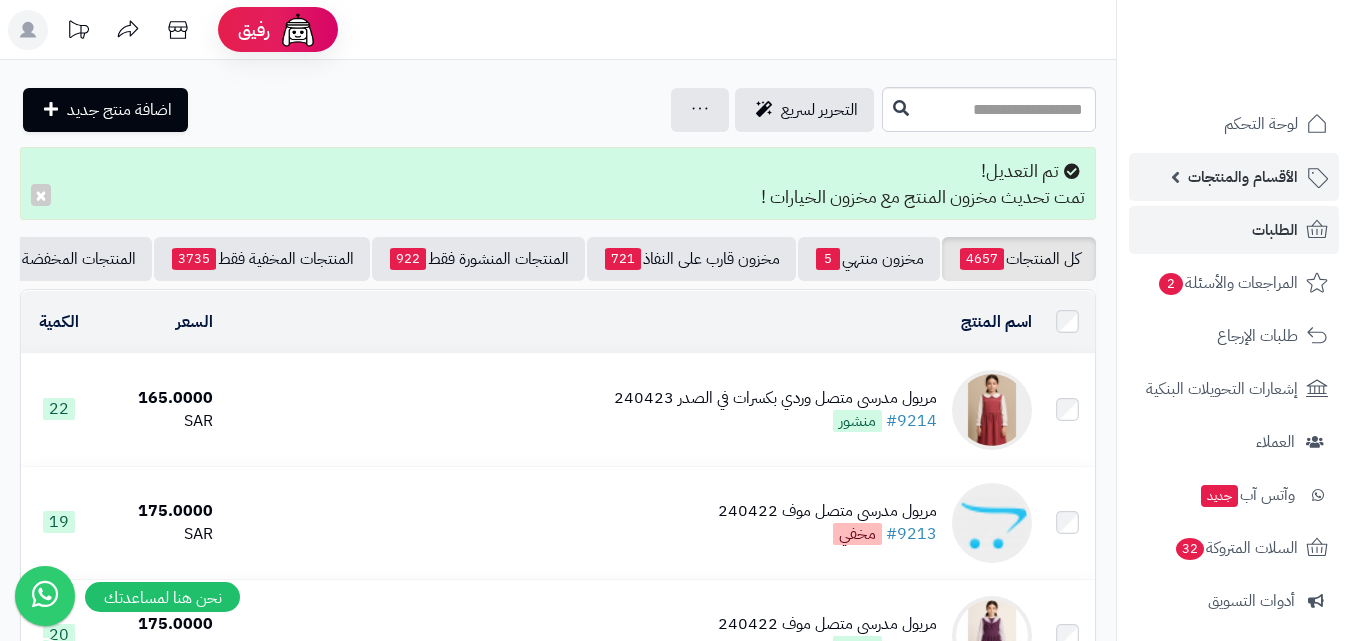 click on "الأقسام والمنتجات" at bounding box center [1243, 177] 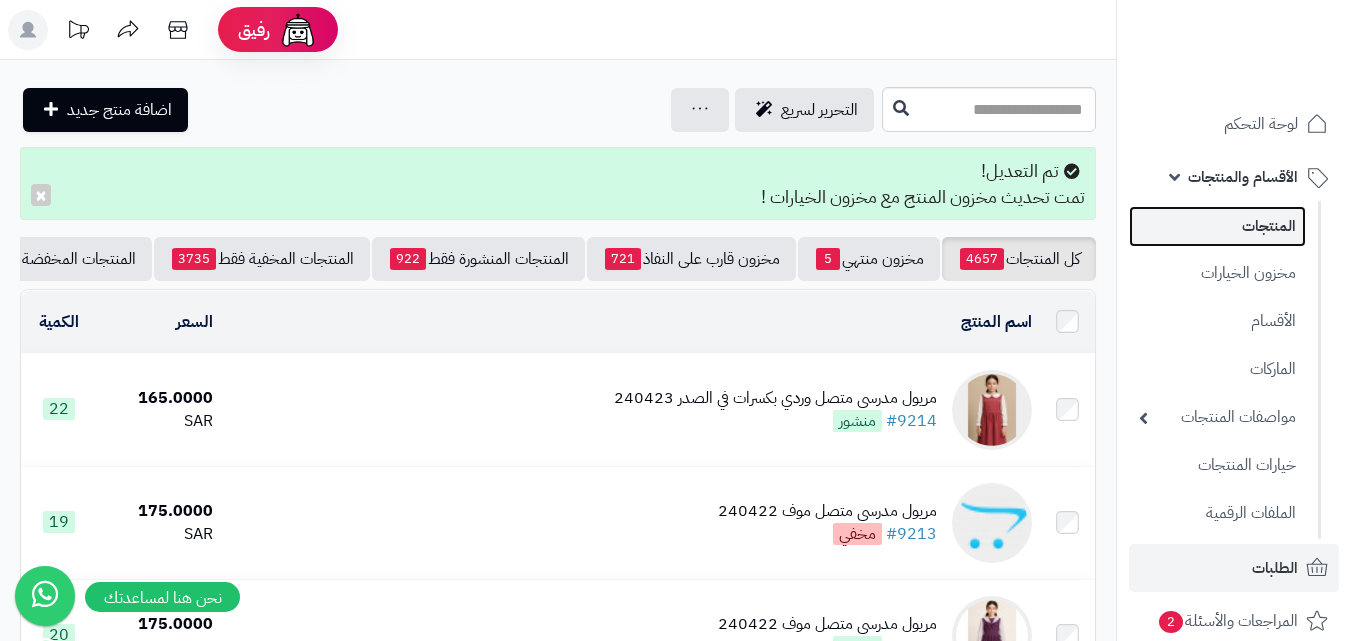 click on "المنتجات" at bounding box center (1217, 226) 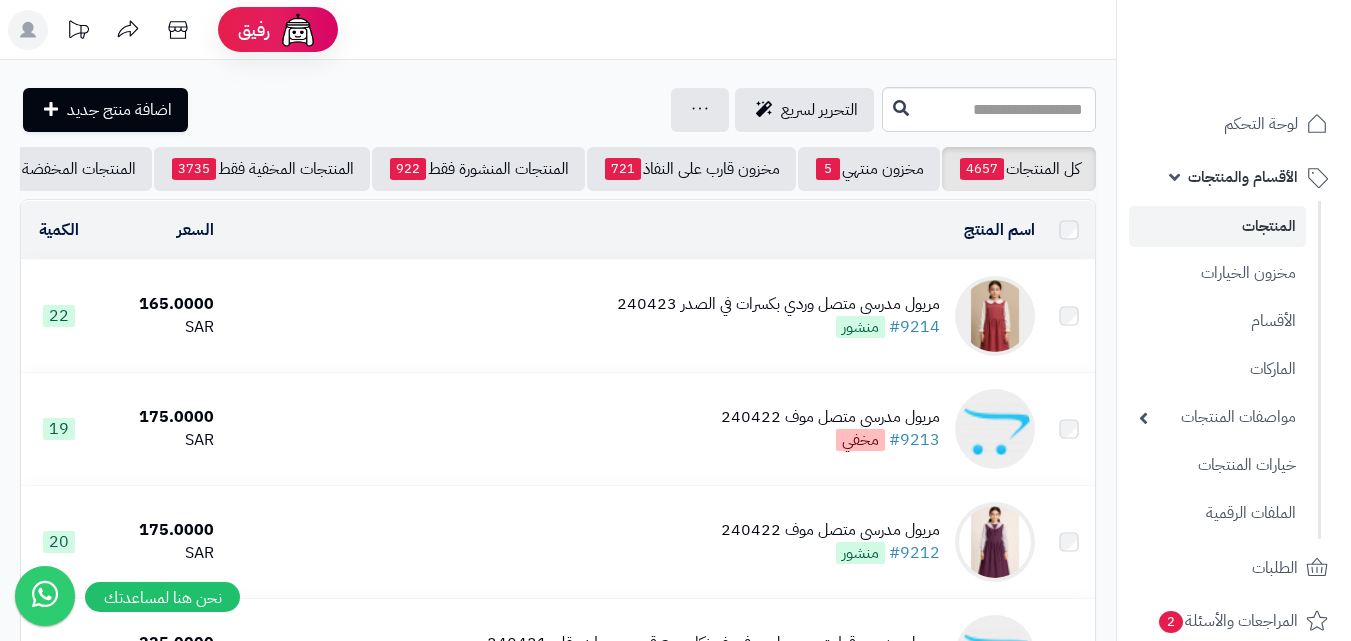 scroll, scrollTop: 0, scrollLeft: 0, axis: both 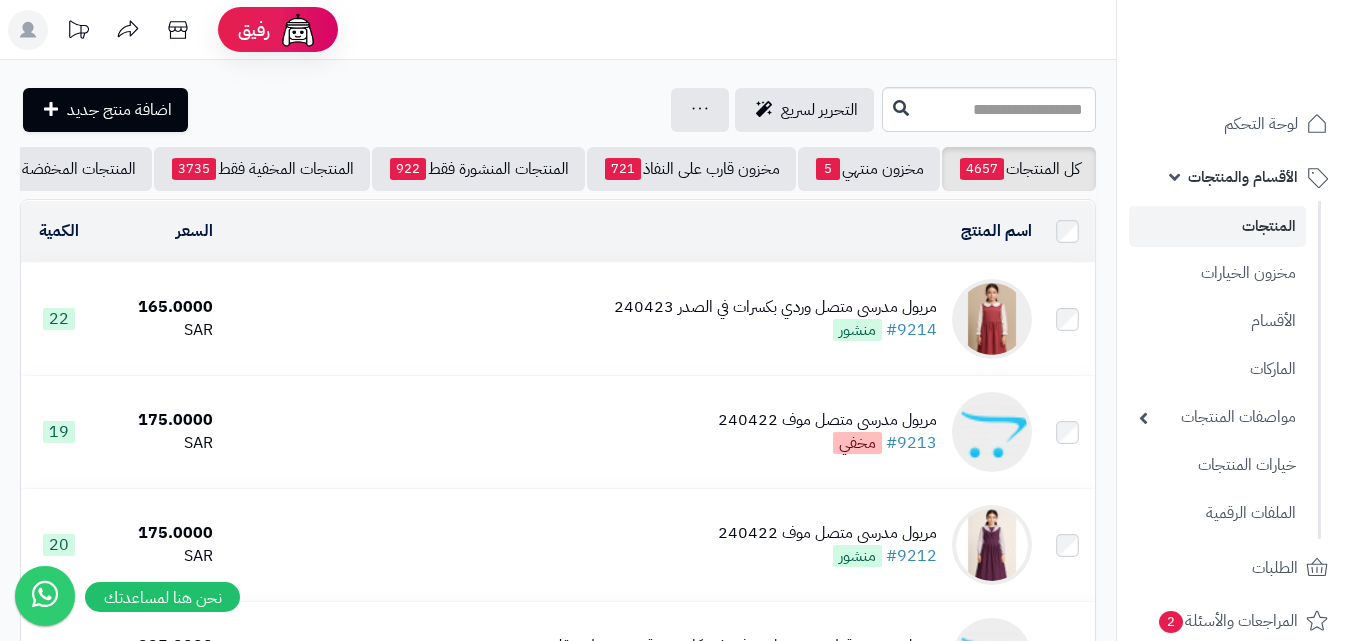 click on "**********" at bounding box center [558, 1350] 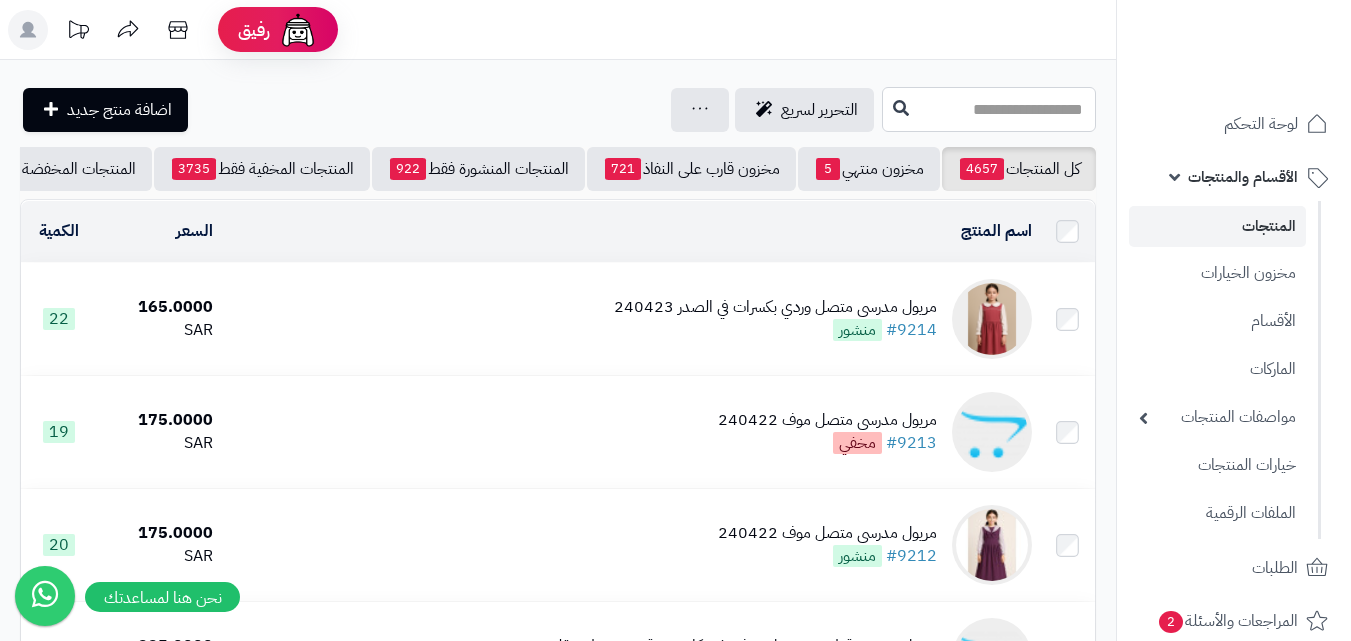 click at bounding box center (989, 109) 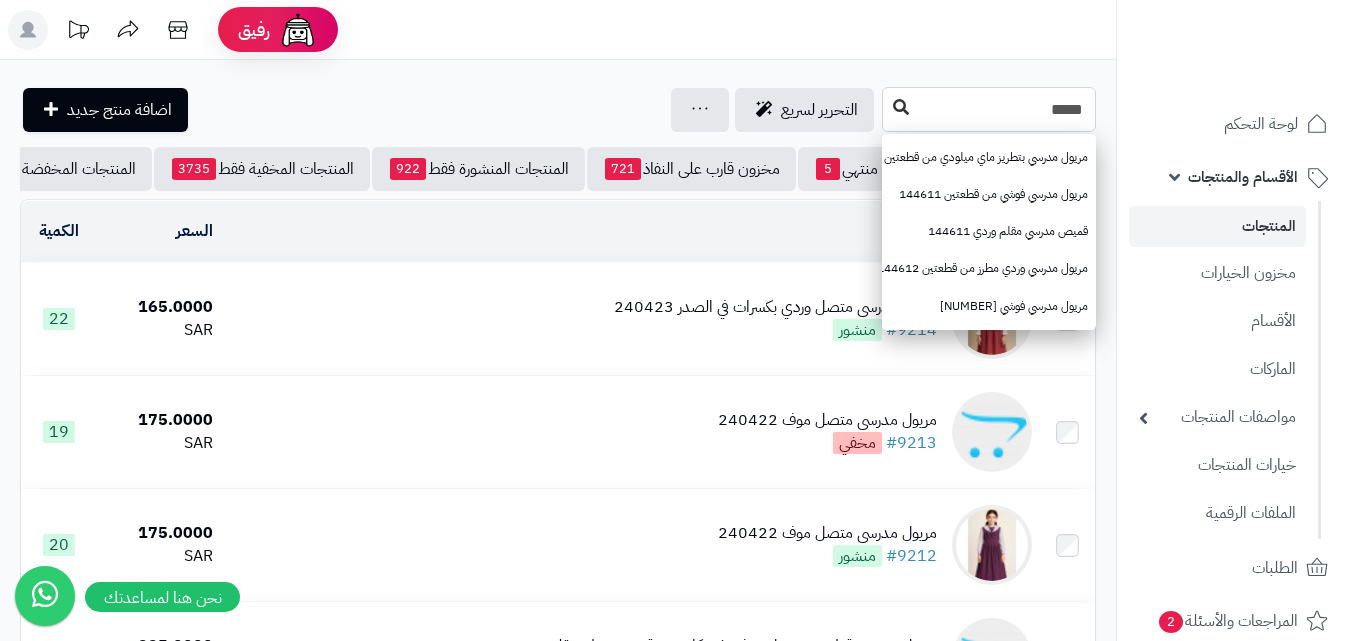 type on "*****" 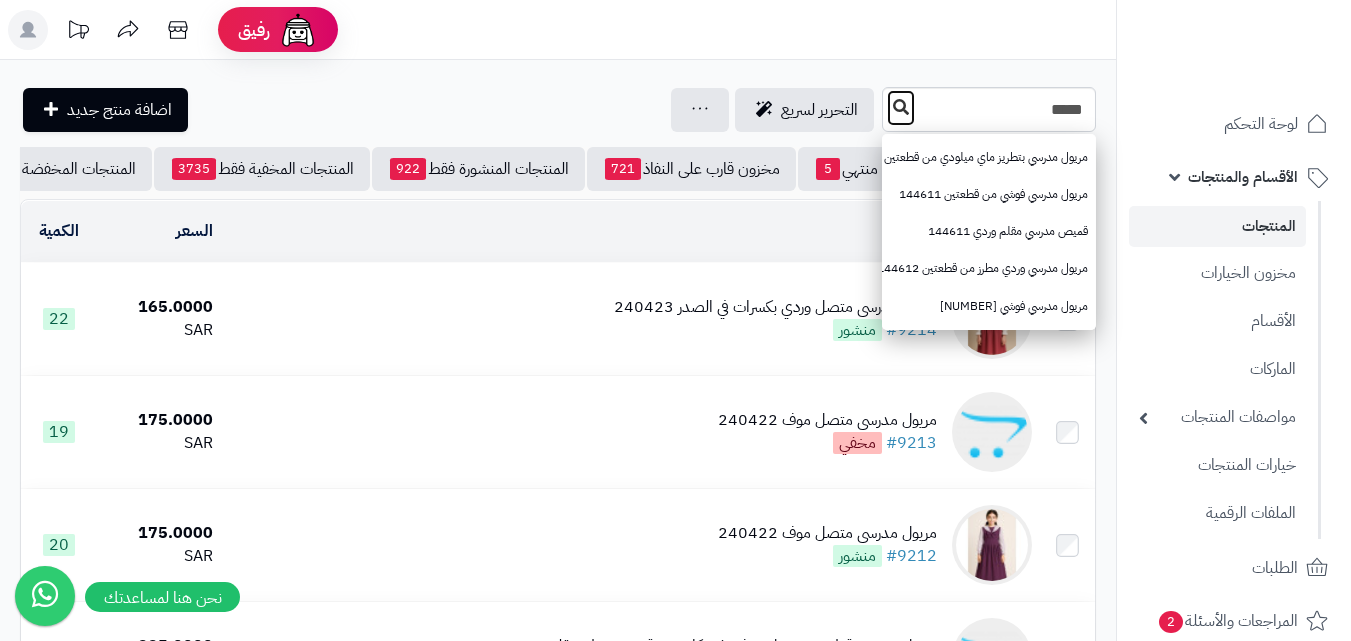 click at bounding box center (901, 107) 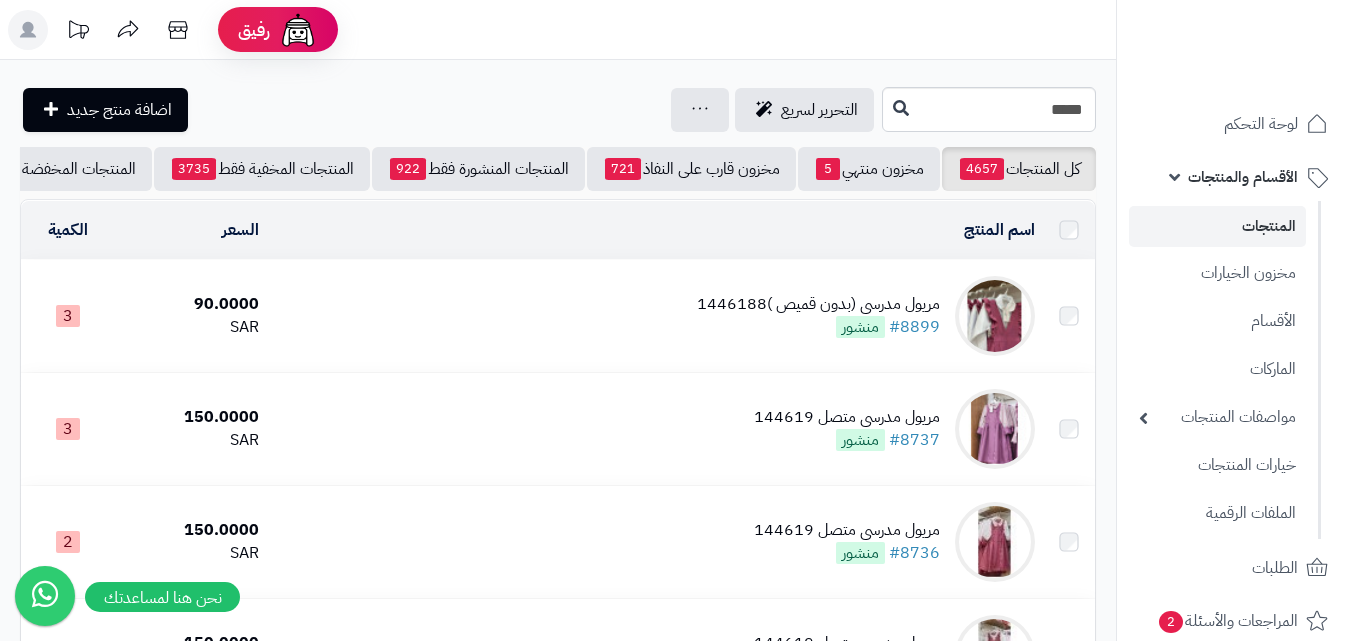 scroll, scrollTop: 0, scrollLeft: 0, axis: both 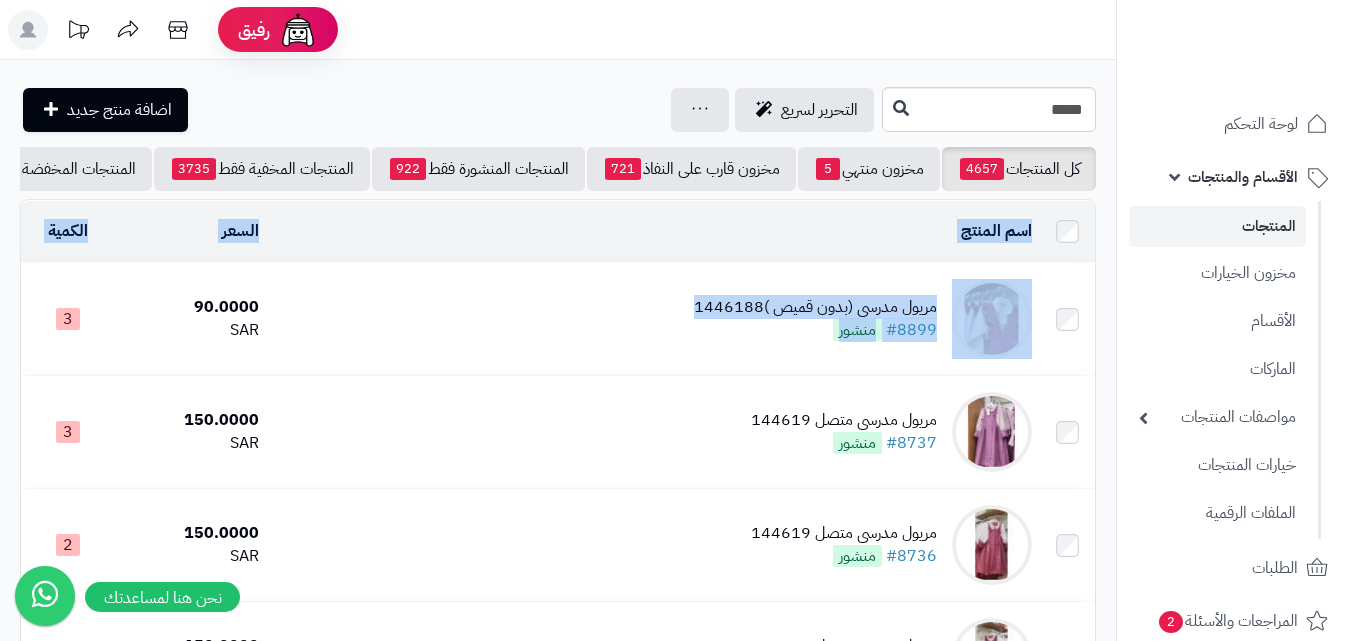 drag, startPoint x: 838, startPoint y: 354, endPoint x: 1073, endPoint y: 202, distance: 279.8732 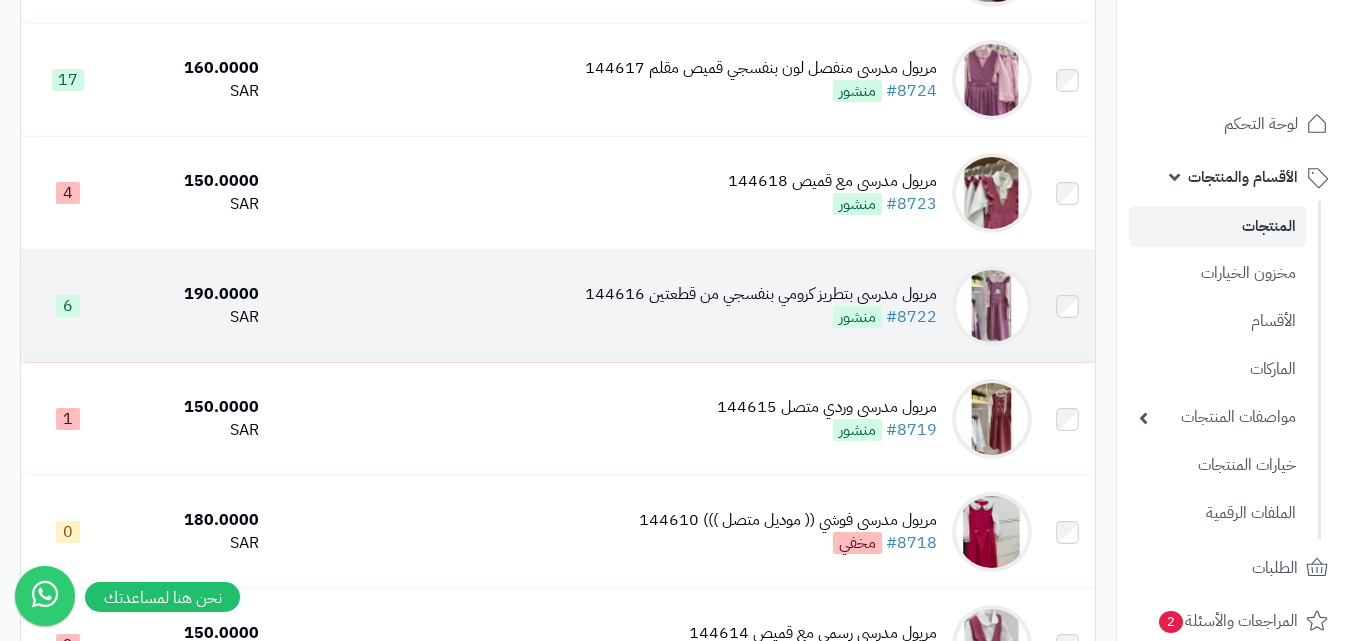 scroll, scrollTop: 700, scrollLeft: 0, axis: vertical 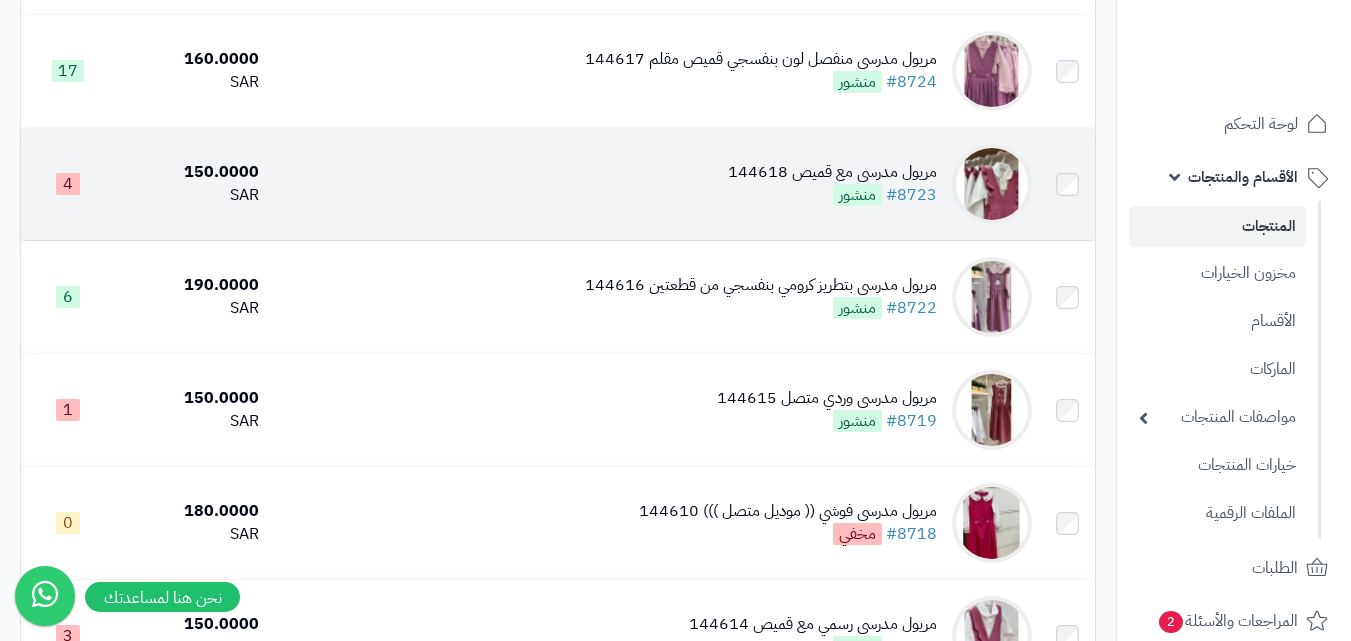 click on "مريول مدرسي مع قميص 144618
#8723
منشور" at bounding box center [832, 184] 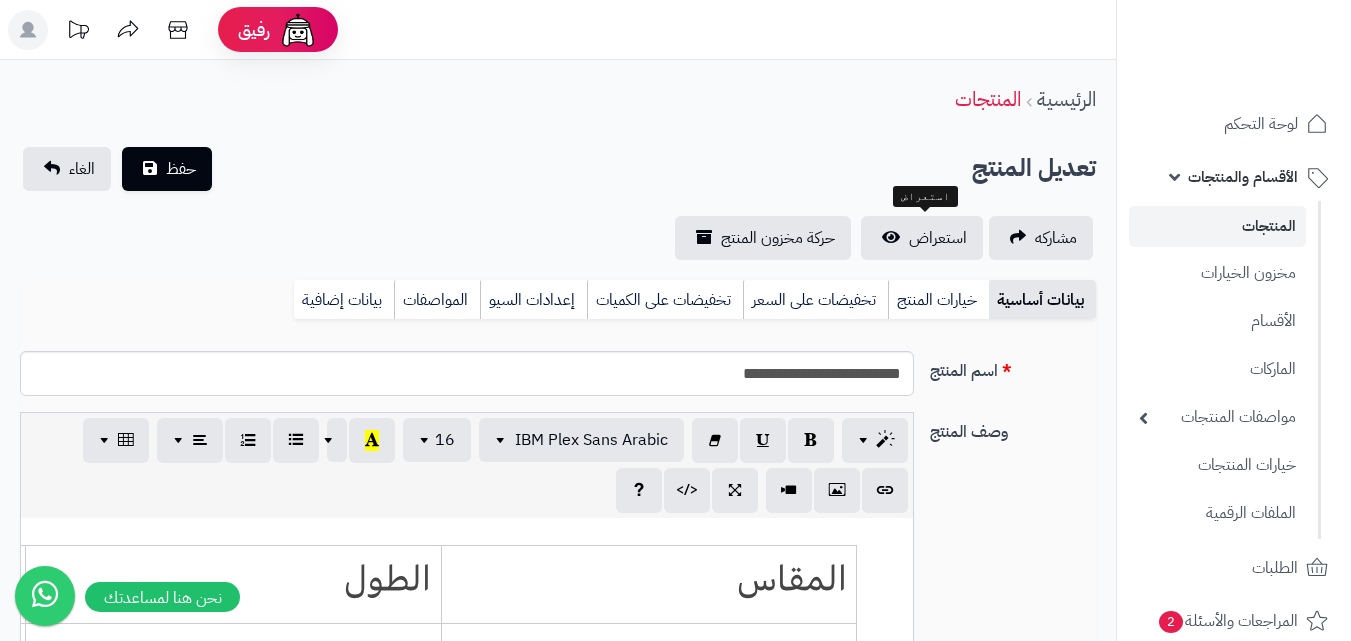 scroll, scrollTop: 0, scrollLeft: 0, axis: both 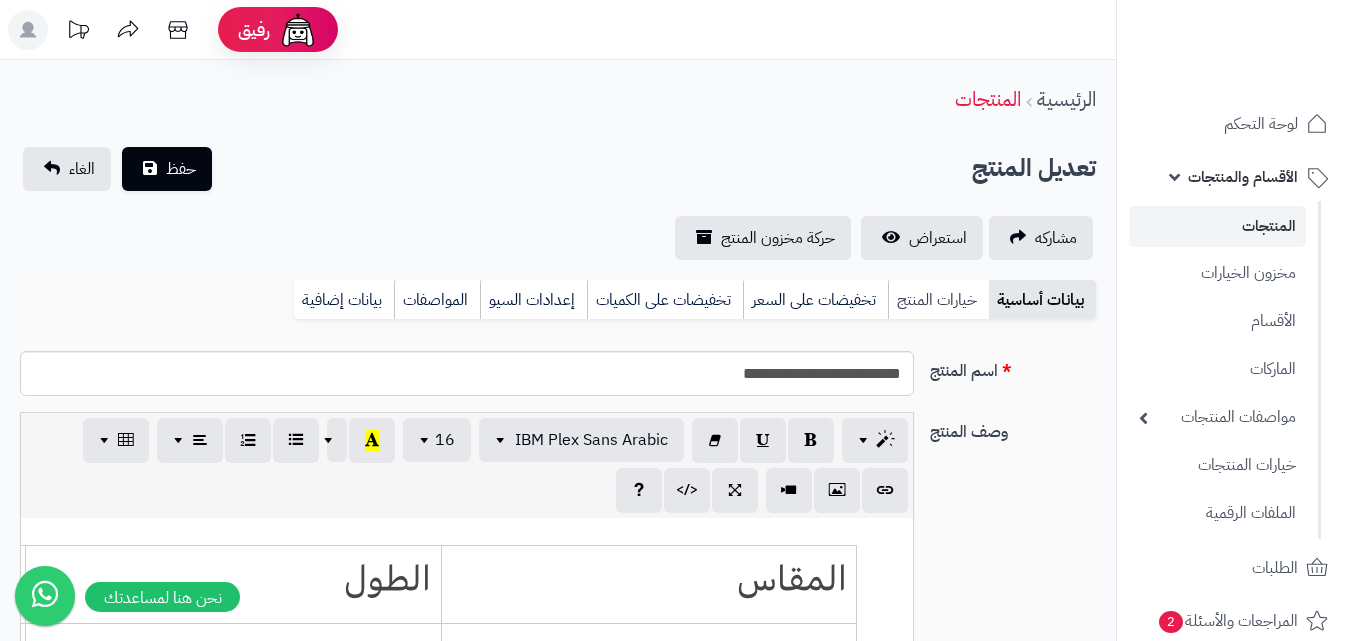 click on "خيارات المنتج" at bounding box center (938, 300) 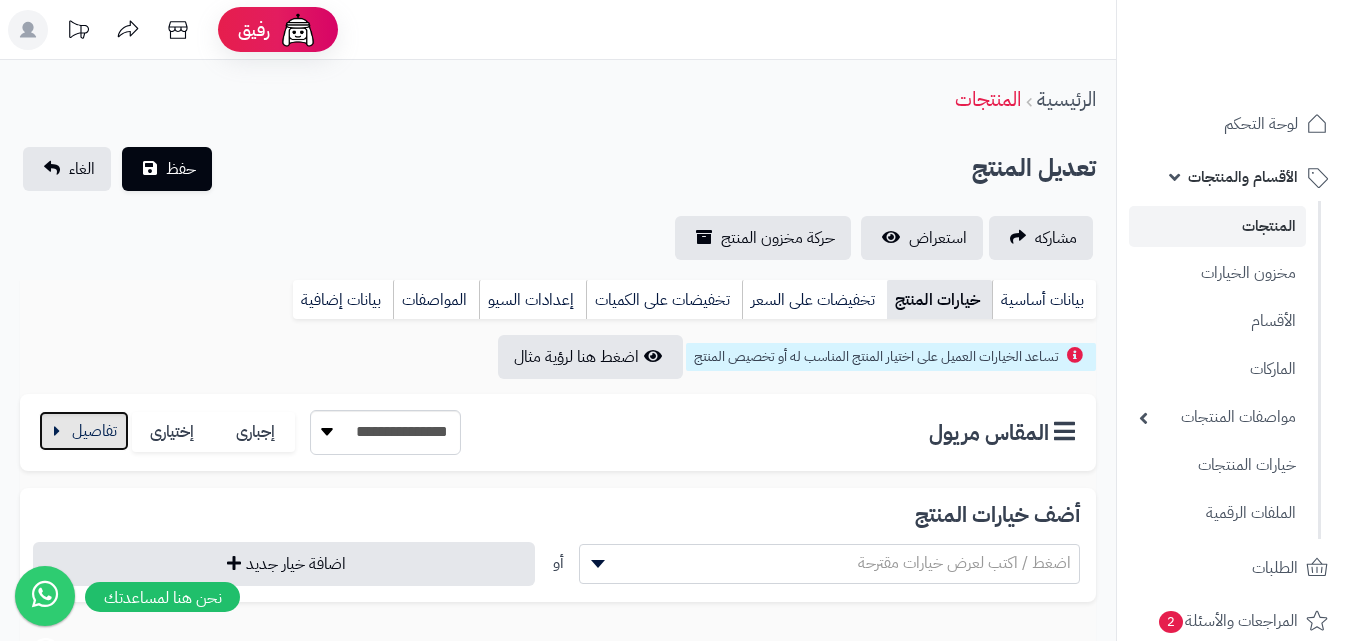 click at bounding box center (84, 431) 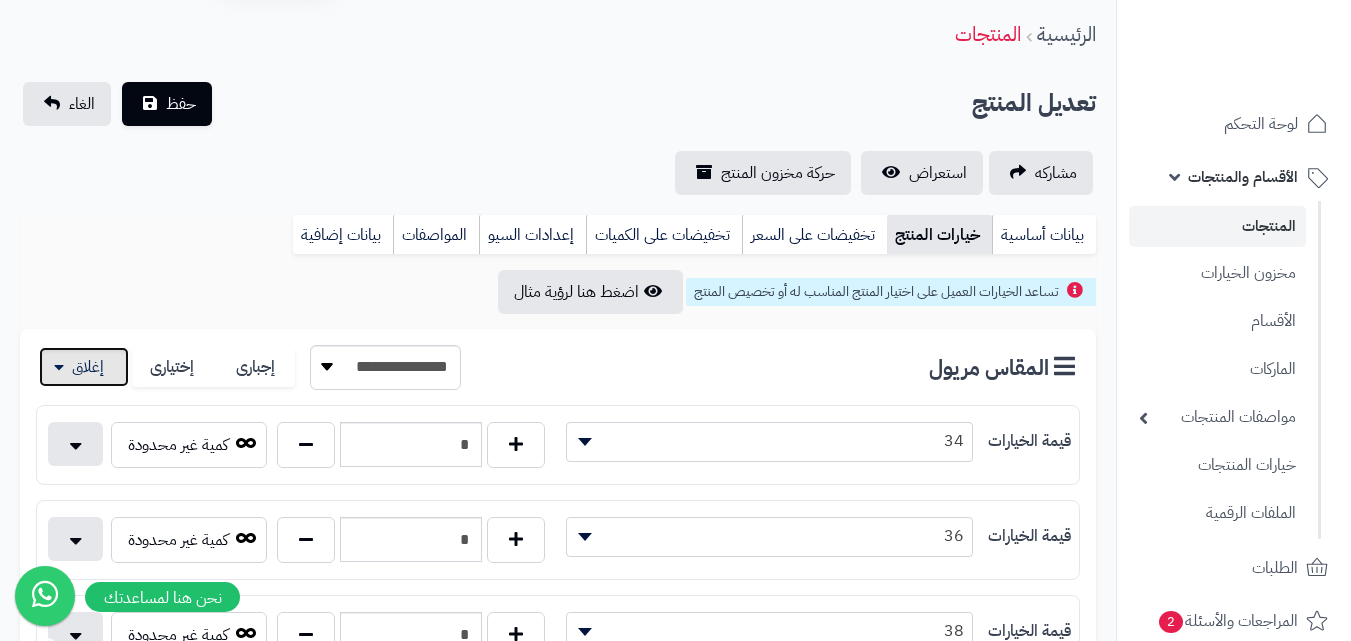 scroll, scrollTop: 100, scrollLeft: 0, axis: vertical 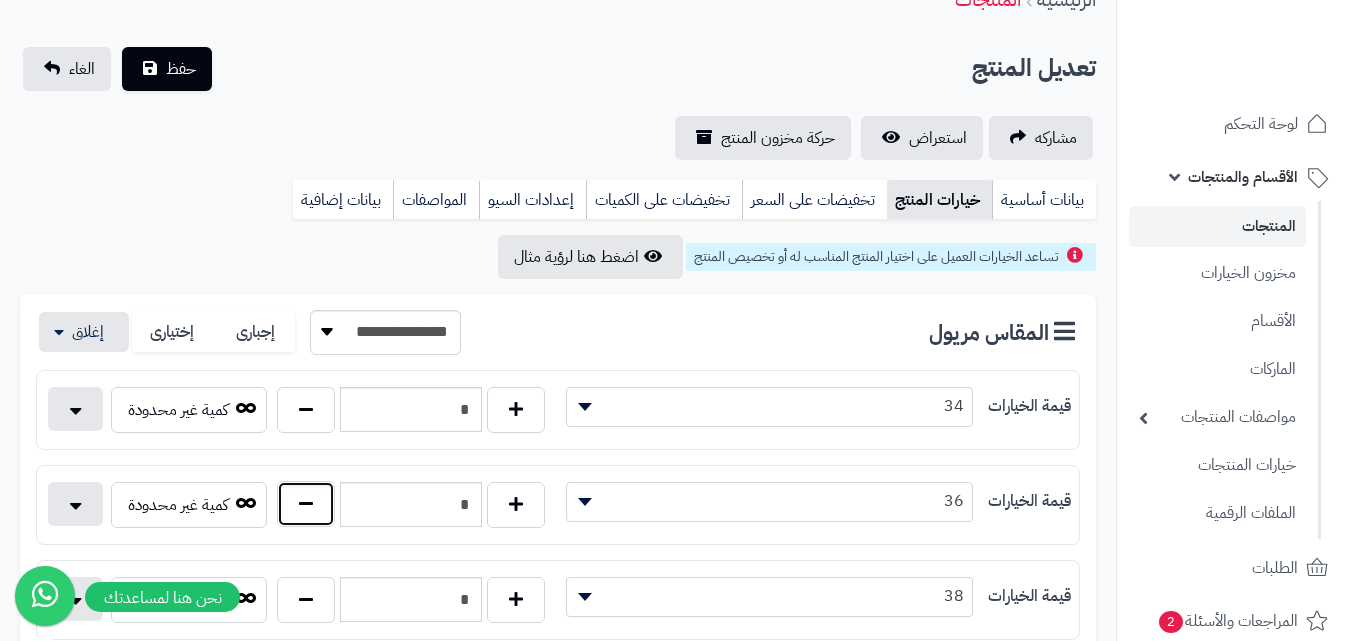 click at bounding box center (306, 504) 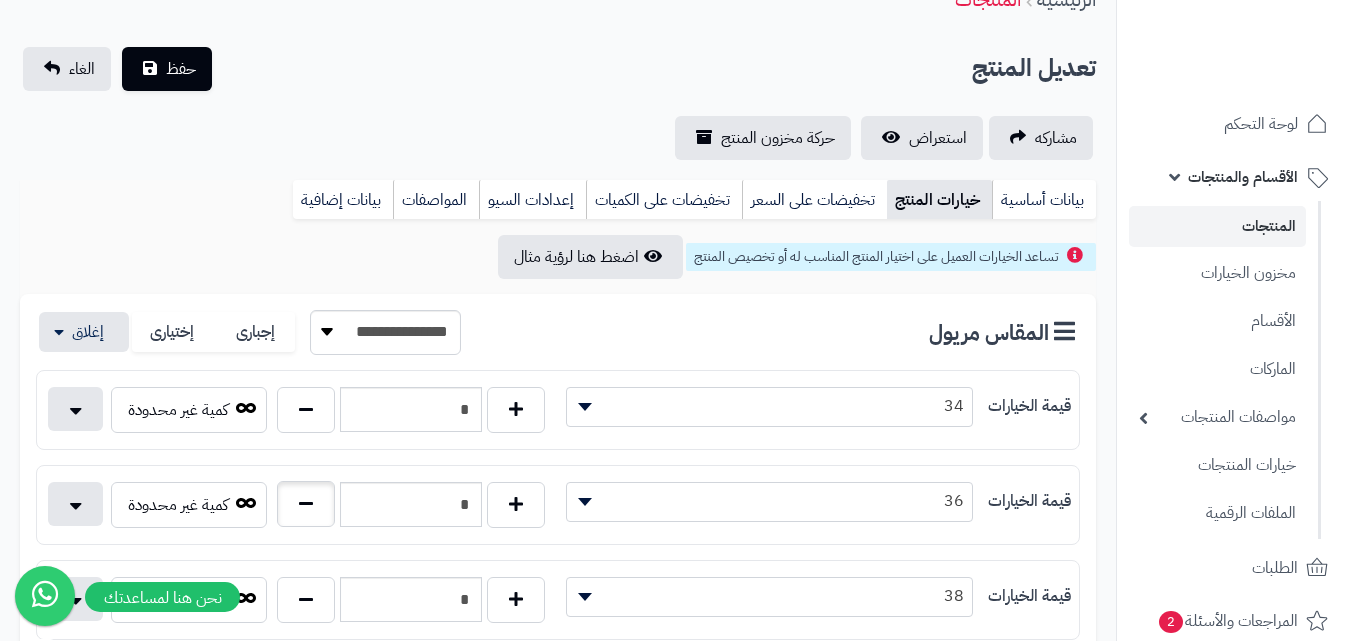 type on "*" 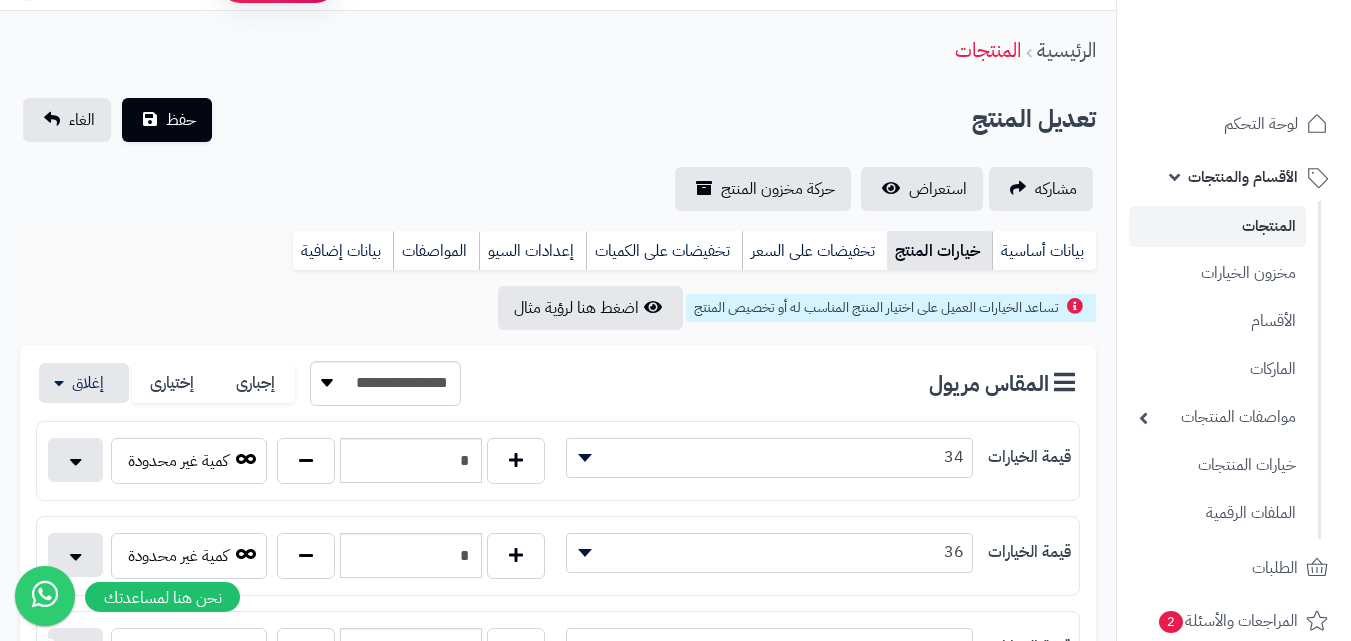 scroll, scrollTop: 0, scrollLeft: 0, axis: both 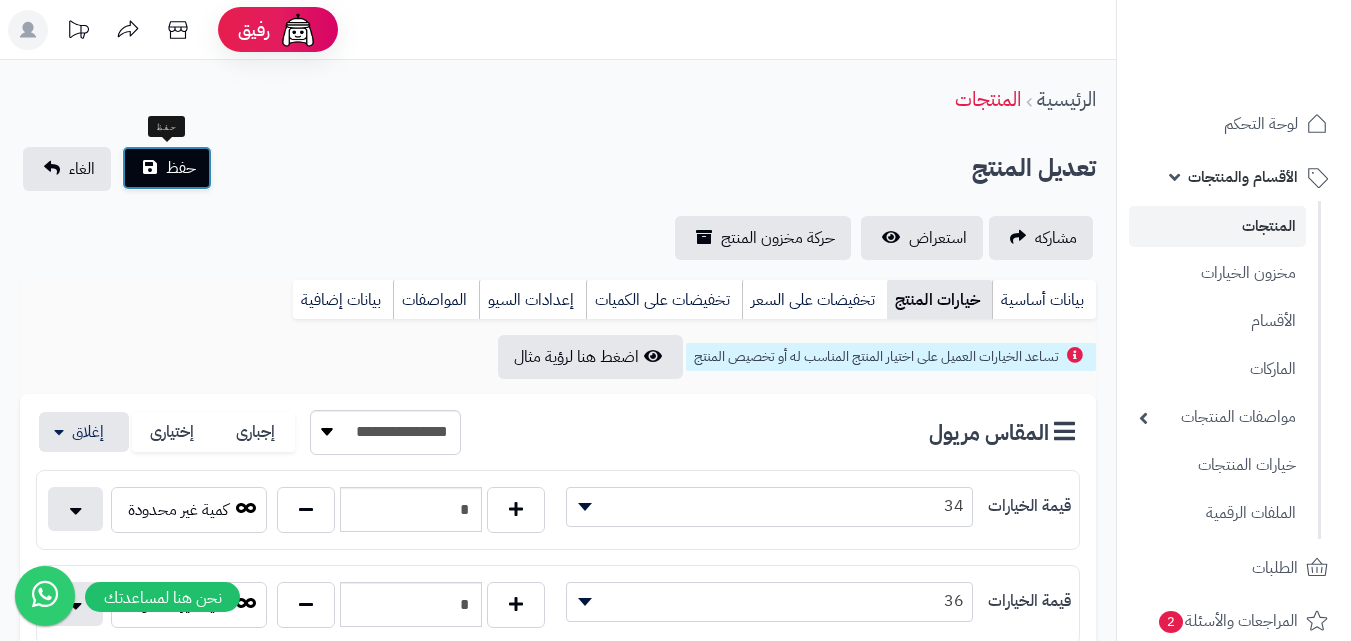 click on "حفظ" at bounding box center (167, 168) 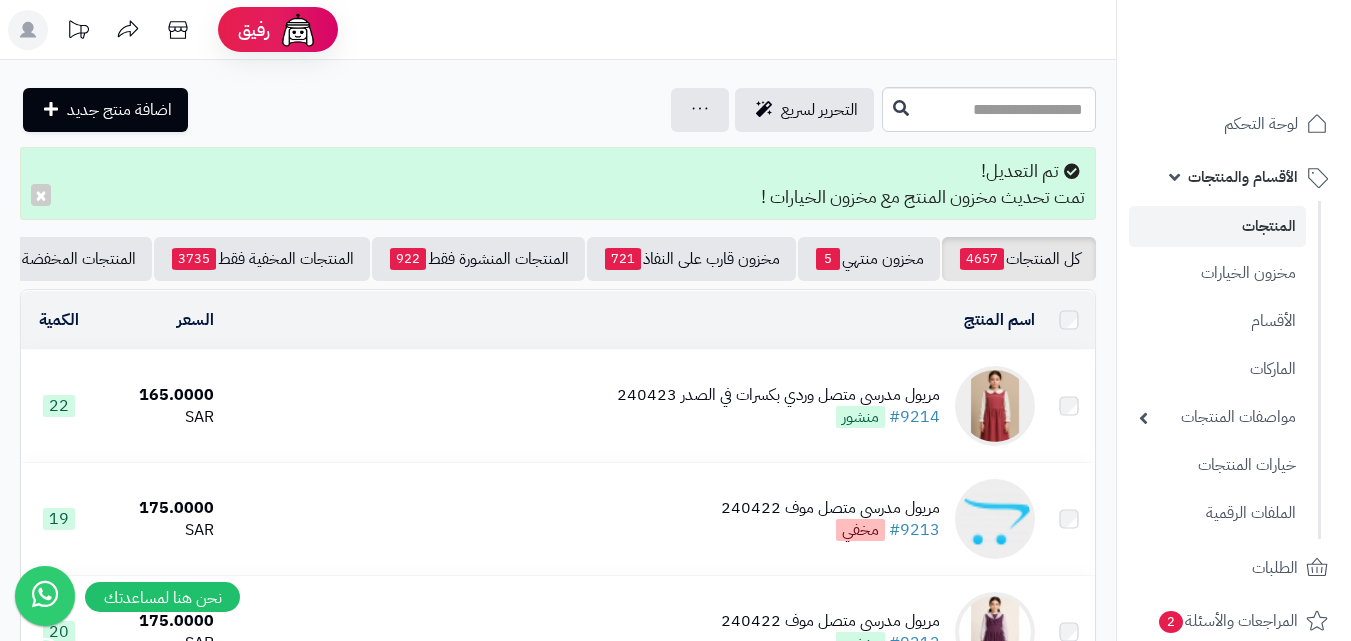 scroll, scrollTop: 0, scrollLeft: 0, axis: both 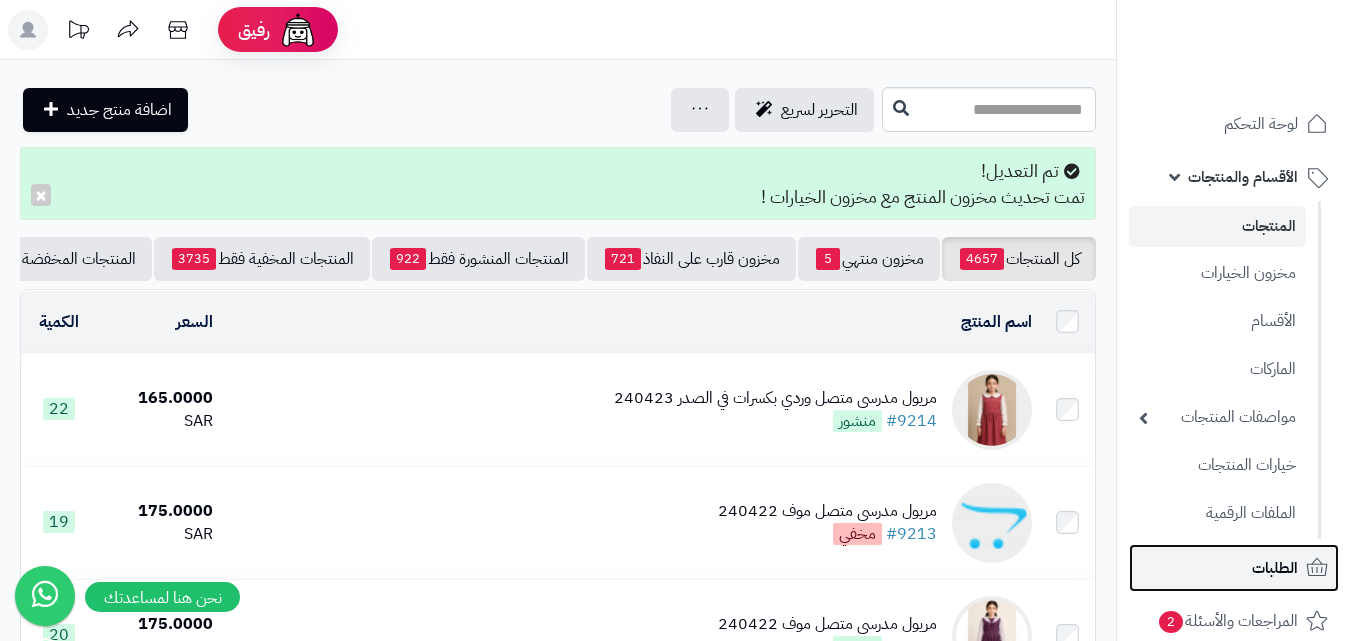 click on "الطلبات" at bounding box center [1275, 568] 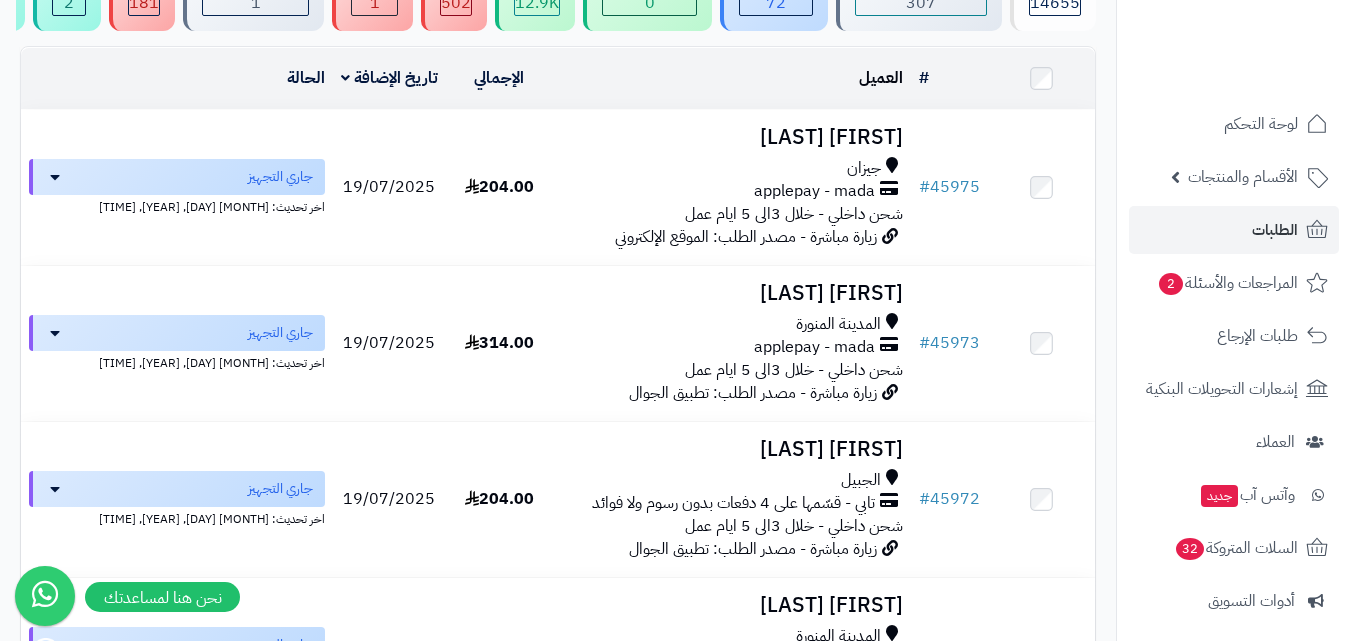 scroll, scrollTop: 300, scrollLeft: 0, axis: vertical 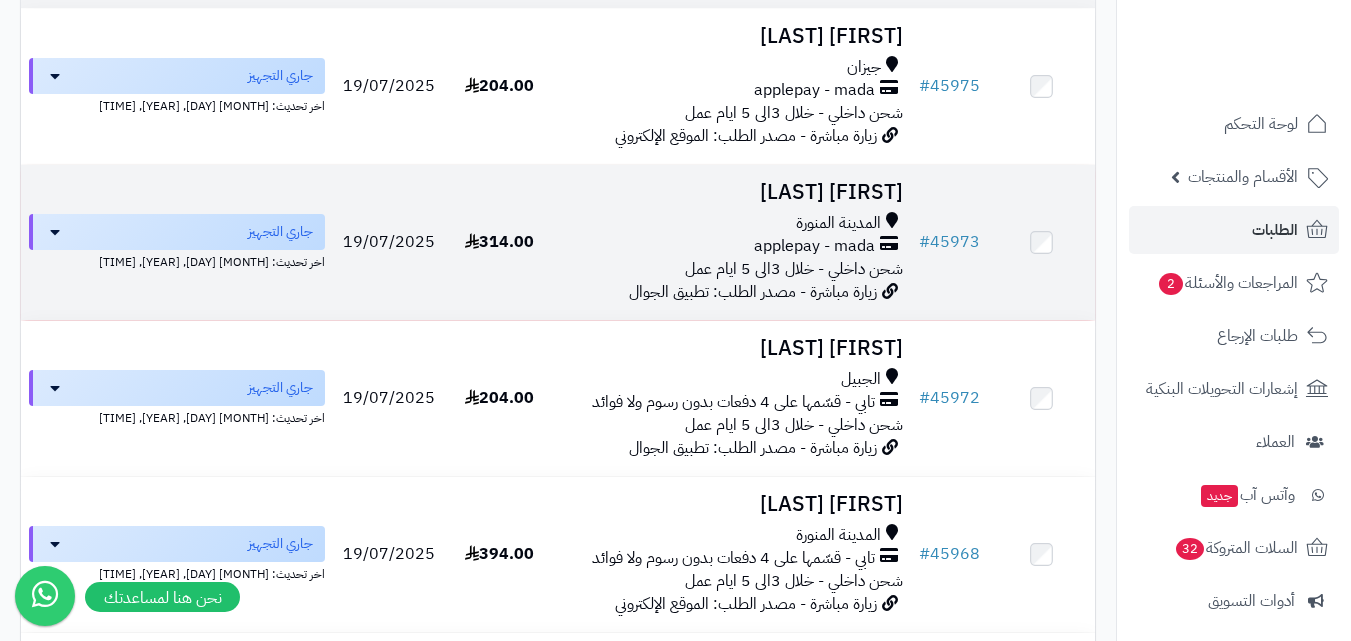 click on "شحن داخلي  - خلال 3الى 5 ايام عمل" at bounding box center [794, 269] 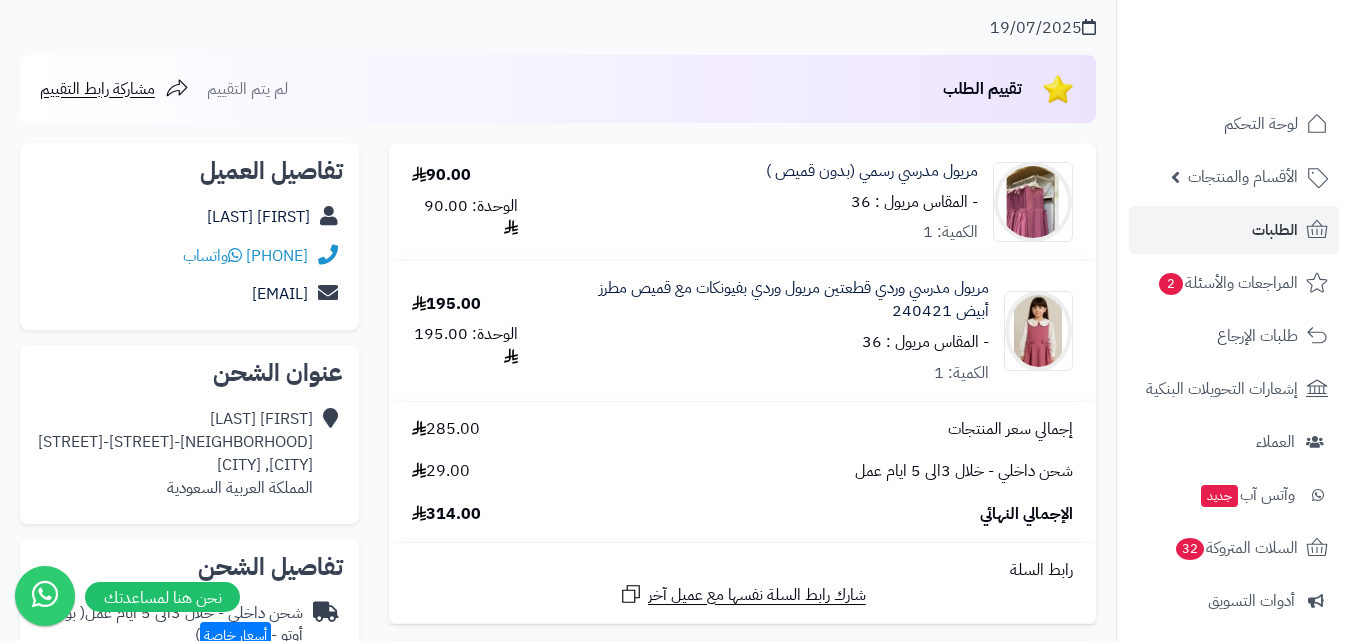 scroll, scrollTop: 200, scrollLeft: 0, axis: vertical 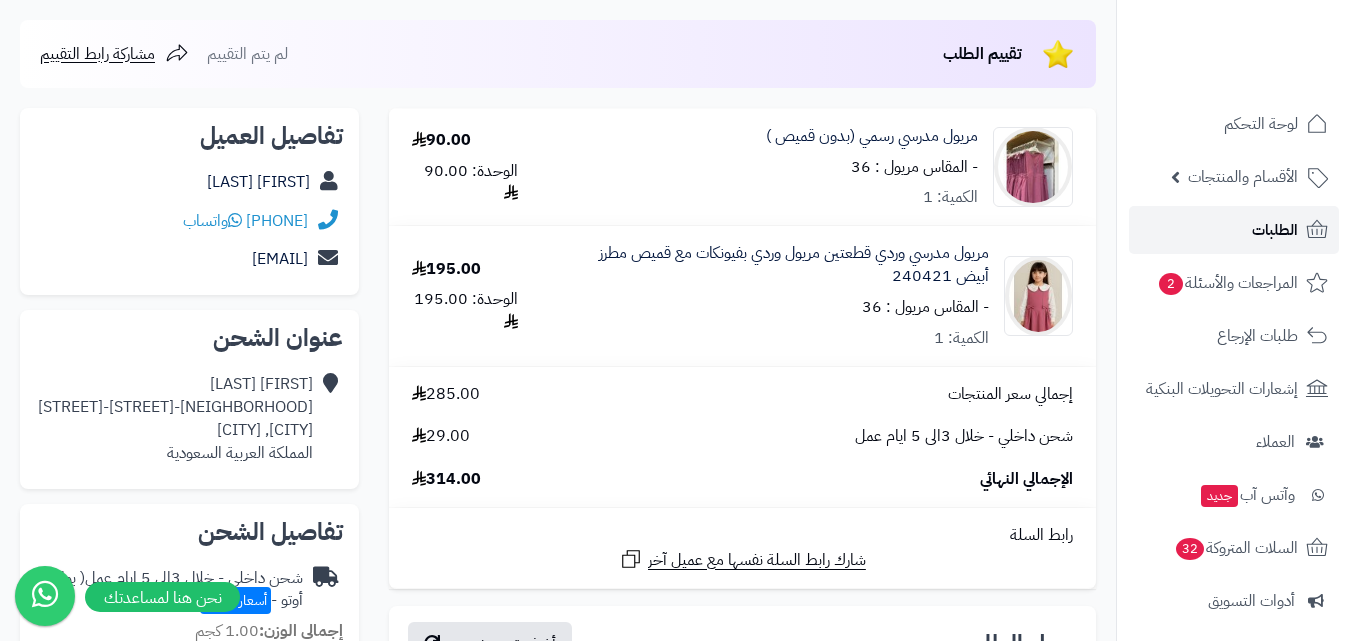 click on "الطلبات" at bounding box center [1234, 230] 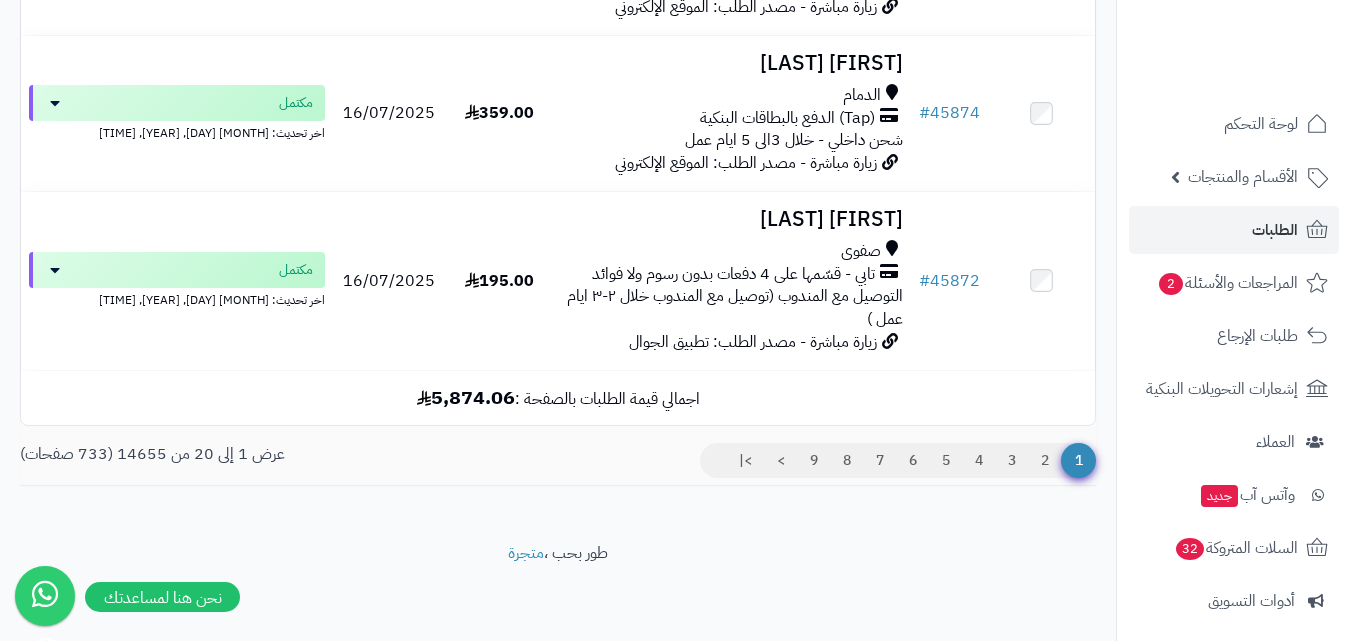 scroll, scrollTop: 3116, scrollLeft: 0, axis: vertical 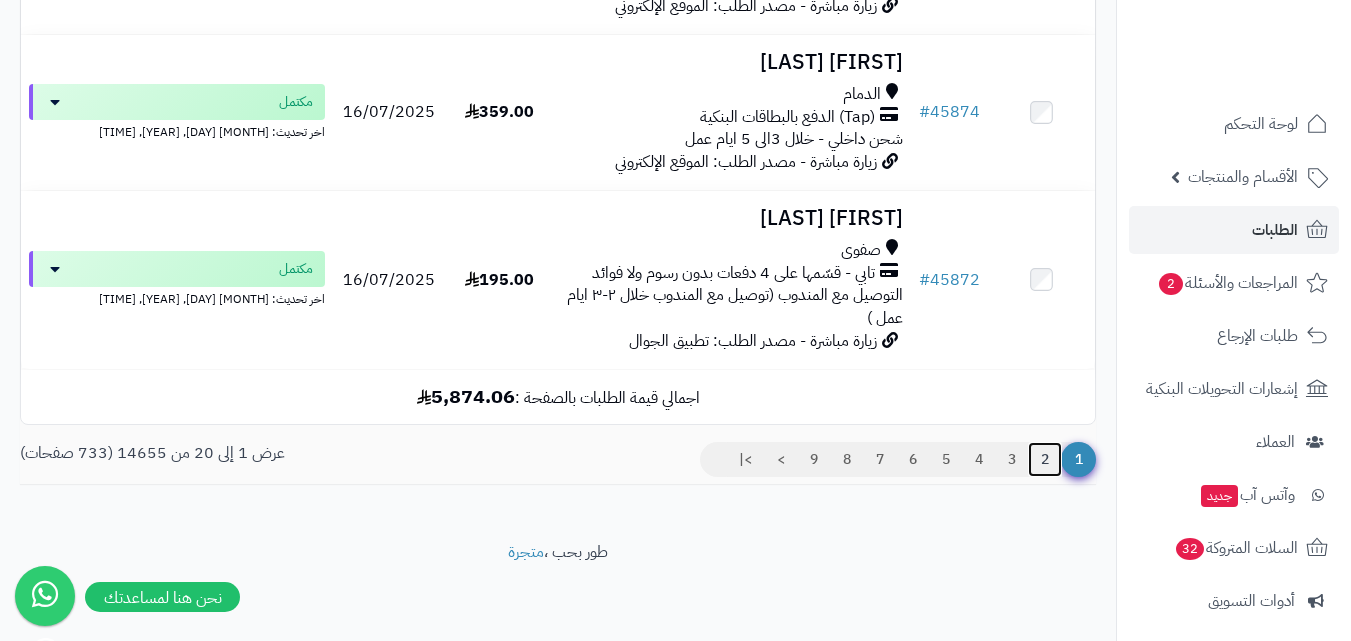 click on "2" at bounding box center (1045, 460) 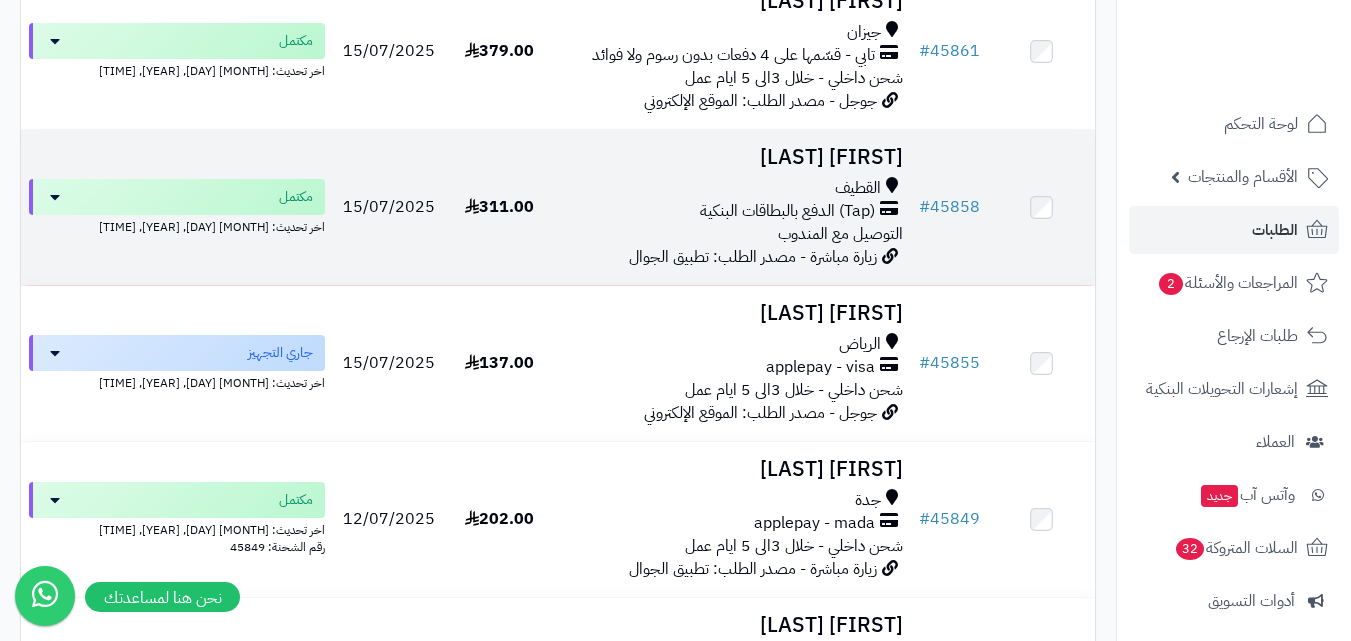 scroll, scrollTop: 1000, scrollLeft: 0, axis: vertical 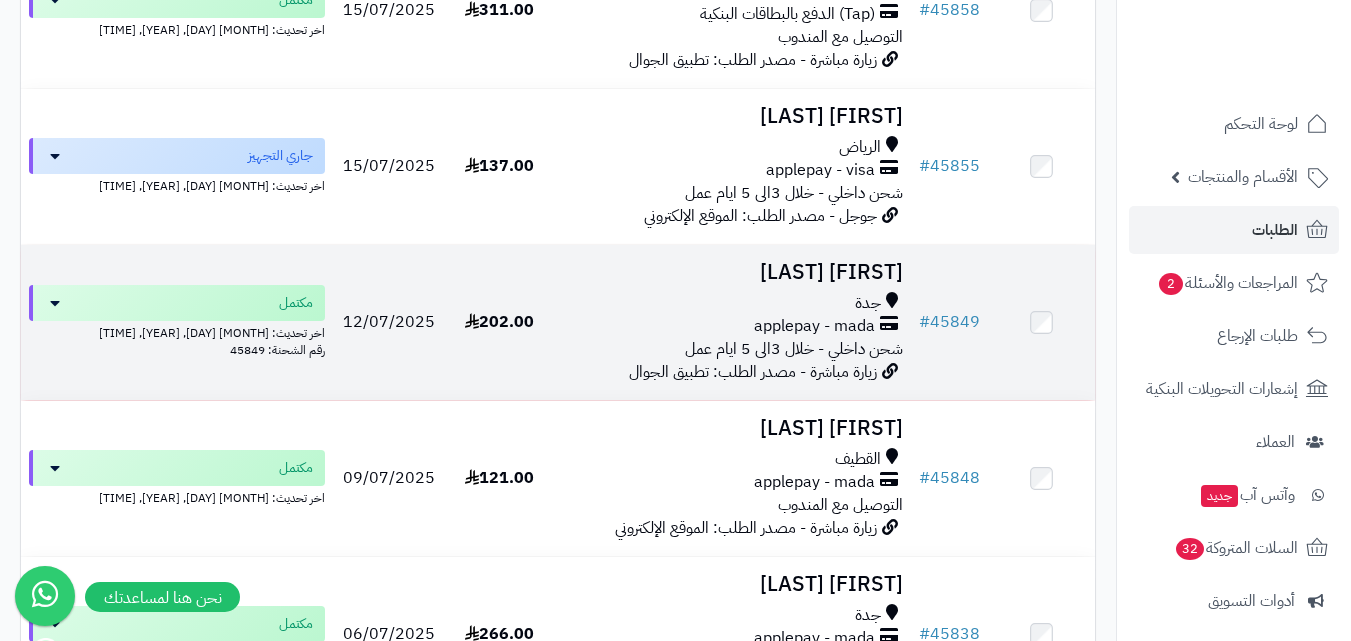 click on "جدة" at bounding box center (732, 303) 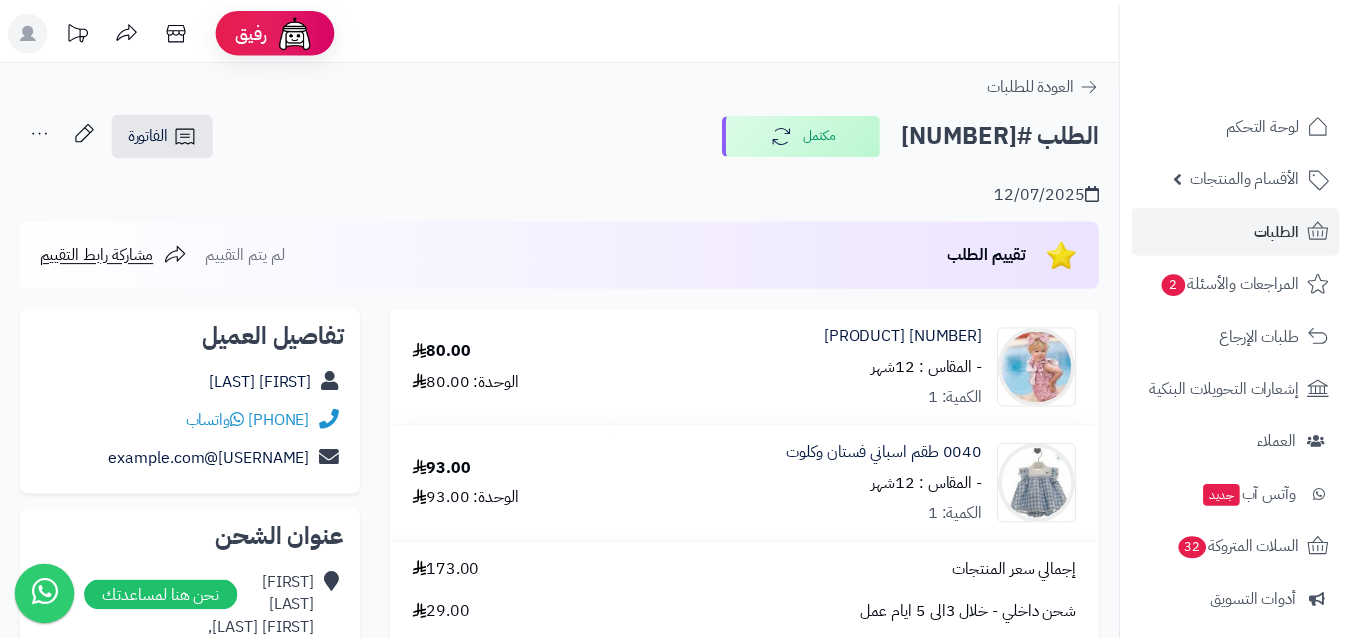 scroll, scrollTop: 0, scrollLeft: 0, axis: both 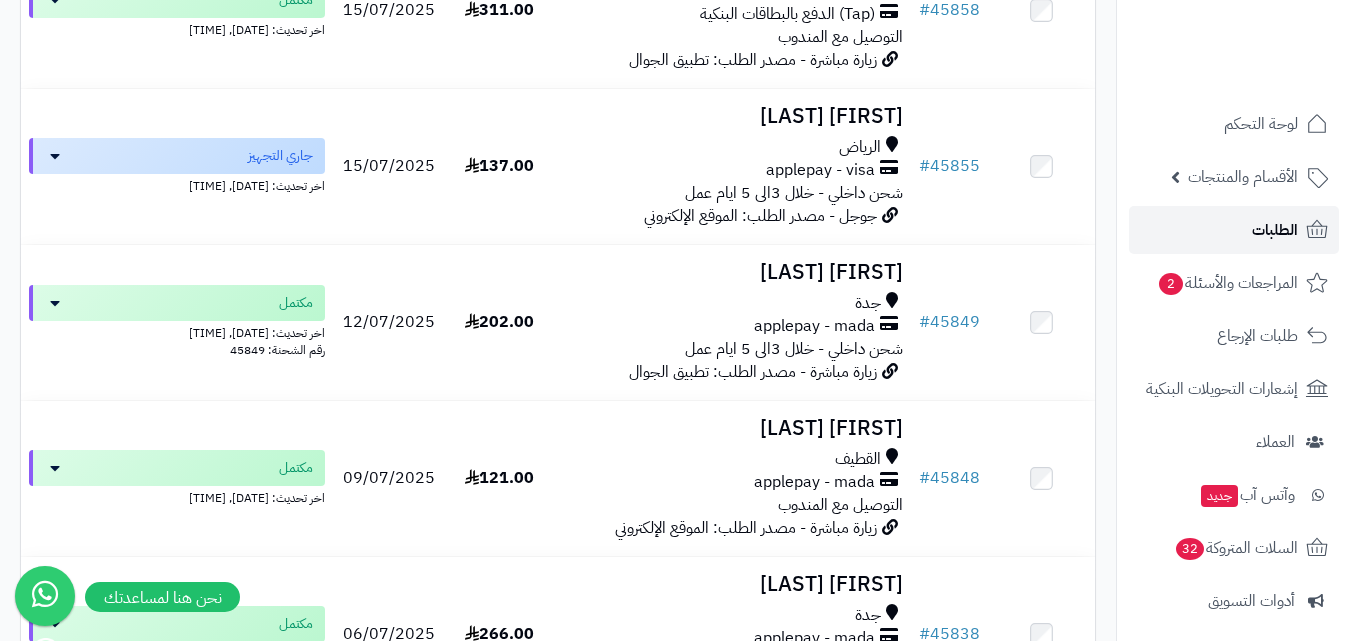 click on "الطلبات" at bounding box center [1234, 230] 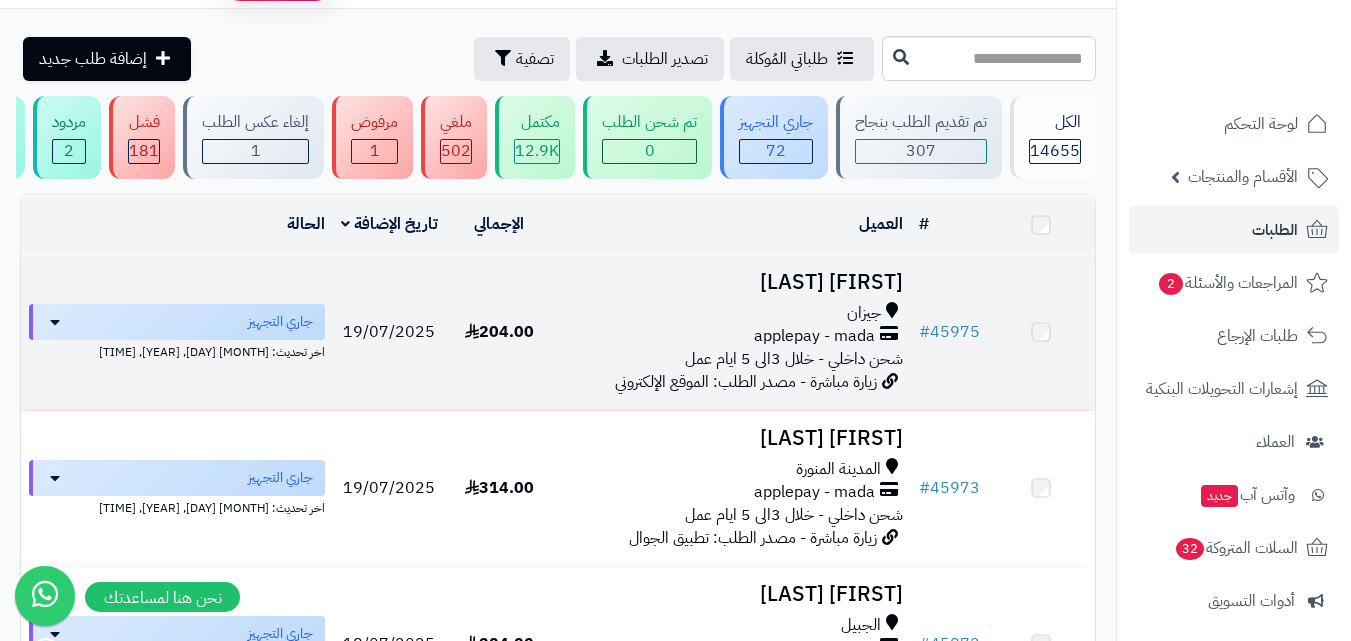 scroll, scrollTop: 100, scrollLeft: 0, axis: vertical 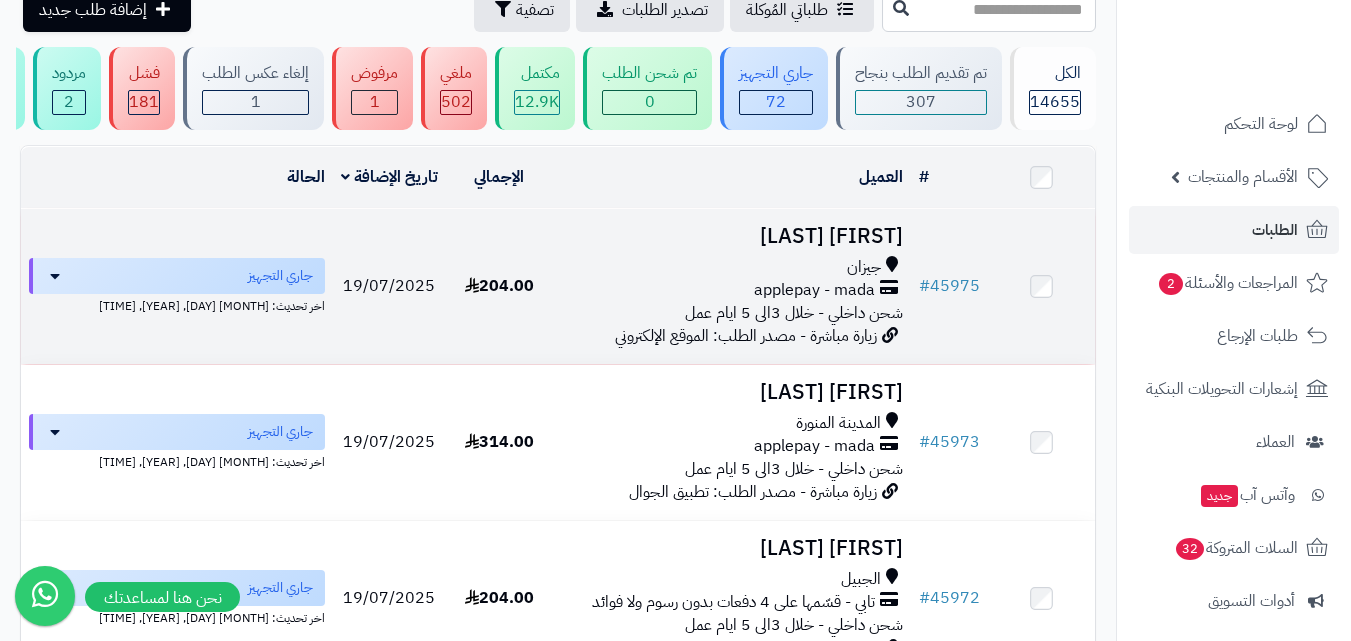 click on "شحن داخلي  - خلال 3الى 5 ايام عمل" at bounding box center (794, 313) 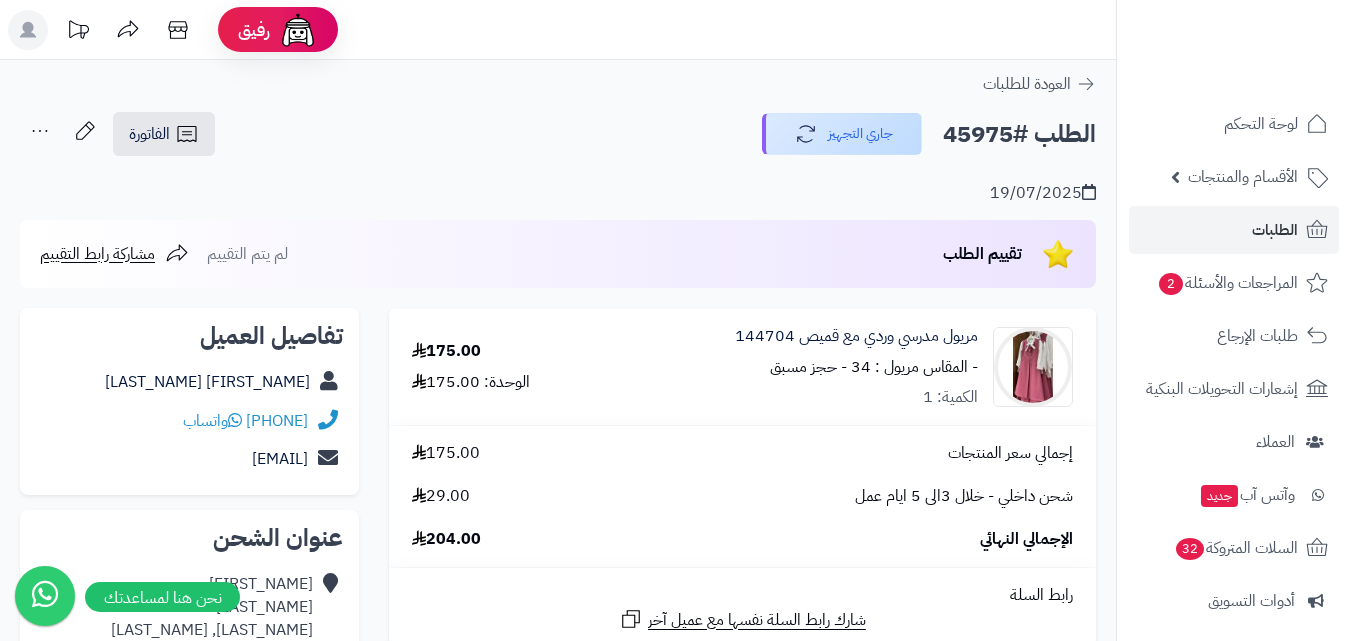 scroll, scrollTop: 0, scrollLeft: 0, axis: both 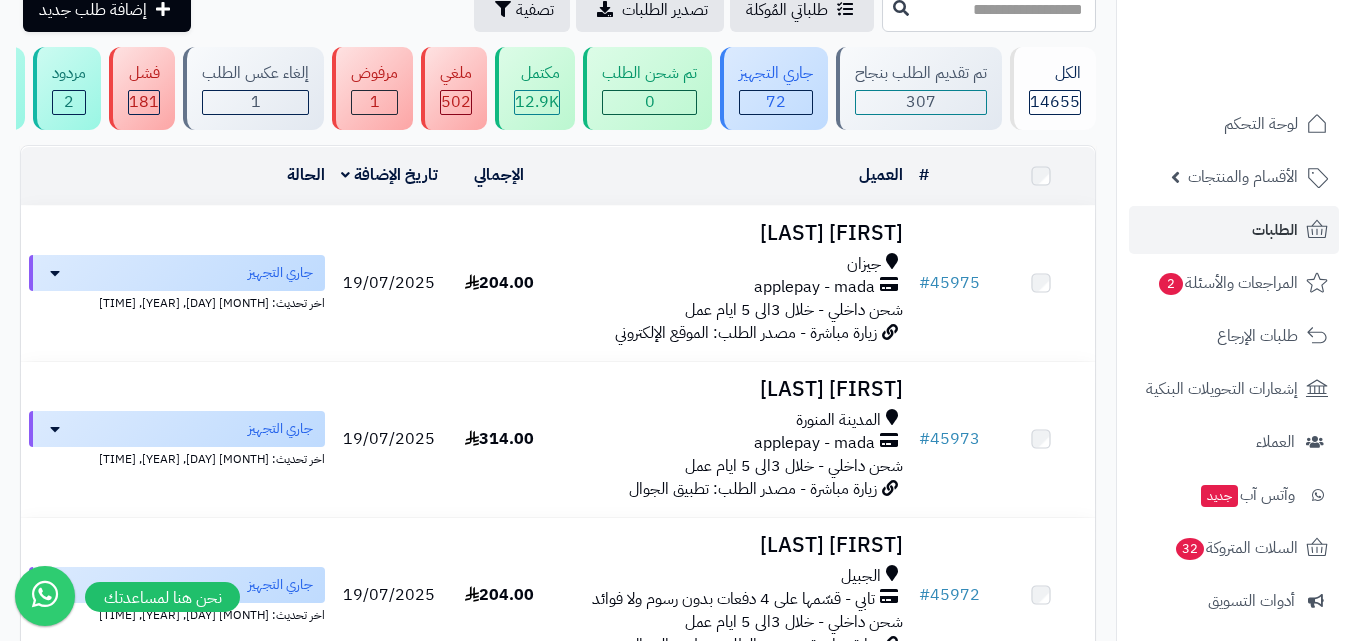 click on "المدينة المنورة" at bounding box center [732, 420] 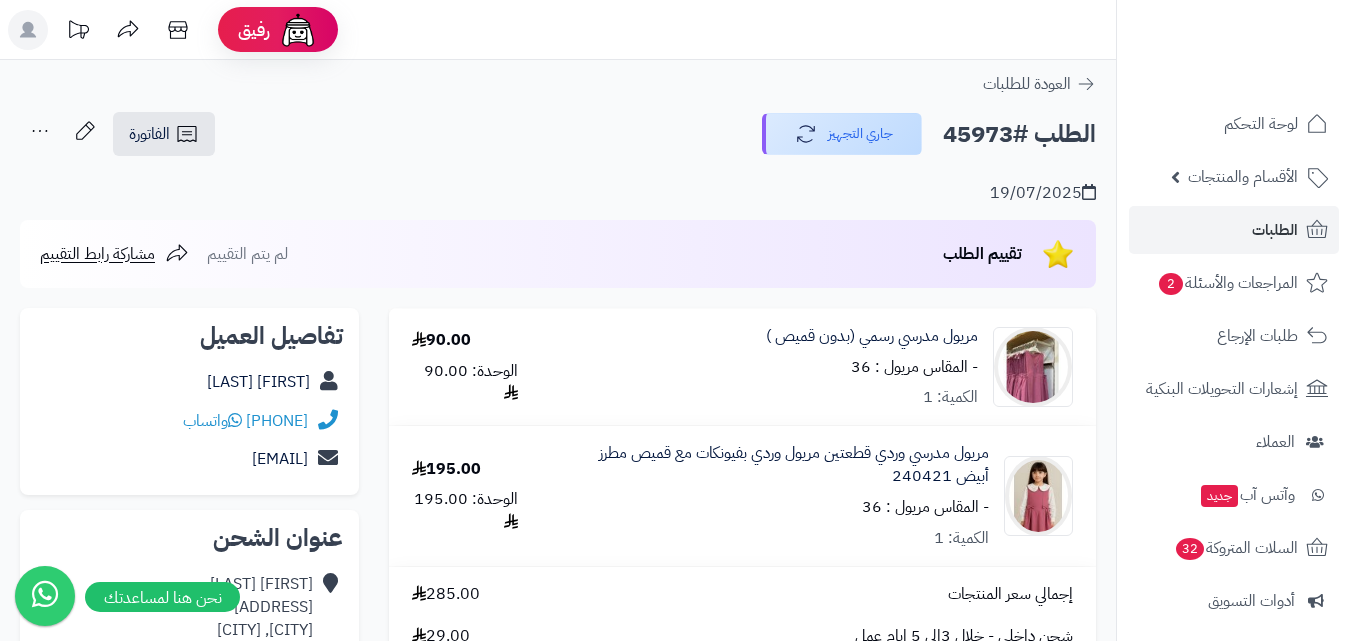 scroll, scrollTop: 0, scrollLeft: 0, axis: both 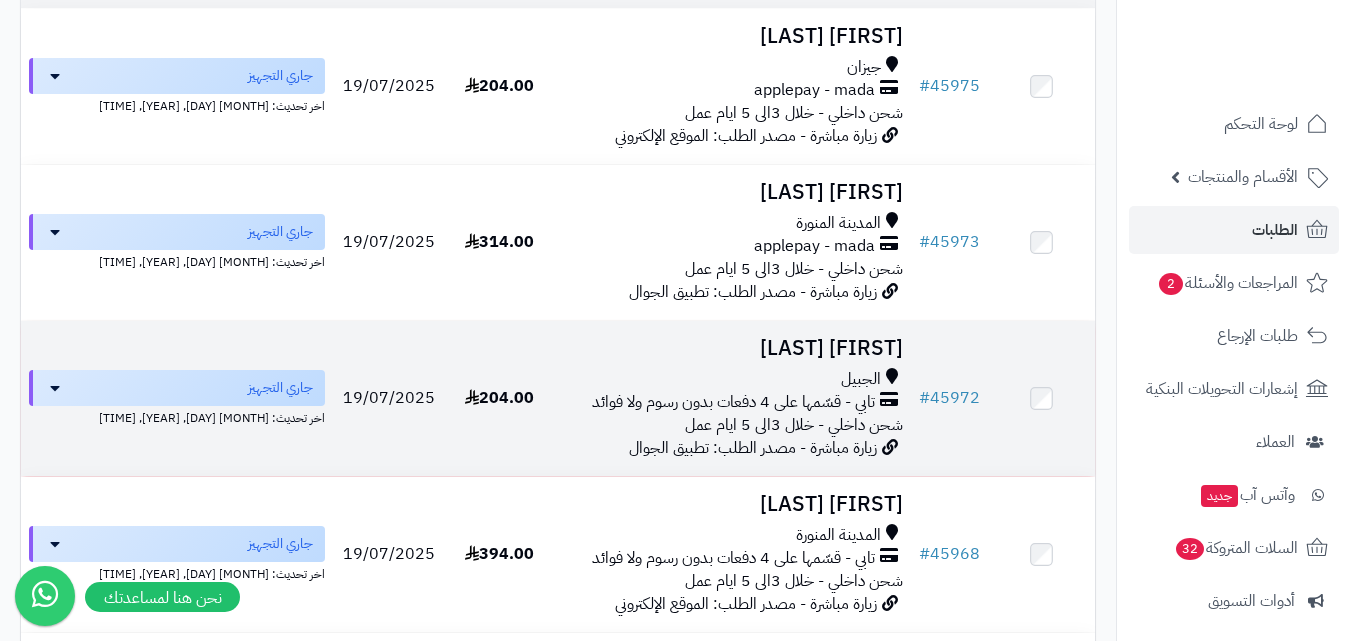 click on "الجبيل" at bounding box center (732, 379) 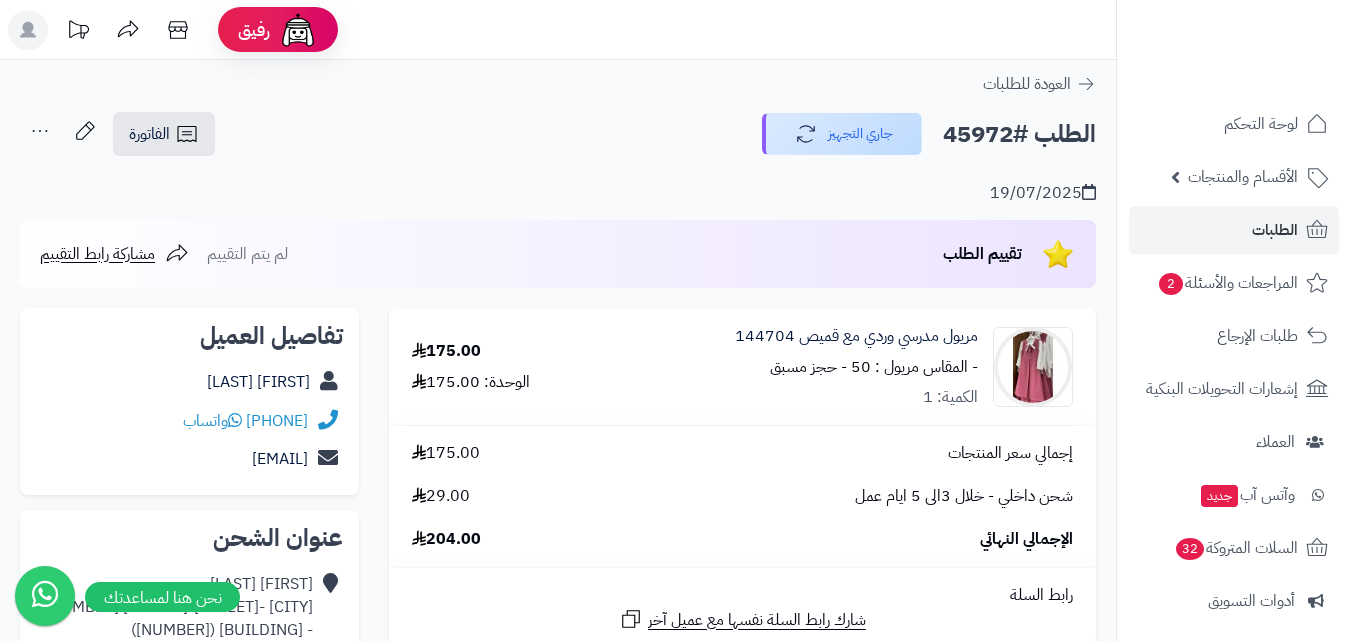 scroll, scrollTop: 0, scrollLeft: 0, axis: both 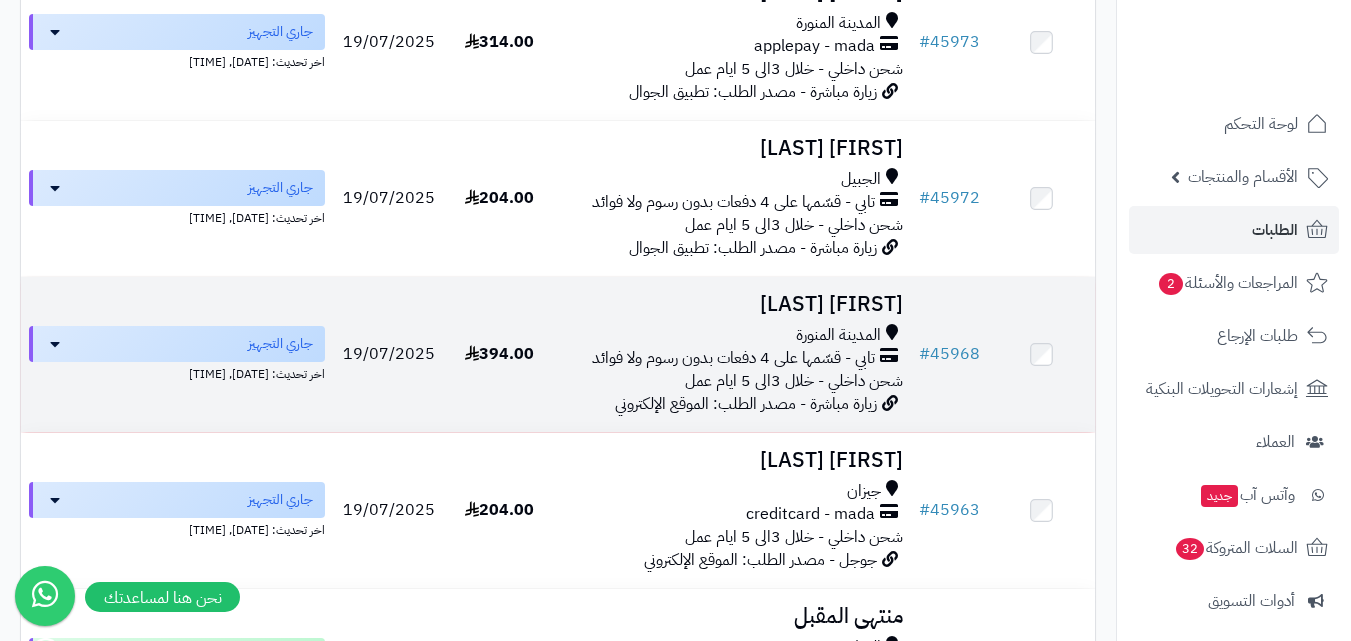 click on "تابي - قسّمها على 4 دفعات بدون رسوم ولا فوائد" at bounding box center [733, 358] 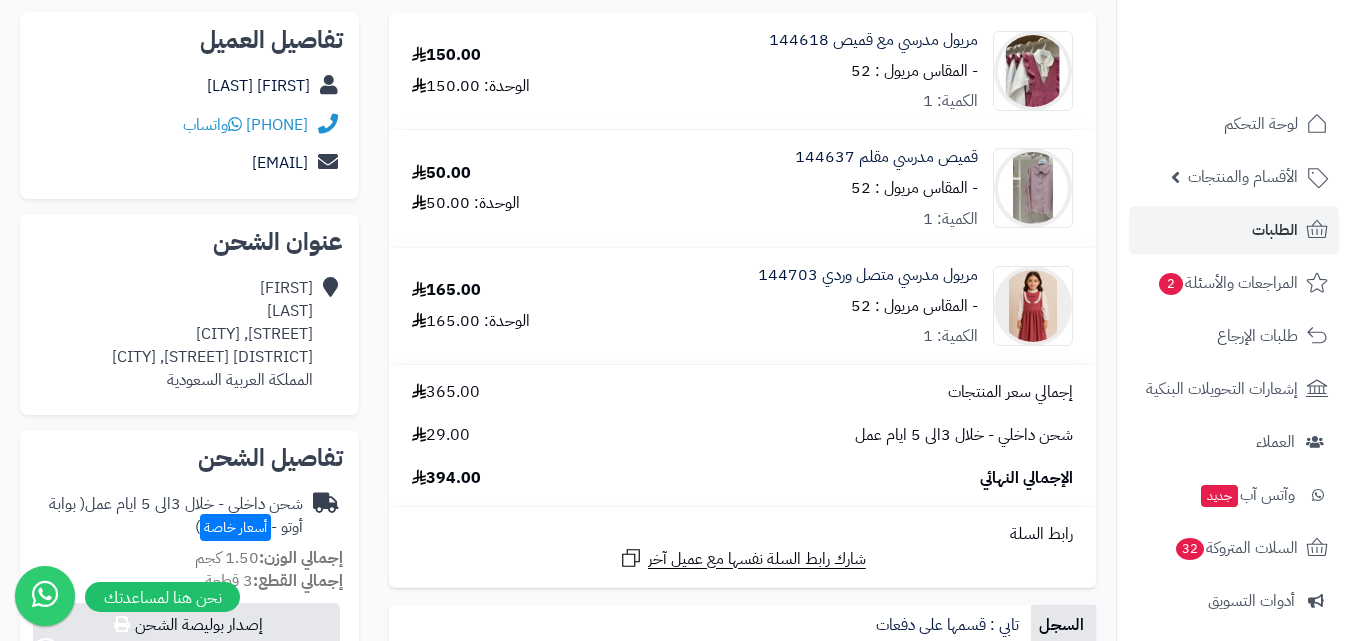 scroll, scrollTop: 300, scrollLeft: 0, axis: vertical 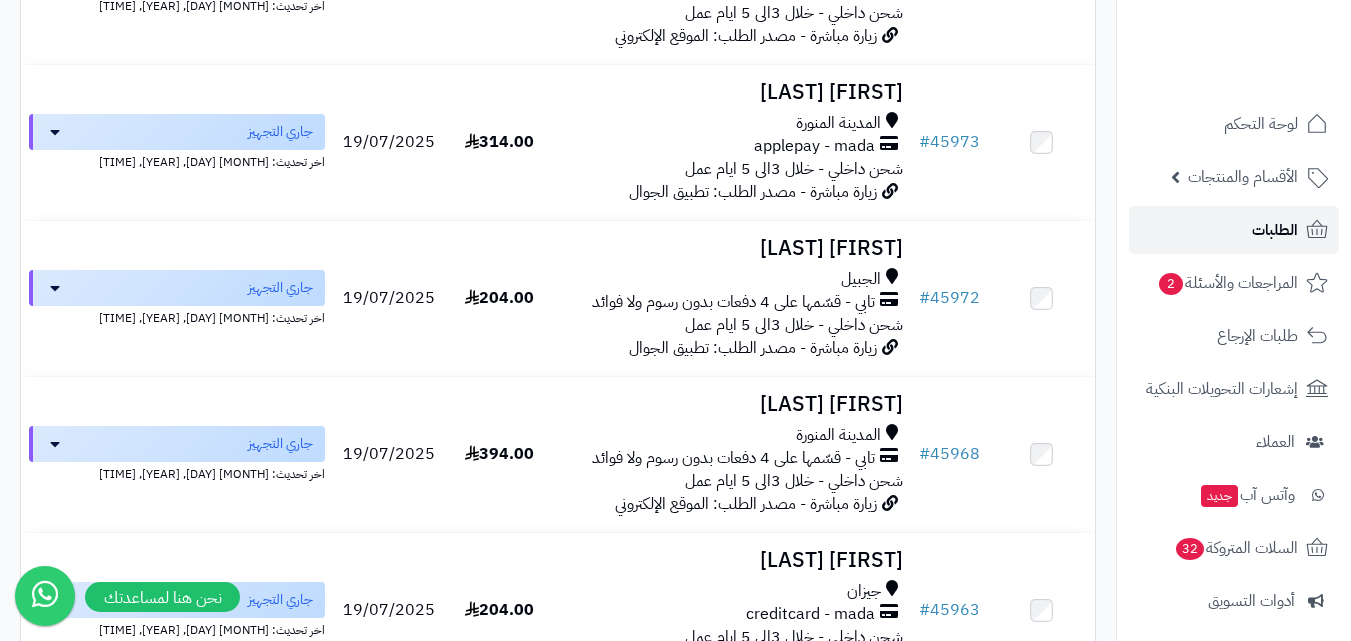 click on "الطلبات" at bounding box center (1234, 230) 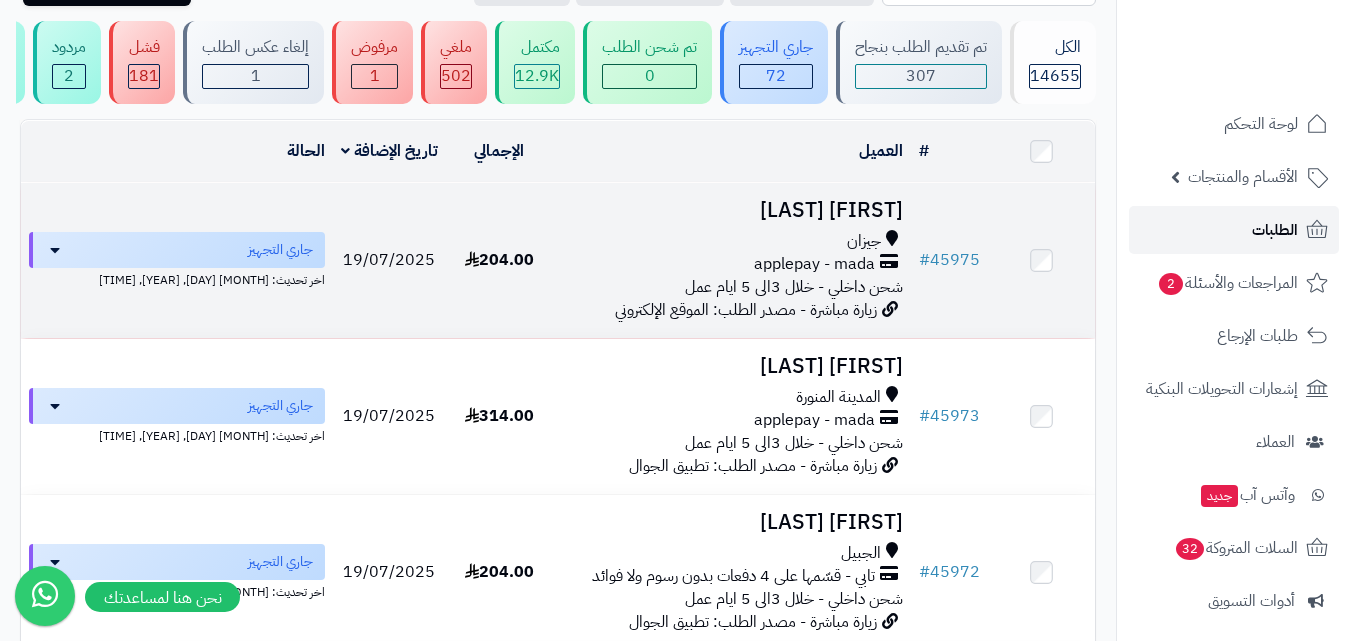 scroll, scrollTop: 0, scrollLeft: 0, axis: both 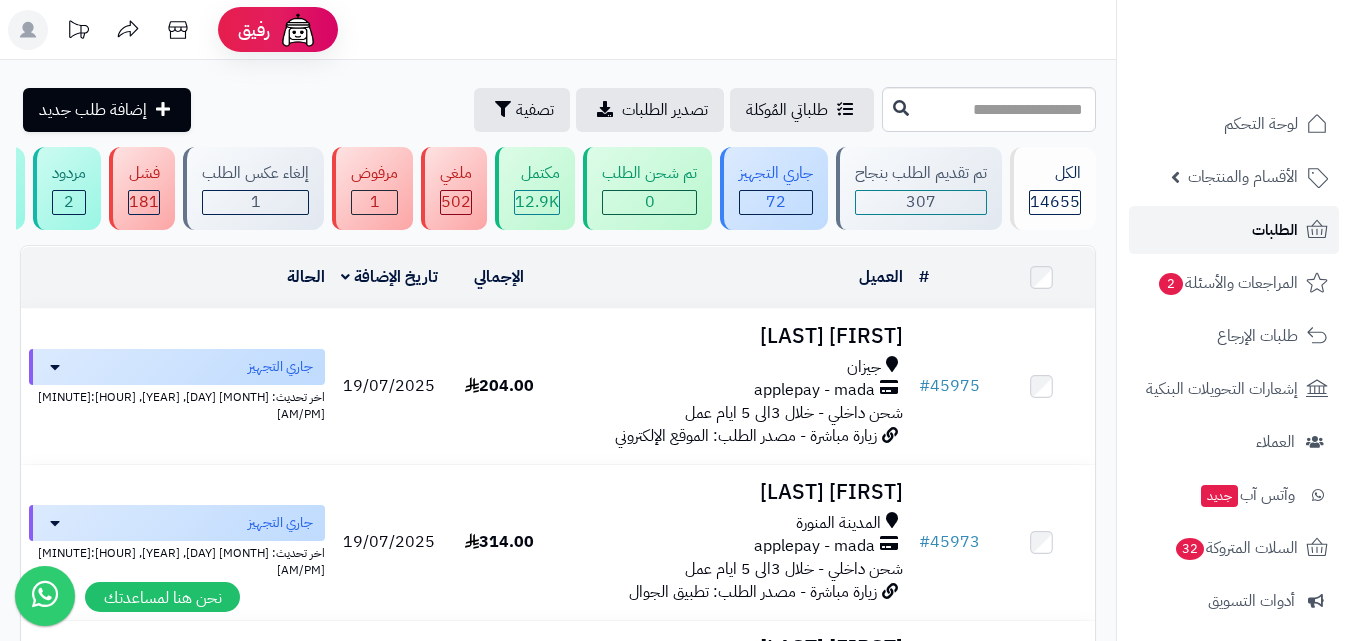 click on "الطلبات" at bounding box center (1234, 230) 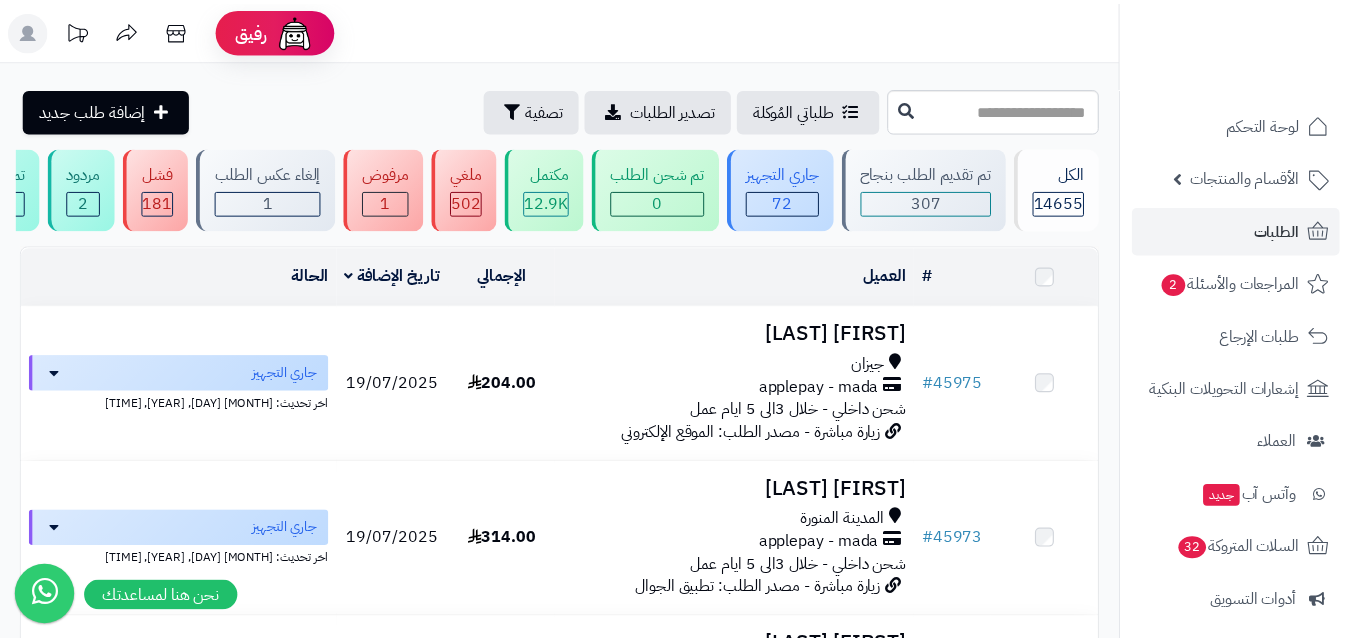 scroll, scrollTop: 0, scrollLeft: 0, axis: both 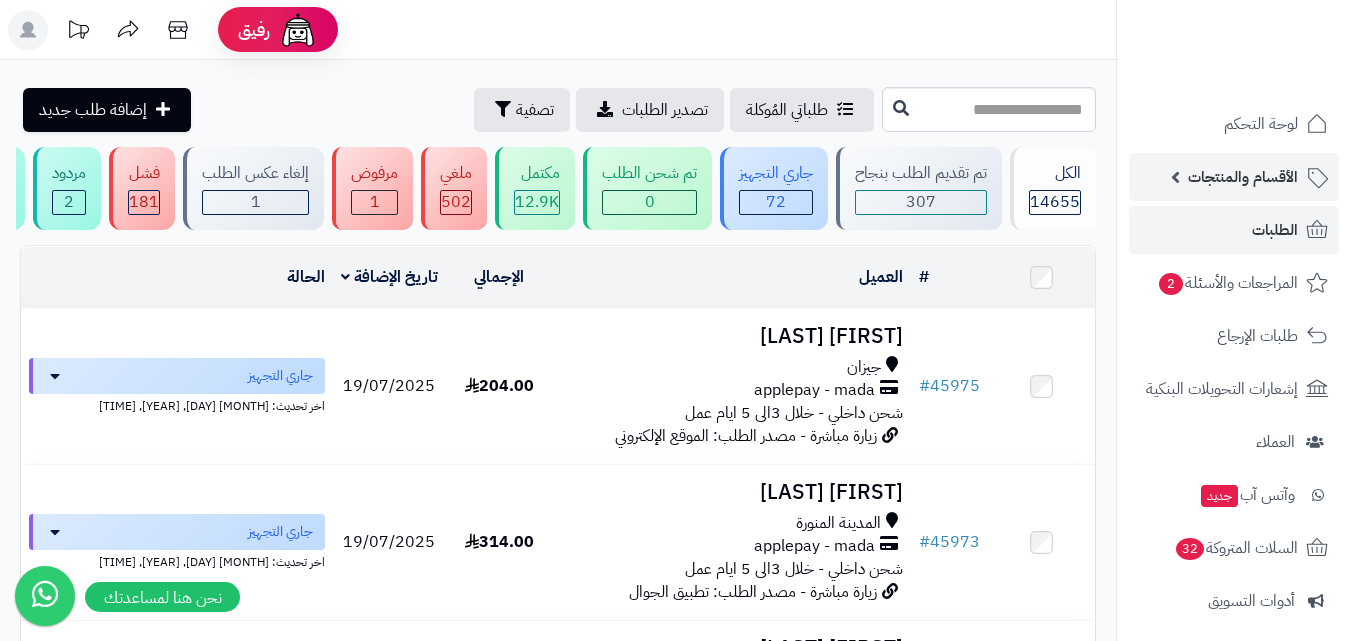 click on "الأقسام والمنتجات" at bounding box center (1243, 177) 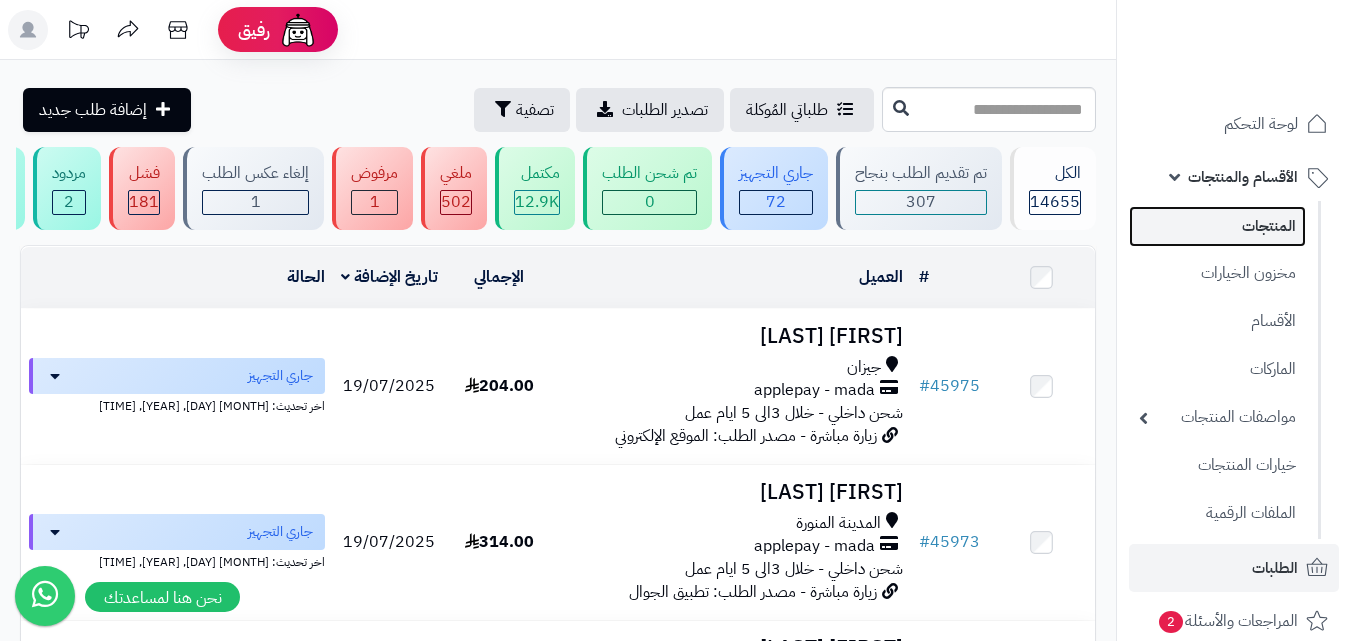 click on "المنتجات" at bounding box center (1217, 226) 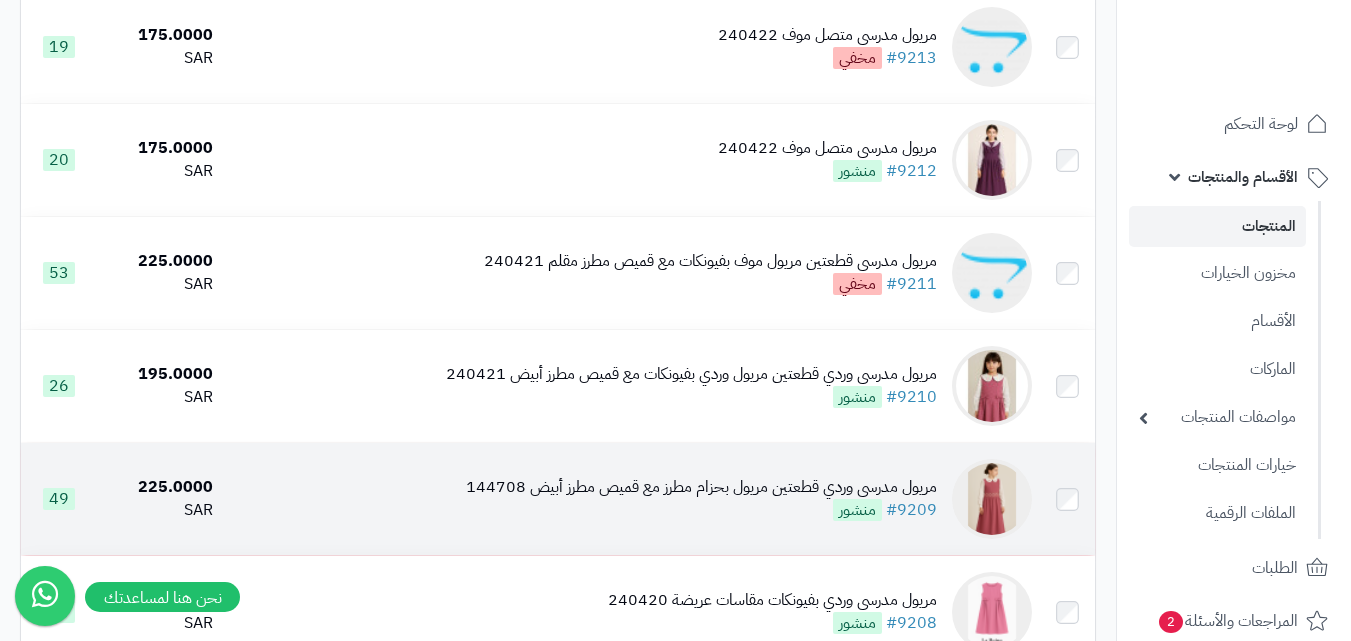 scroll, scrollTop: 500, scrollLeft: 0, axis: vertical 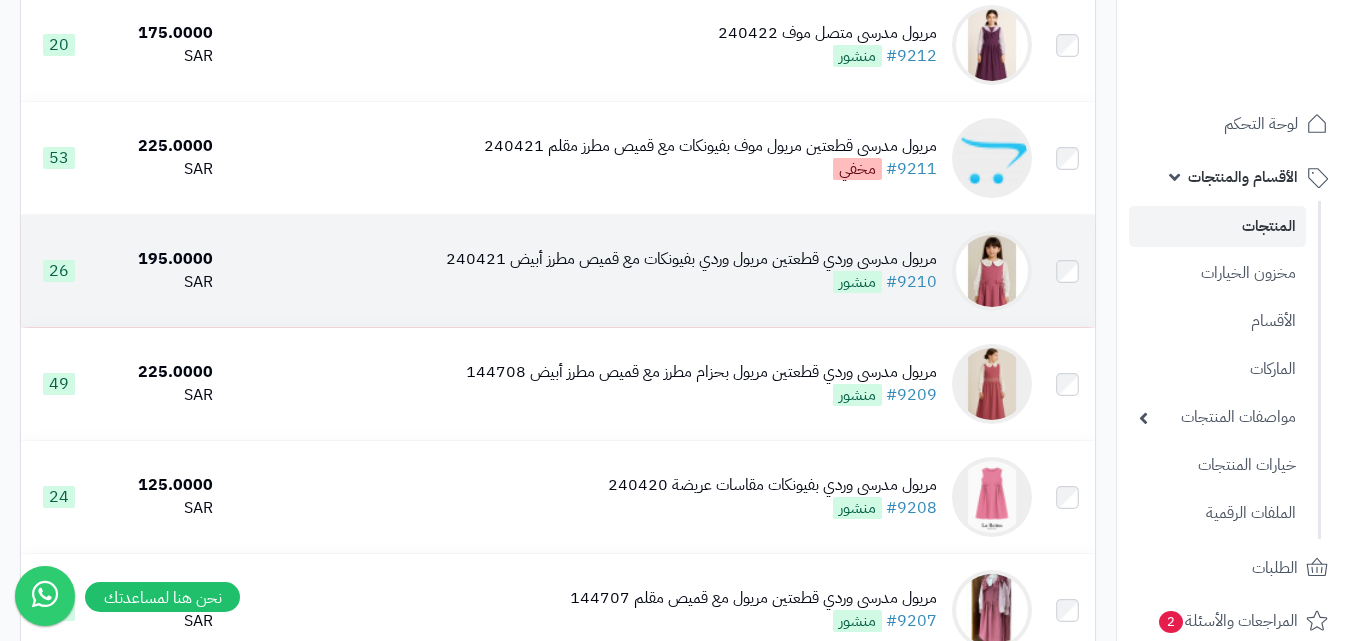 click on "مريول مدرسي وردي قطعتين مريول وردي بفيونكات مع قميص مطرز  أبيض  240421
#9210
منشور" at bounding box center [691, 271] 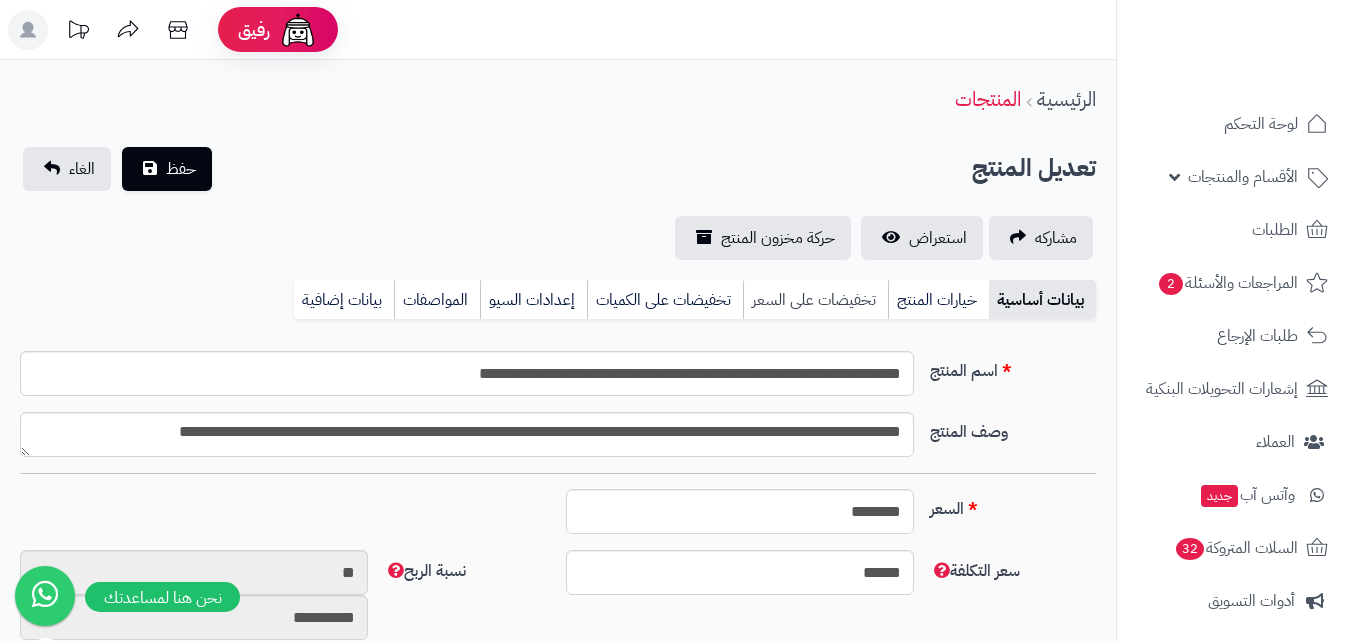 click on "خيارات المنتج" at bounding box center [938, 300] 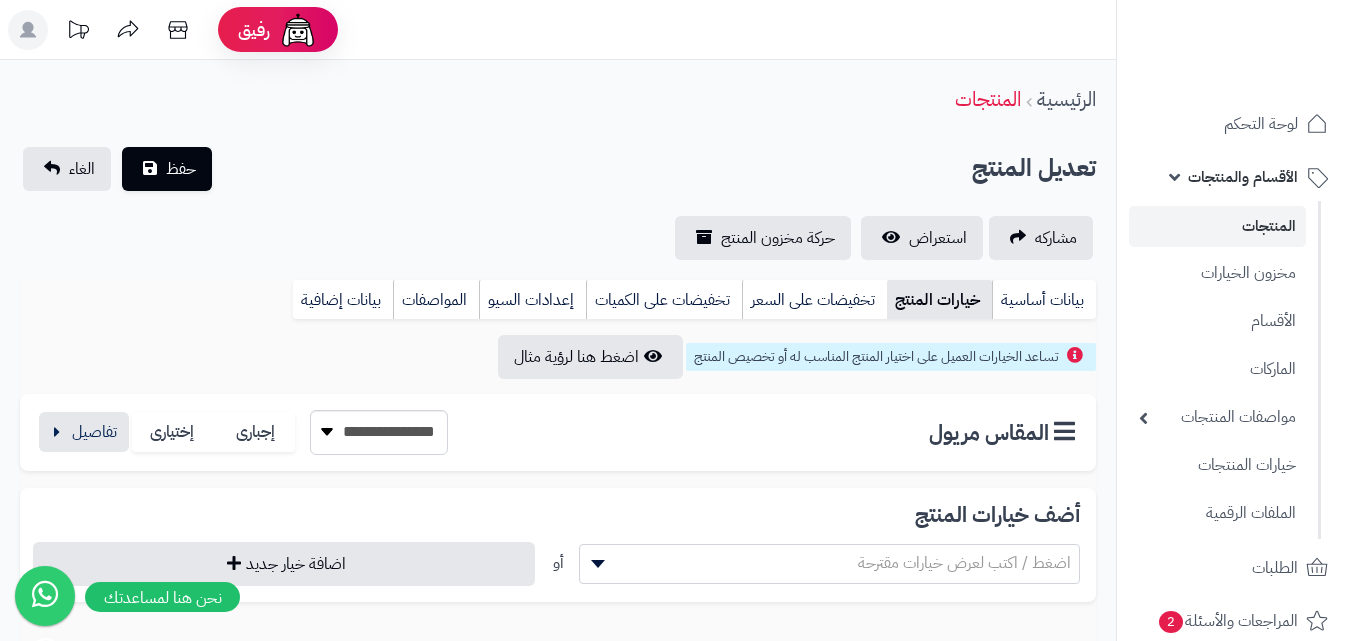 scroll, scrollTop: 0, scrollLeft: 0, axis: both 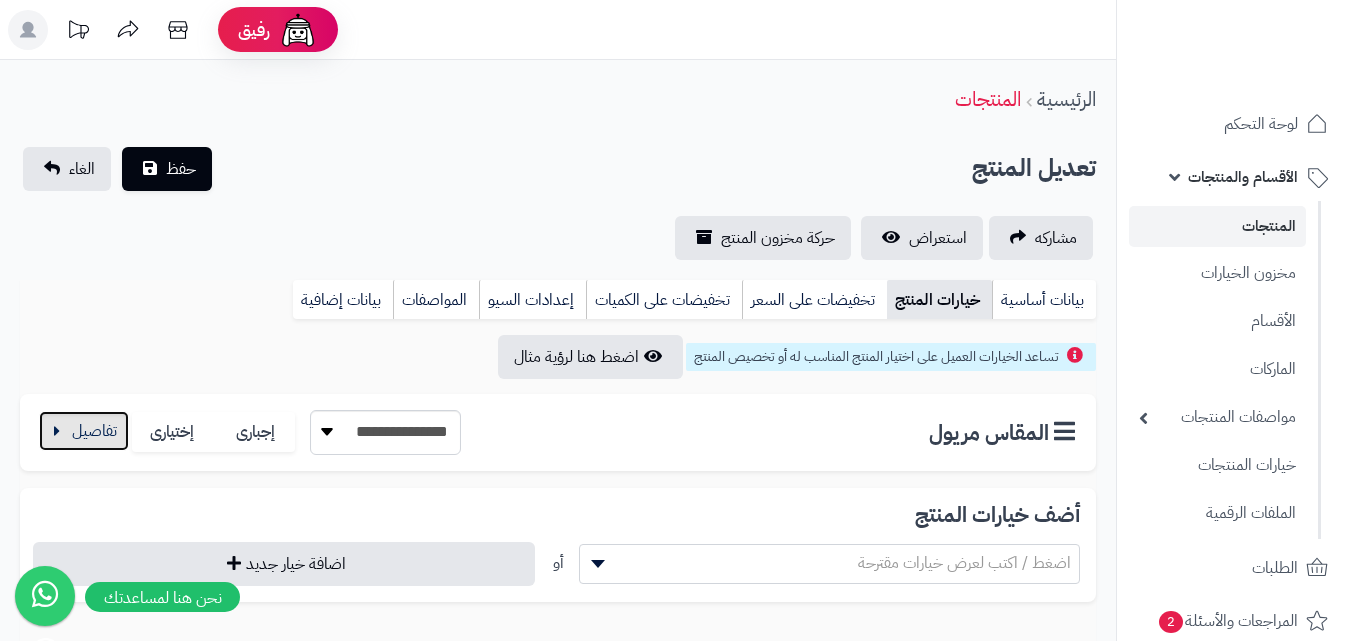 click at bounding box center (84, 431) 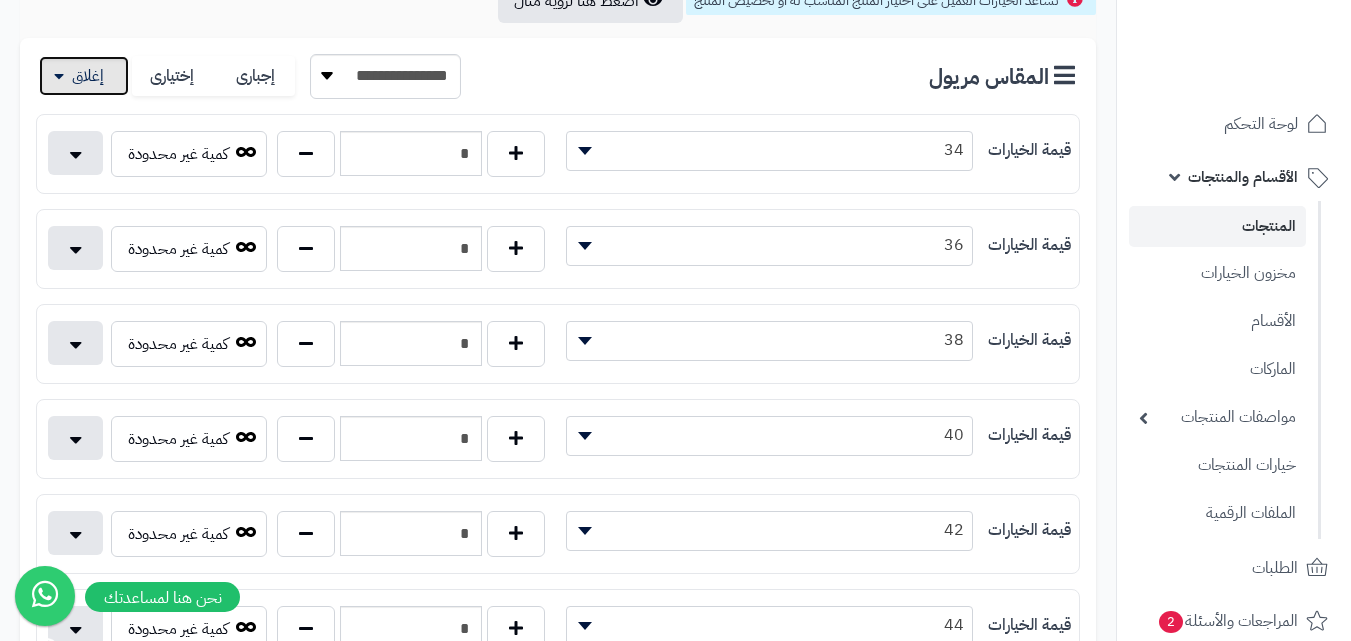 scroll, scrollTop: 400, scrollLeft: 0, axis: vertical 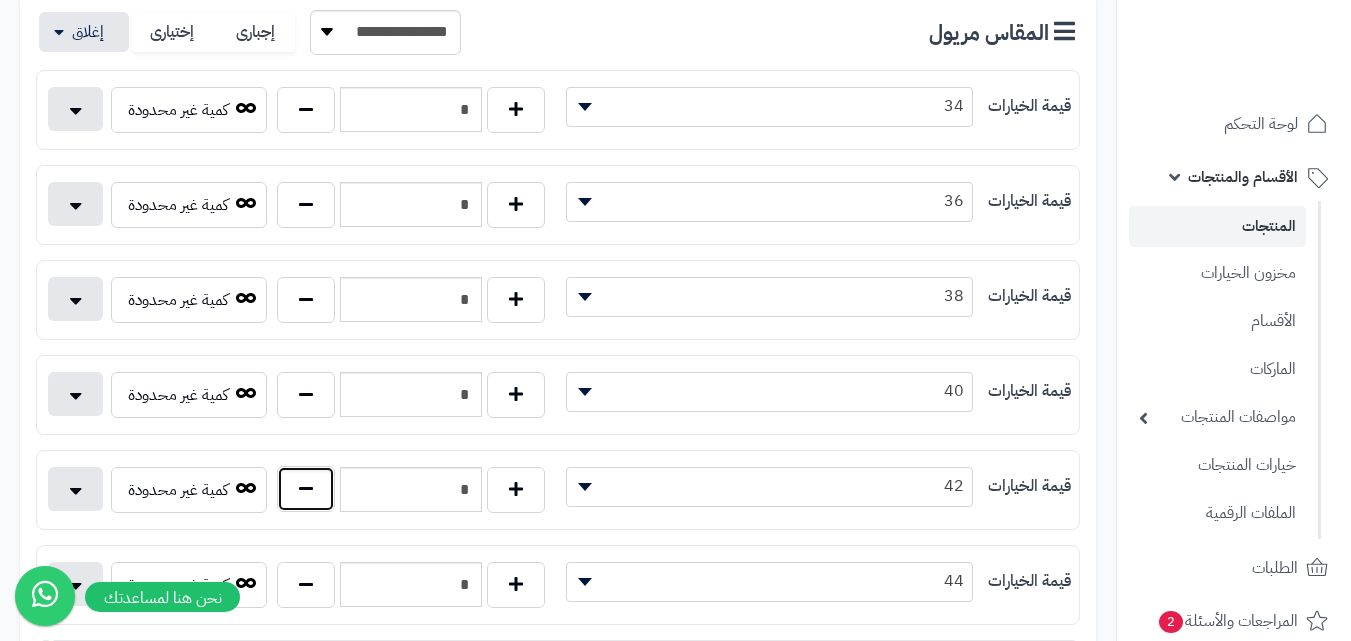 click at bounding box center [306, 489] 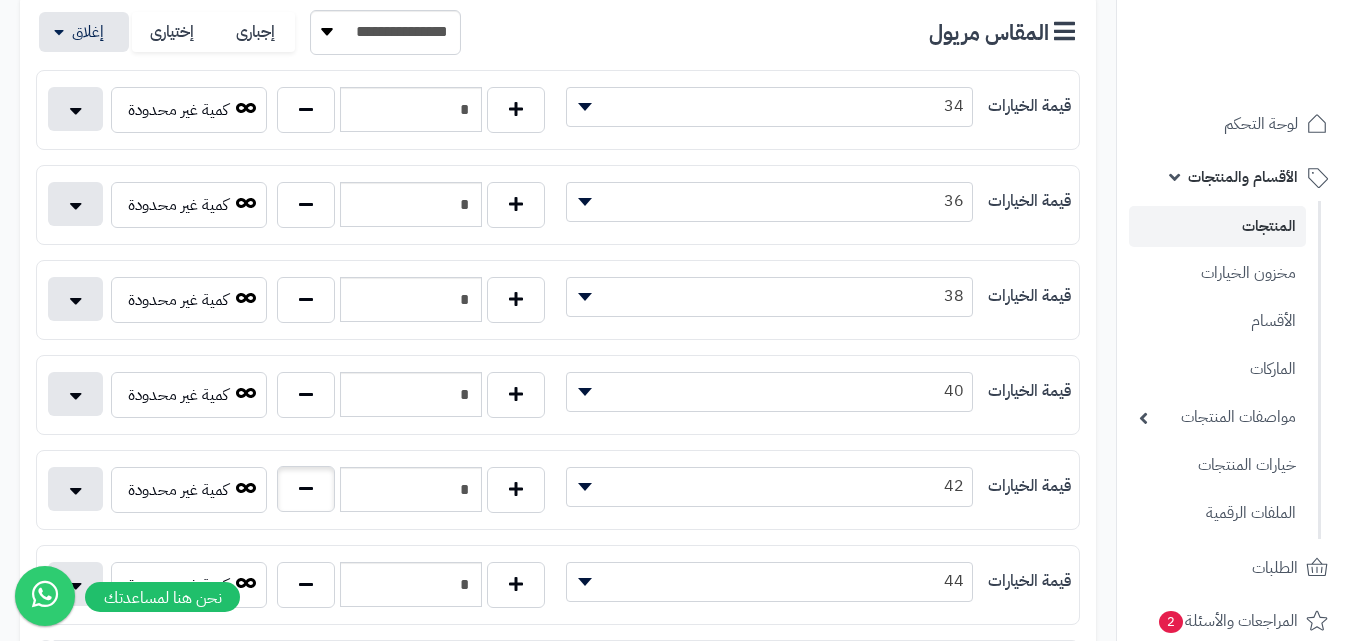 type on "*" 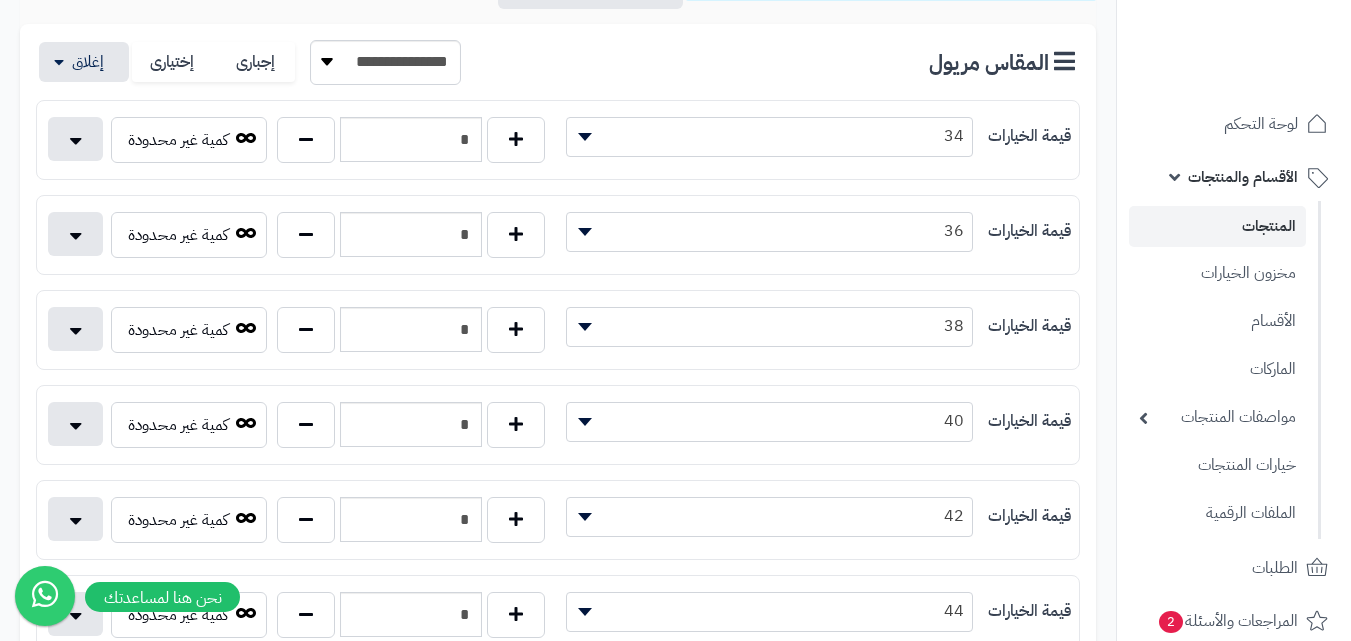 scroll, scrollTop: 0, scrollLeft: 0, axis: both 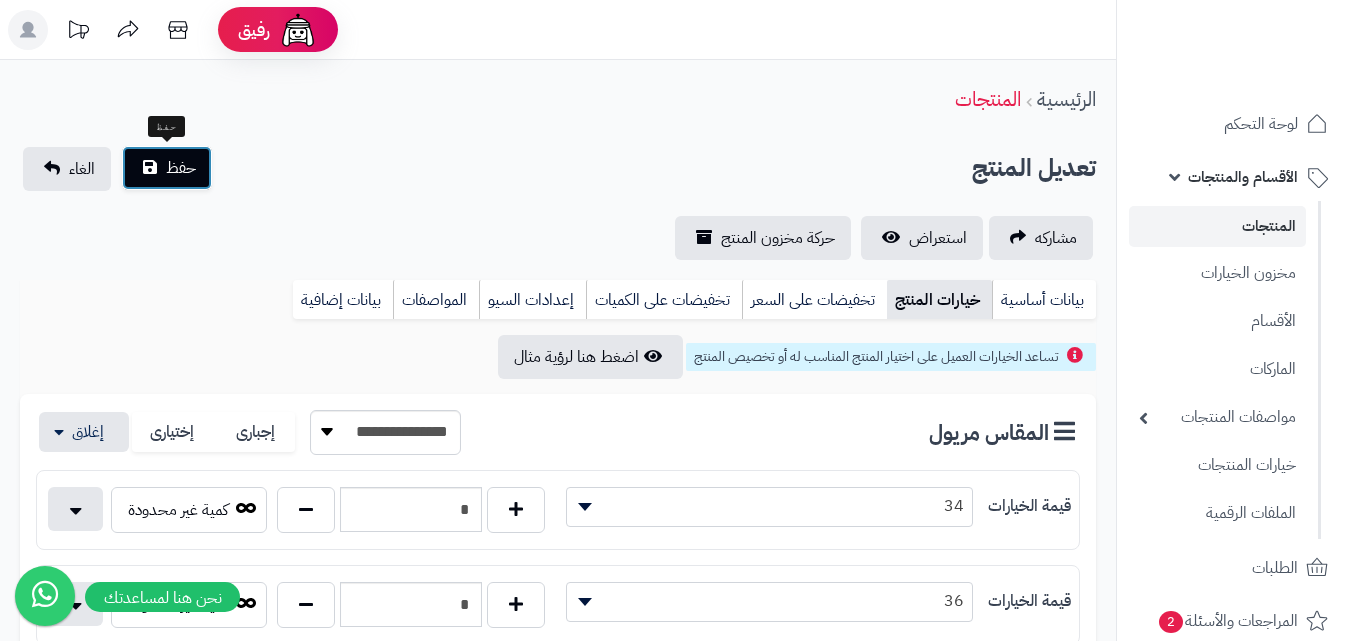 click on "حفظ" at bounding box center [181, 168] 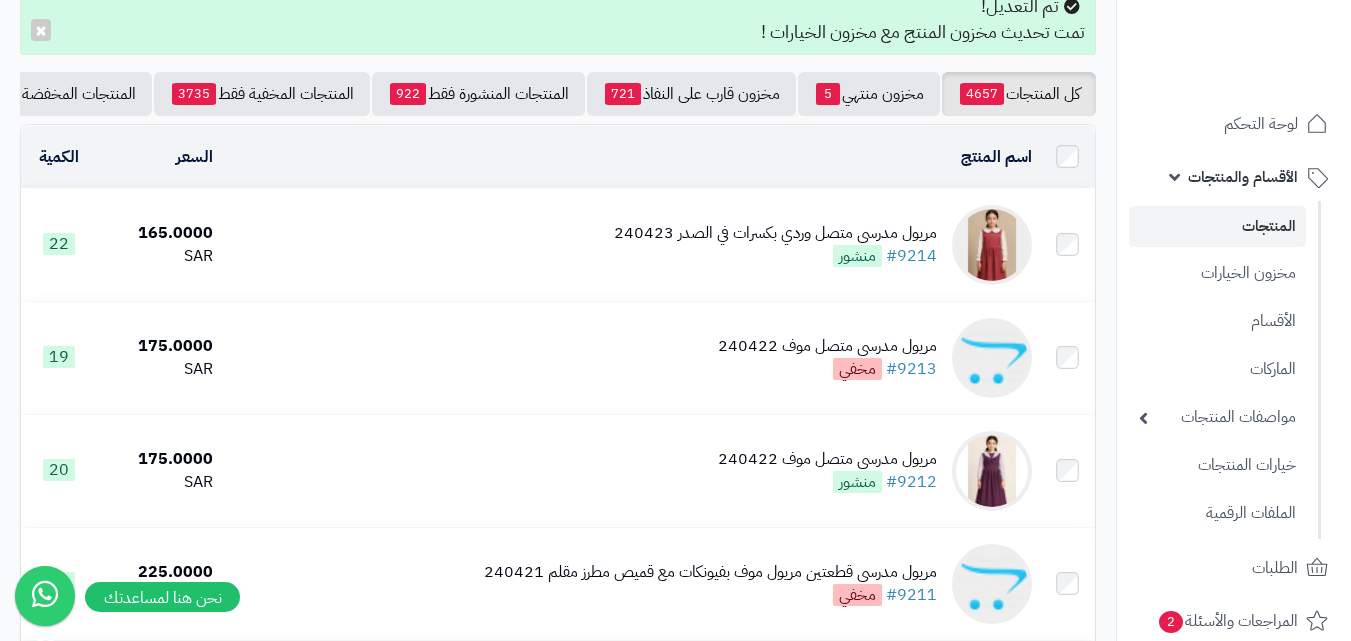 scroll, scrollTop: 200, scrollLeft: 0, axis: vertical 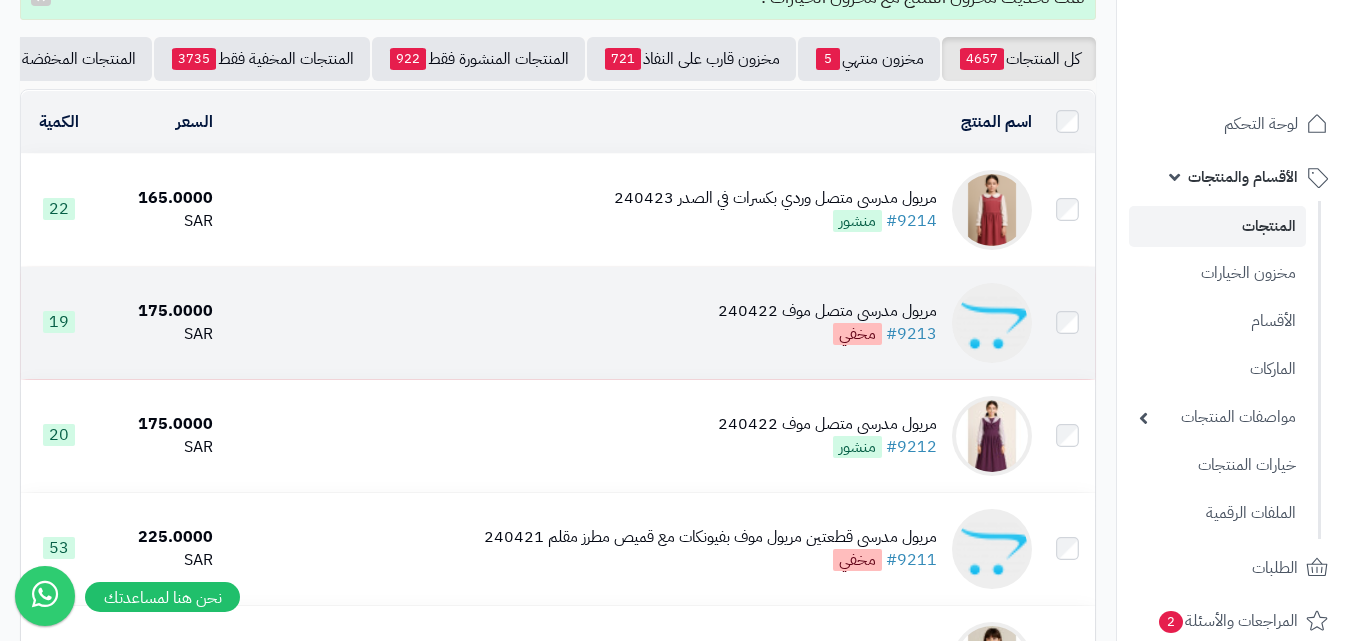 click on "مريول مدرسي متصل موف  240422
#9213
مخفي" at bounding box center (827, 323) 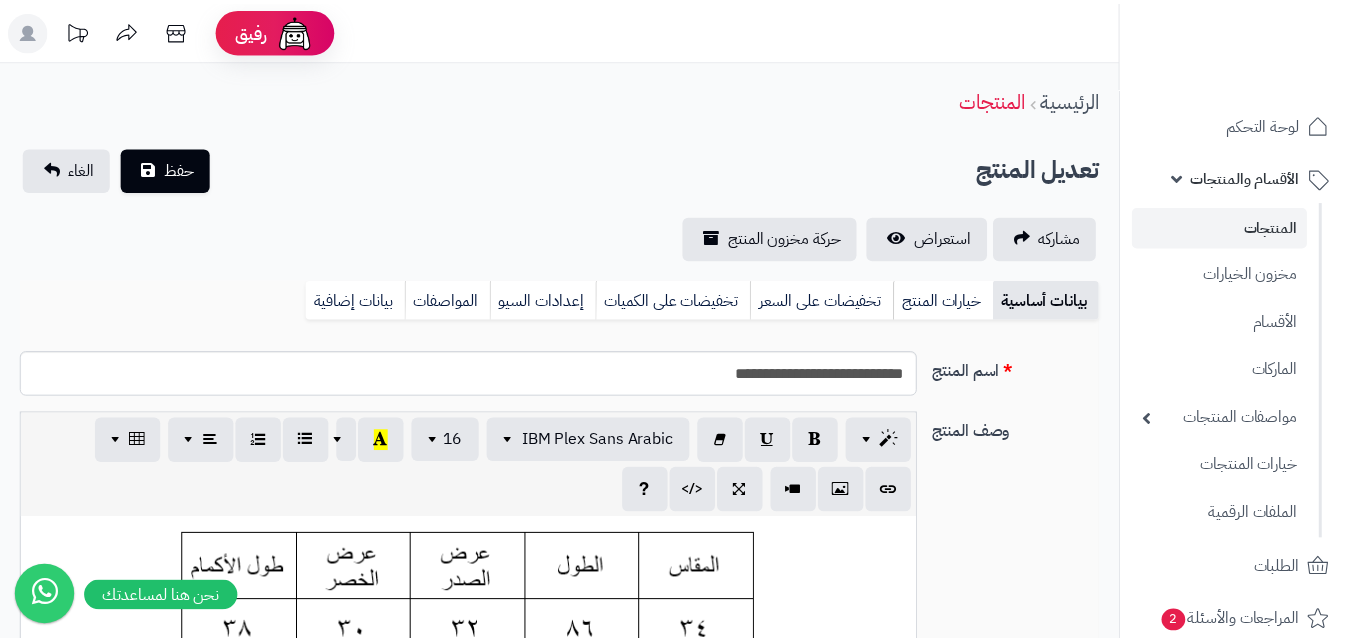 scroll, scrollTop: 0, scrollLeft: 0, axis: both 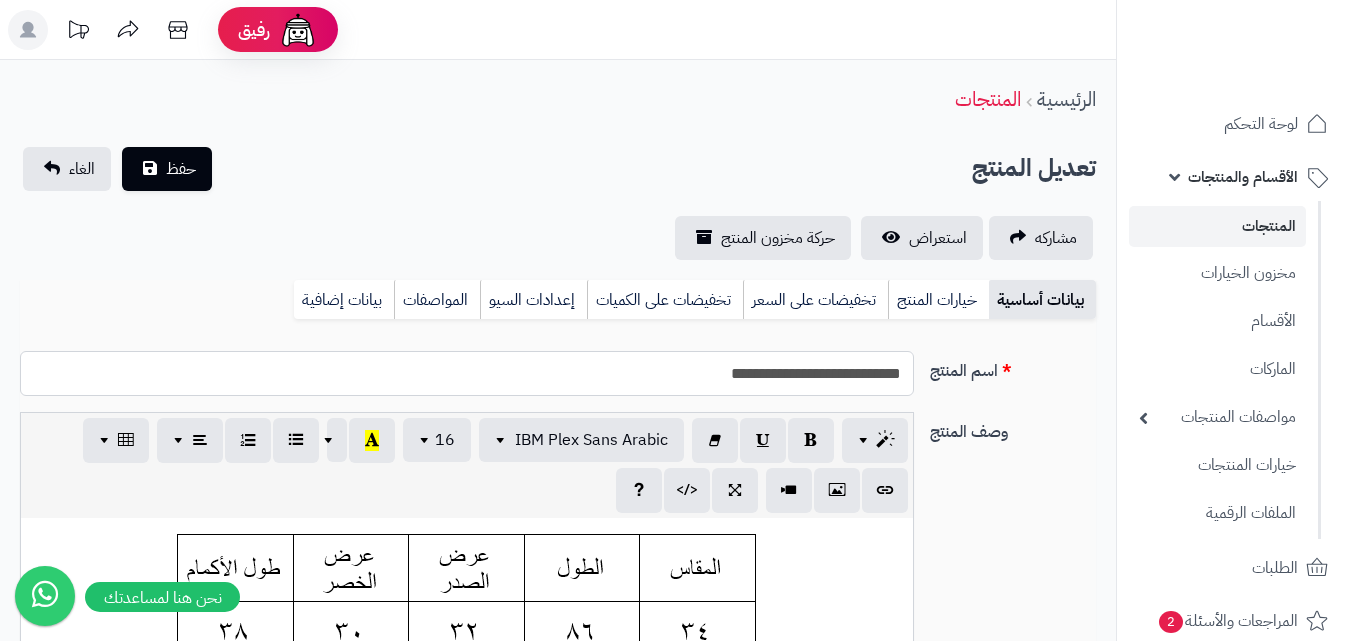 click on "**********" at bounding box center [467, 373] 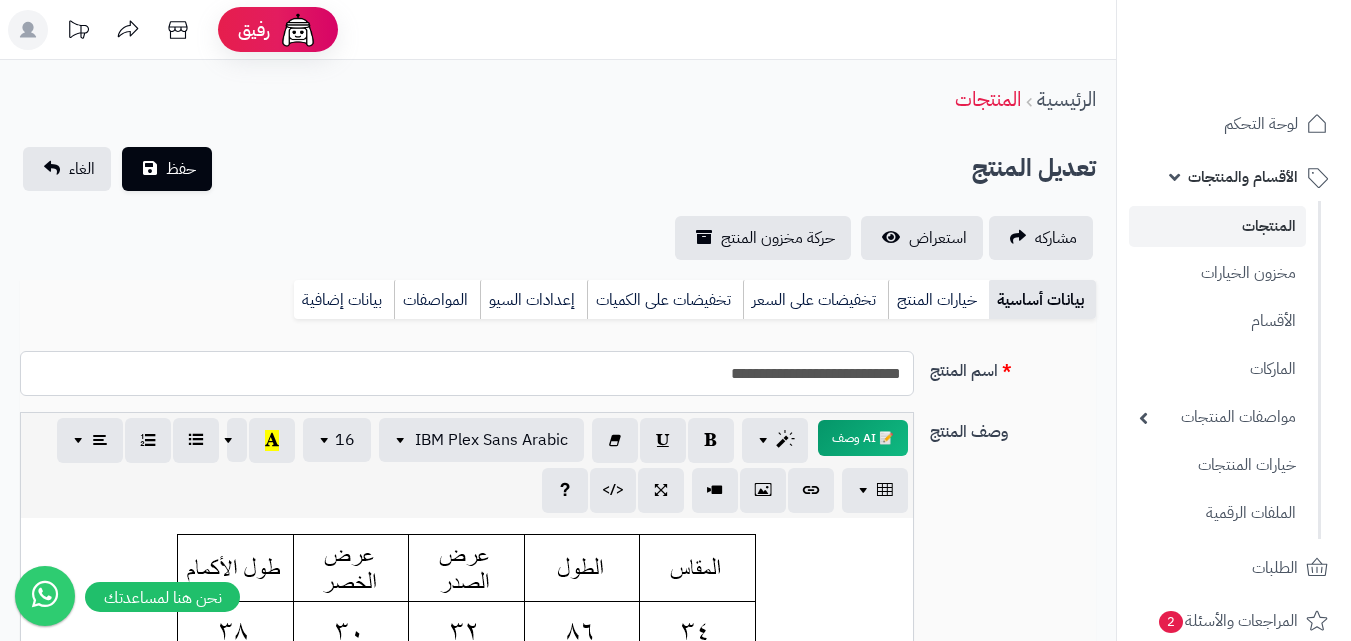 click on "**********" at bounding box center (467, 373) 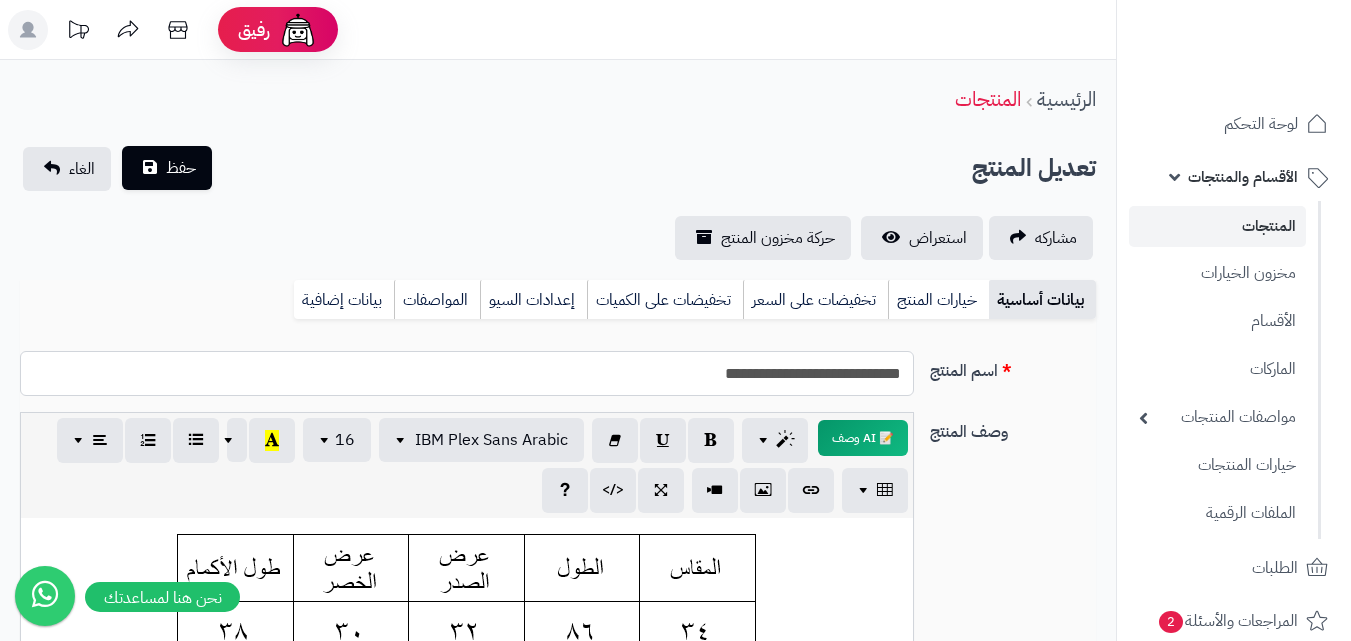 type on "**********" 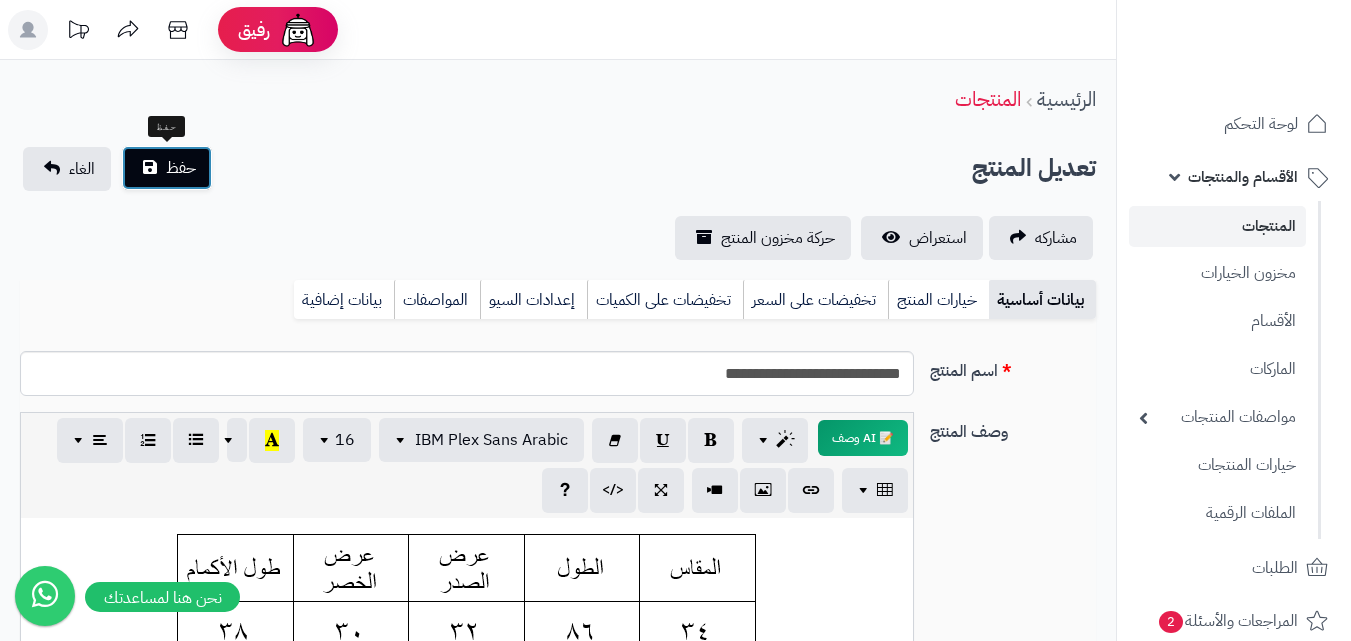 click on "حفظ" at bounding box center [181, 168] 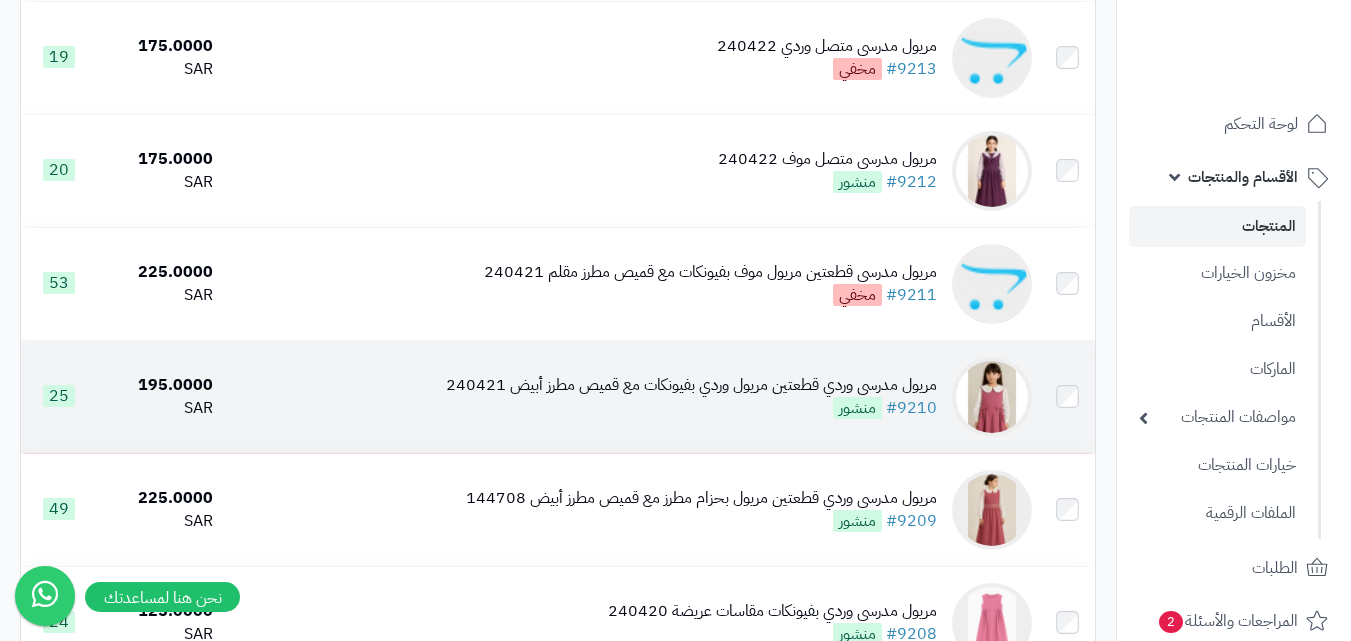 scroll, scrollTop: 500, scrollLeft: 0, axis: vertical 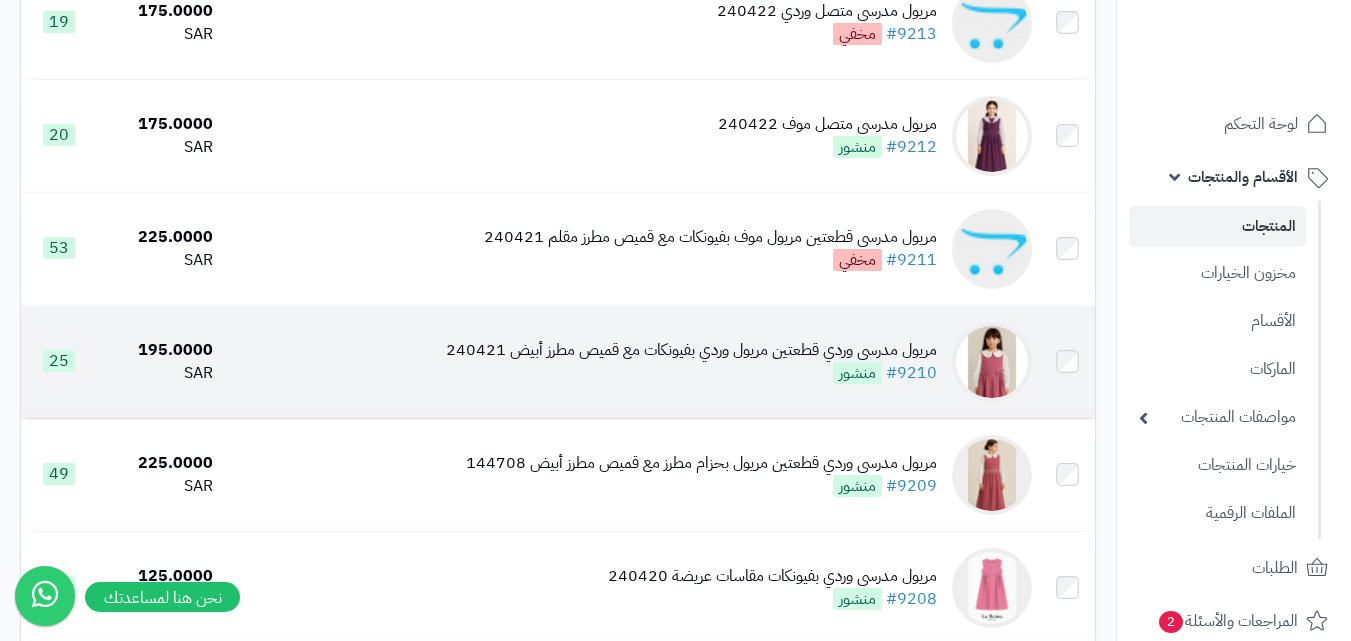click on "مريول مدرسي وردي قطعتين مريول وردي بفيونكات مع قميص مطرز  أبيض  240421
#9210
منشور" at bounding box center [691, 362] 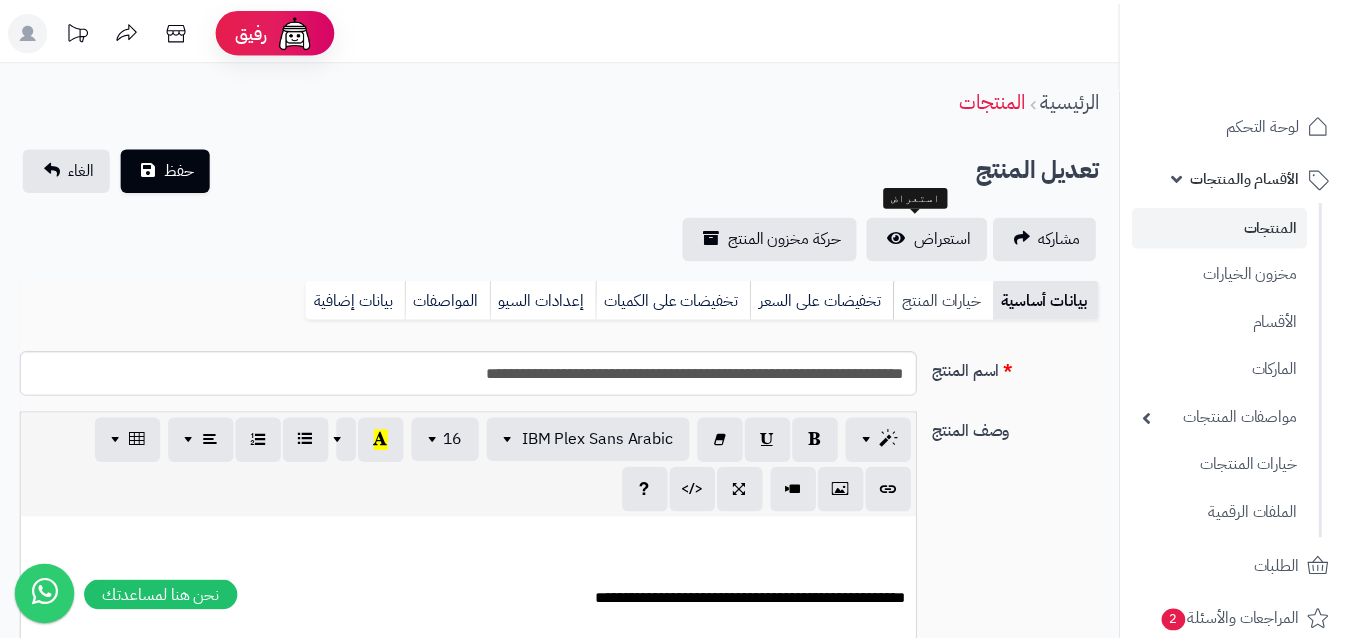 scroll, scrollTop: 0, scrollLeft: 0, axis: both 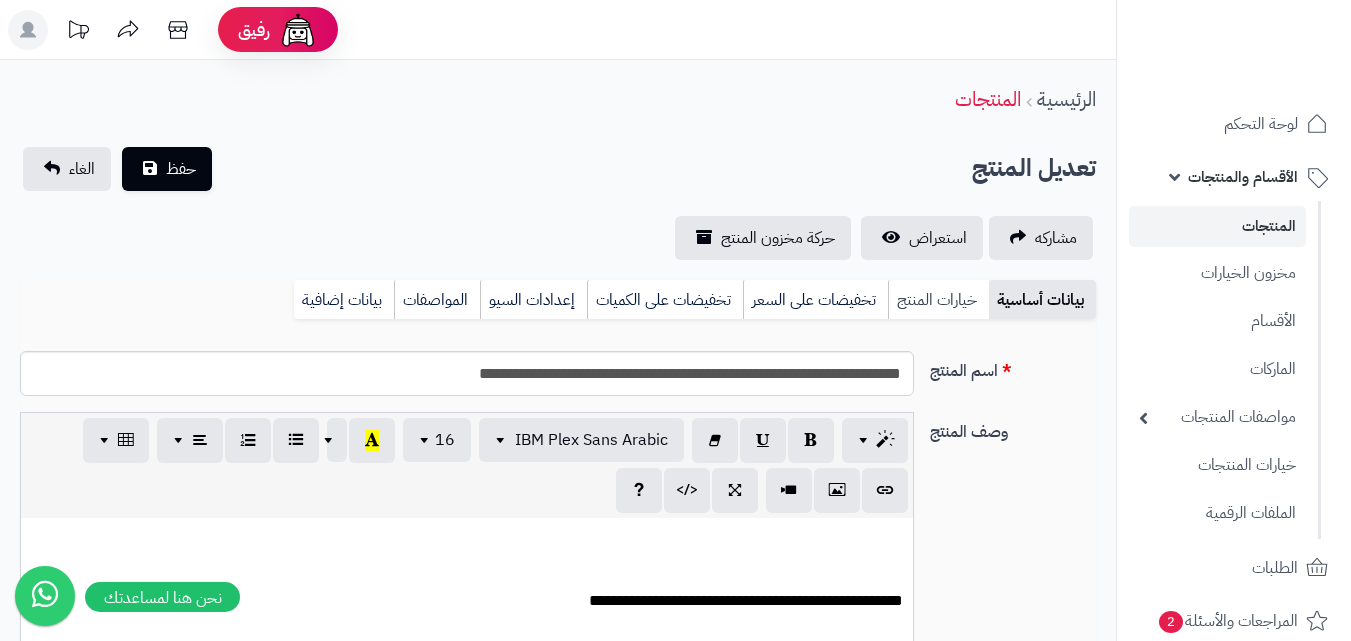 click on "خيارات المنتج" at bounding box center [938, 300] 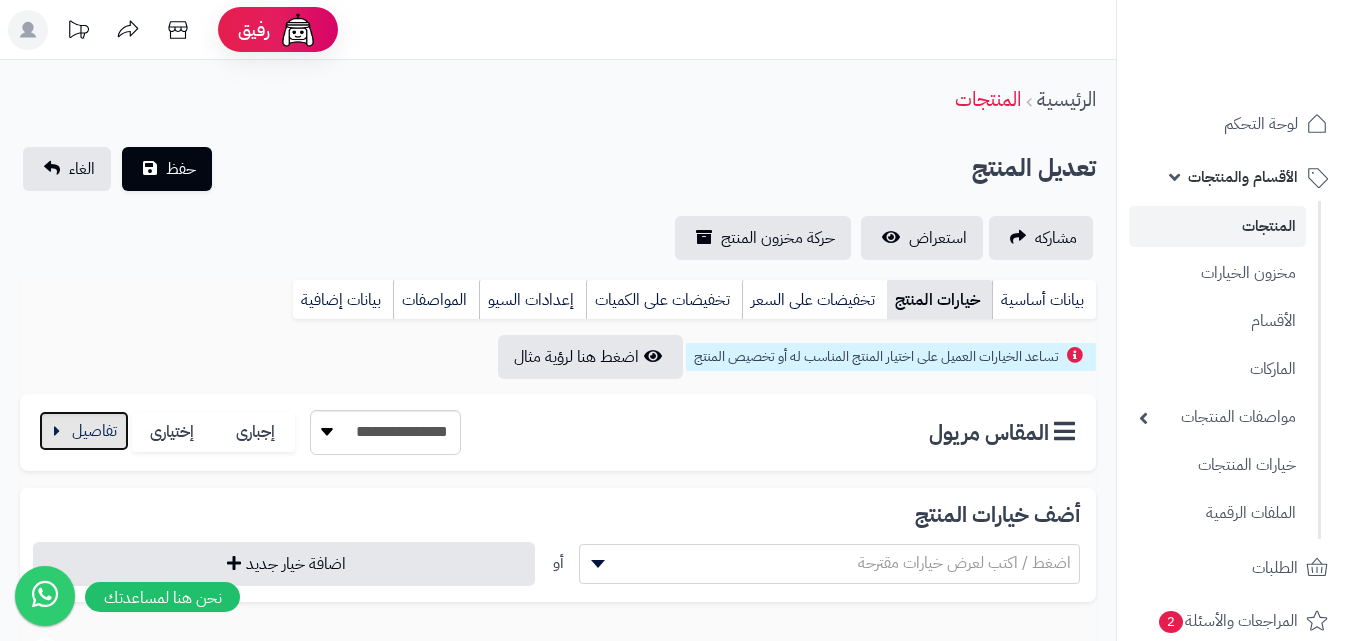 click at bounding box center (84, 431) 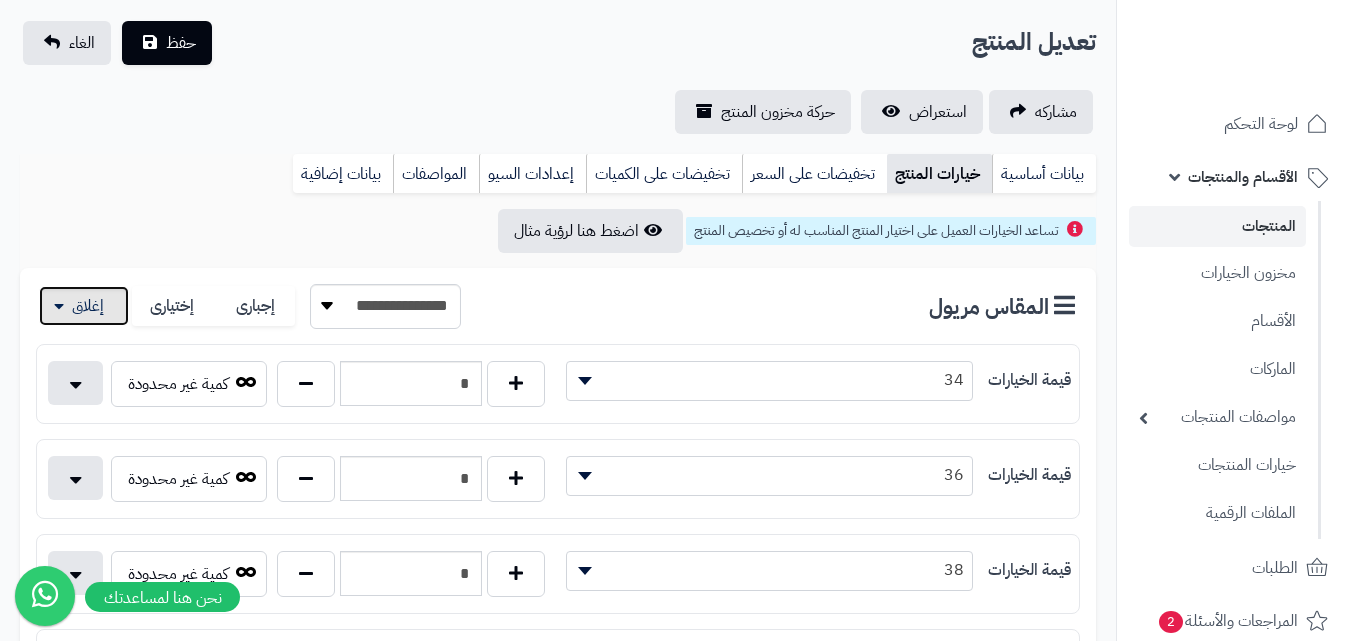 scroll, scrollTop: 100, scrollLeft: 0, axis: vertical 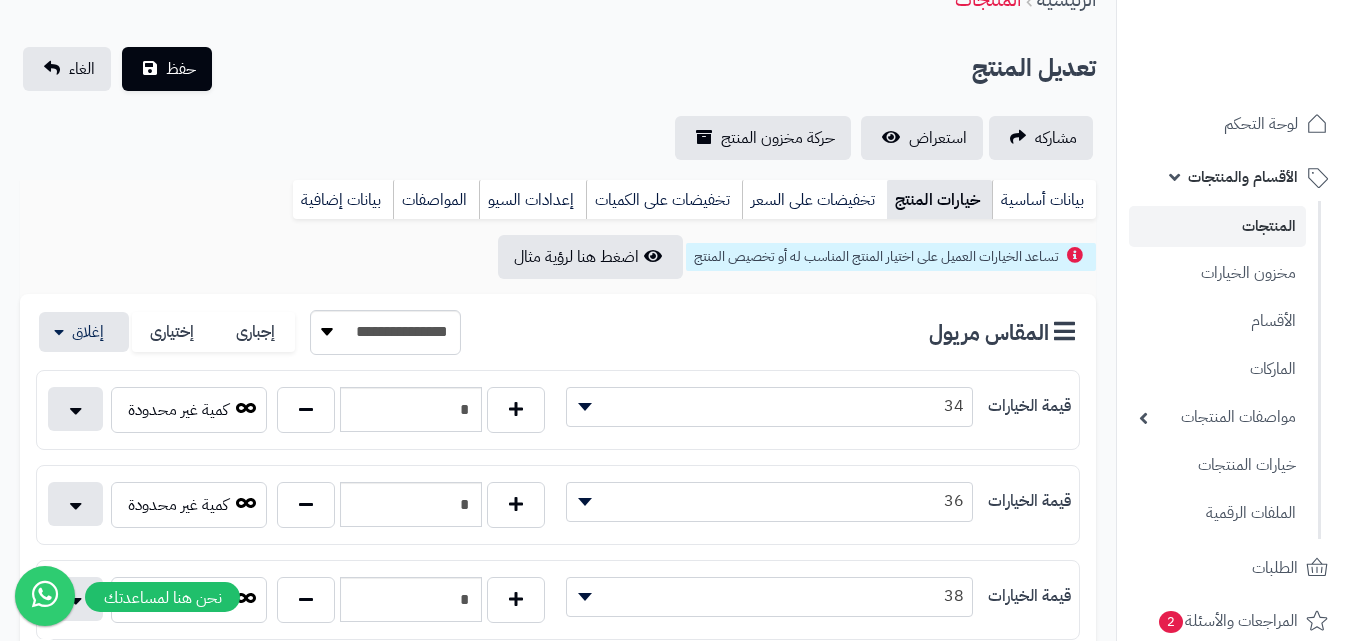click on "المنتجات" at bounding box center (1217, 226) 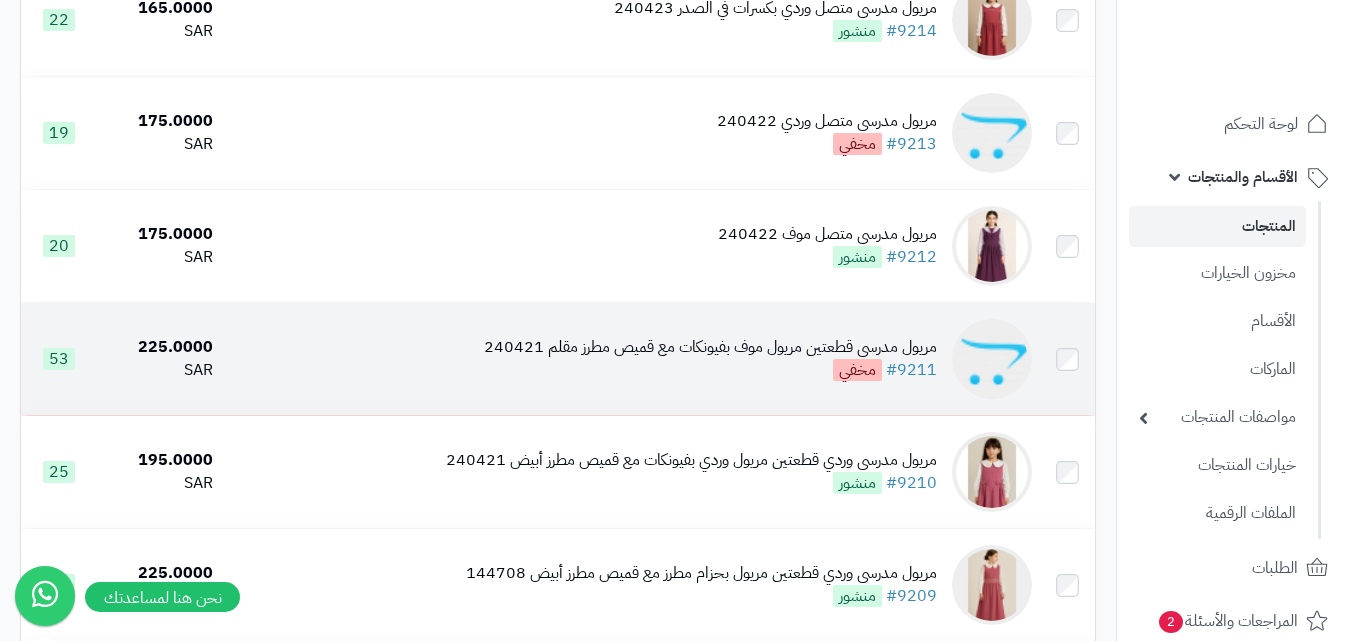 scroll, scrollTop: 300, scrollLeft: 0, axis: vertical 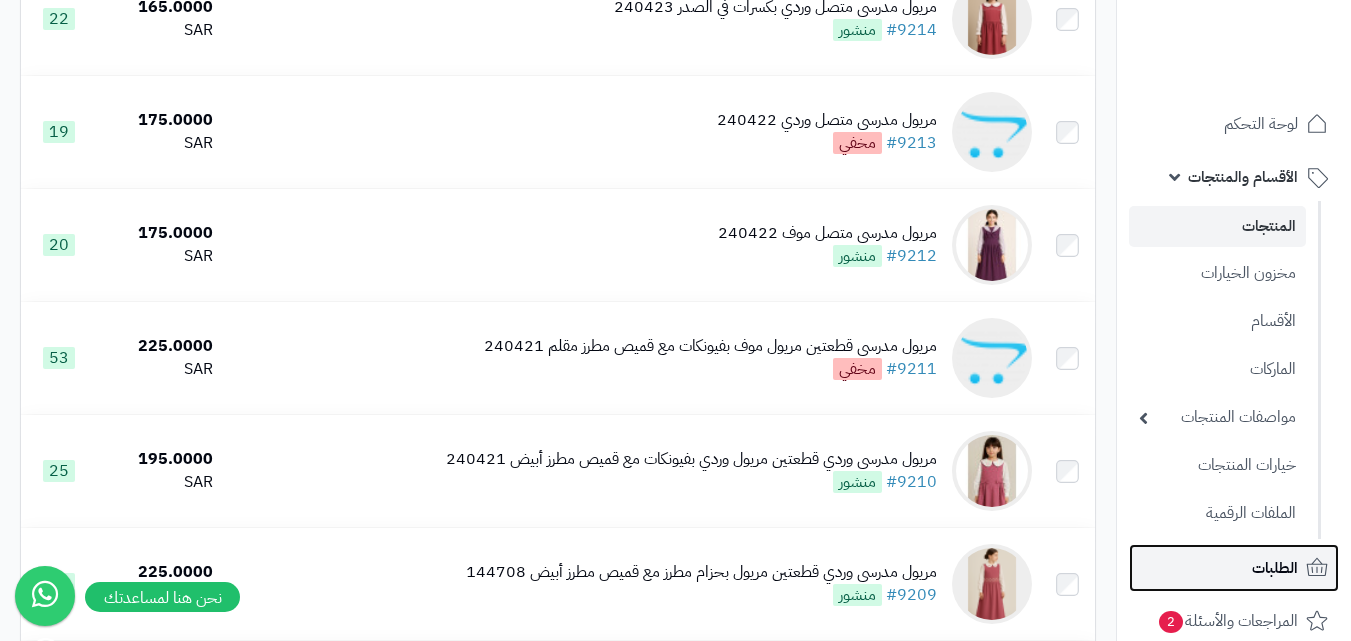 click on "الطلبات" at bounding box center (1234, 568) 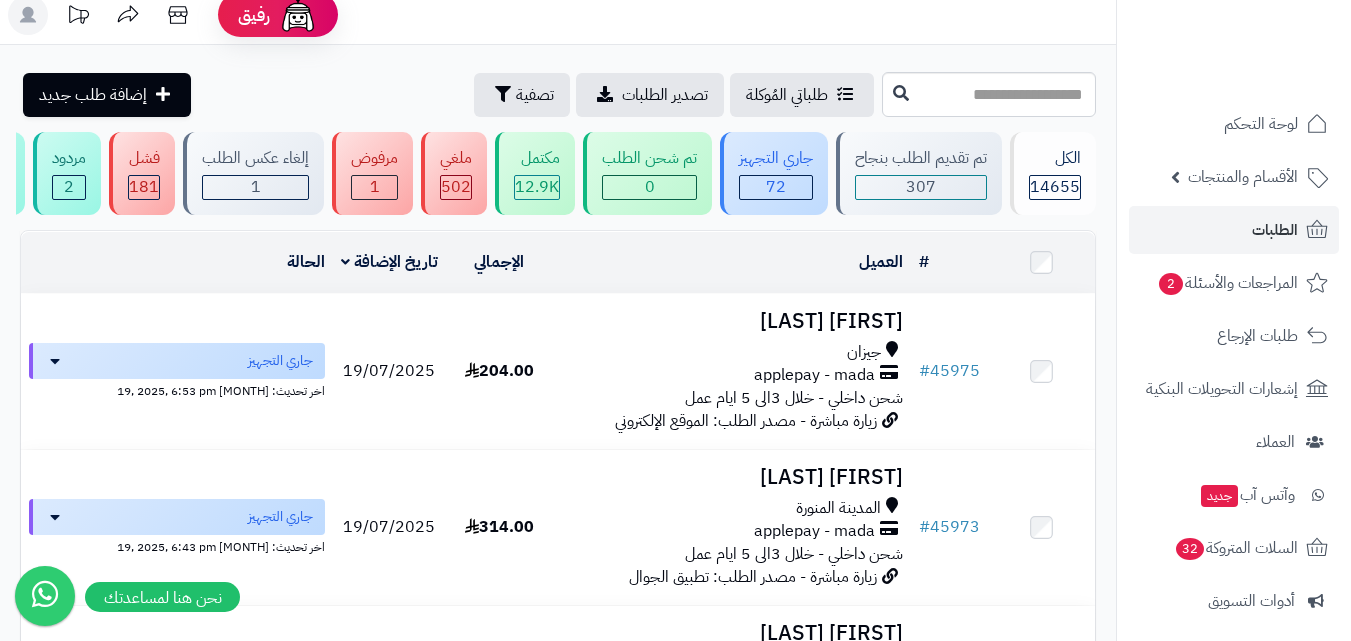 scroll, scrollTop: 0, scrollLeft: 0, axis: both 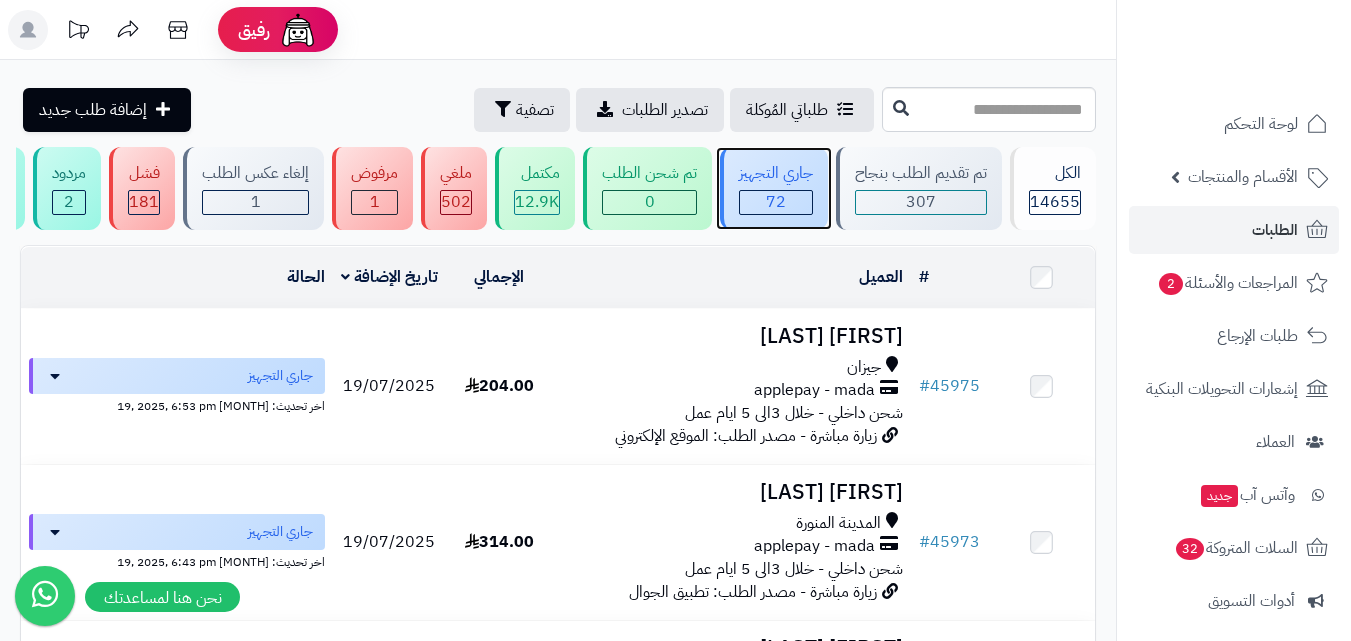 click on "جاري التجهيز" at bounding box center [776, 173] 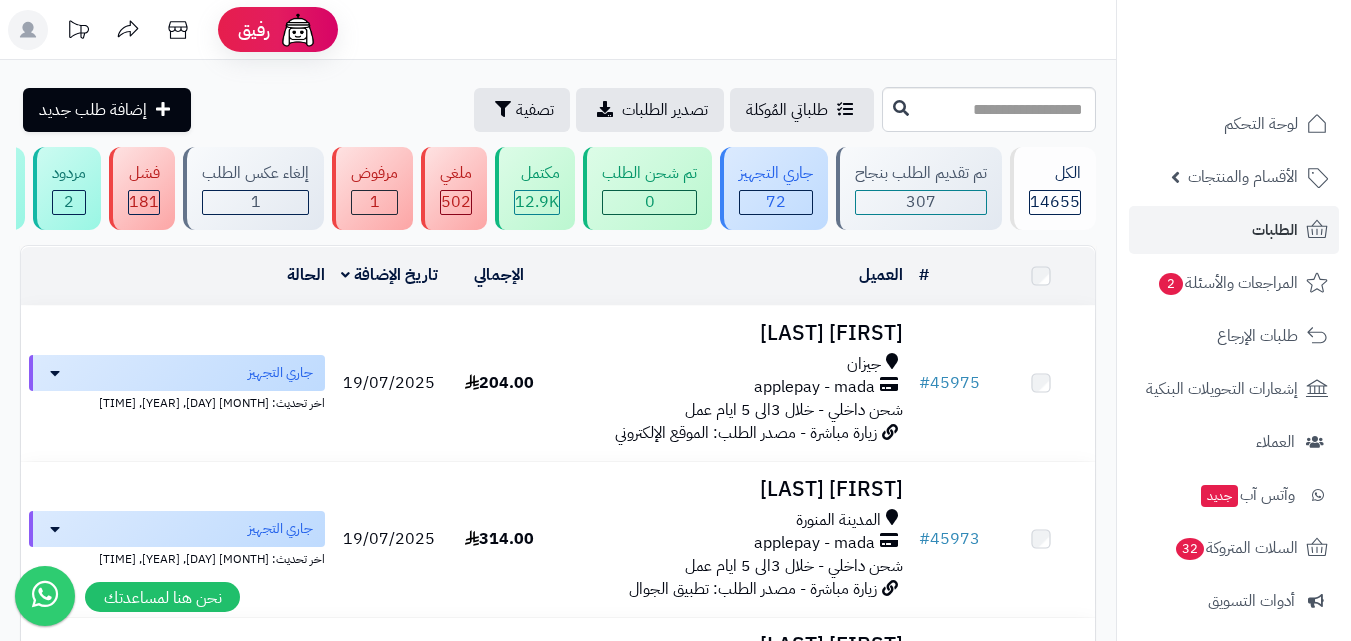 scroll, scrollTop: 0, scrollLeft: 0, axis: both 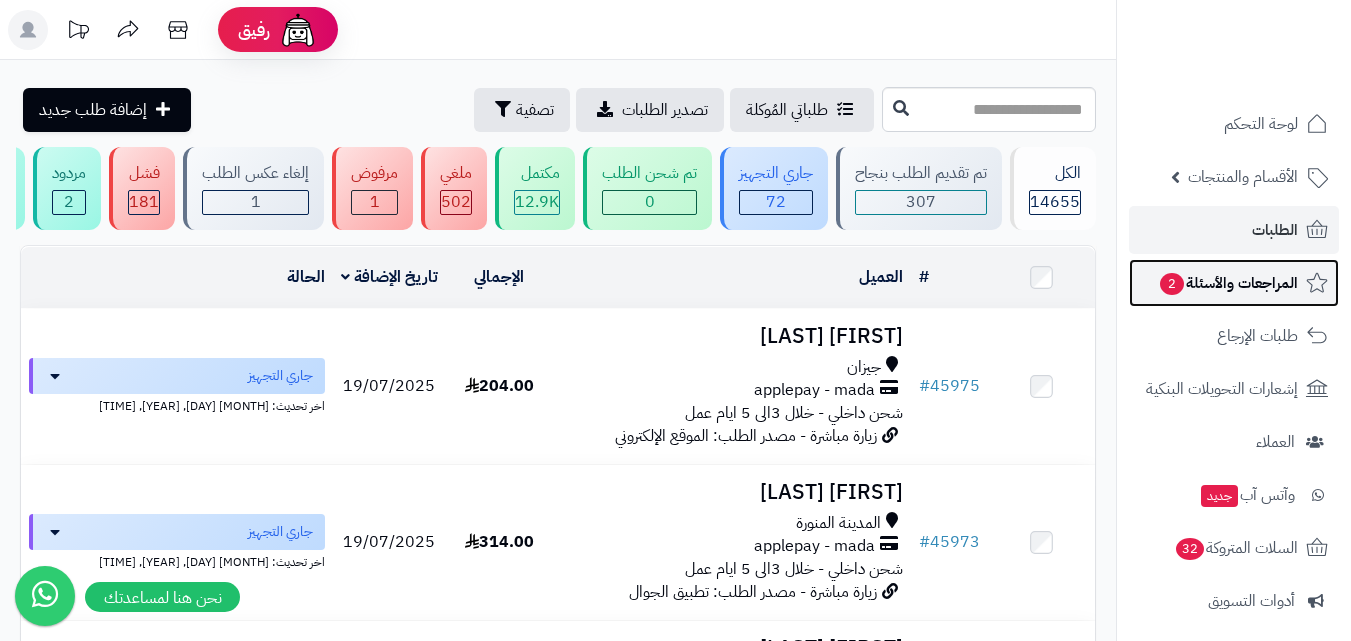 click on "المراجعات والأسئلة  2" at bounding box center (1228, 283) 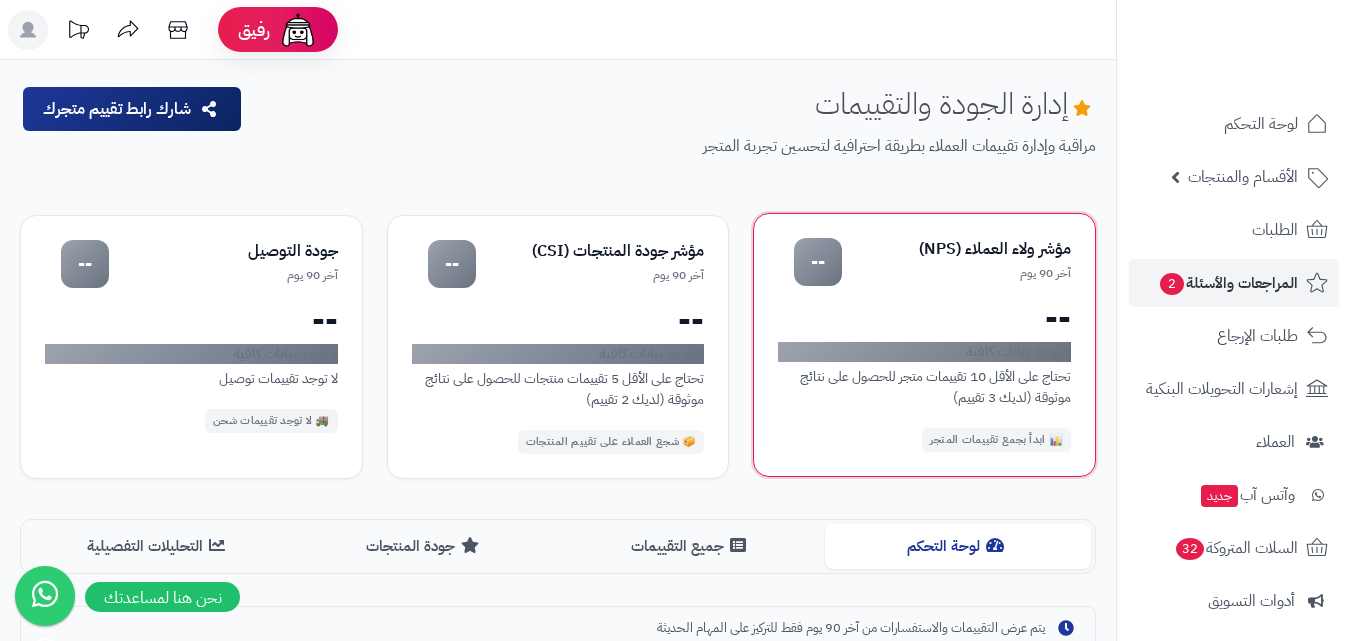 scroll, scrollTop: 0, scrollLeft: 0, axis: both 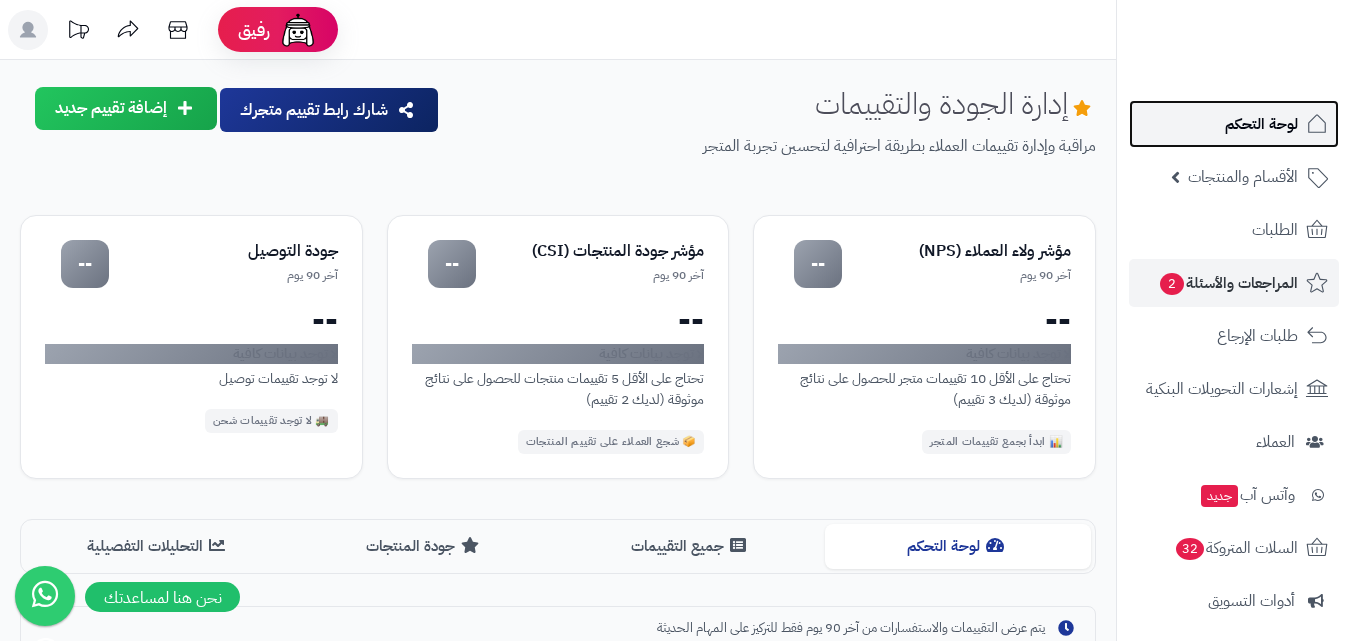 click on "لوحة التحكم" at bounding box center [1261, 124] 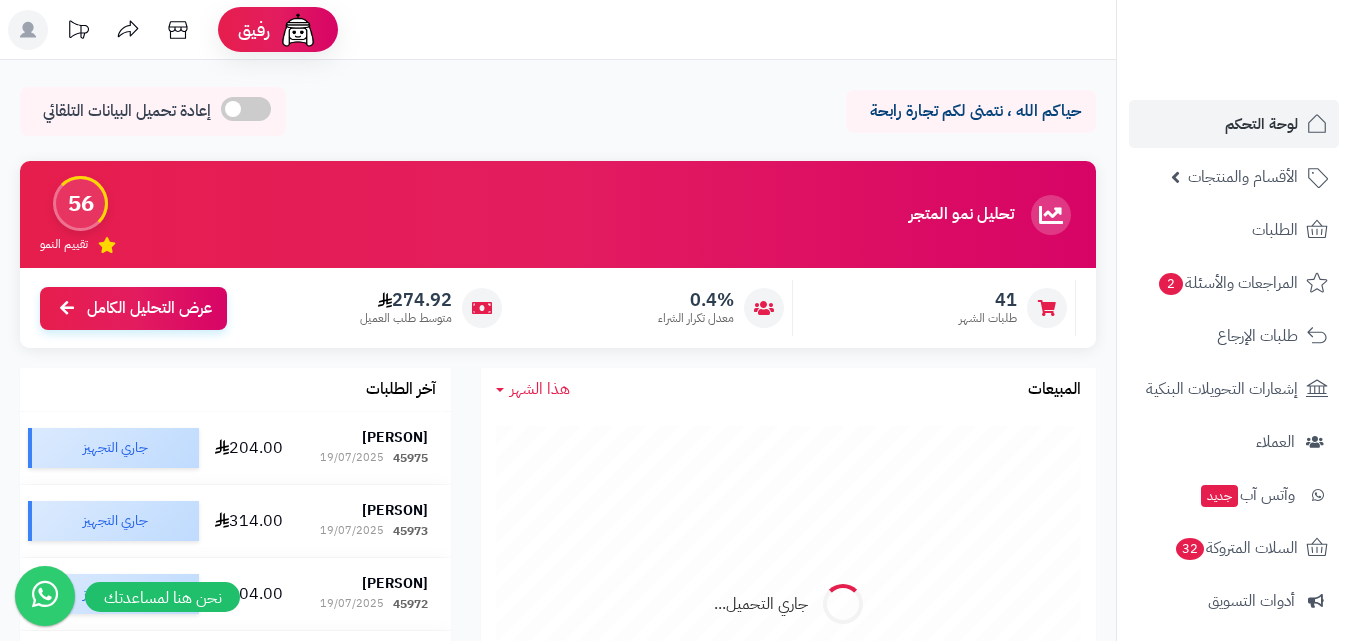 scroll, scrollTop: 0, scrollLeft: 0, axis: both 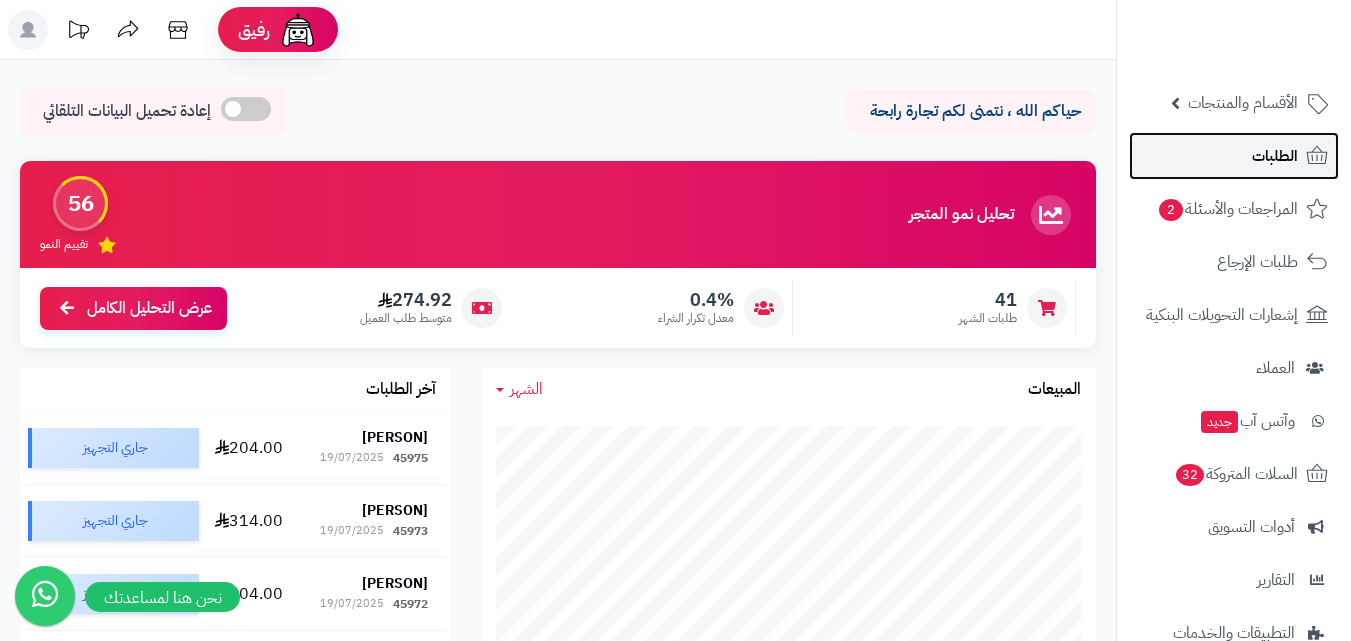 click on "الطلبات" at bounding box center (1275, 156) 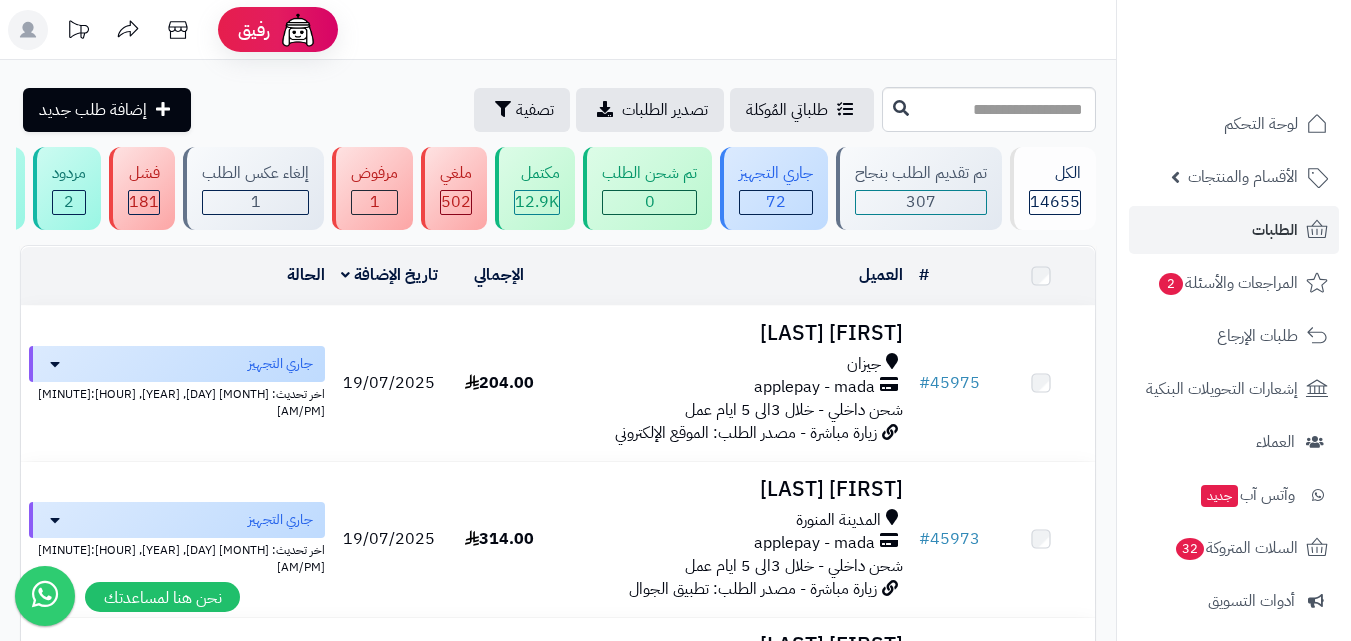 scroll, scrollTop: 0, scrollLeft: 0, axis: both 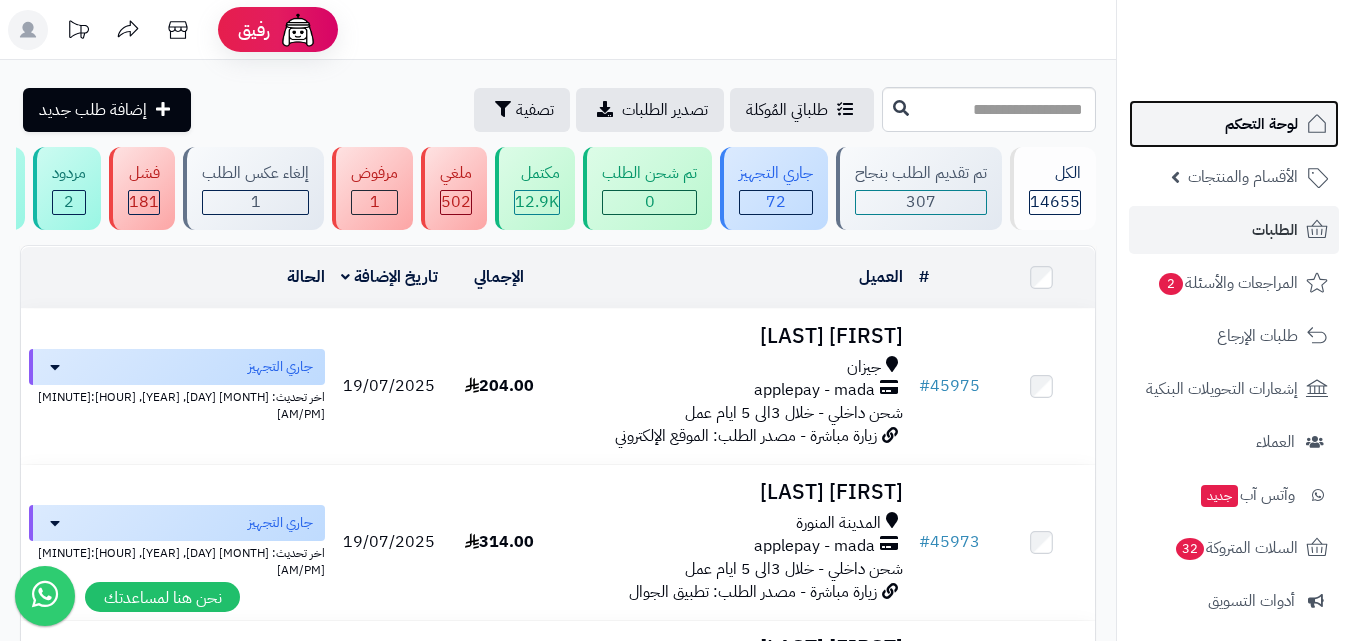 click on "لوحة التحكم" at bounding box center [1261, 124] 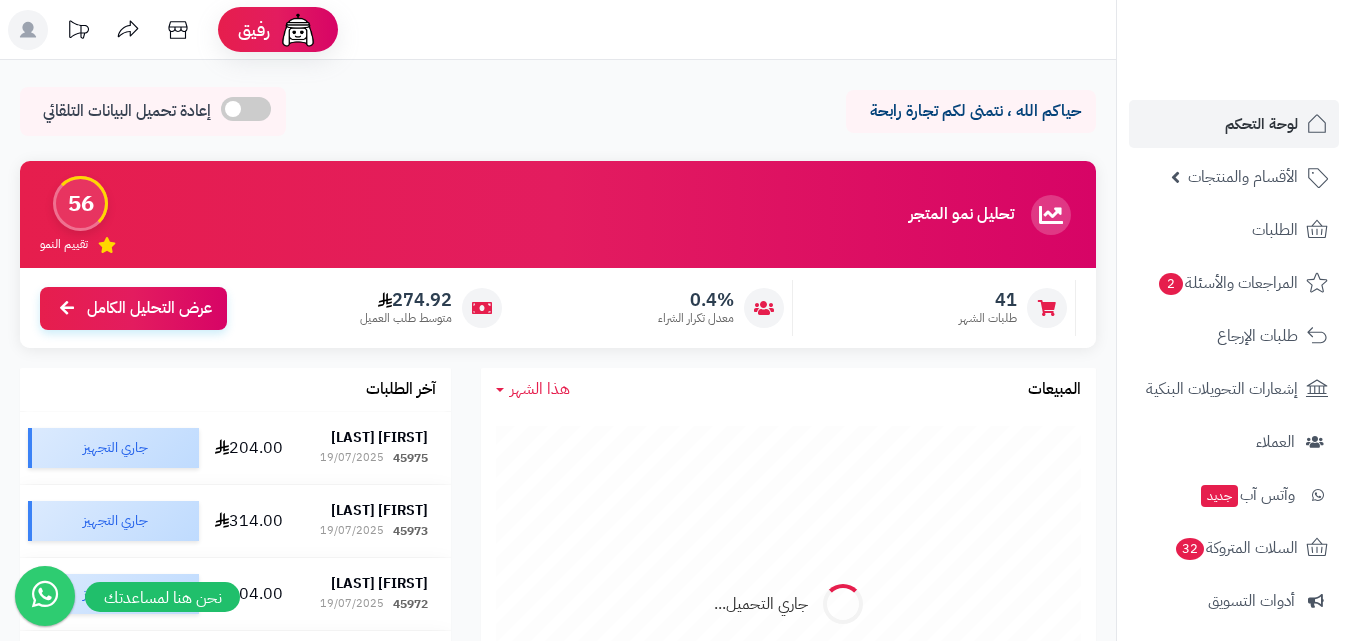 scroll, scrollTop: 0, scrollLeft: 0, axis: both 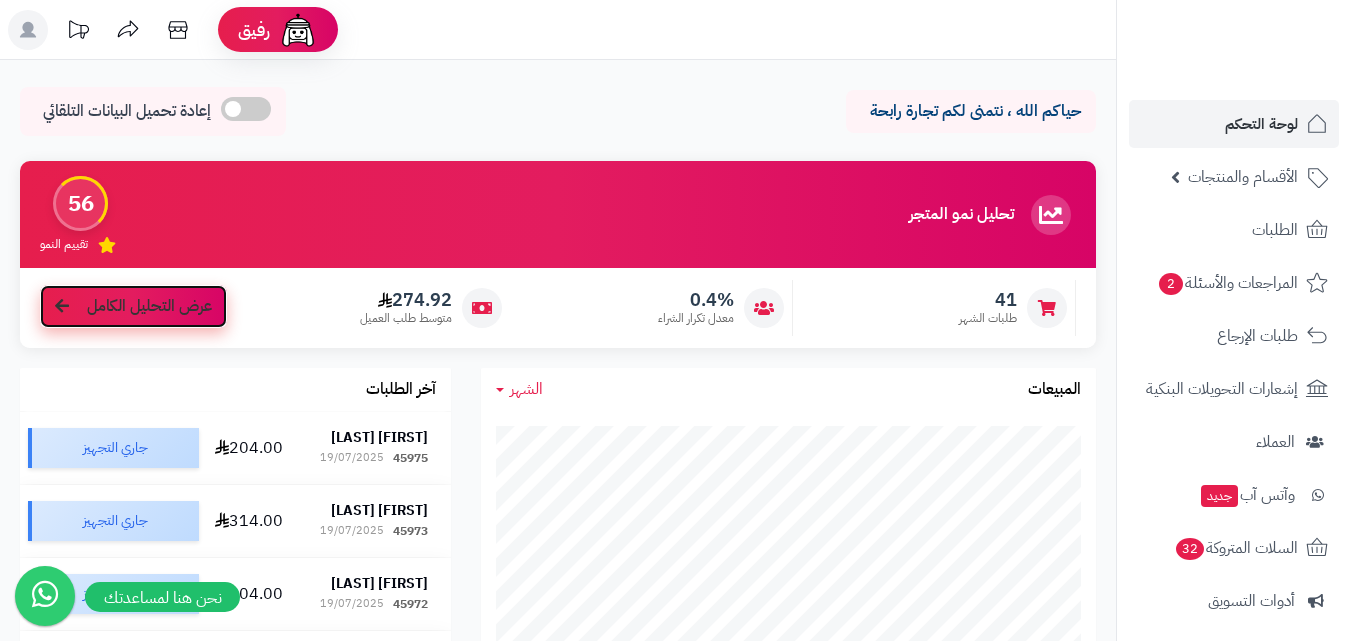 click on "عرض التحليل الكامل" at bounding box center (149, 306) 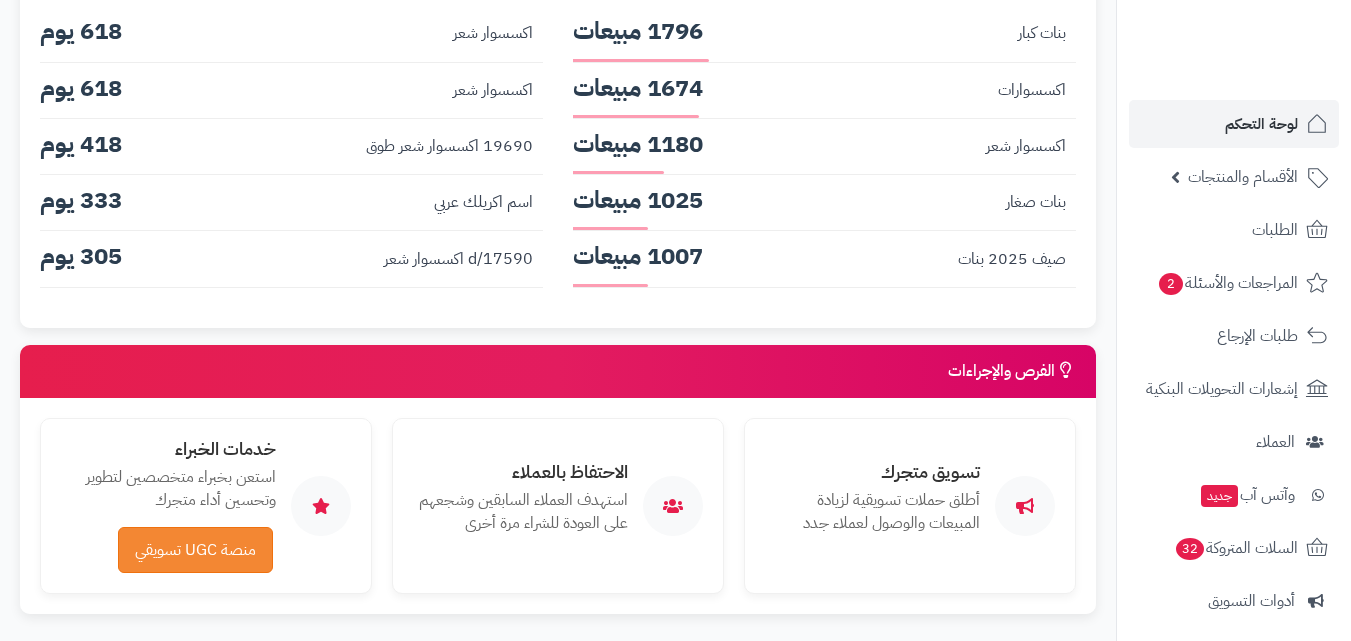 scroll, scrollTop: 3832, scrollLeft: 0, axis: vertical 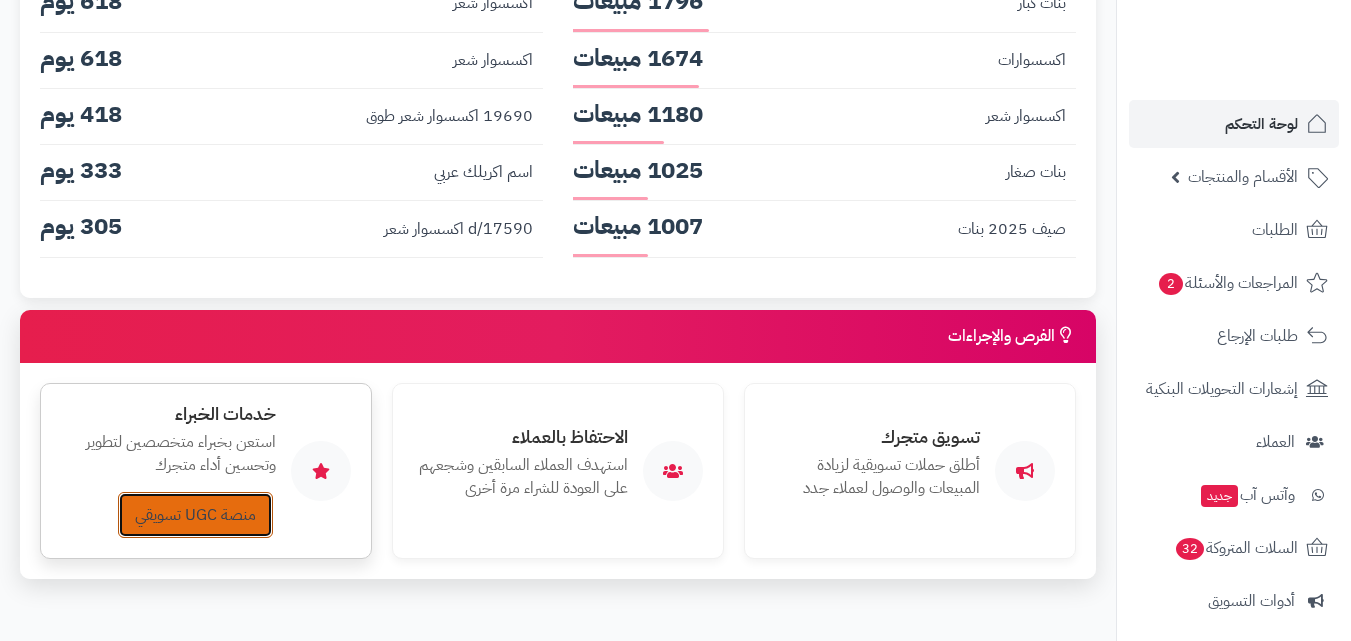 click on "منصة UGC تسويقي" at bounding box center [195, 515] 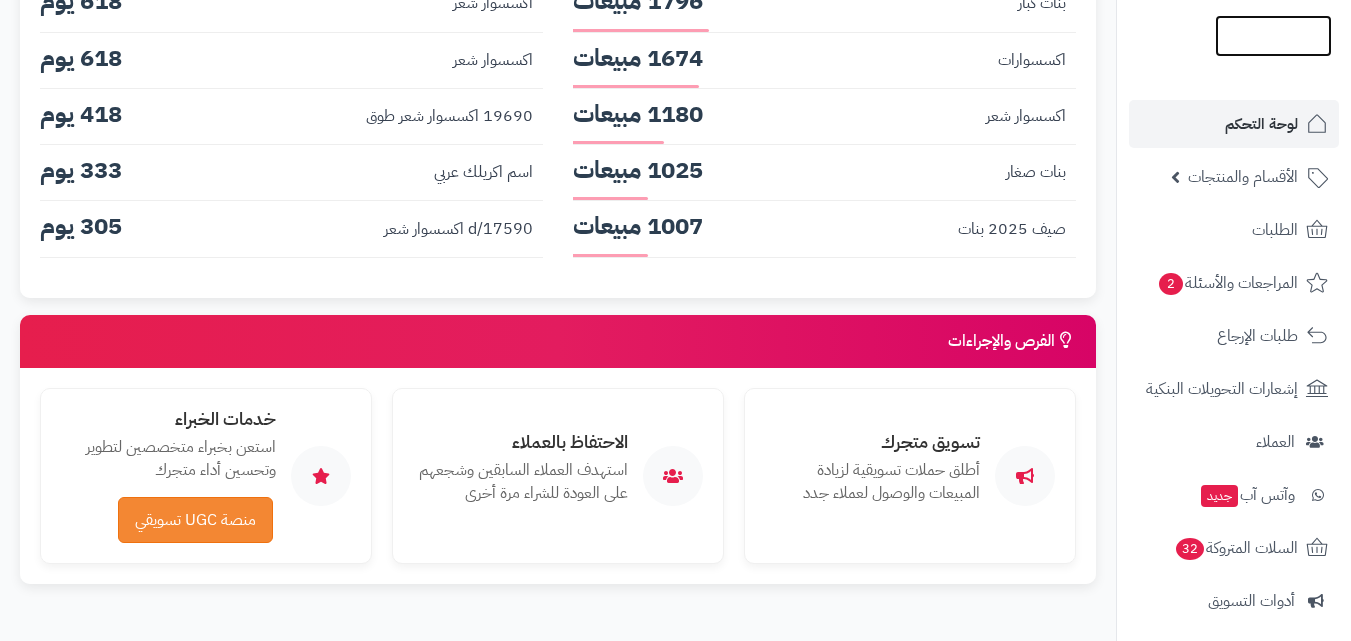 click at bounding box center [1273, 43] 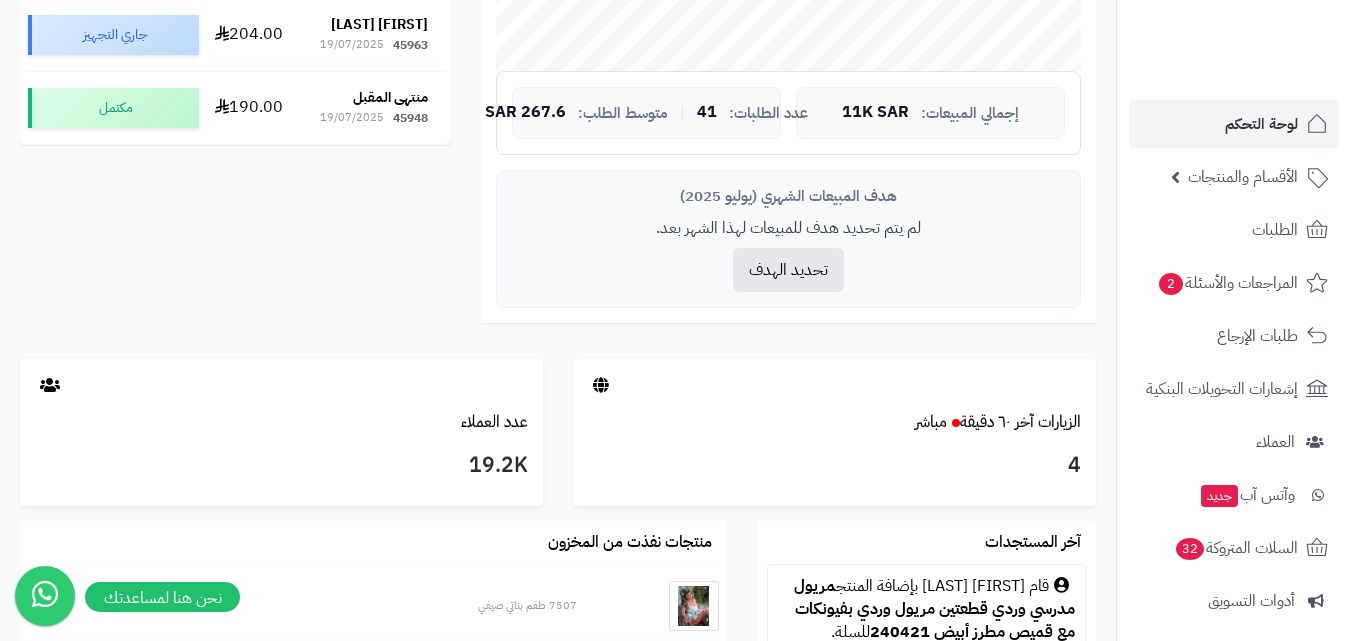 scroll, scrollTop: 800, scrollLeft: 0, axis: vertical 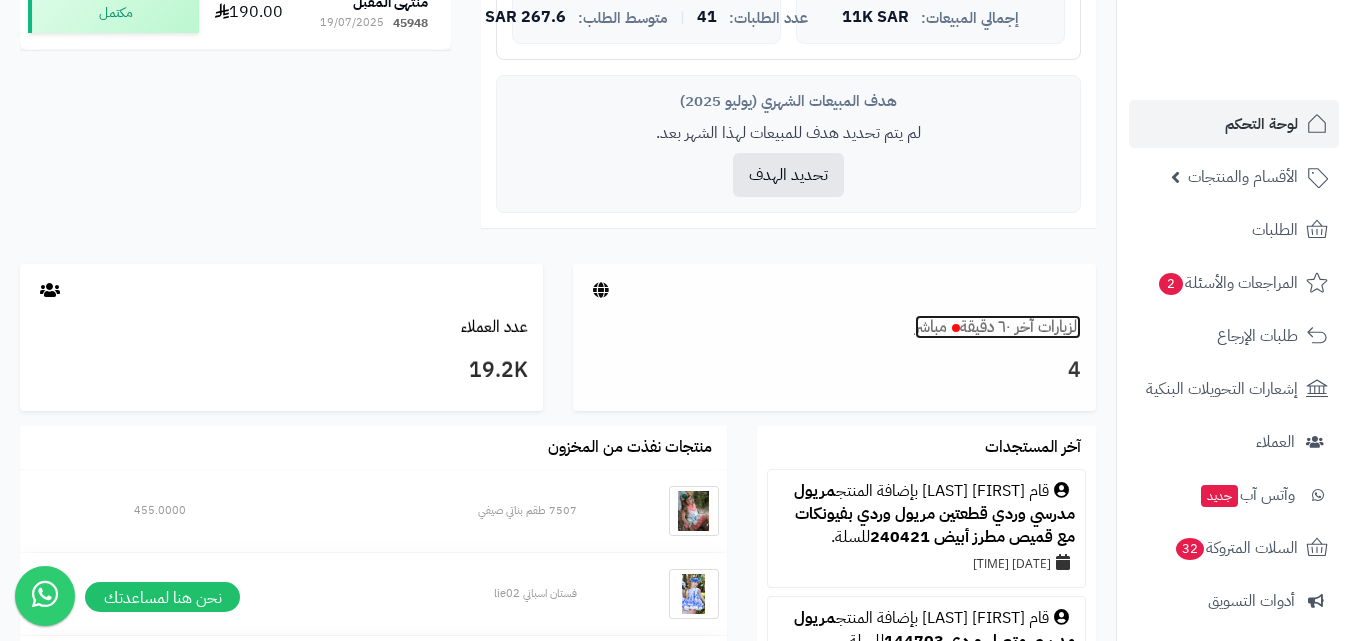 click on "الزيارات آخر ٦٠ دقيقة   مباشر" at bounding box center [998, 327] 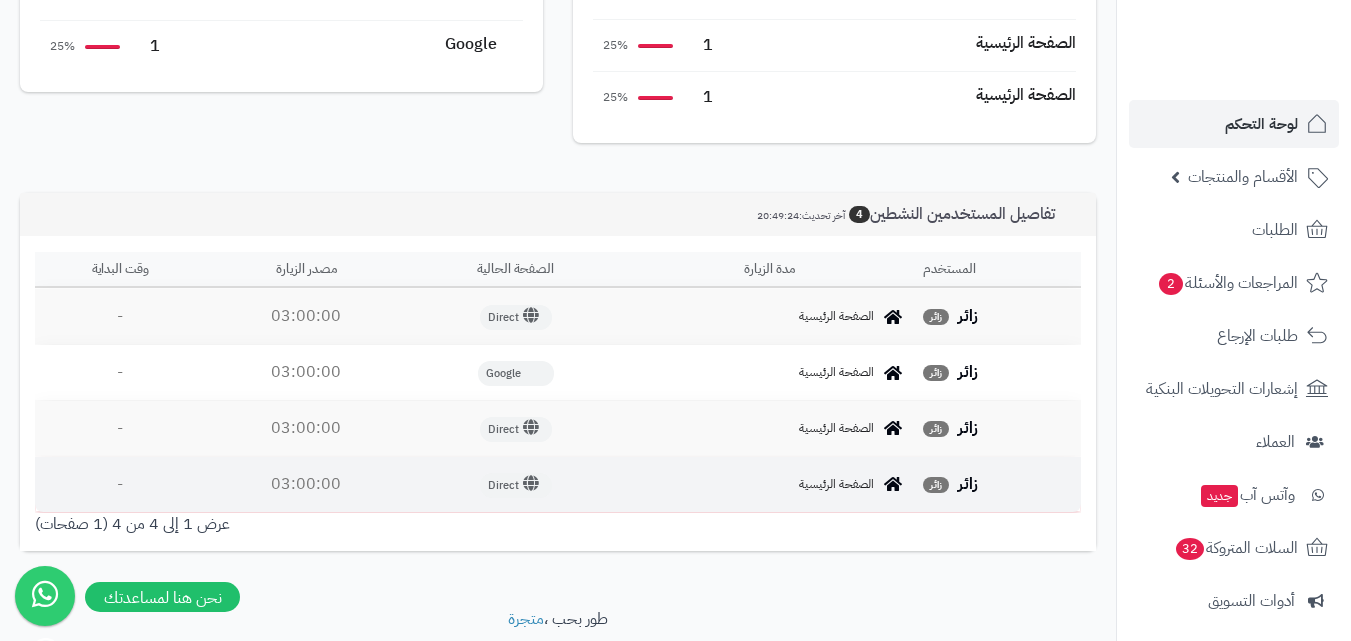 scroll, scrollTop: 0, scrollLeft: 0, axis: both 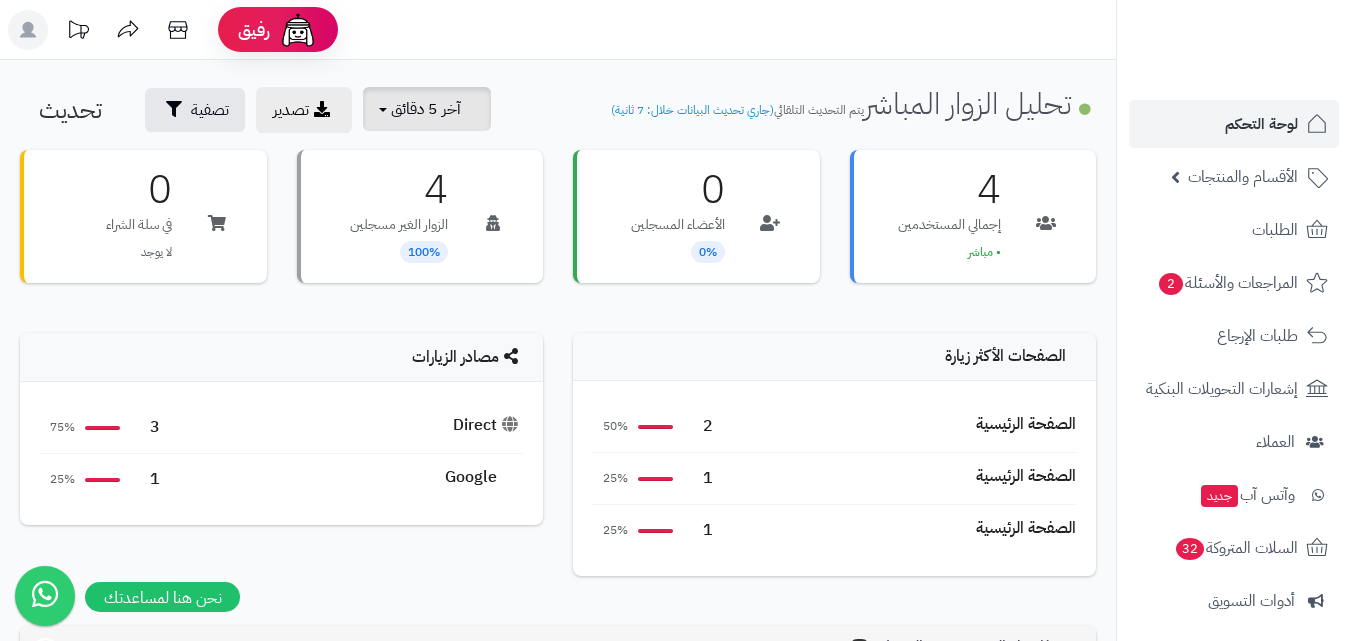 click on "آخر 5 دقائق" at bounding box center (426, 109) 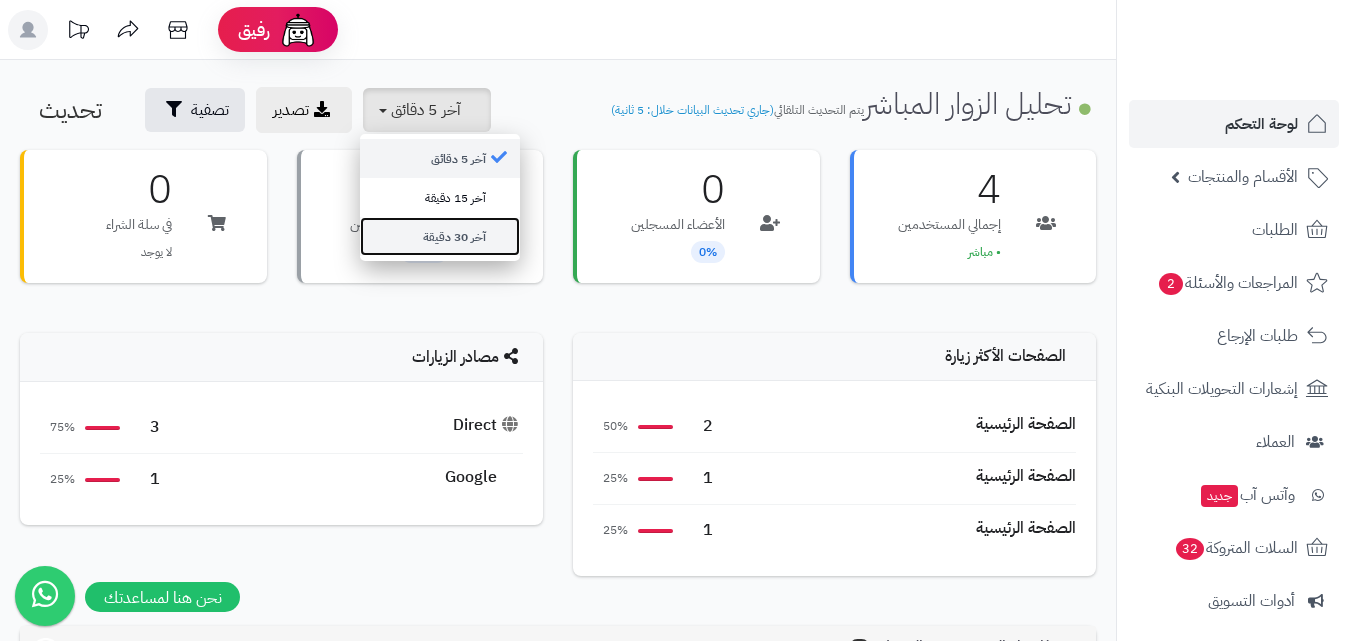 click on "آخر 30 دقيقة" at bounding box center (440, 236) 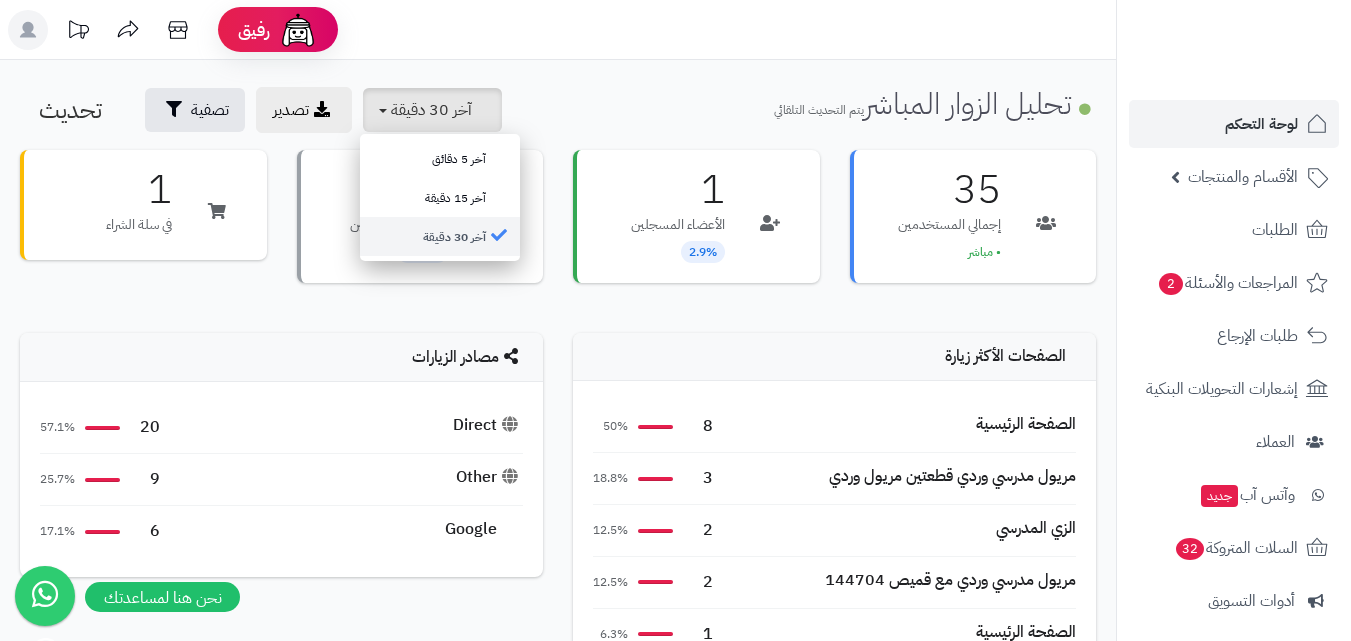 scroll, scrollTop: 0, scrollLeft: 0, axis: both 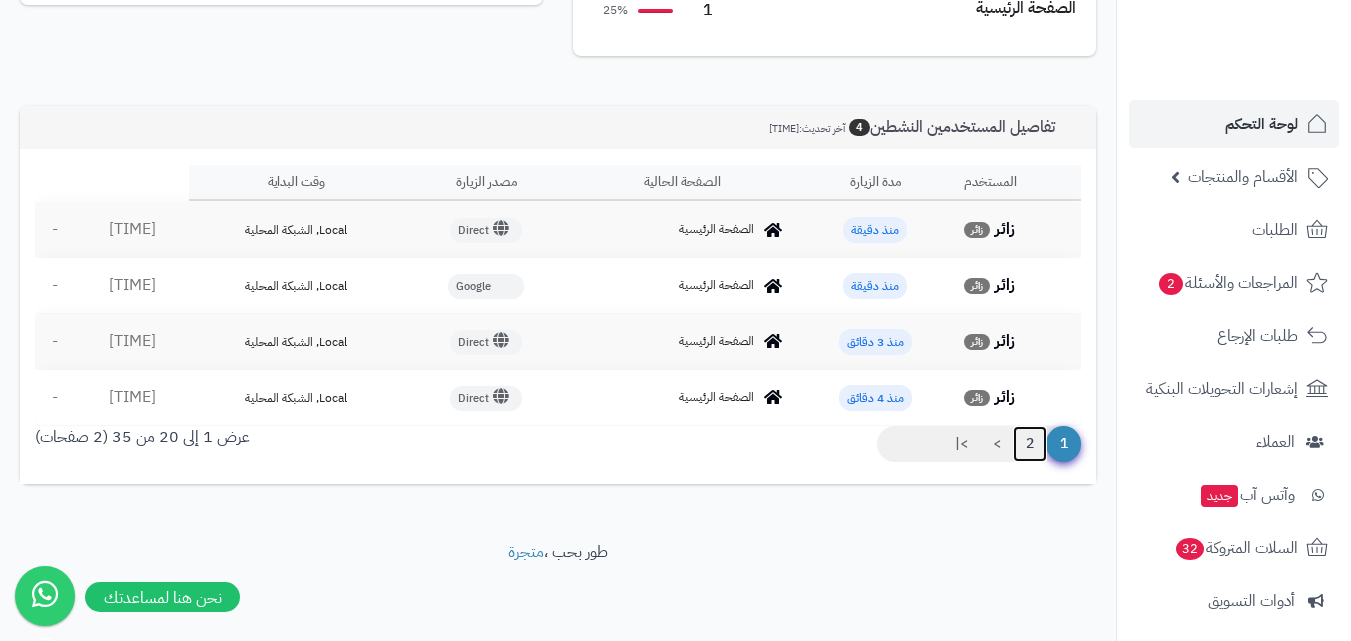 click on "2" at bounding box center [1030, 444] 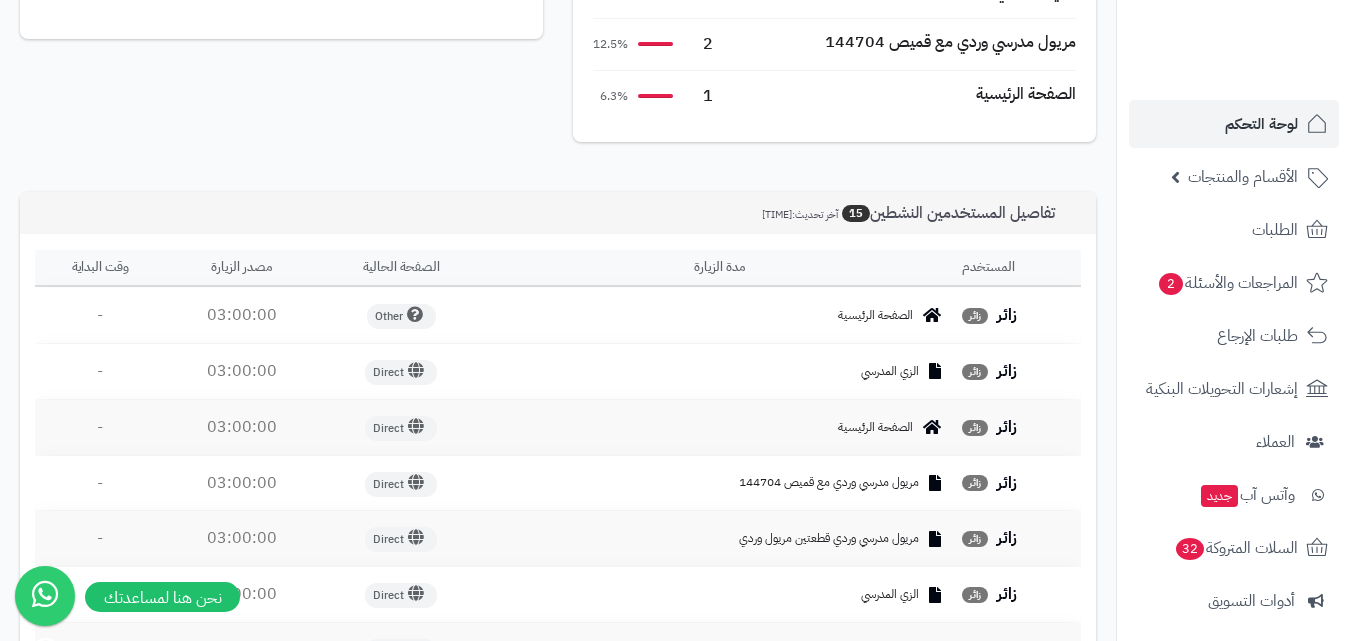 scroll, scrollTop: 0, scrollLeft: 0, axis: both 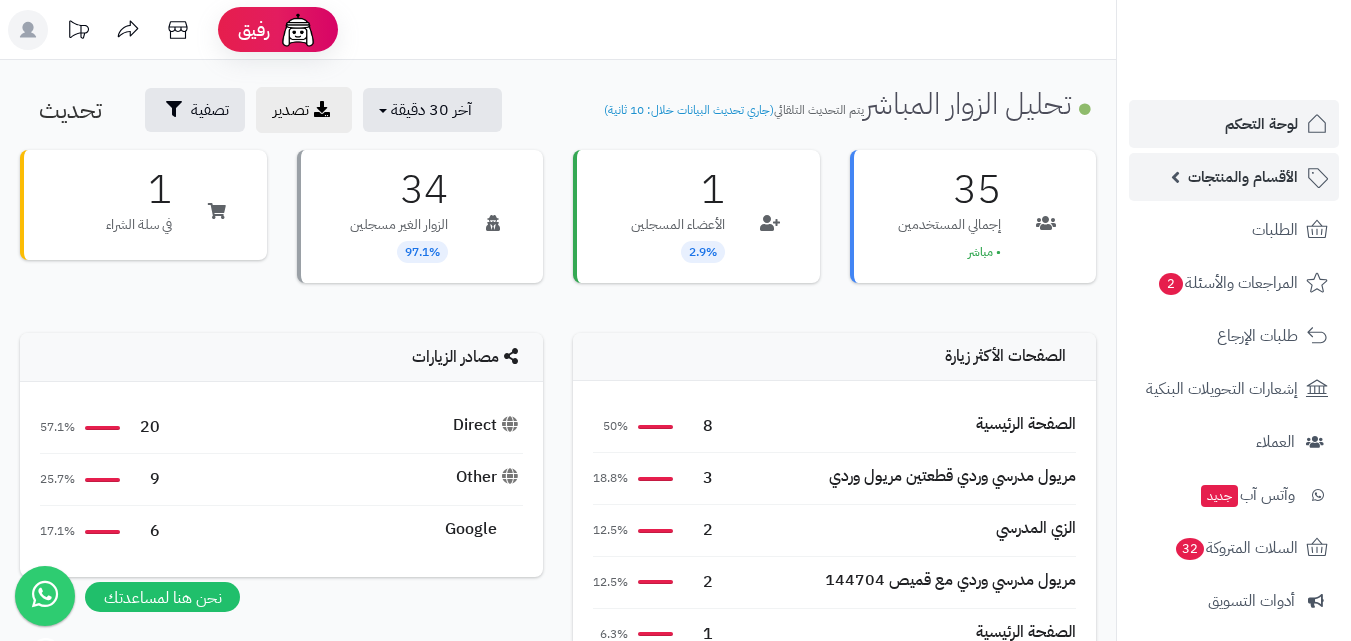 click on "الأقسام والمنتجات" at bounding box center (1243, 177) 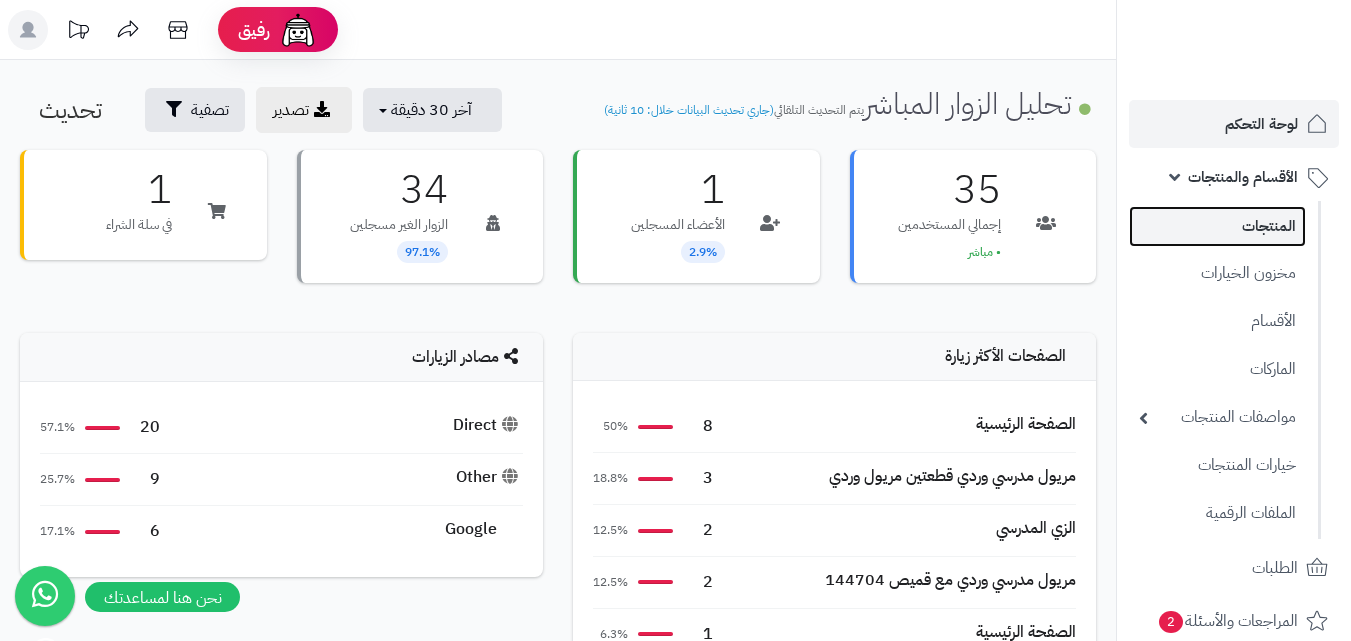 click on "المنتجات" at bounding box center [1217, 226] 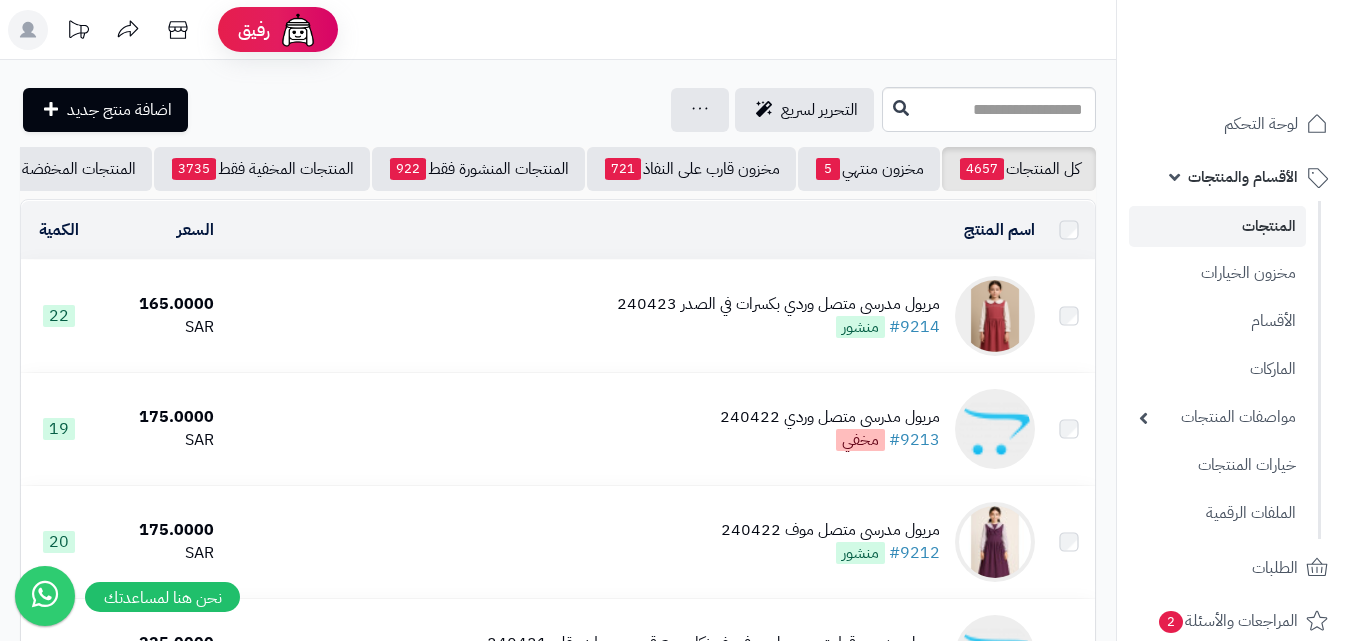 scroll, scrollTop: 0, scrollLeft: 0, axis: both 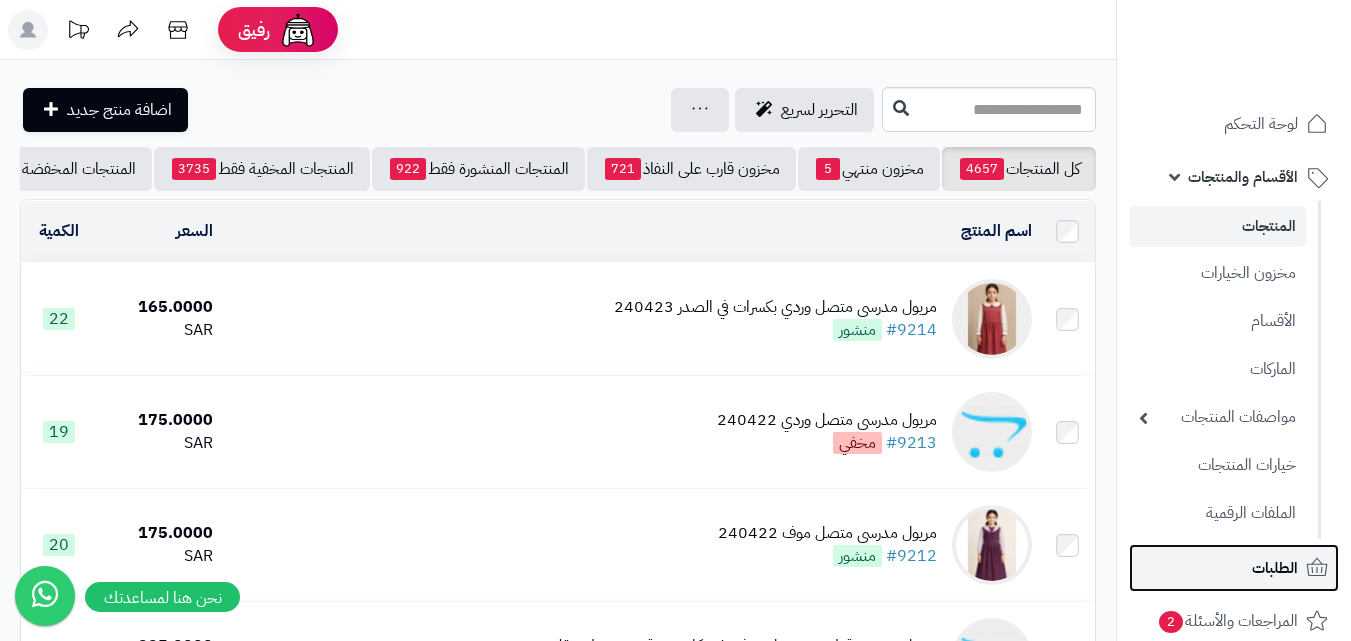 click on "الطلبات" at bounding box center (1275, 568) 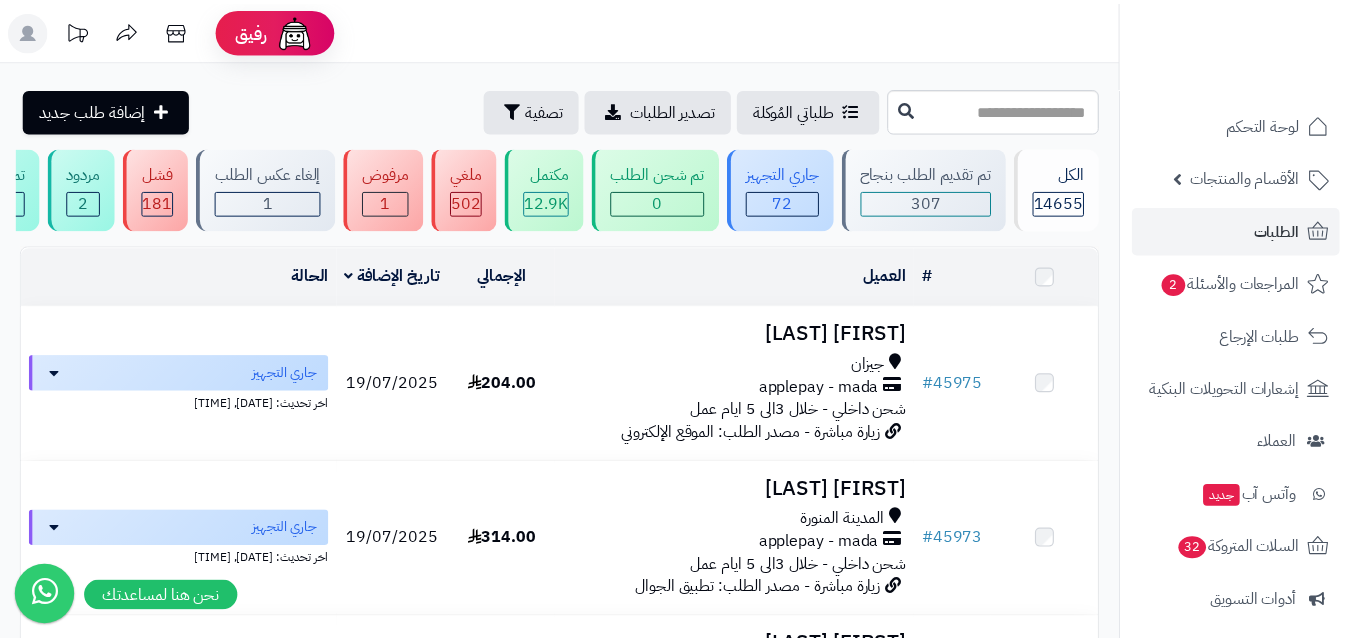 scroll, scrollTop: 0, scrollLeft: 0, axis: both 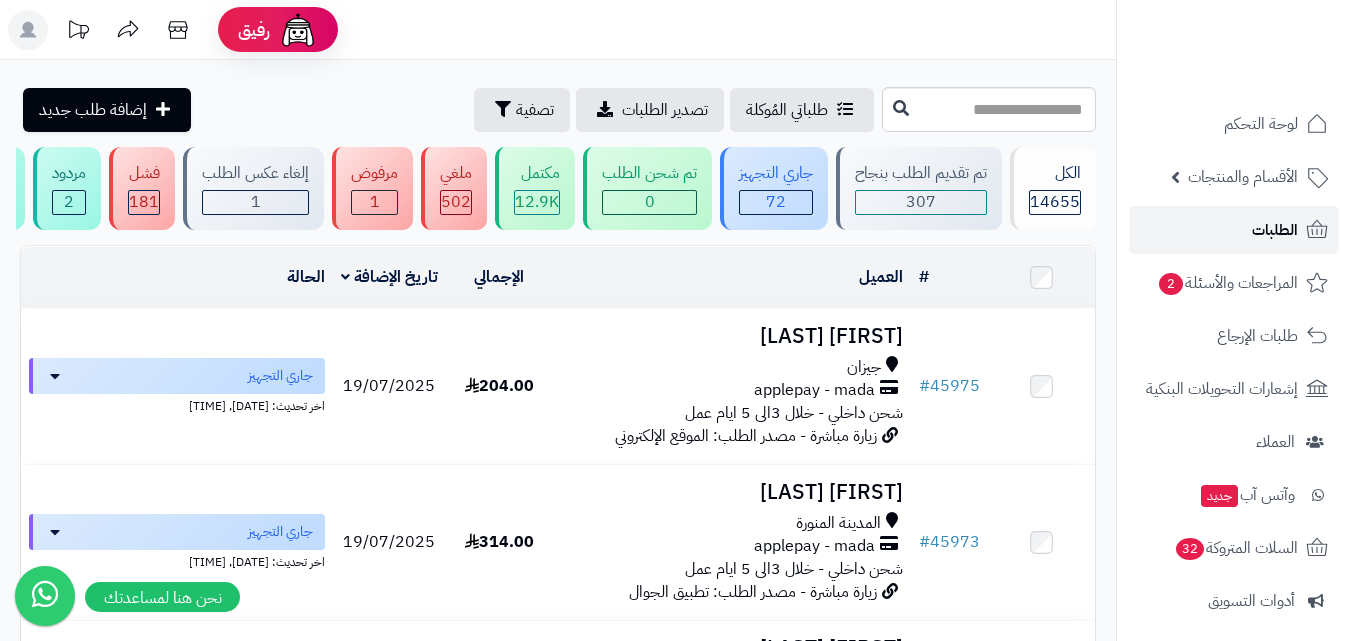 click on "الطلبات" at bounding box center [1234, 230] 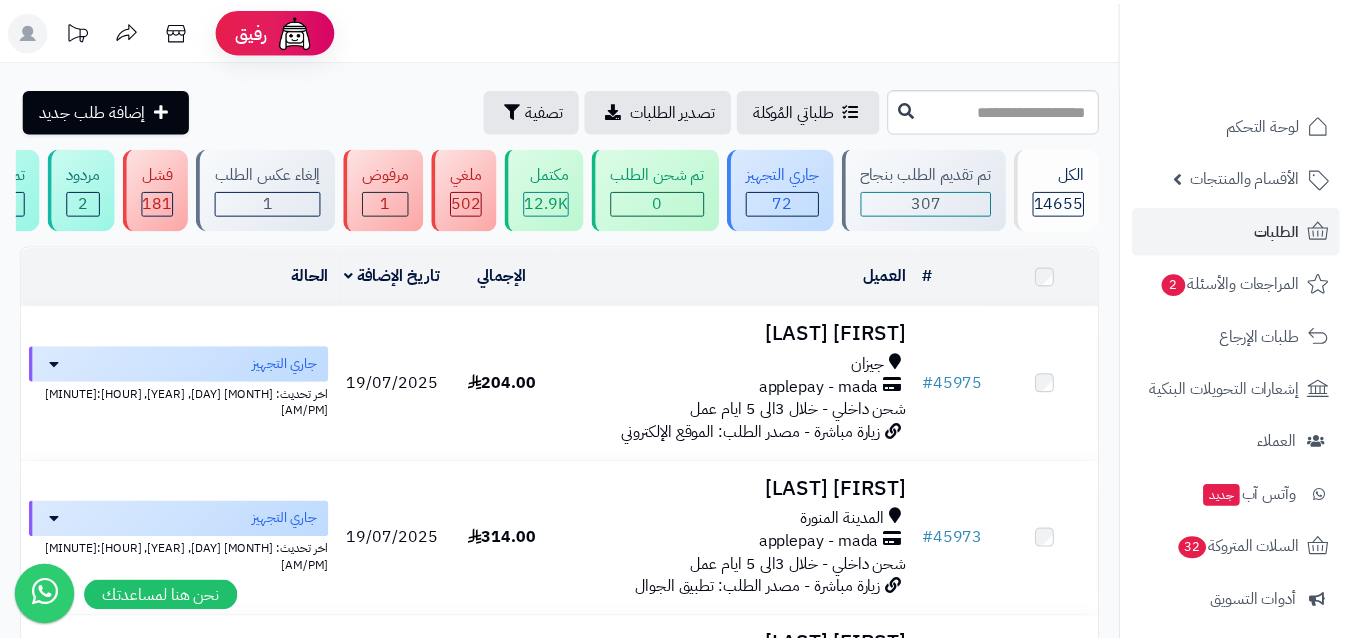 scroll, scrollTop: 0, scrollLeft: 0, axis: both 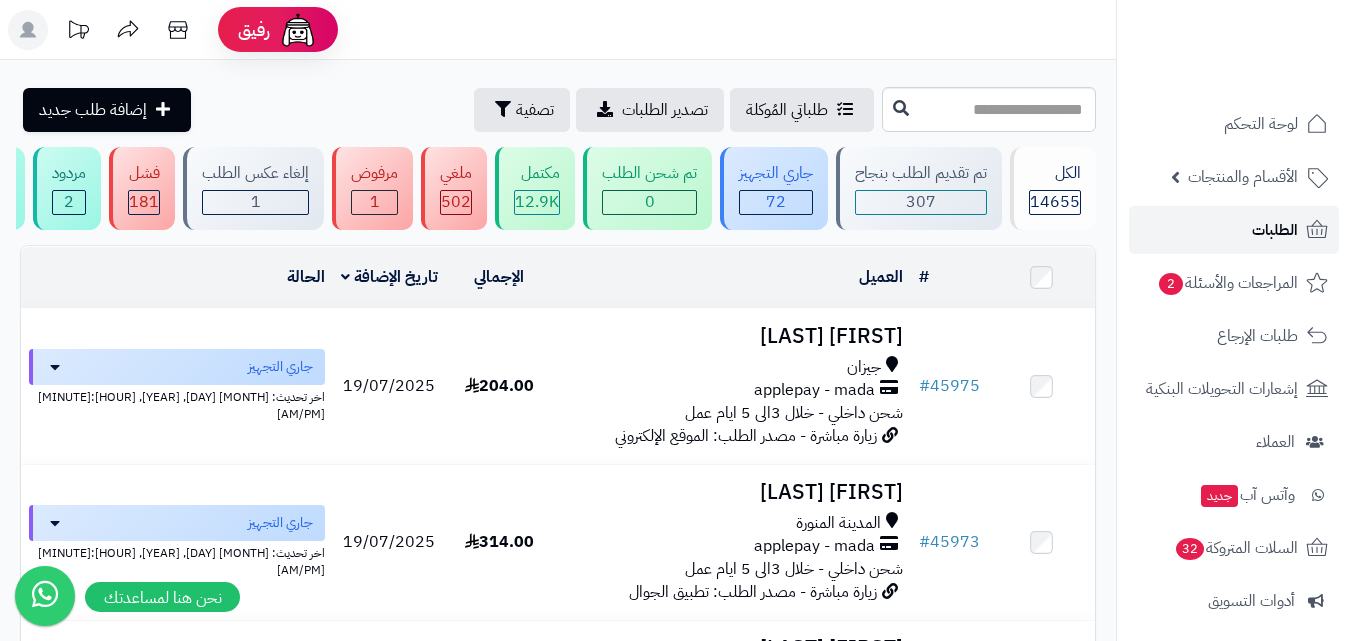 click on "الطلبات" at bounding box center [1275, 230] 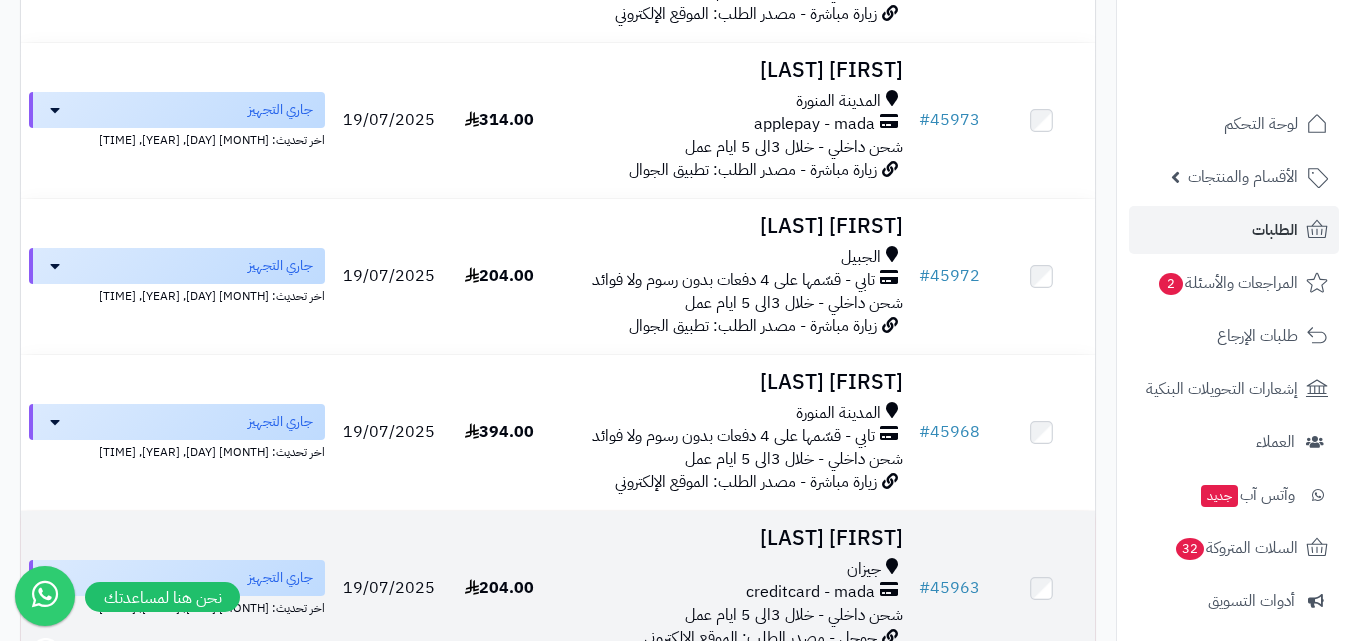 scroll, scrollTop: 0, scrollLeft: 0, axis: both 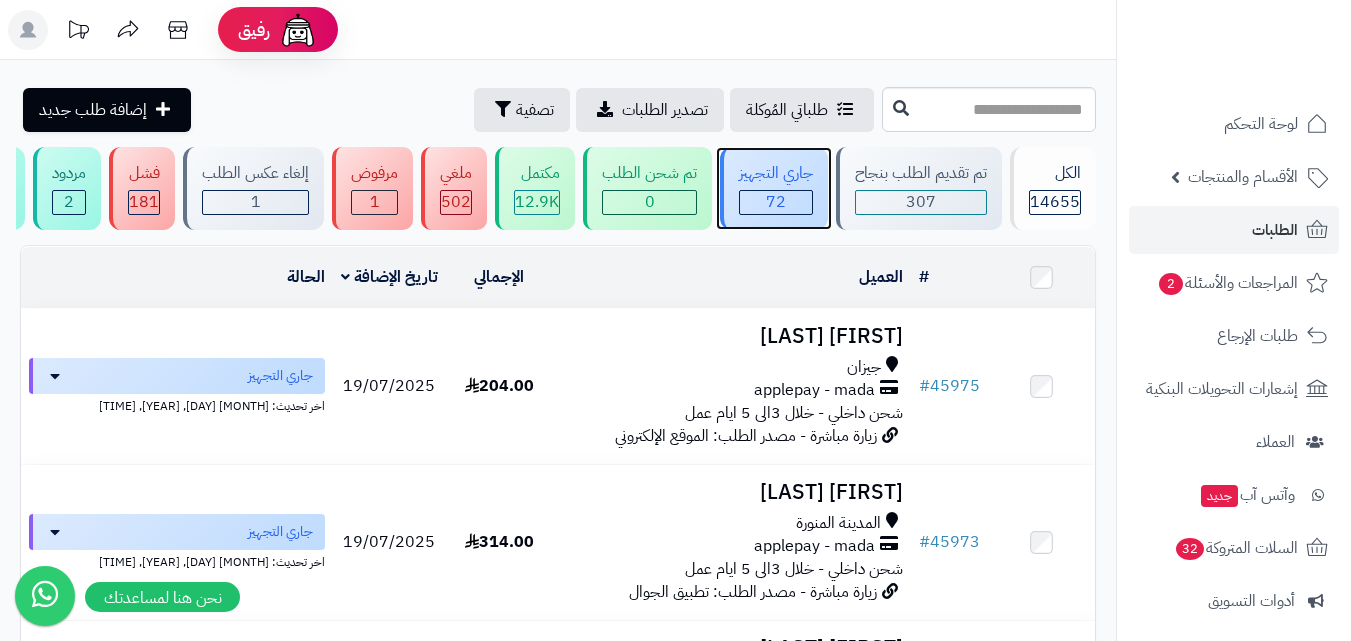click on "72" at bounding box center [776, 202] 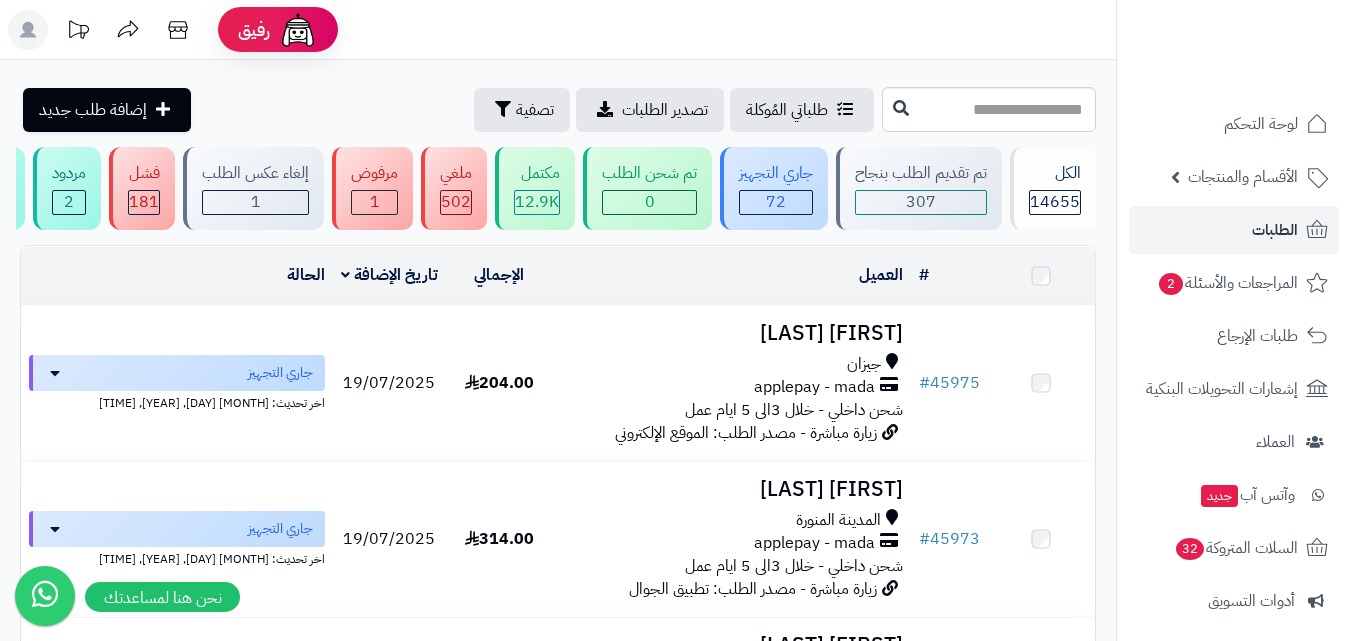 scroll, scrollTop: 0, scrollLeft: 0, axis: both 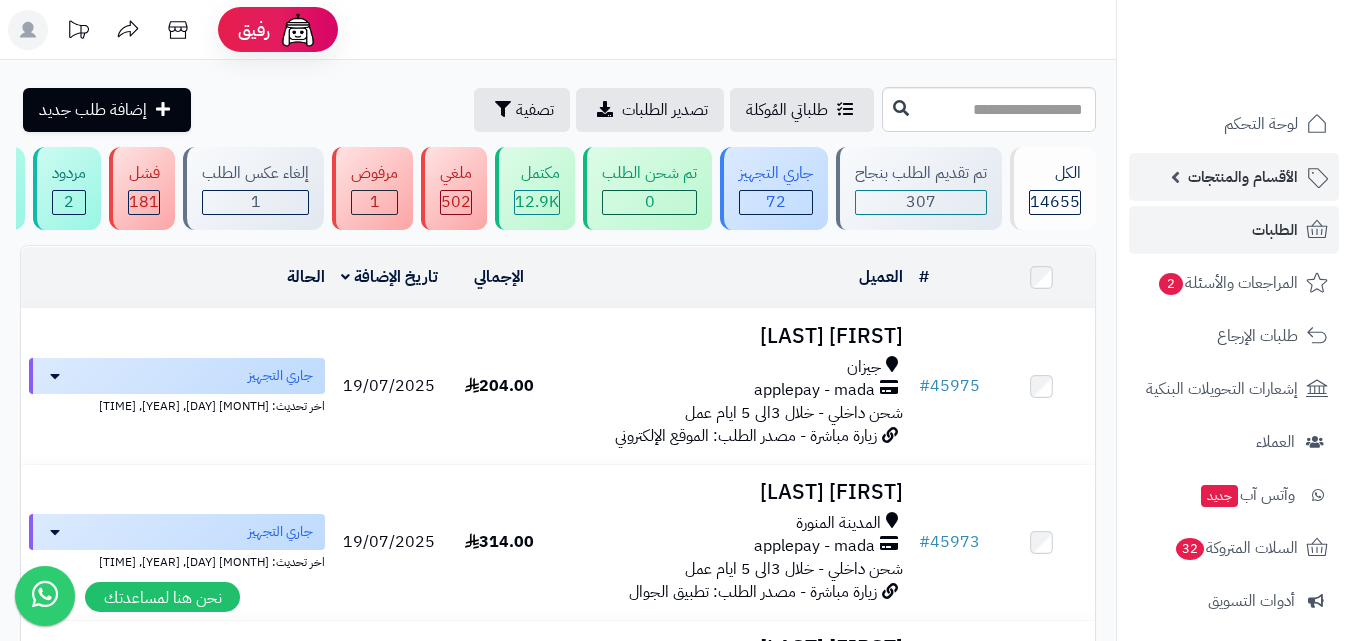 click on "الأقسام والمنتجات" at bounding box center [1243, 177] 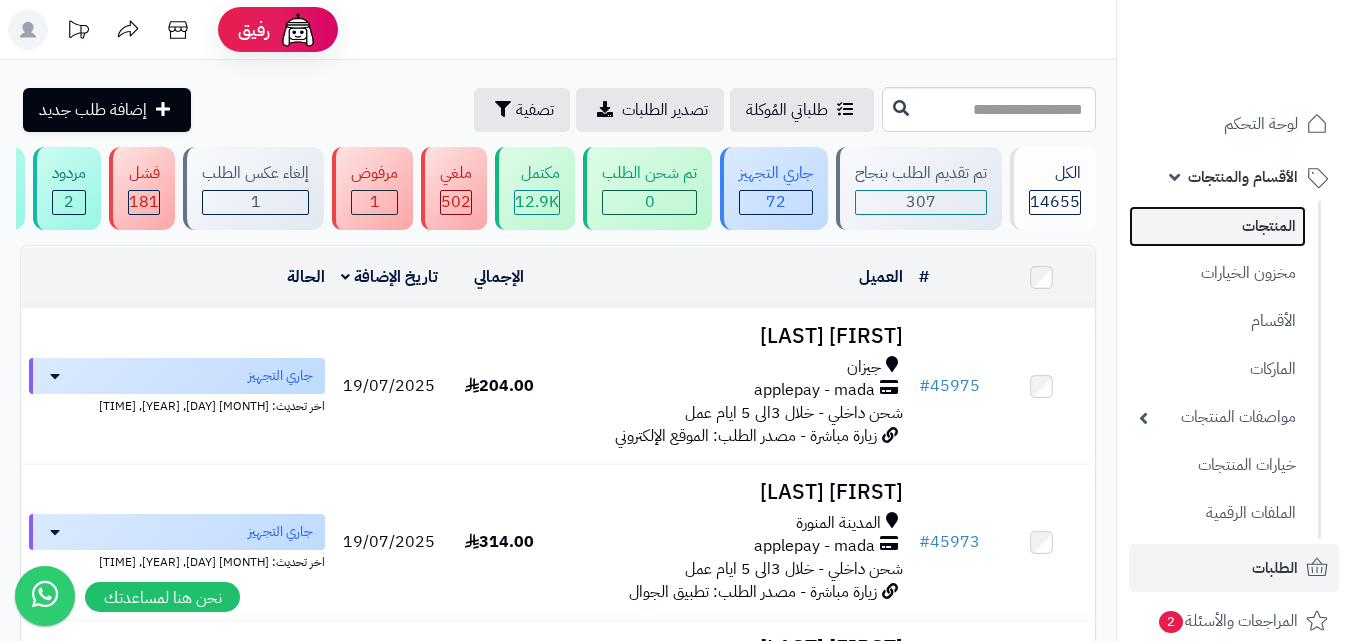 click on "المنتجات" at bounding box center (1217, 226) 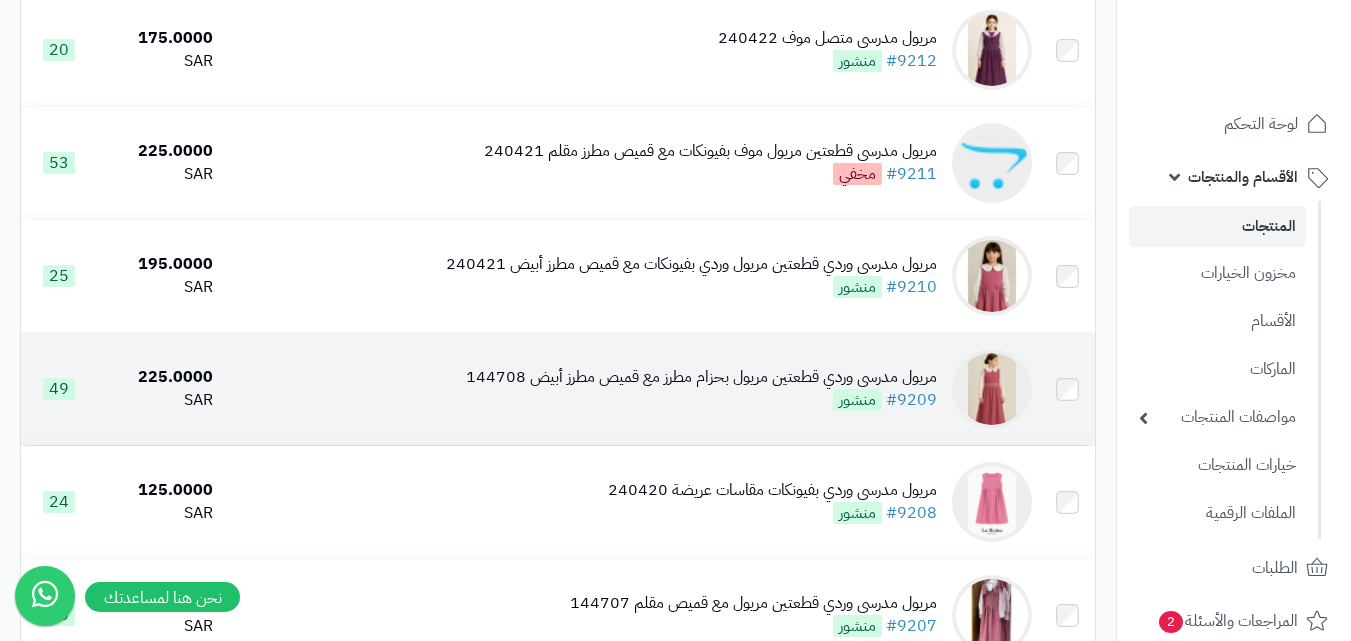 scroll, scrollTop: 500, scrollLeft: 0, axis: vertical 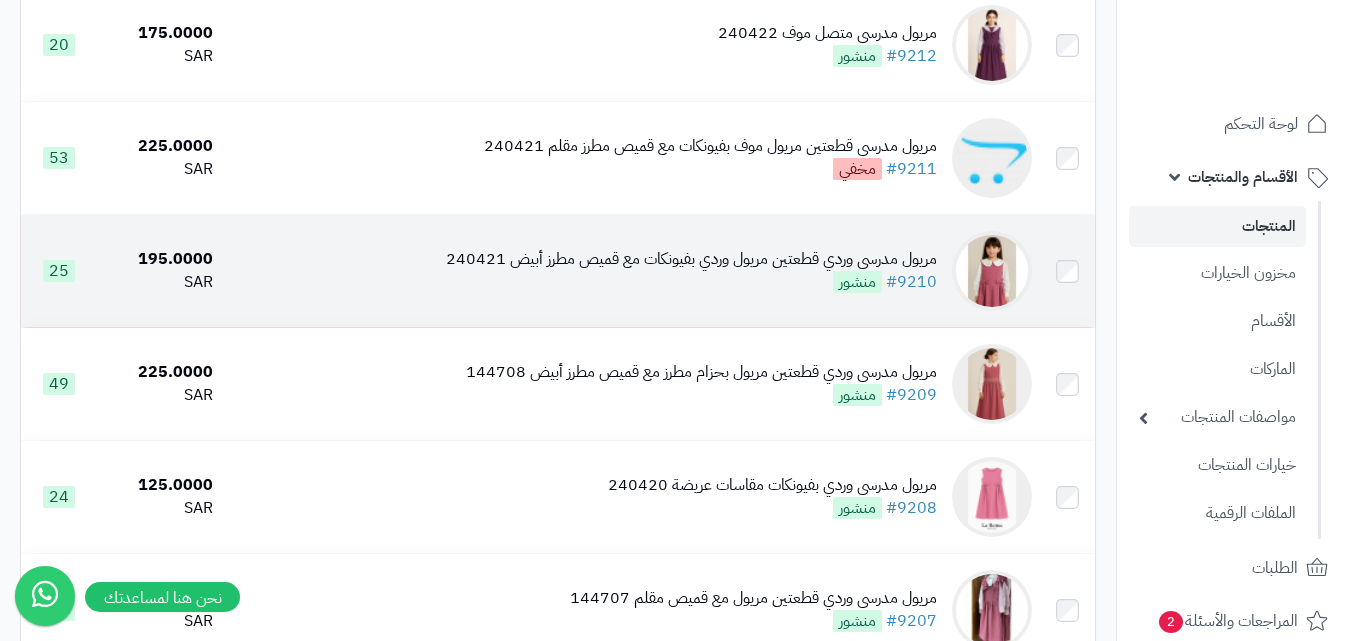 click on "مريول مدرسي وردي قطعتين مريول وردي بفيونكات مع قميص مطرز  أبيض  [DATE]
#9210
منشور" at bounding box center [630, 271] 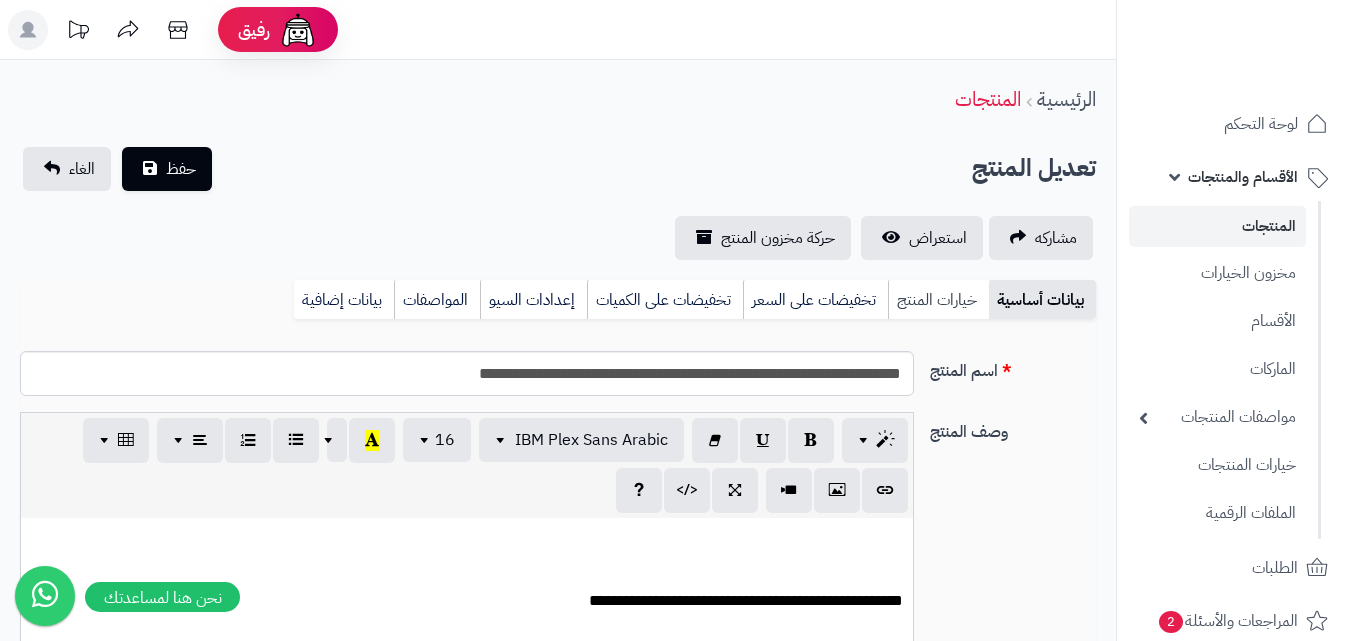 scroll, scrollTop: 0, scrollLeft: 0, axis: both 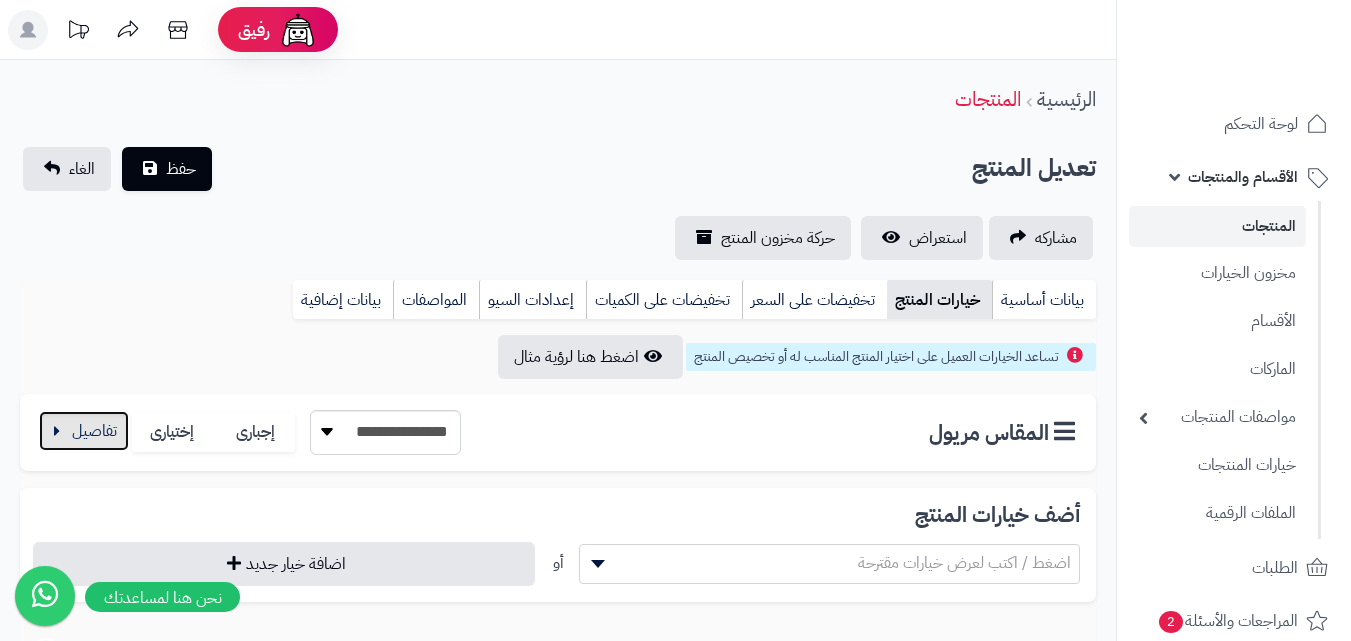 click at bounding box center [84, 431] 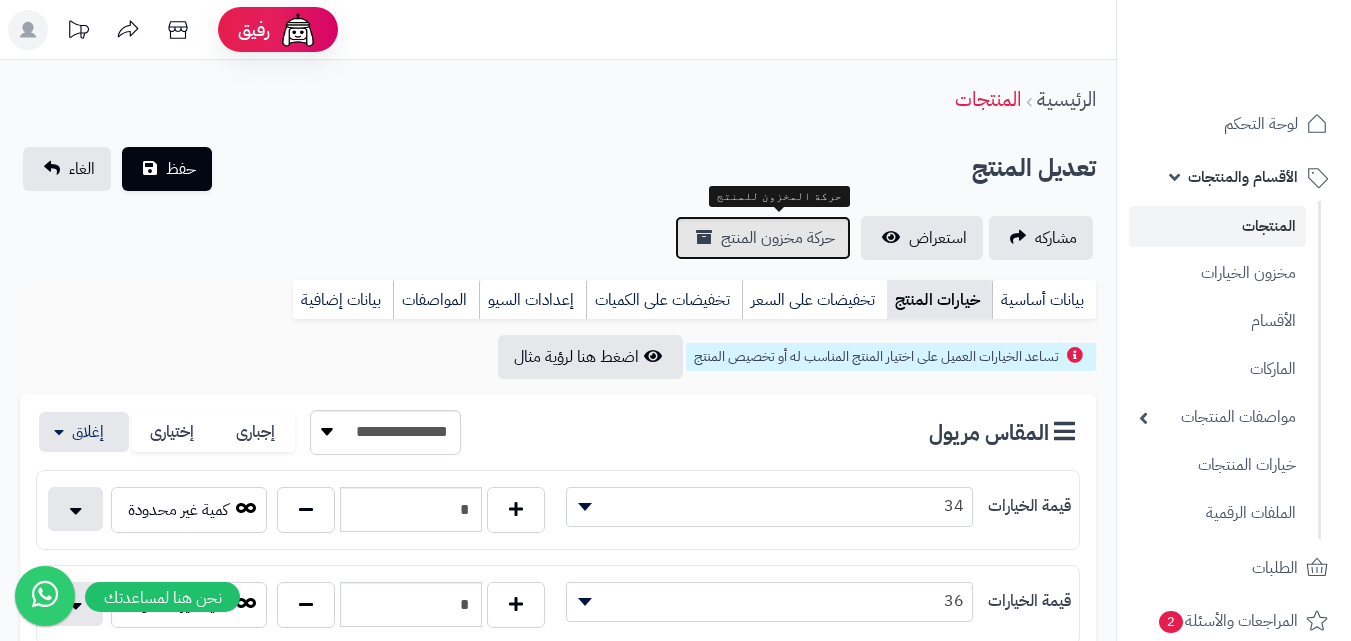 click on "حركة مخزون المنتج" at bounding box center (778, 238) 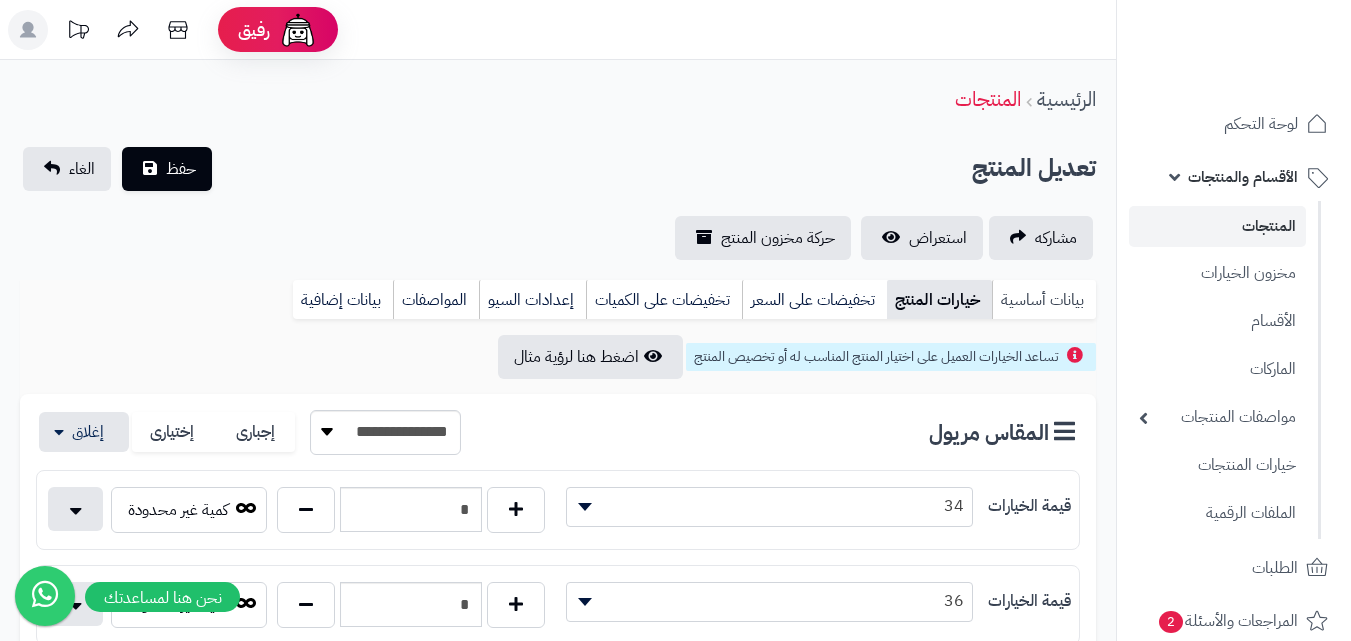 click on "بيانات أساسية" at bounding box center (1044, 300) 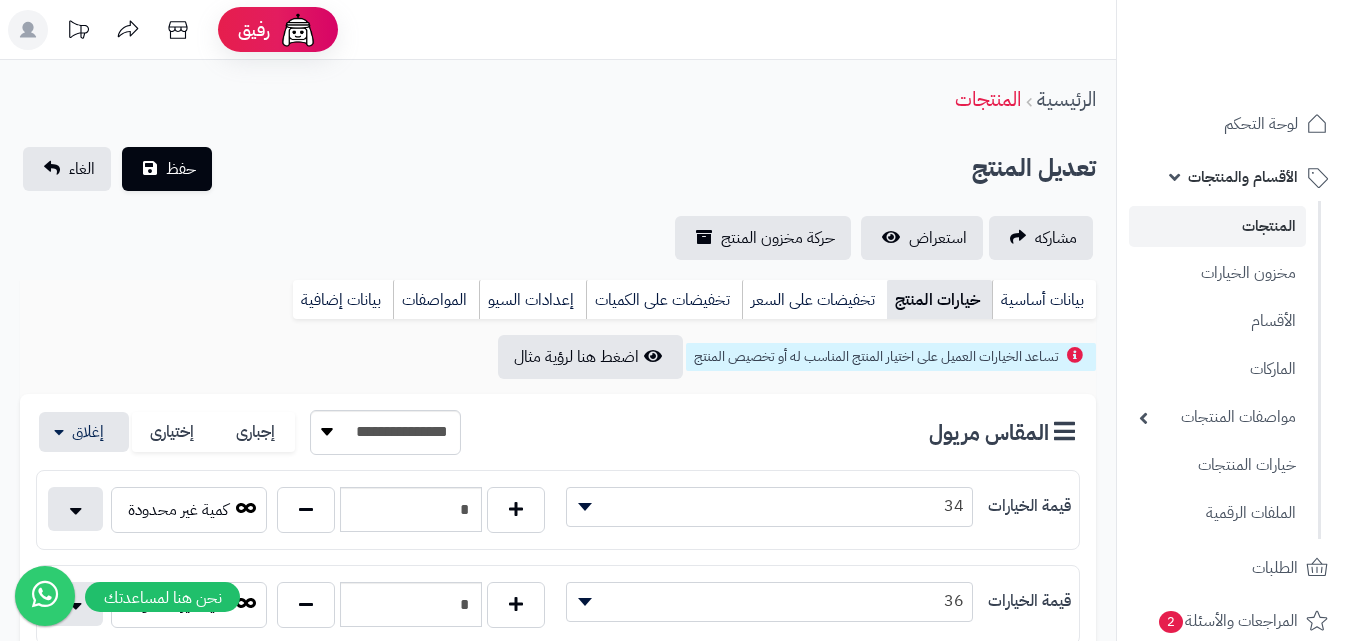 scroll, scrollTop: 0, scrollLeft: 0, axis: both 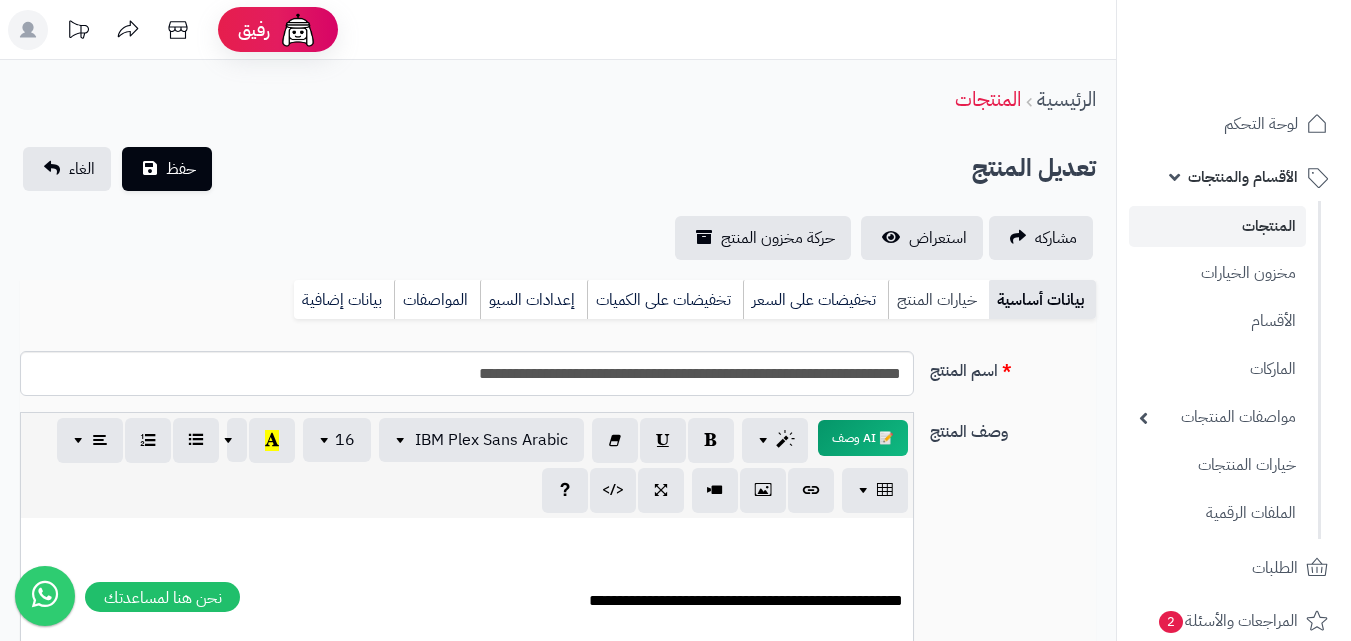 click on "خيارات المنتج" at bounding box center [938, 300] 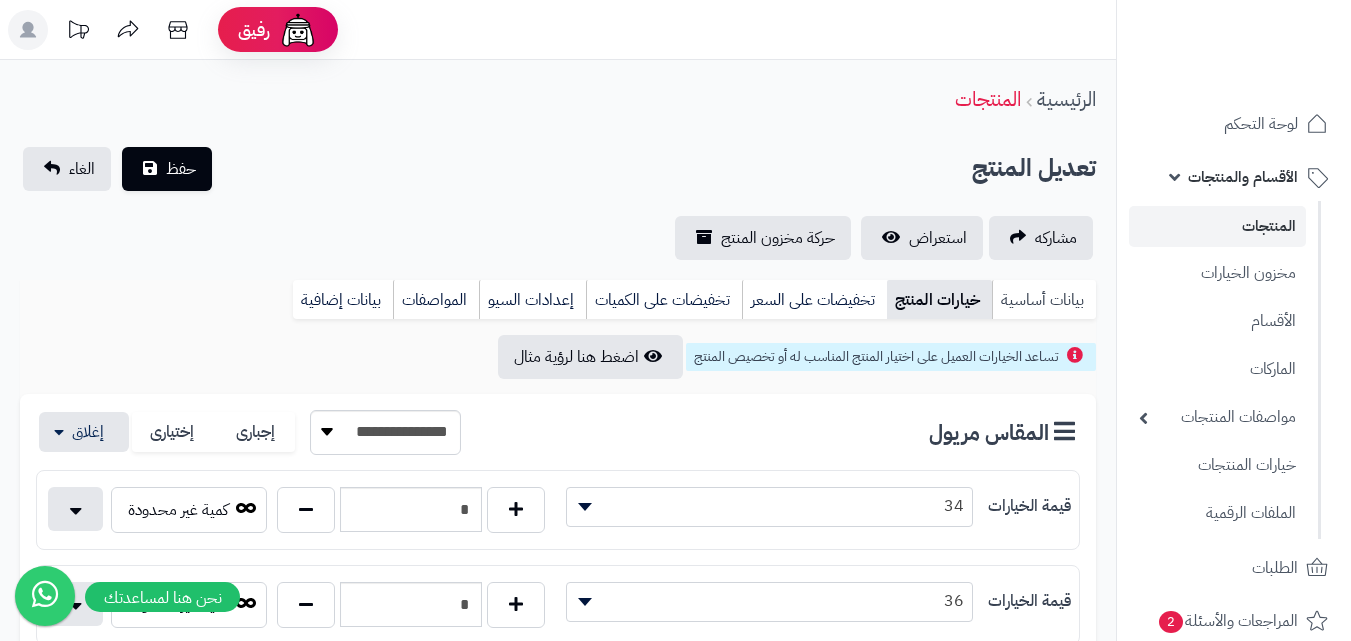 click on "بيانات أساسية" at bounding box center [1044, 300] 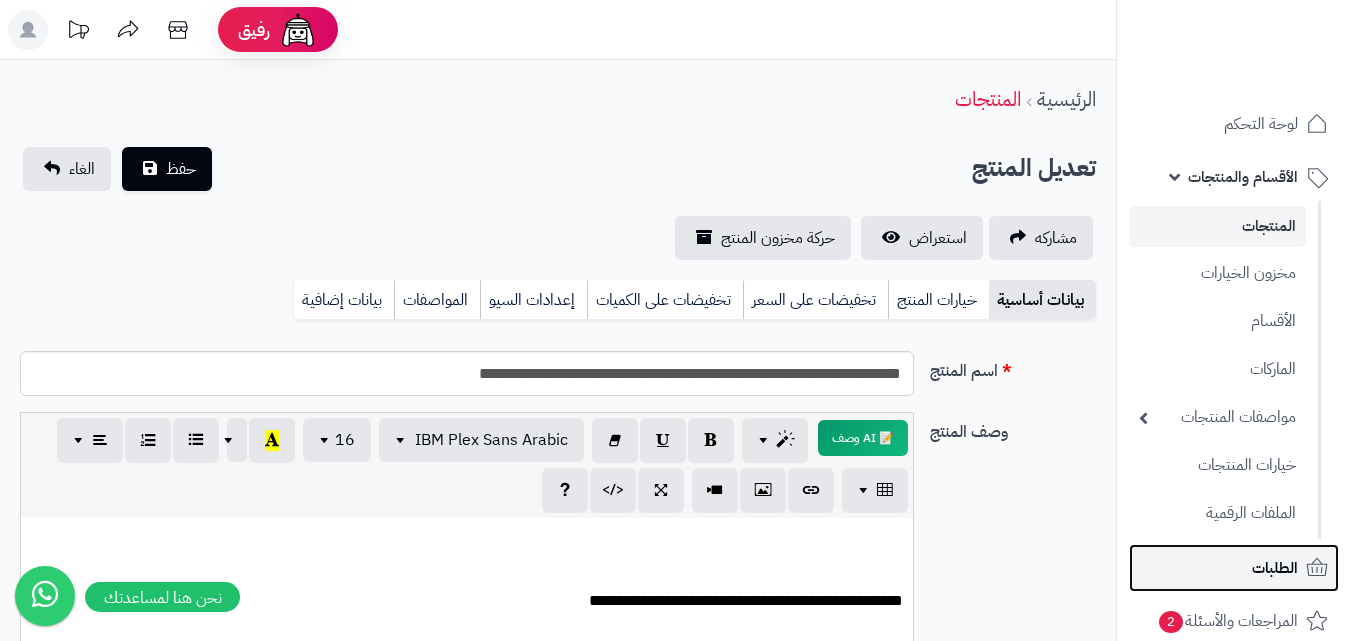 click on "الطلبات" at bounding box center [1234, 568] 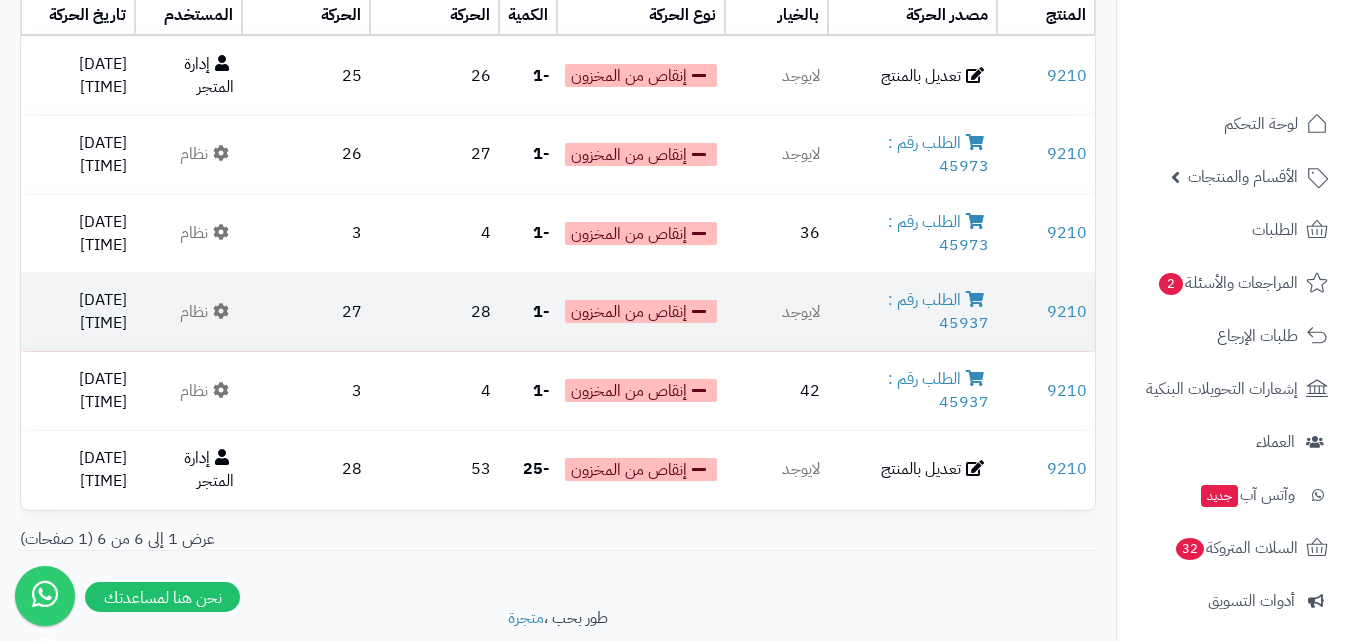 scroll, scrollTop: 173, scrollLeft: 0, axis: vertical 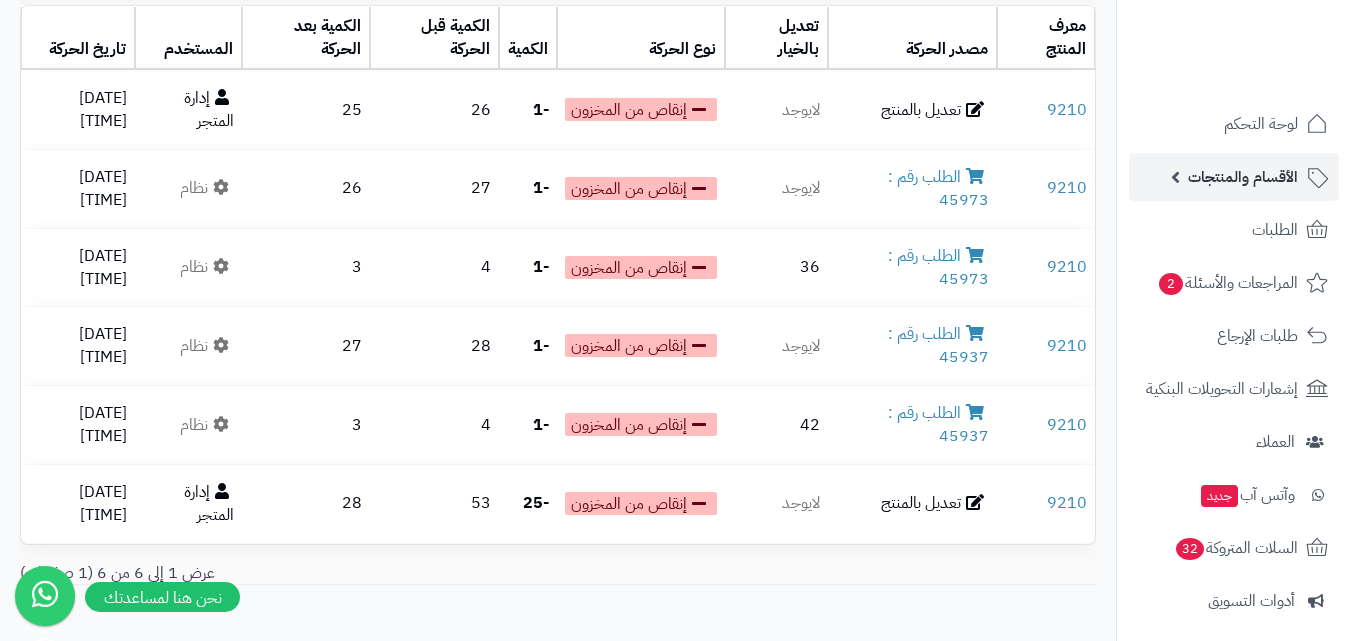 click on "الأقسام والمنتجات" at bounding box center (1243, 177) 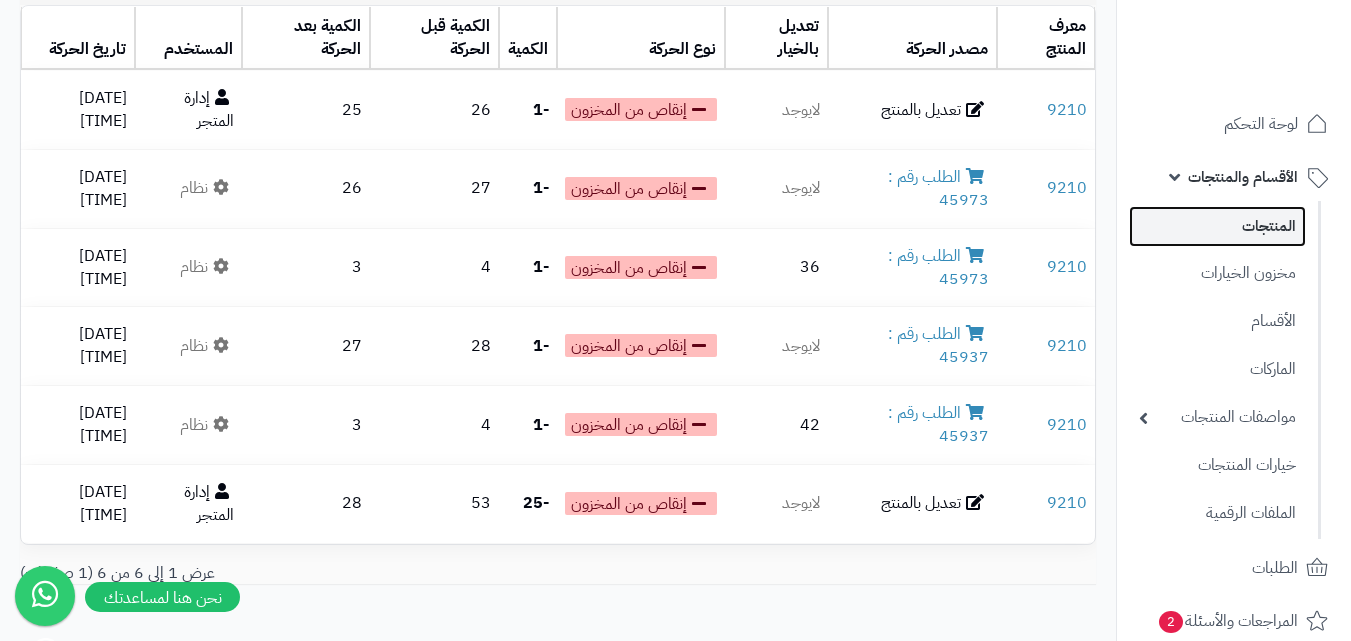 click on "المنتجات" at bounding box center (1217, 226) 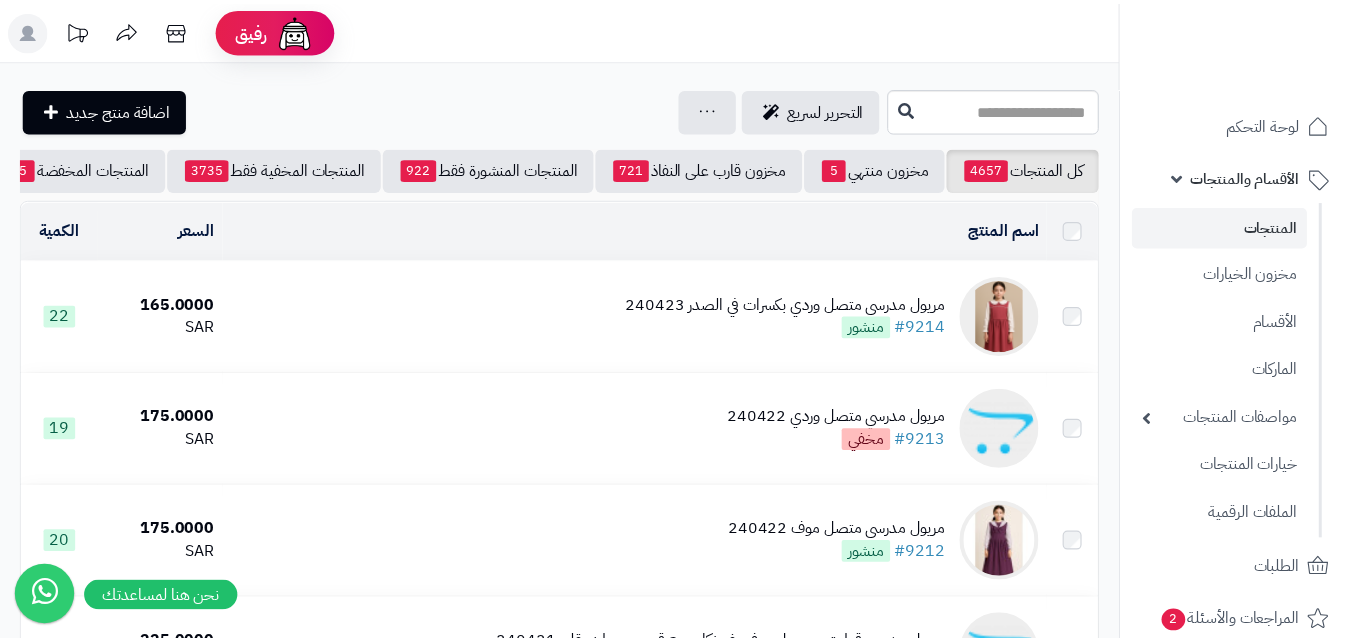 scroll, scrollTop: 0, scrollLeft: 0, axis: both 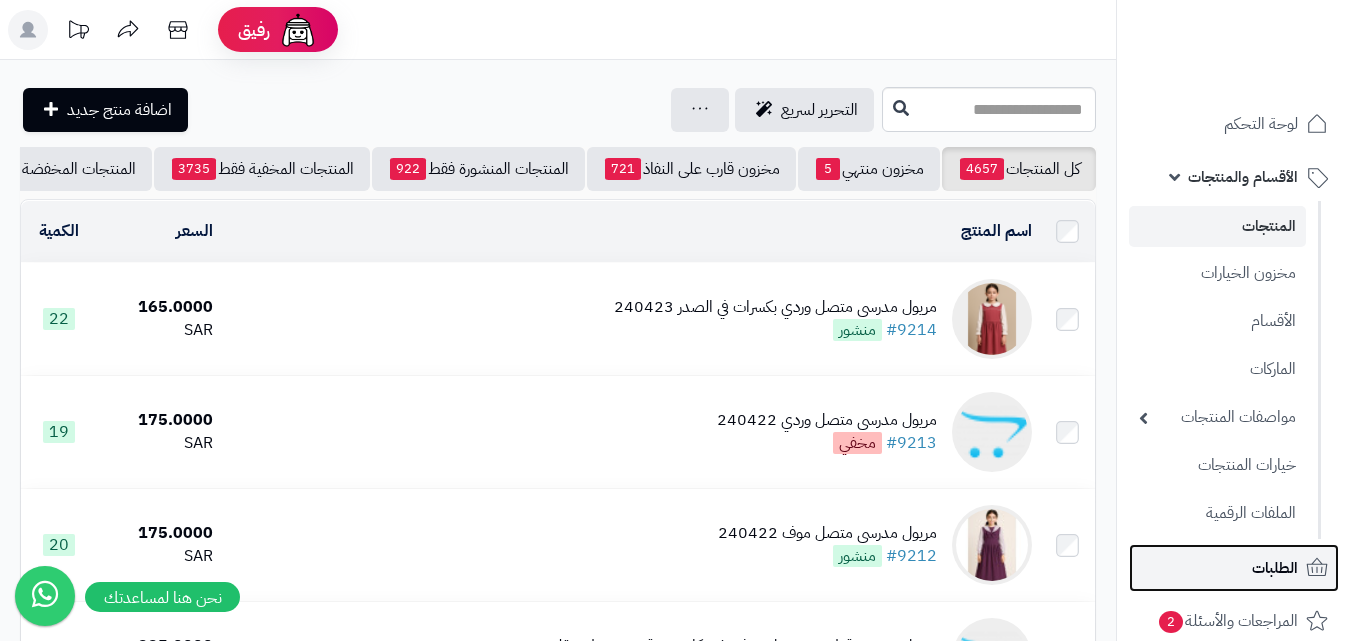 click on "الطلبات" at bounding box center (1234, 568) 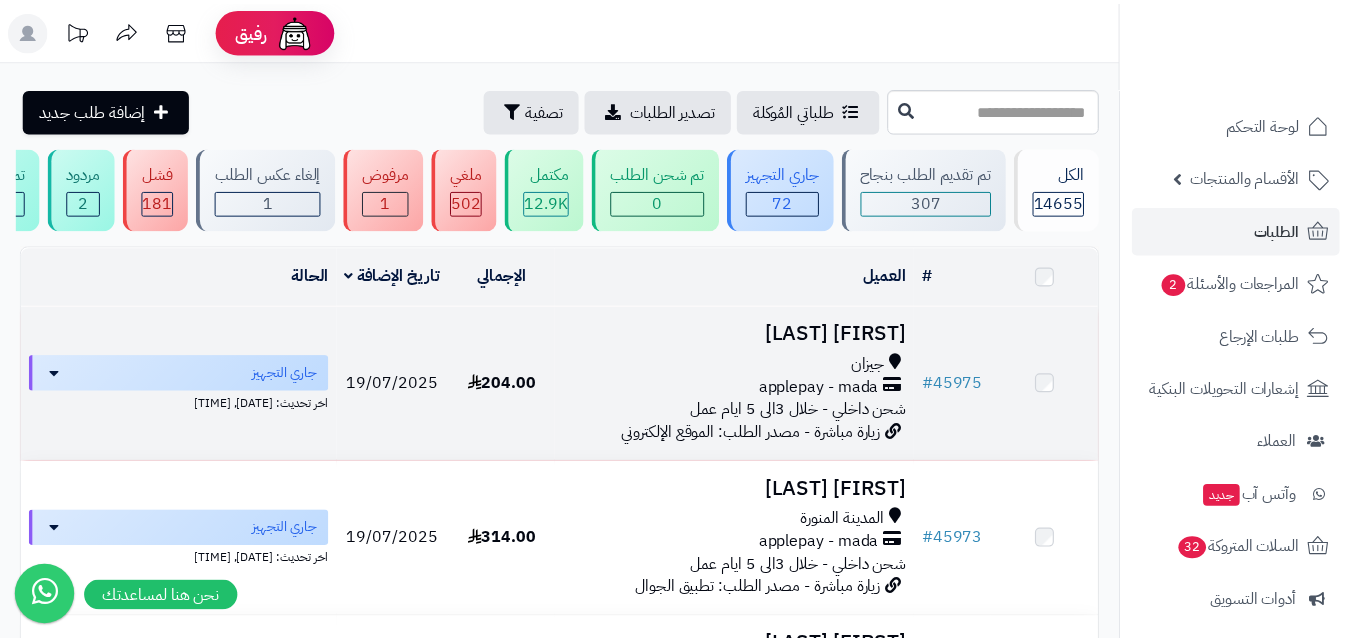 scroll, scrollTop: 0, scrollLeft: 0, axis: both 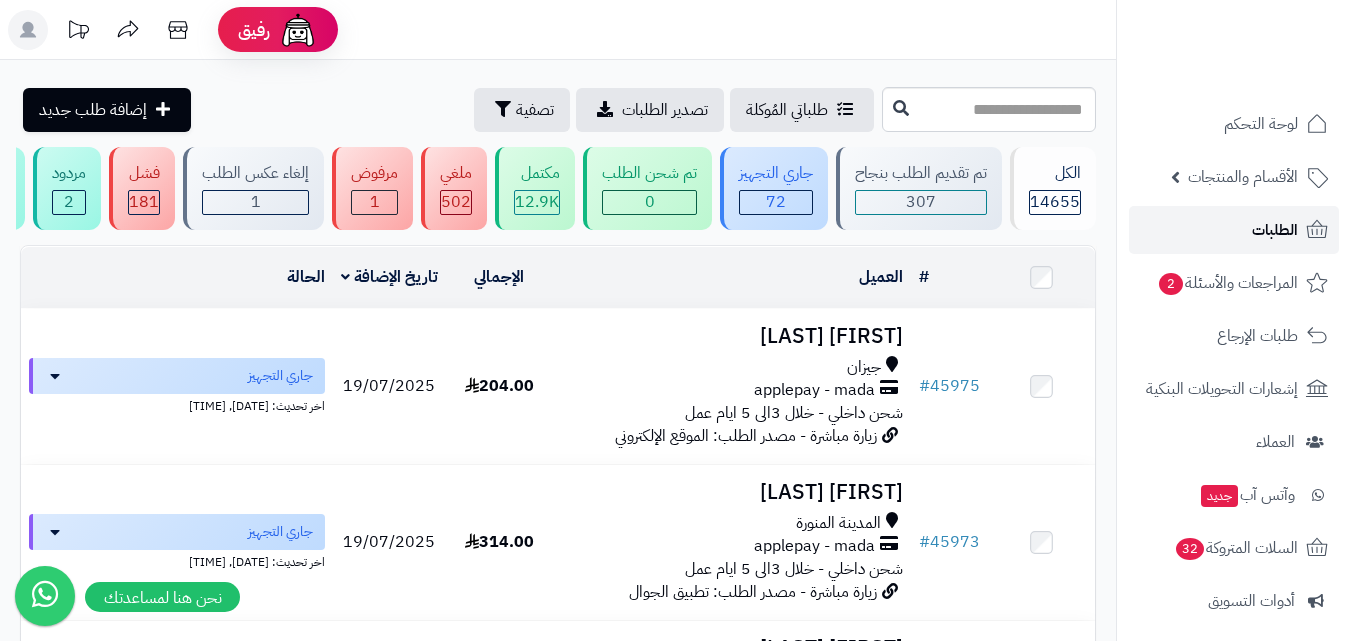 click 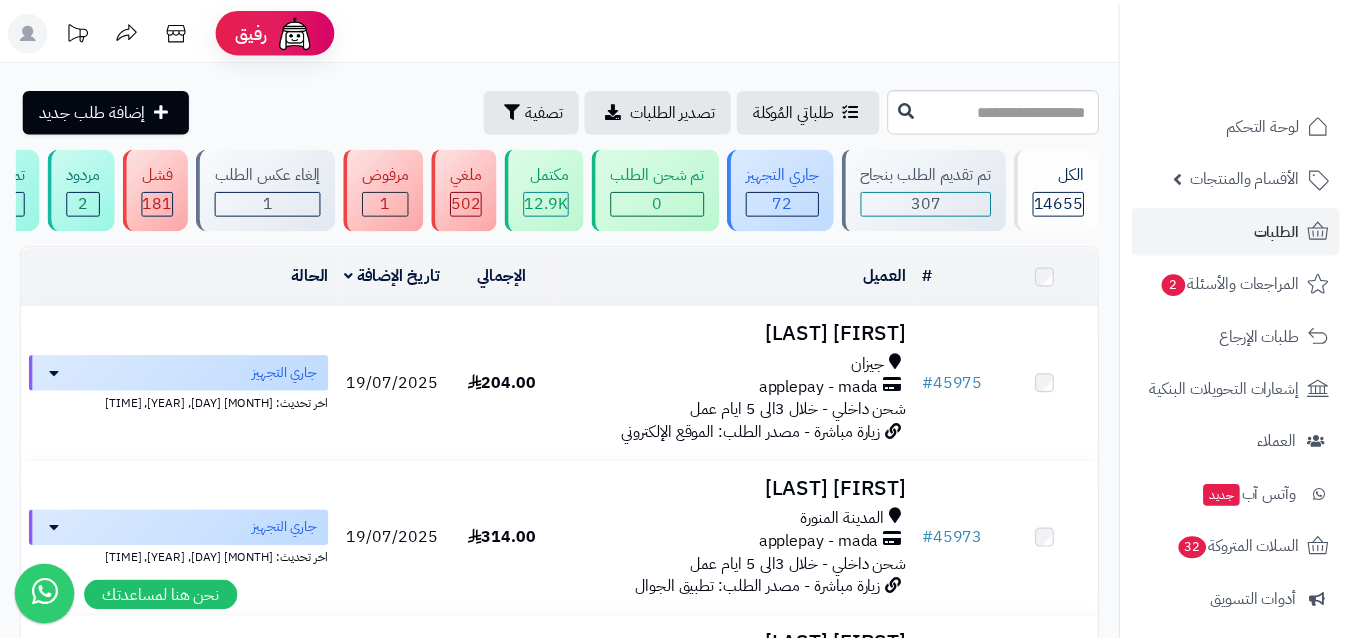 scroll, scrollTop: 0, scrollLeft: 0, axis: both 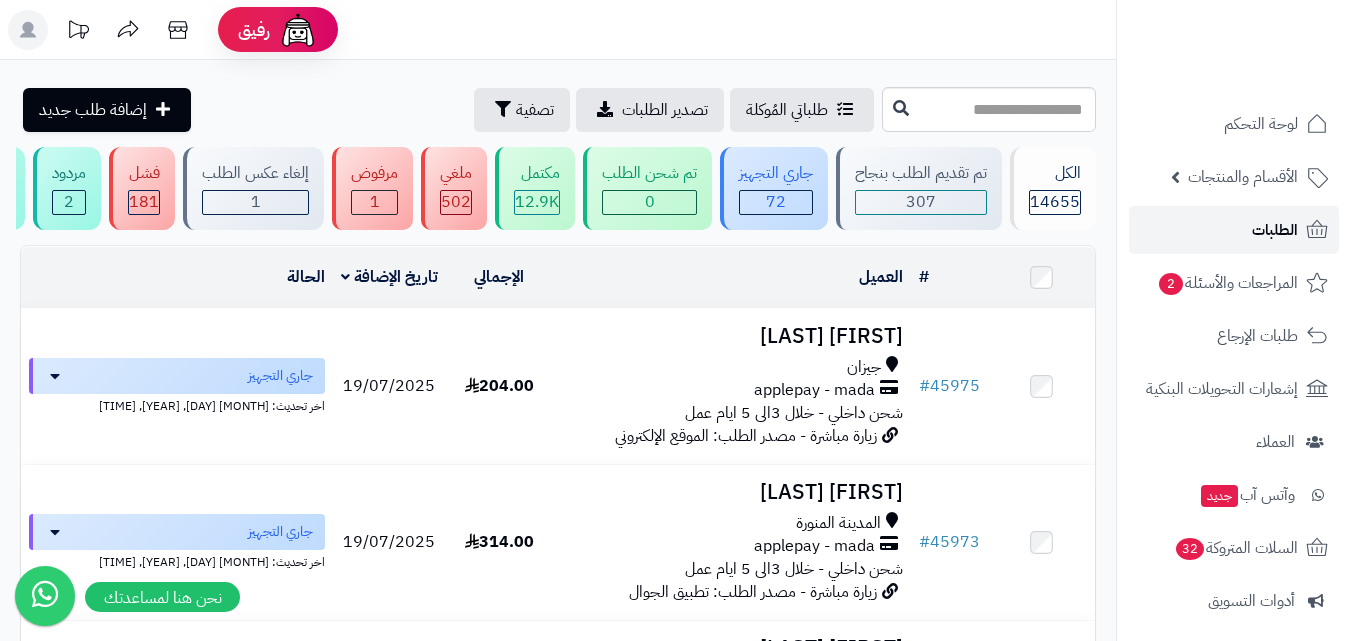 click on "الطلبات" at bounding box center [1234, 230] 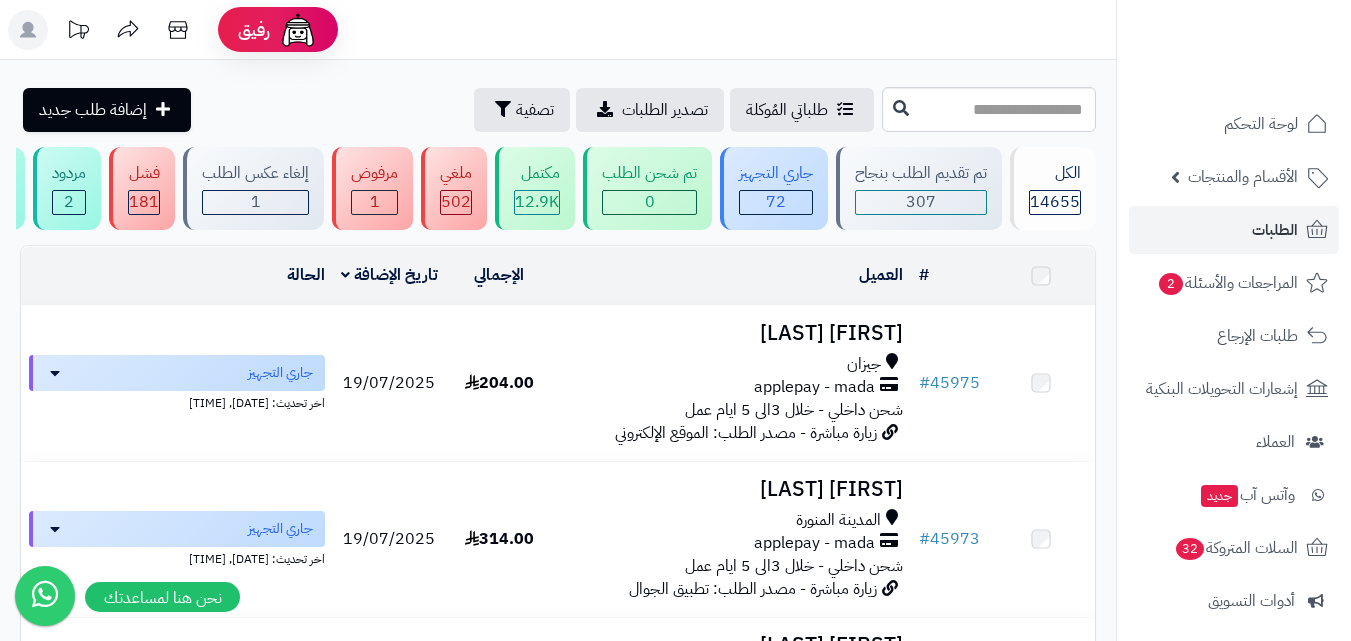 scroll, scrollTop: 0, scrollLeft: 0, axis: both 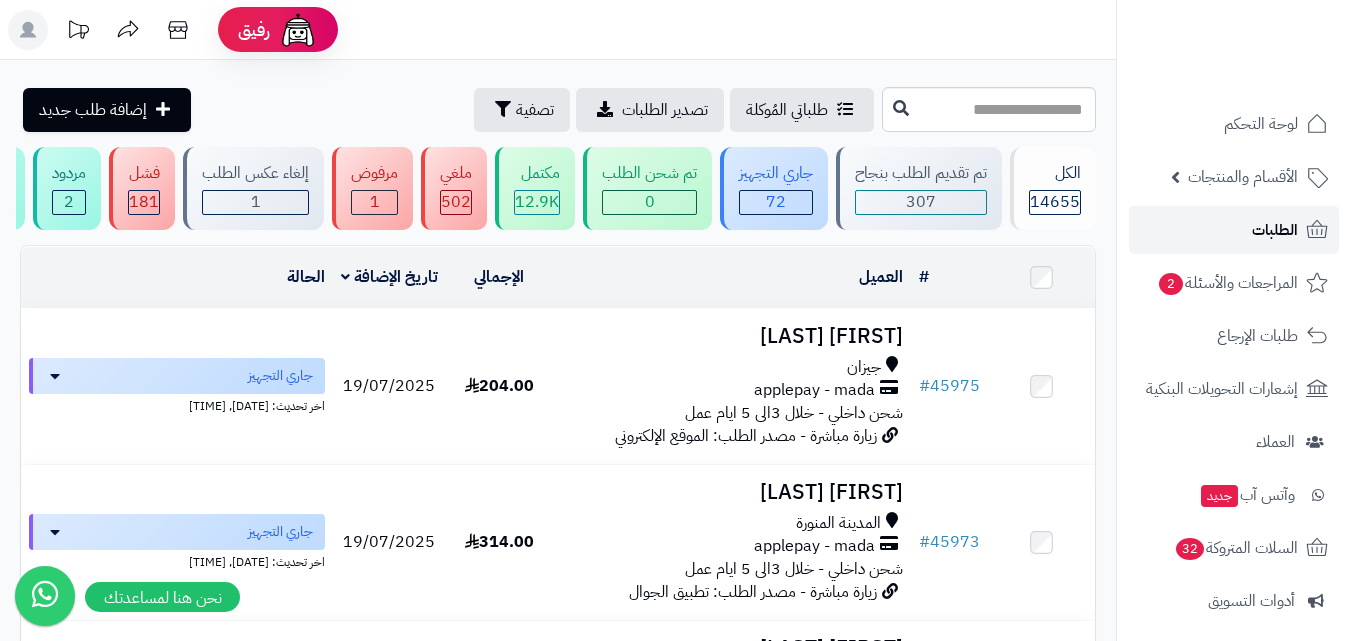 click on "الطلبات" at bounding box center [1234, 230] 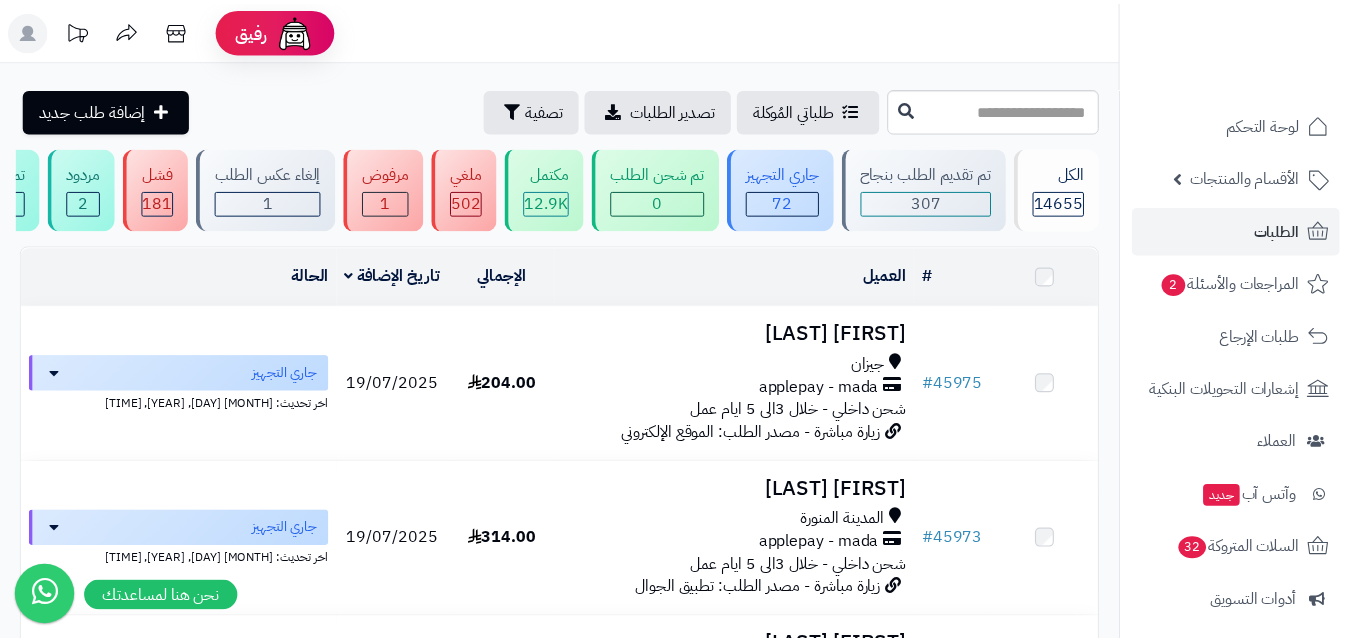 scroll, scrollTop: 0, scrollLeft: 0, axis: both 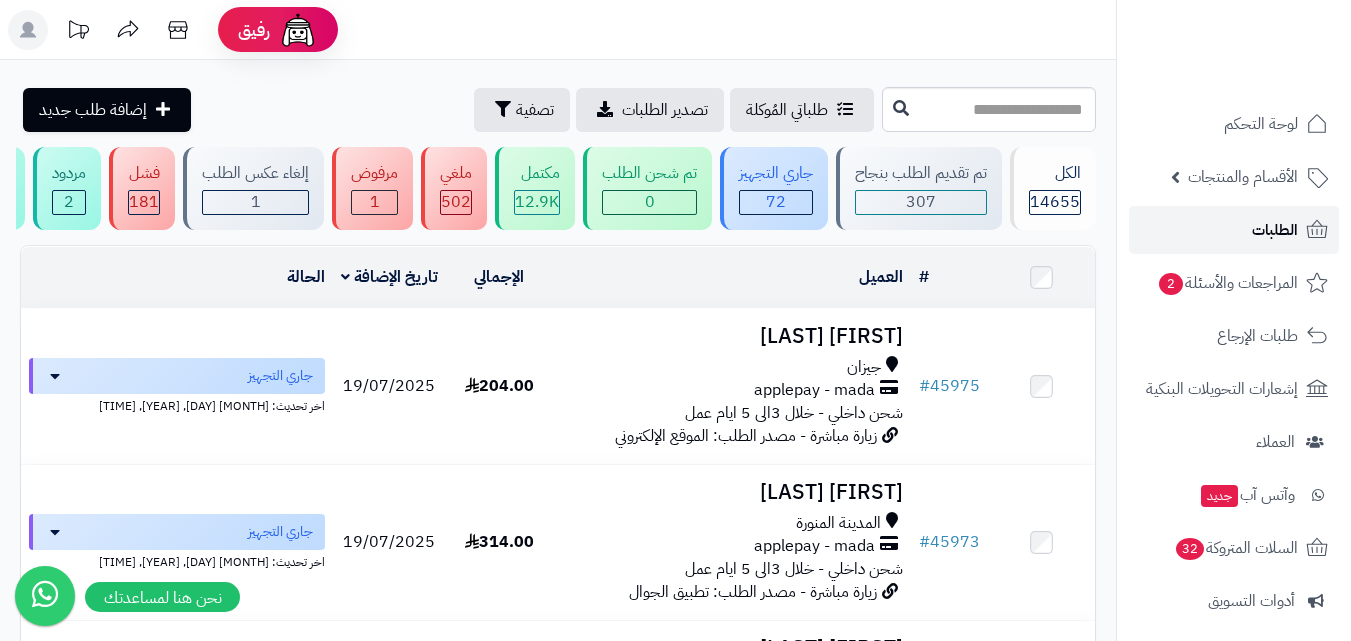 click on "الطلبات" at bounding box center (1234, 230) 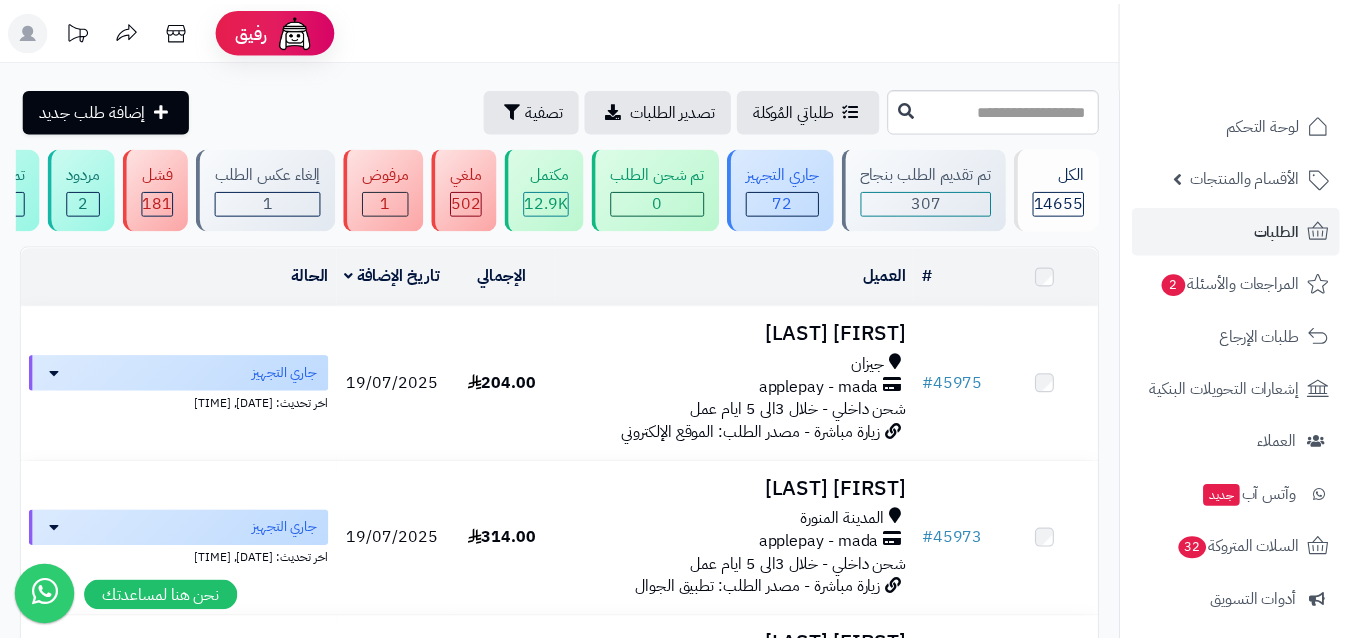 scroll, scrollTop: 0, scrollLeft: 0, axis: both 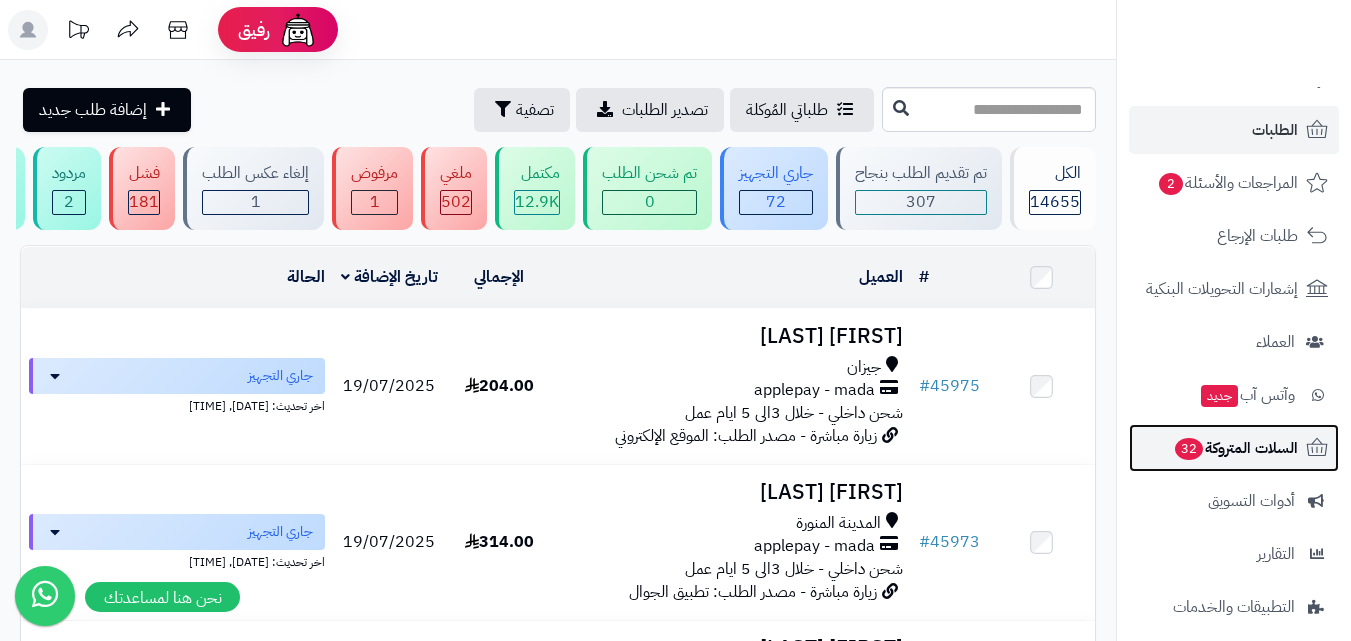 click on "السلات المتروكة  32" at bounding box center [1234, 448] 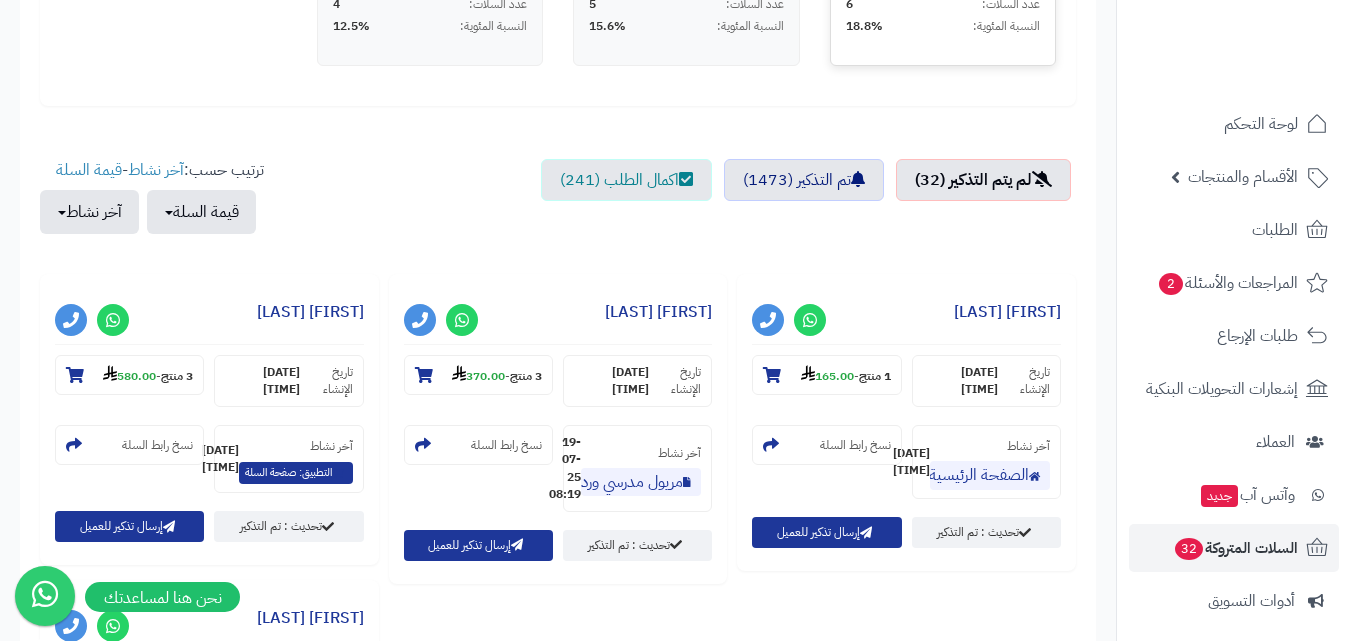 scroll, scrollTop: 600, scrollLeft: 0, axis: vertical 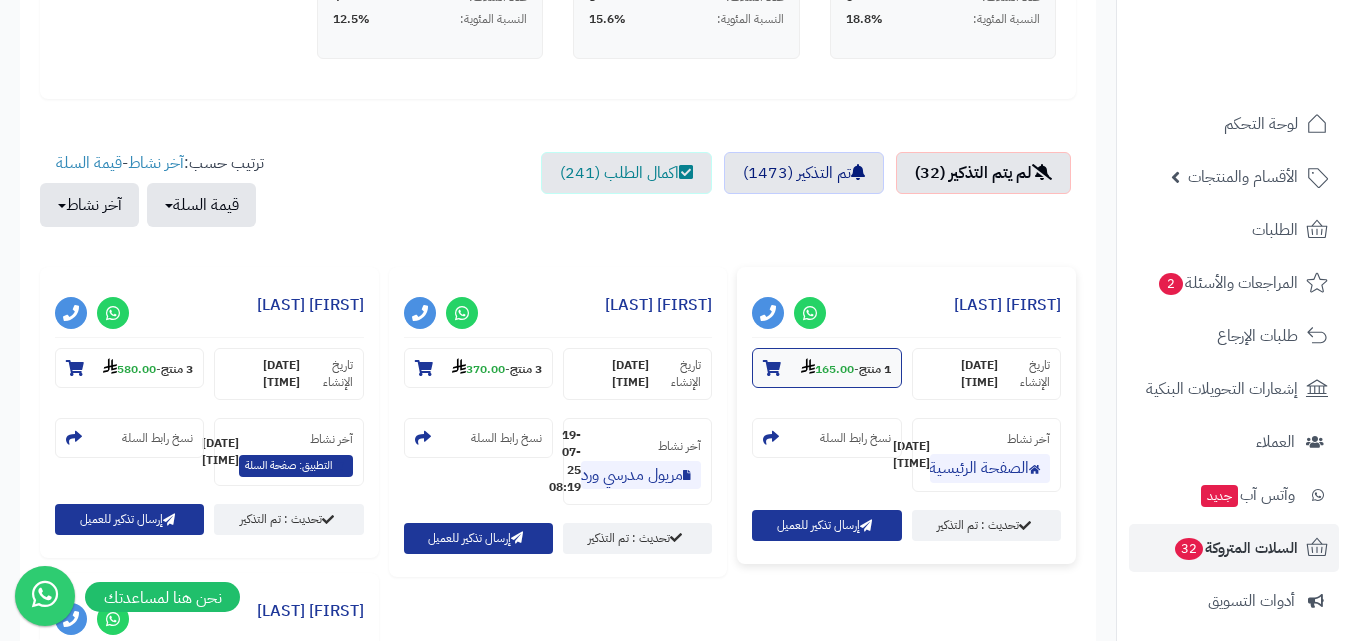 click on "1 منتج" at bounding box center (875, 369) 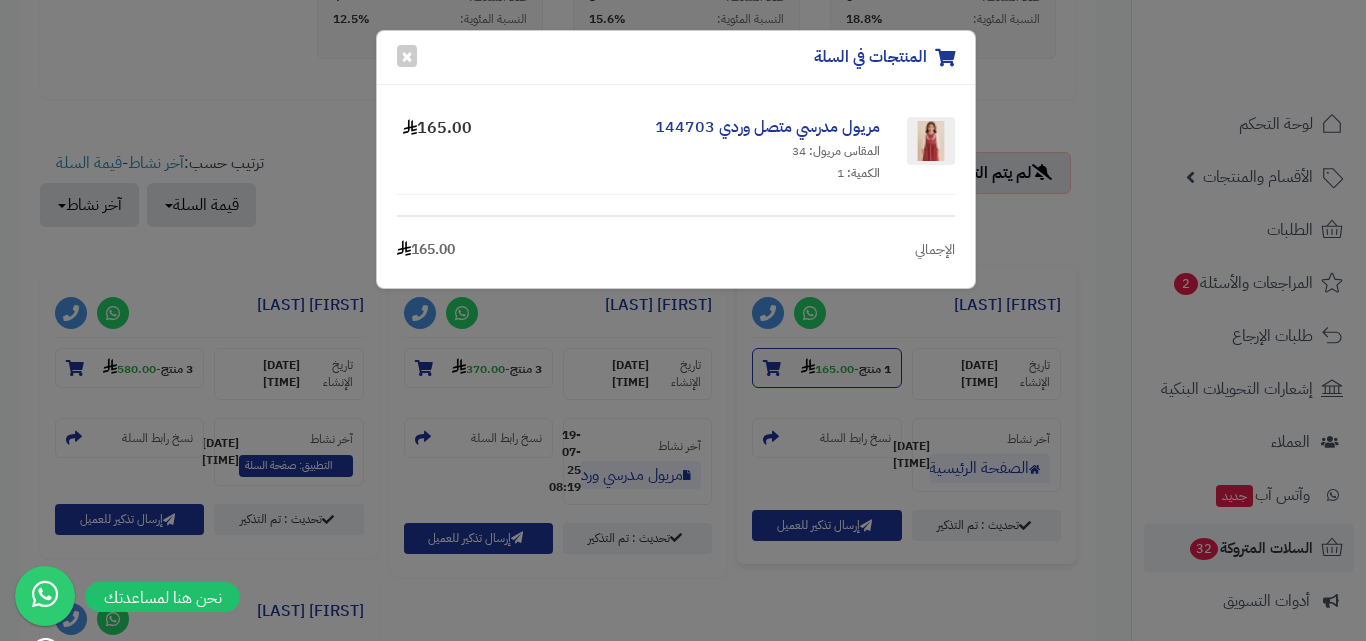 click on "المنتجات في السلة
×
مريول مدرسي متصل وردي 144703
المقاس مريول:
34
الكمية:
1
165.00  الإجمالي 165.00" at bounding box center [683, 320] 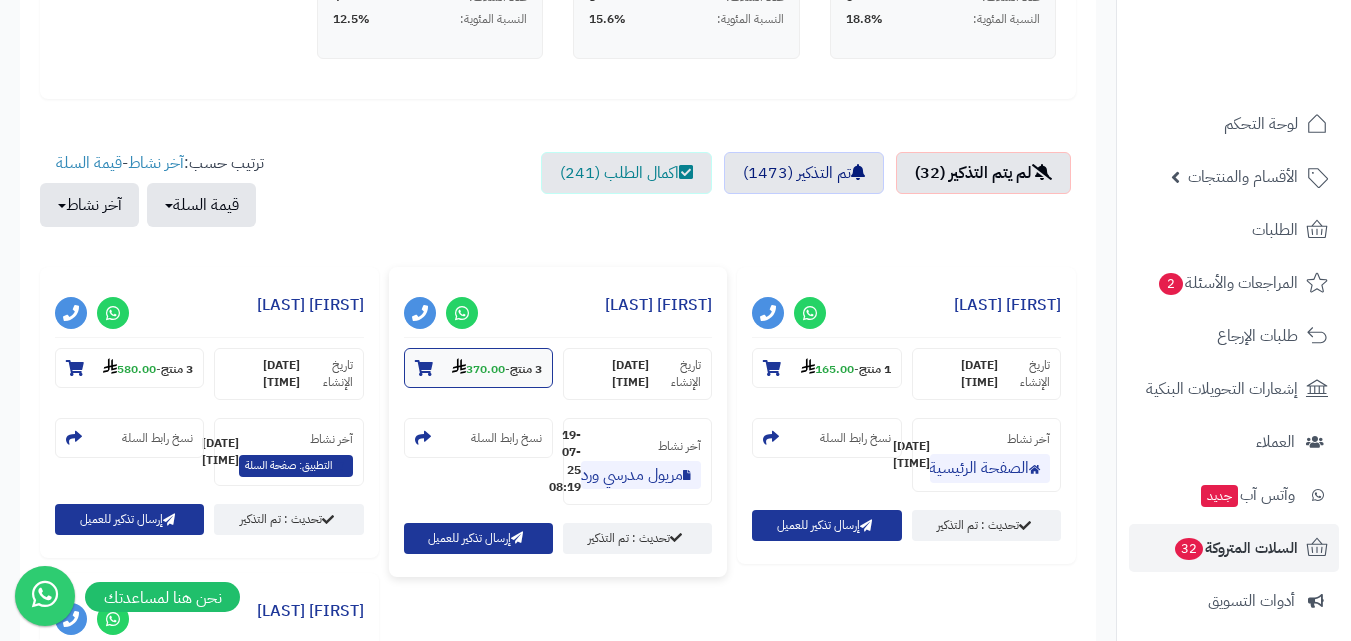click on "3 منتج
-
370.00" at bounding box center (478, 368) 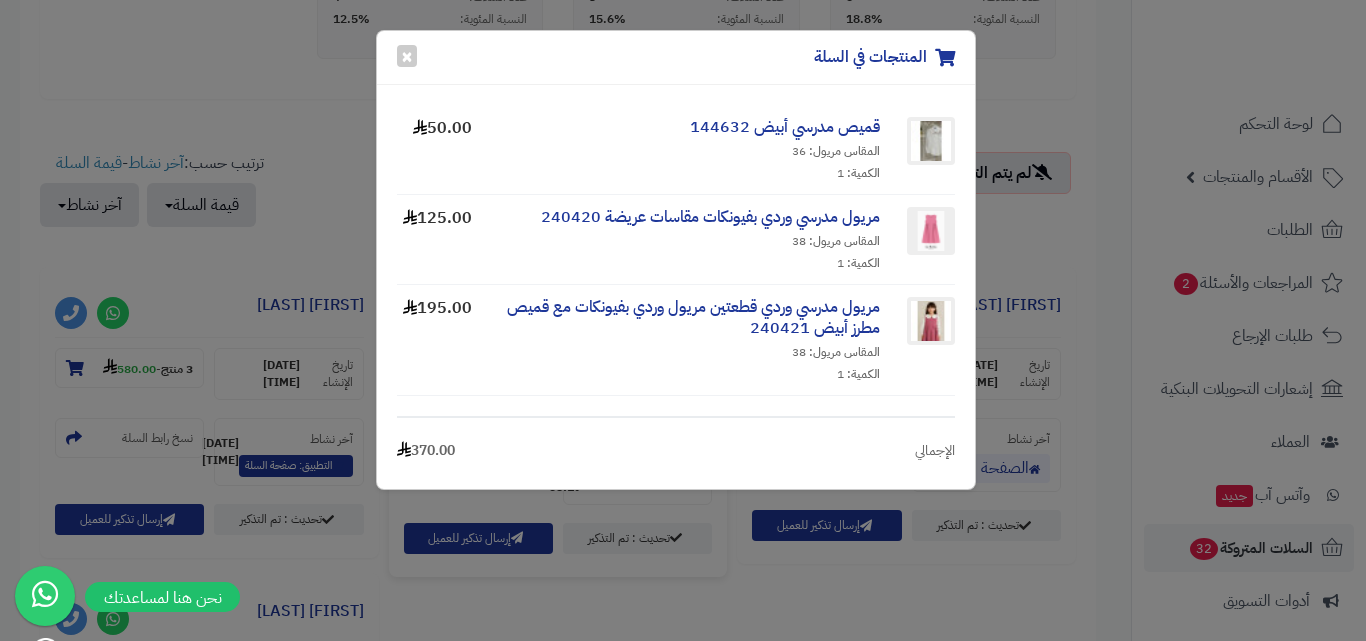click on "المنتجات في السلة
×
قميص مدرسي أبيض 144632
المقاس مريول:
36
الكمية:
1
50.00
مريول مدرسي وردي بفيونكات مقاسات عريضة  240420
المقاس مريول:
38
الكمية:
1
125.00
مريول مدرسي وردي قطعتين مريول وردي بفيونكات مع قميص مطرز  أبيض  240421
المقاس مريول:
38
الكمية:
1
195.00  الإجمالي 370.00" at bounding box center [683, 320] 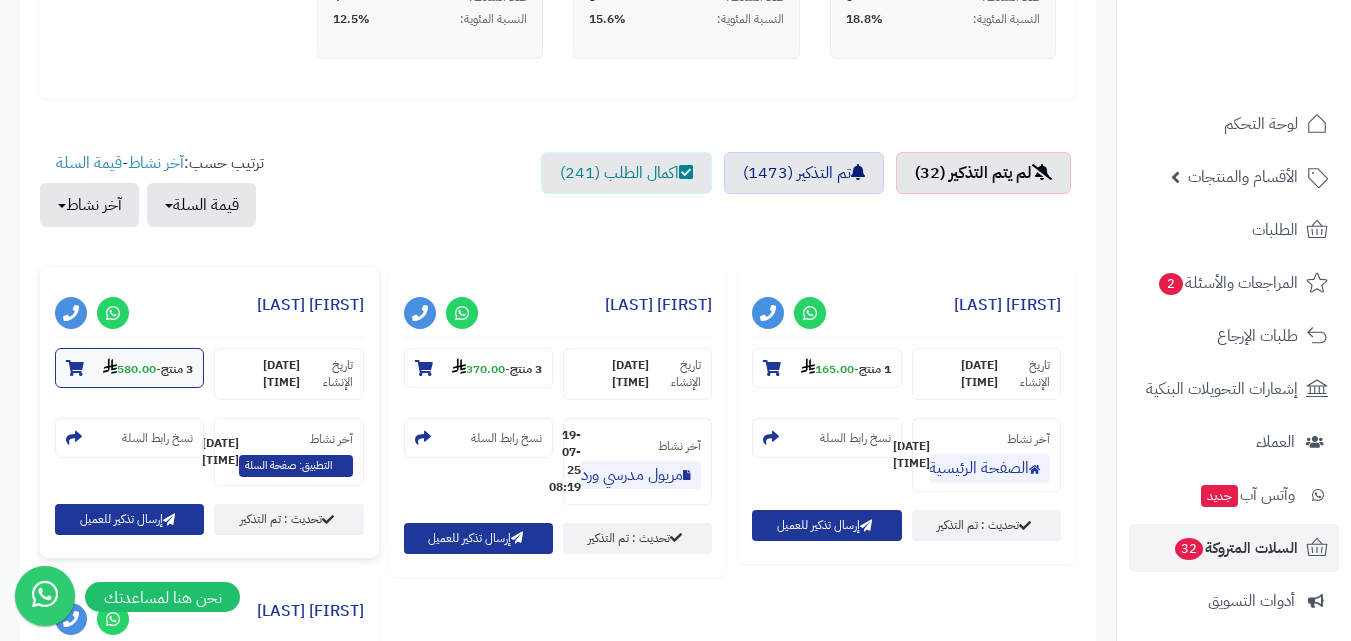 click on "3 منتج" at bounding box center [177, 369] 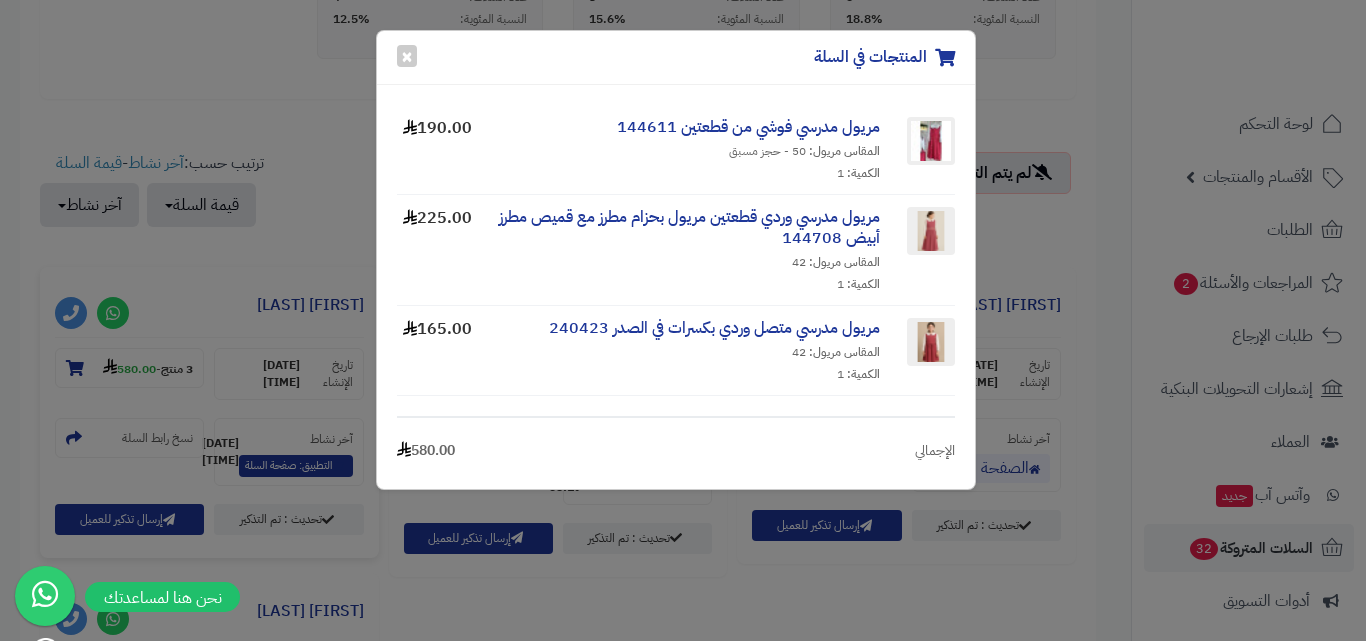 click on "المنتجات في السلة
×
مريول مدرسي فوشي من قطعتين 144611
المقاس مريول:
50 - حجز مسبق
الكمية:
1
190.00
مريول مدرسي وردي قطعتين مريول بحزام  مطرز مع قميص مطرز  أبيض  144708
المقاس مريول:
42
الكمية:
1
225.00
مريول مدرسي متصل وردي بكسرات في الصدر    240423
المقاس مريول:
42
الكمية:
1
165.00  الإجمالي 580.00" at bounding box center (683, 320) 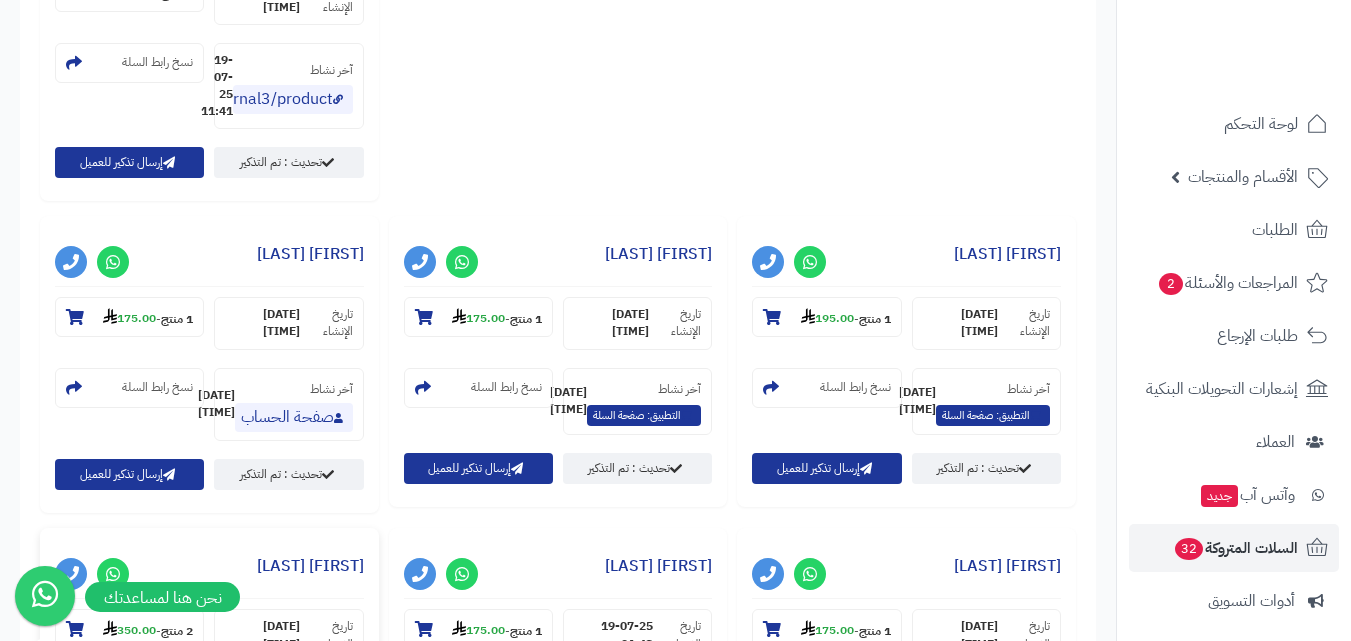 scroll, scrollTop: 2084, scrollLeft: 0, axis: vertical 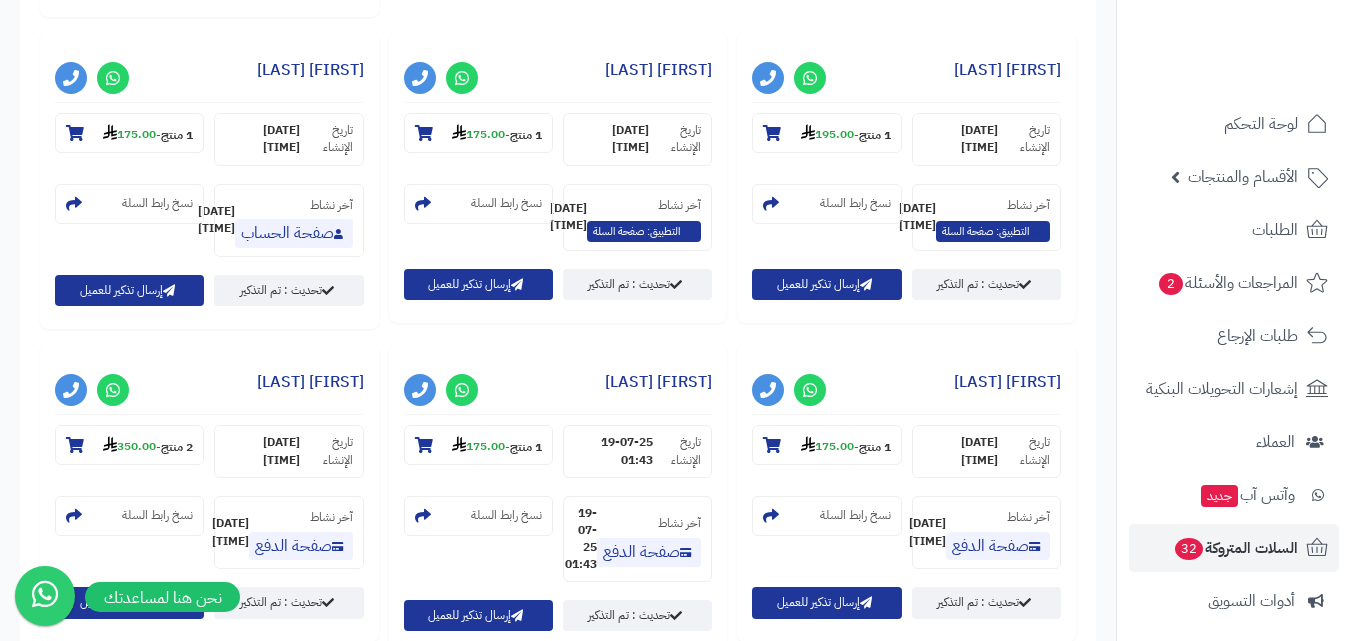 click on "2" at bounding box center [1025, 1001] 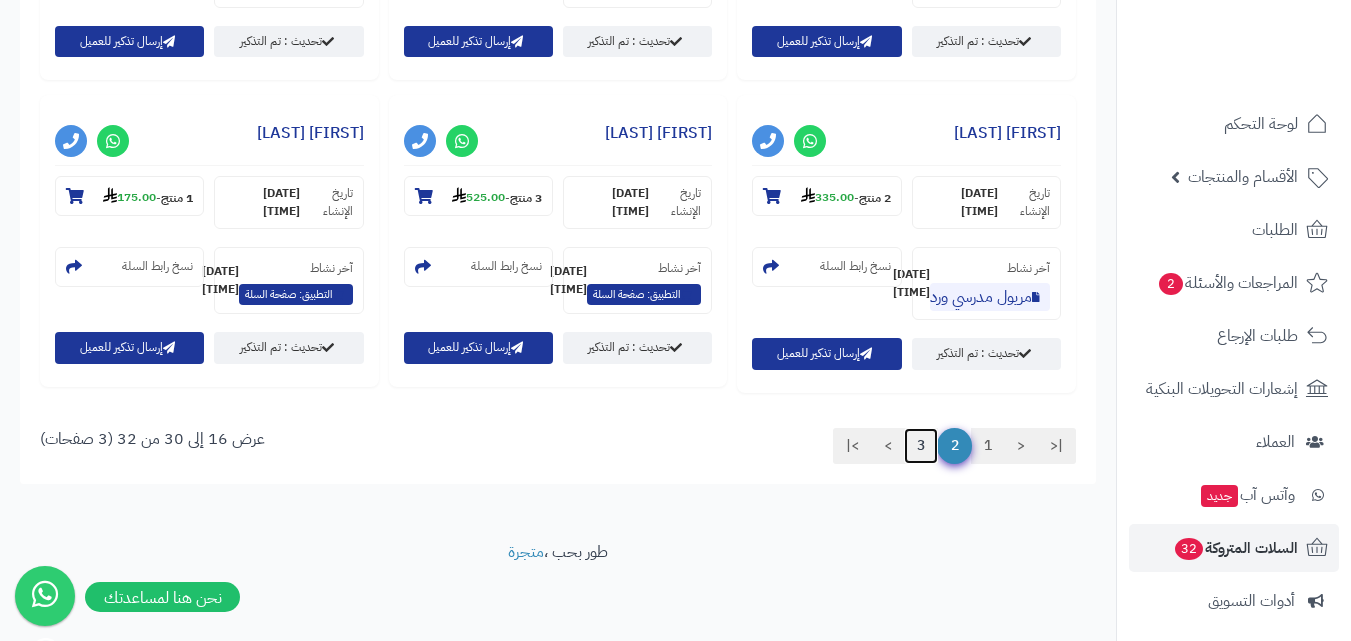 click on "3" at bounding box center [921, 446] 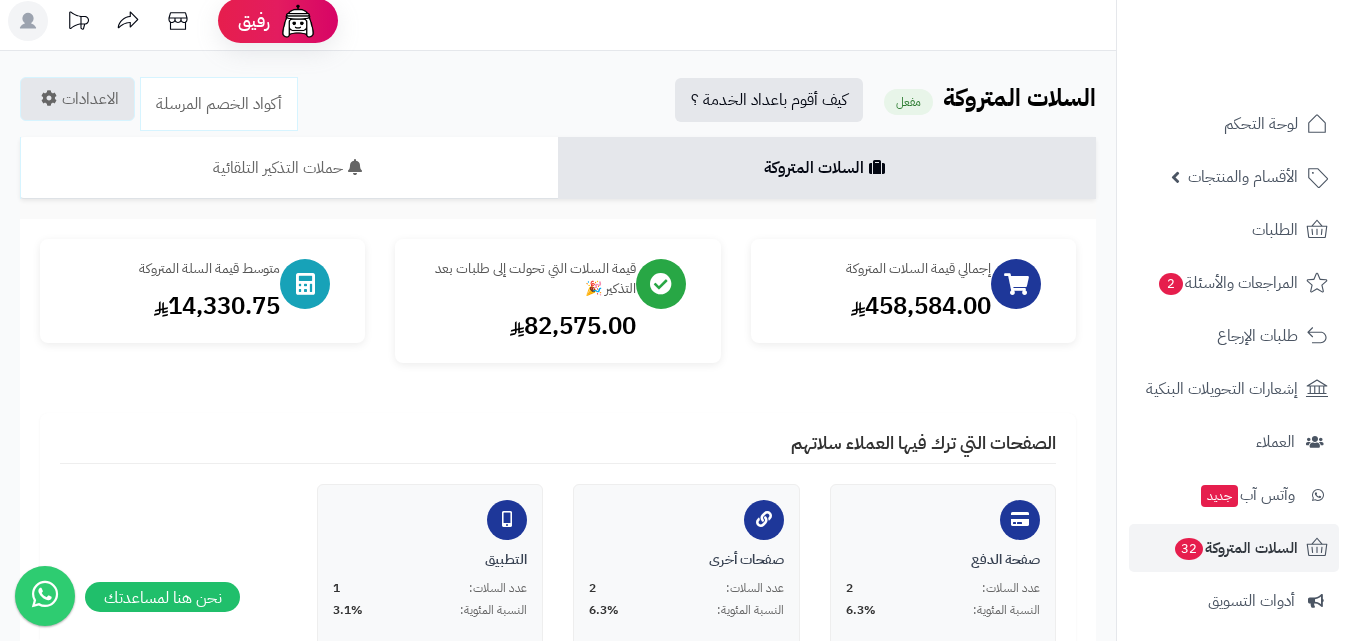 scroll, scrollTop: 0, scrollLeft: 0, axis: both 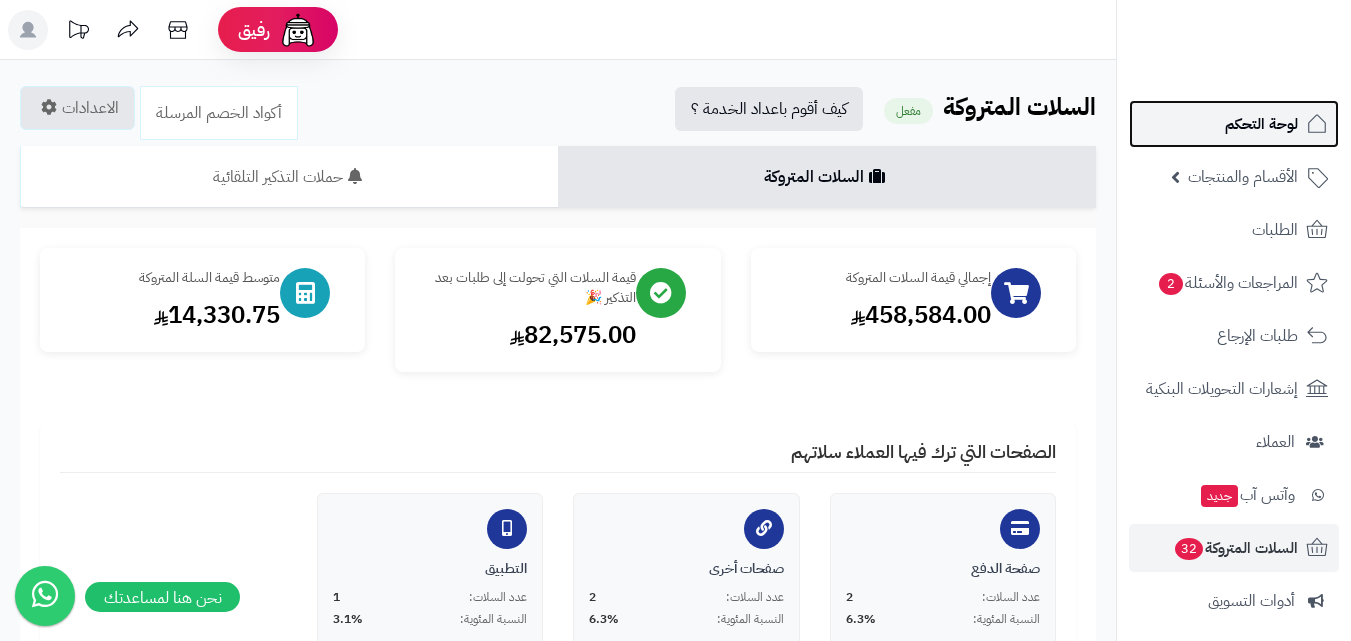 click on "لوحة التحكم" at bounding box center [1261, 124] 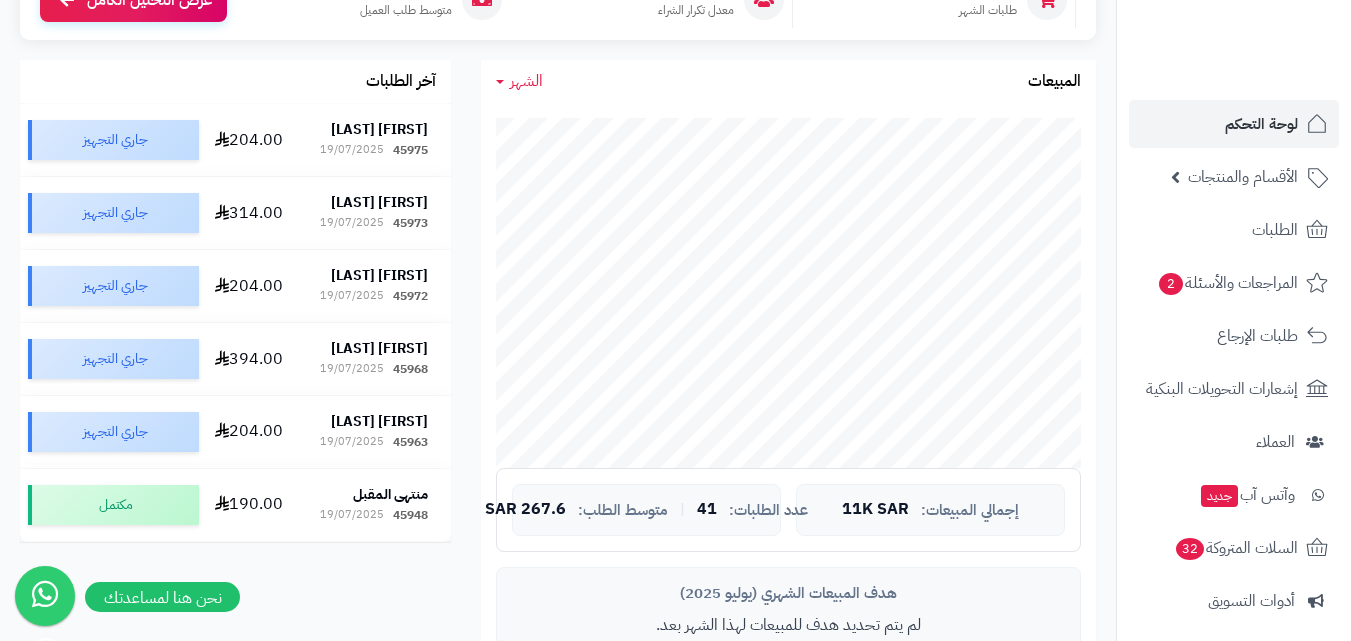scroll, scrollTop: 300, scrollLeft: 0, axis: vertical 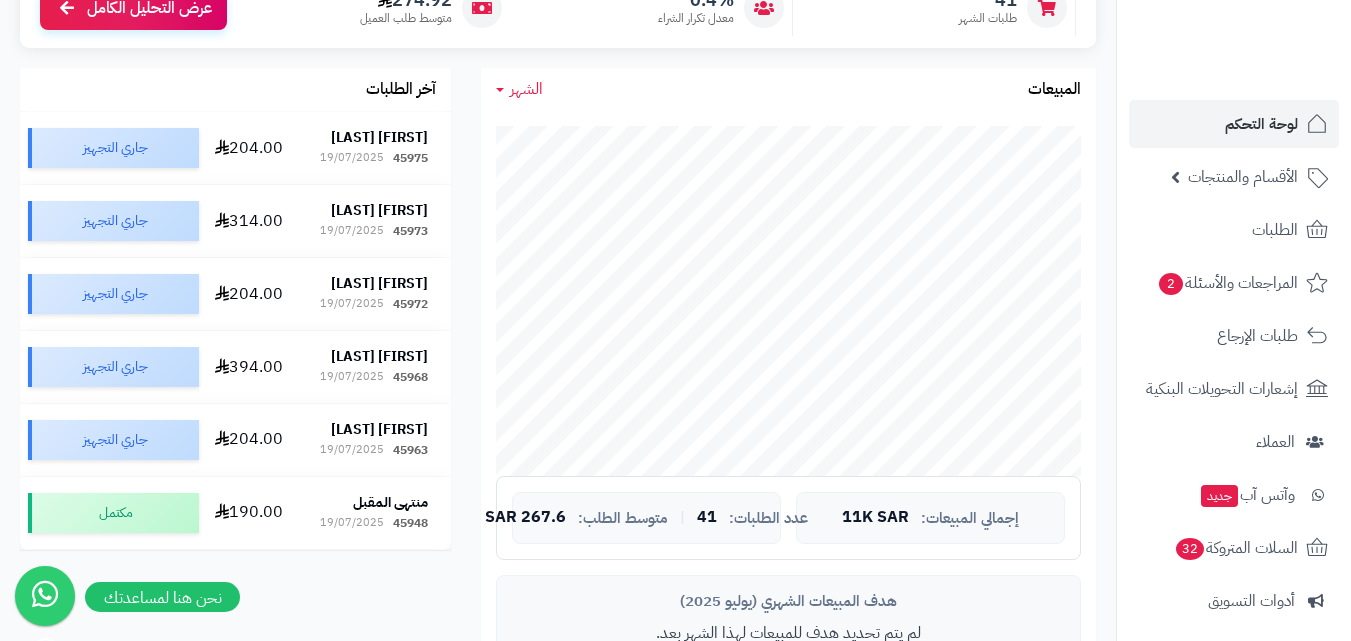 click at bounding box center [1233, 43] 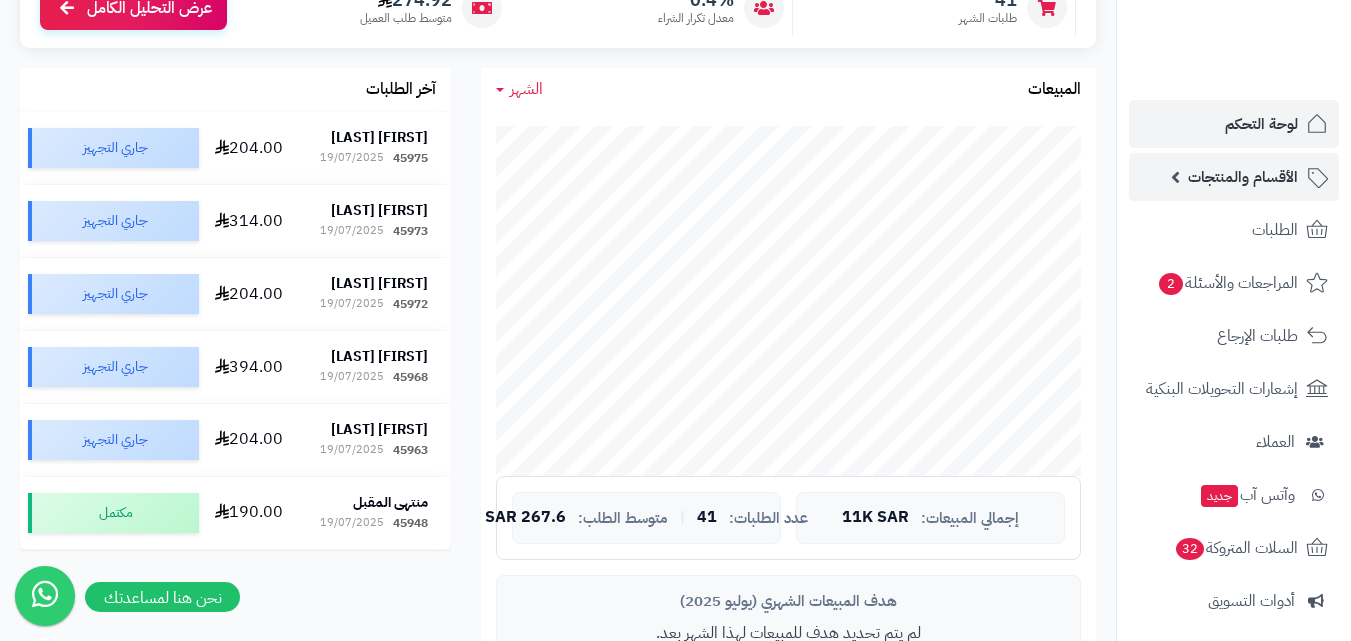 click on "الأقسام والمنتجات" at bounding box center (1243, 177) 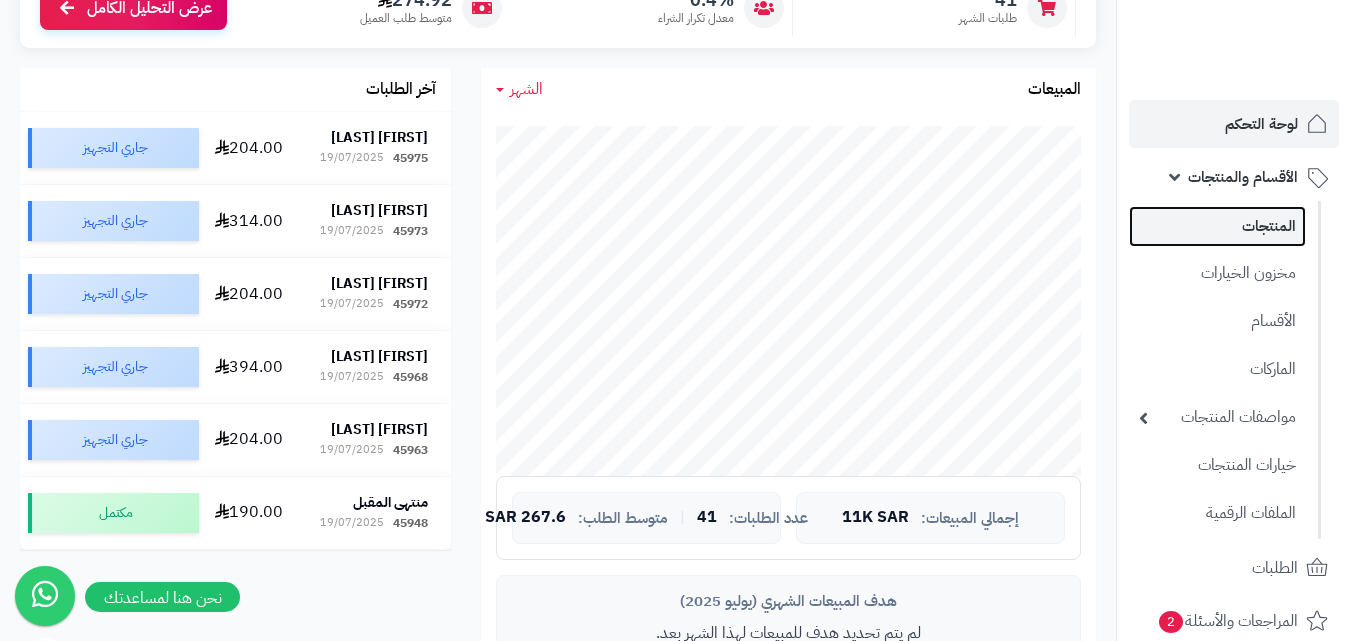 click on "المنتجات" at bounding box center (1217, 226) 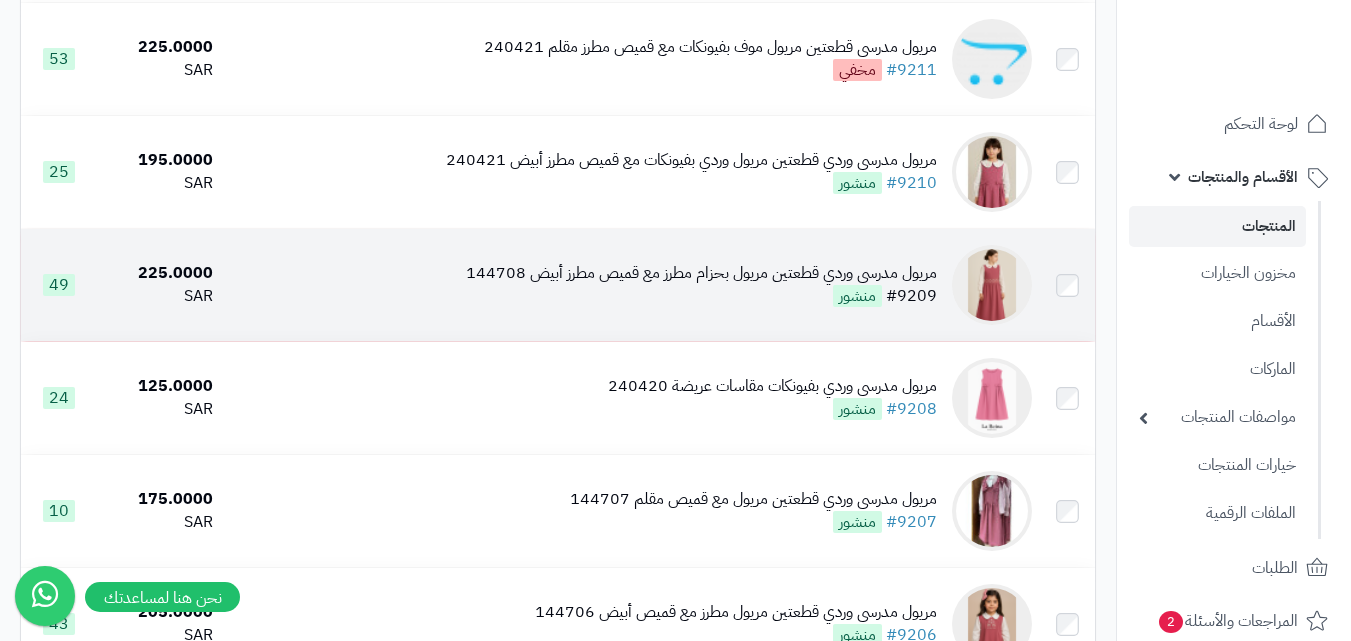 scroll, scrollTop: 600, scrollLeft: 0, axis: vertical 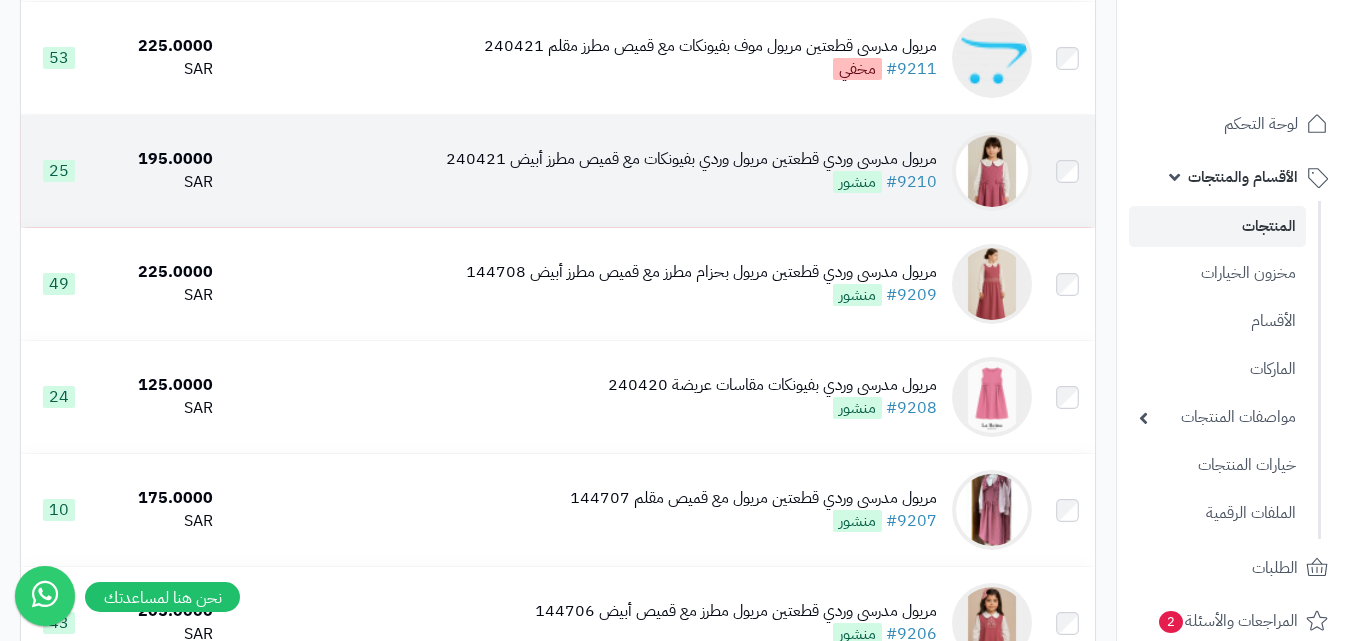 click on "منشور" at bounding box center (857, 182) 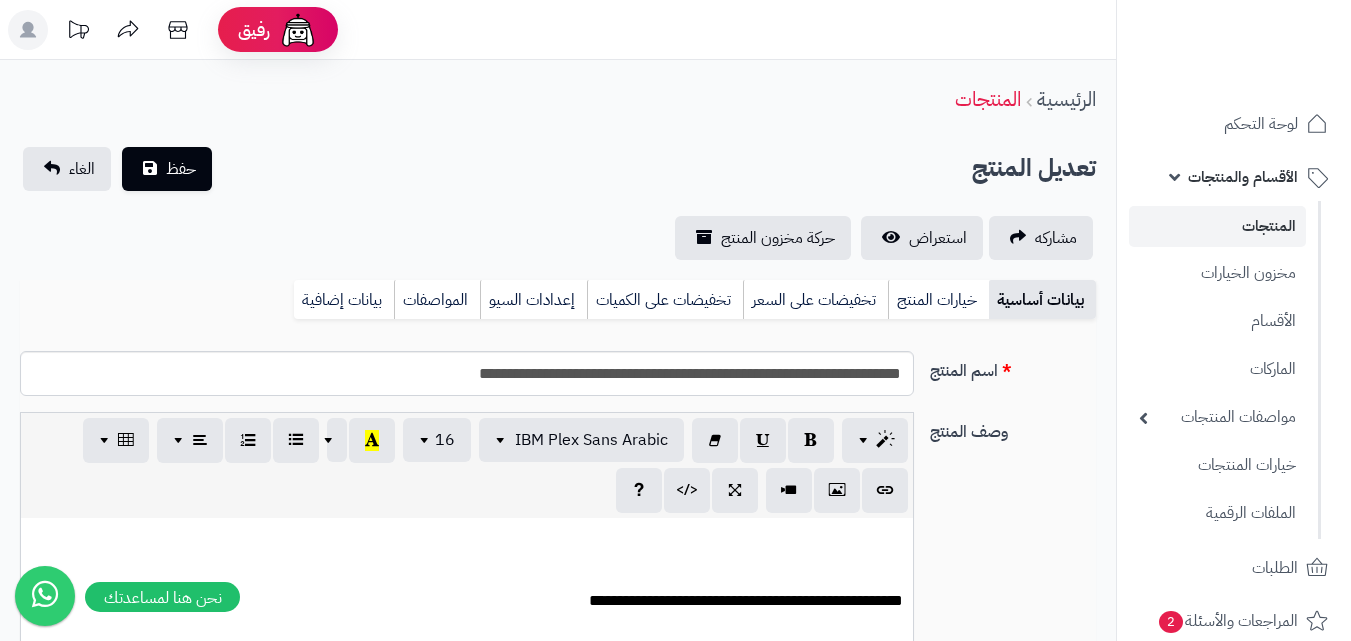 scroll, scrollTop: 0, scrollLeft: 0, axis: both 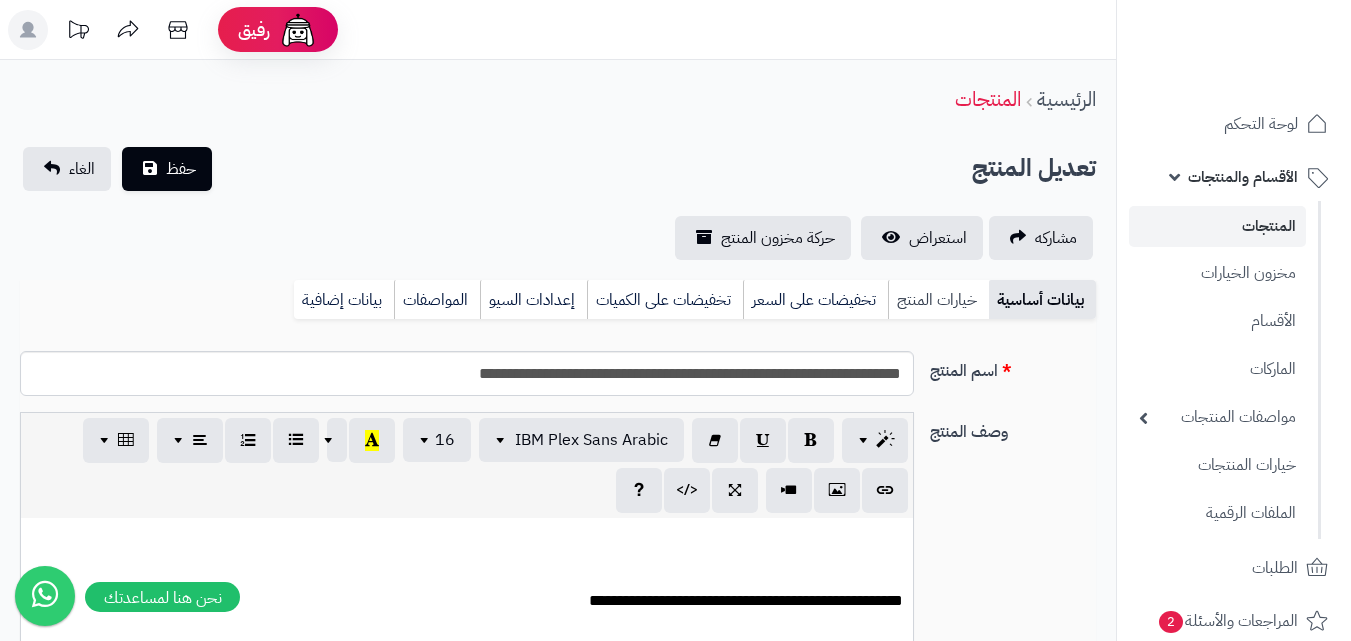 click on "خيارات المنتج" at bounding box center [938, 300] 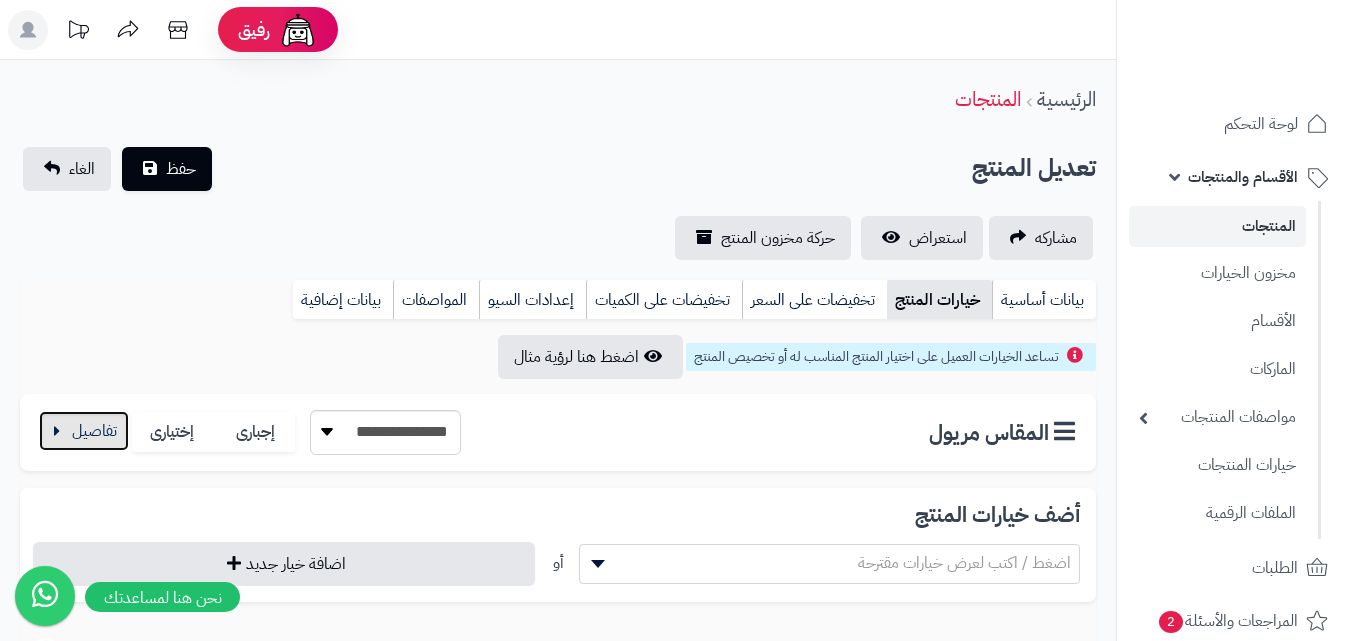 click at bounding box center (84, 431) 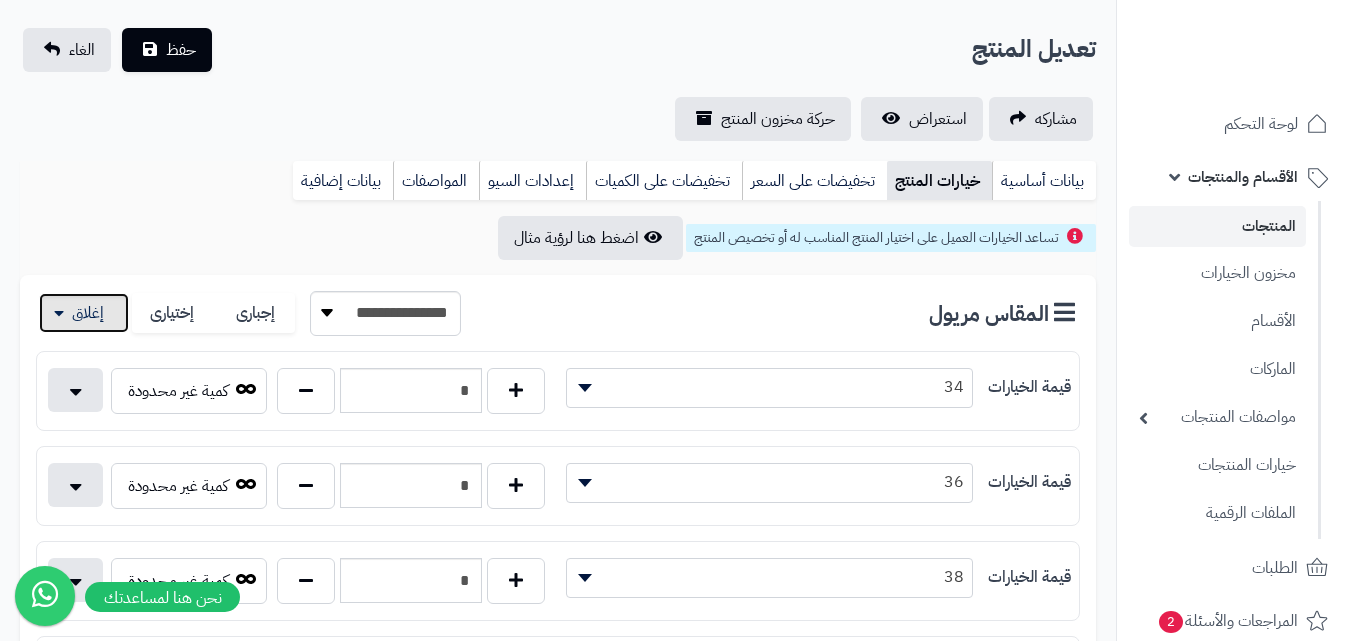 scroll, scrollTop: 300, scrollLeft: 0, axis: vertical 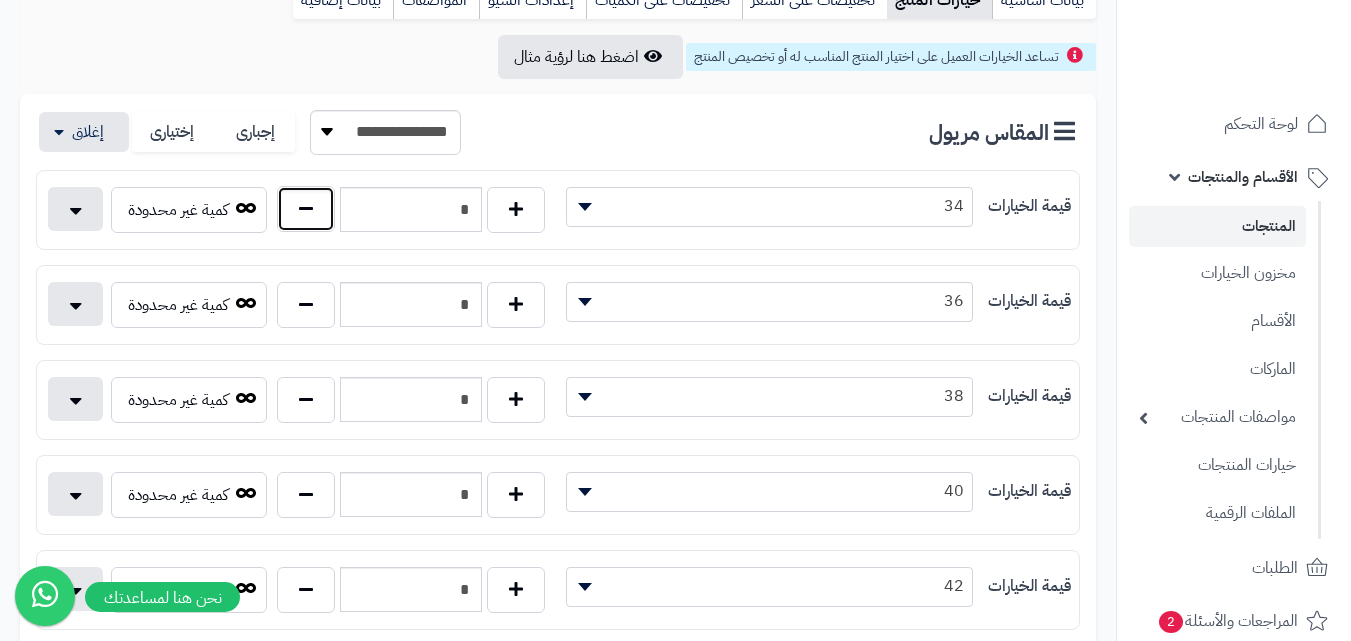 click at bounding box center (306, 209) 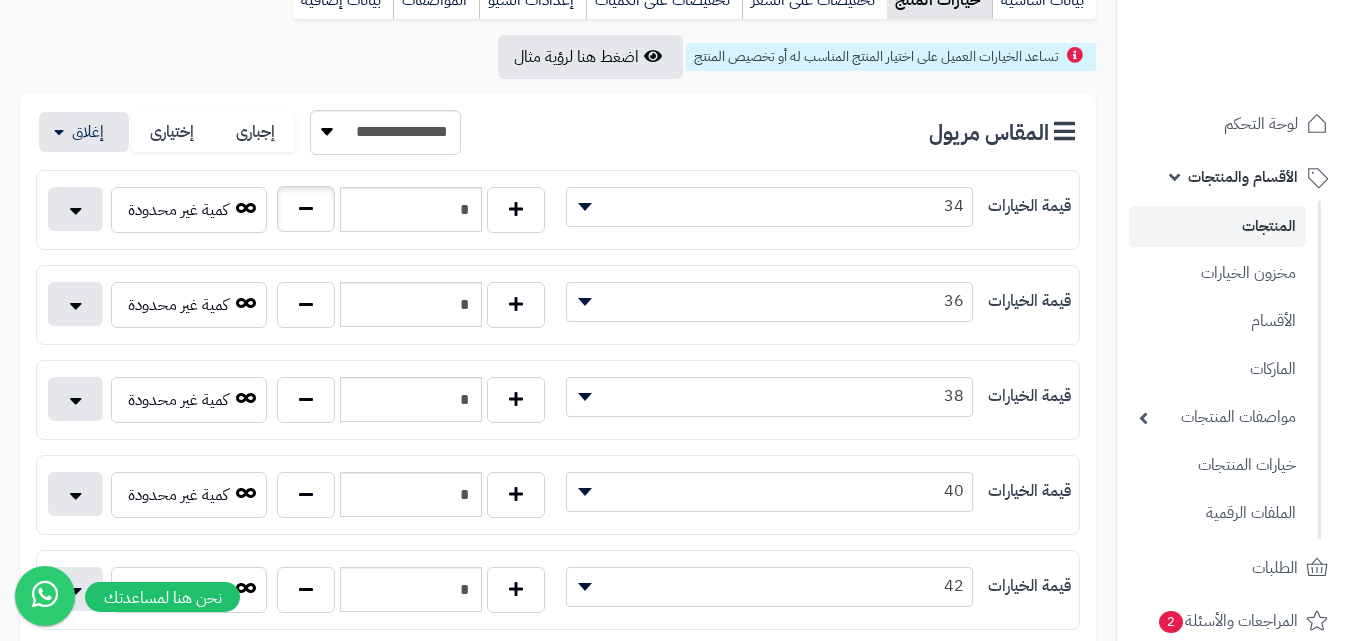 type on "*" 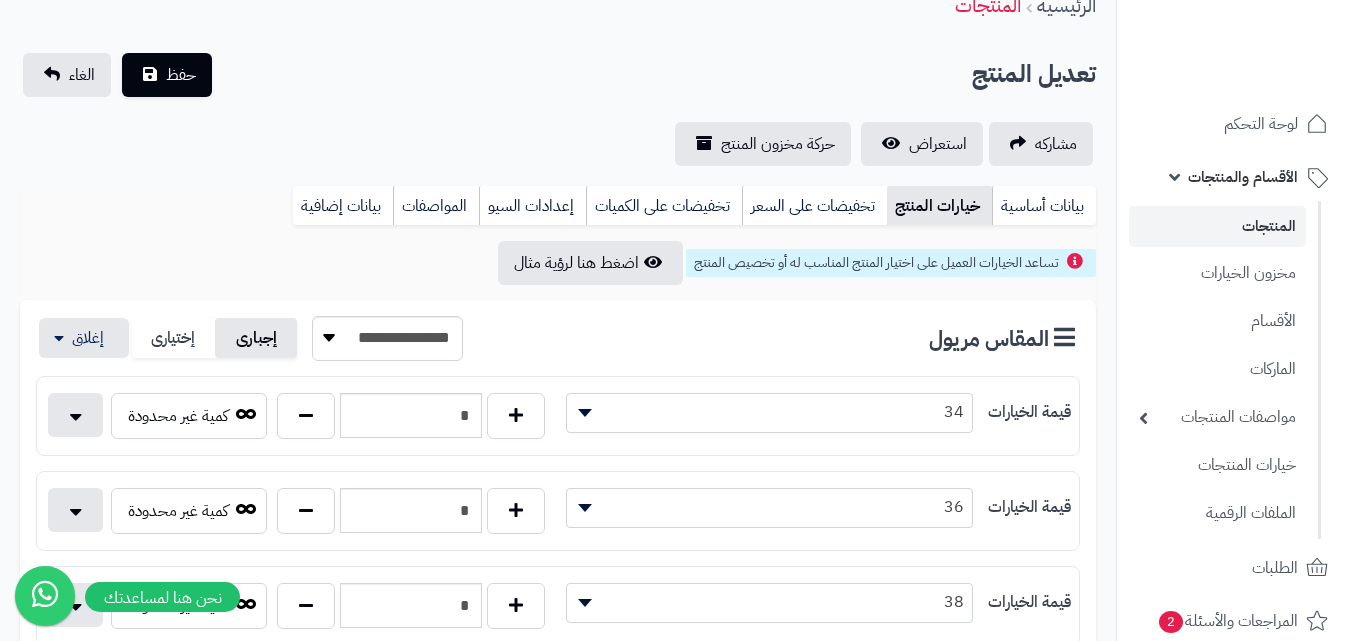 scroll, scrollTop: 0, scrollLeft: 0, axis: both 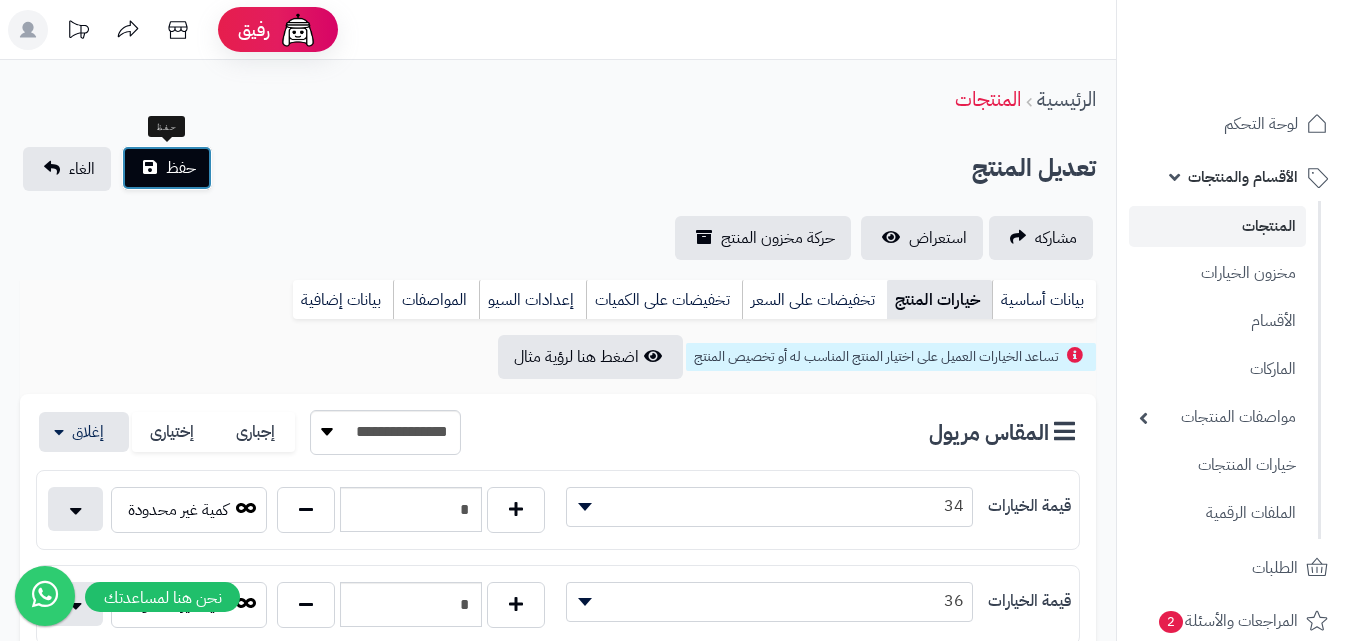 click on "حفظ" at bounding box center (181, 168) 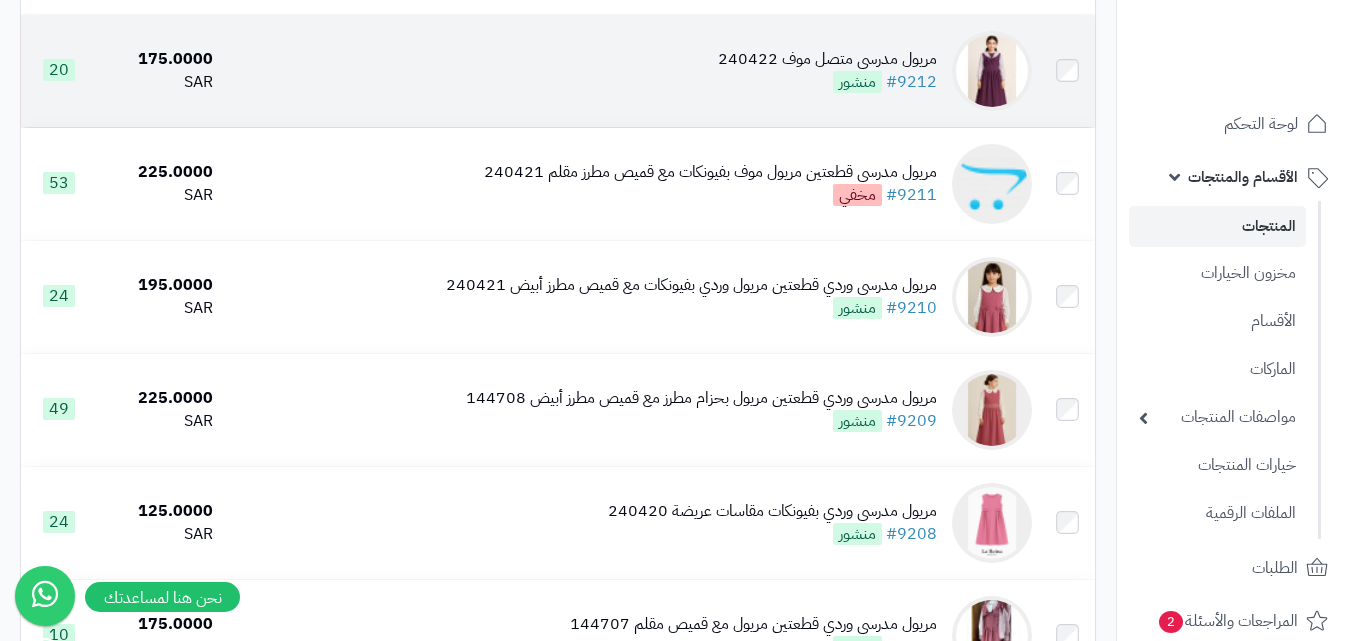 scroll, scrollTop: 600, scrollLeft: 0, axis: vertical 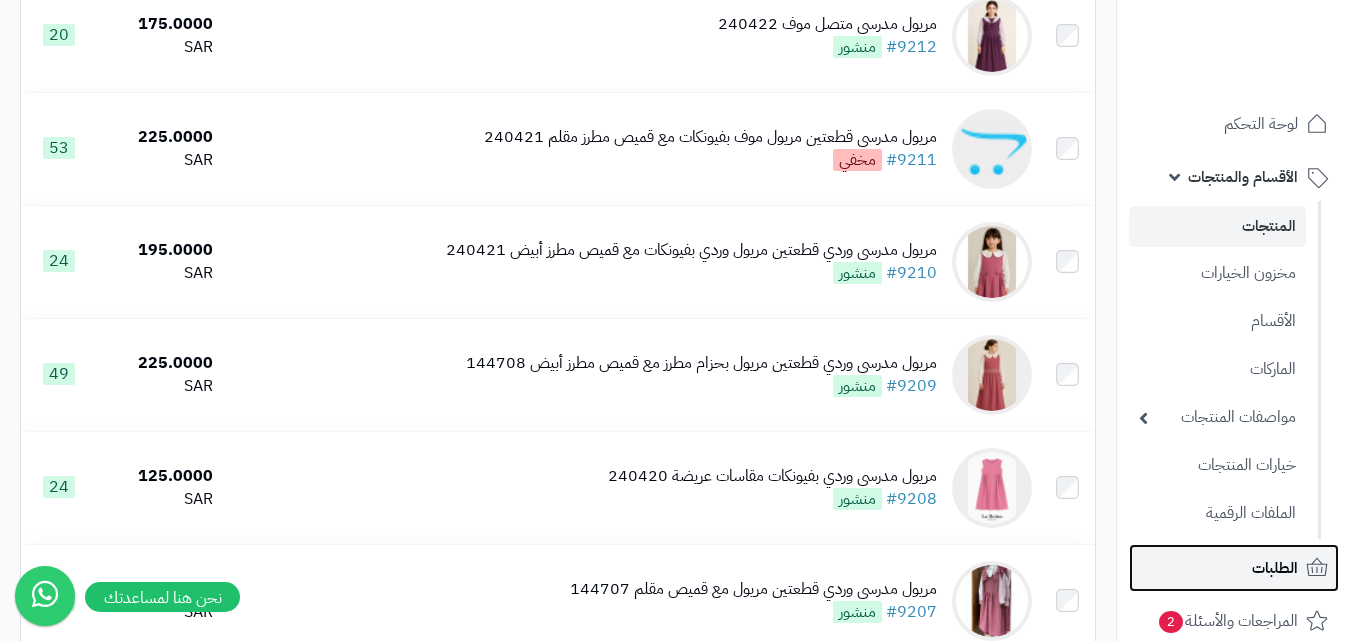 click on "الطلبات" at bounding box center [1234, 568] 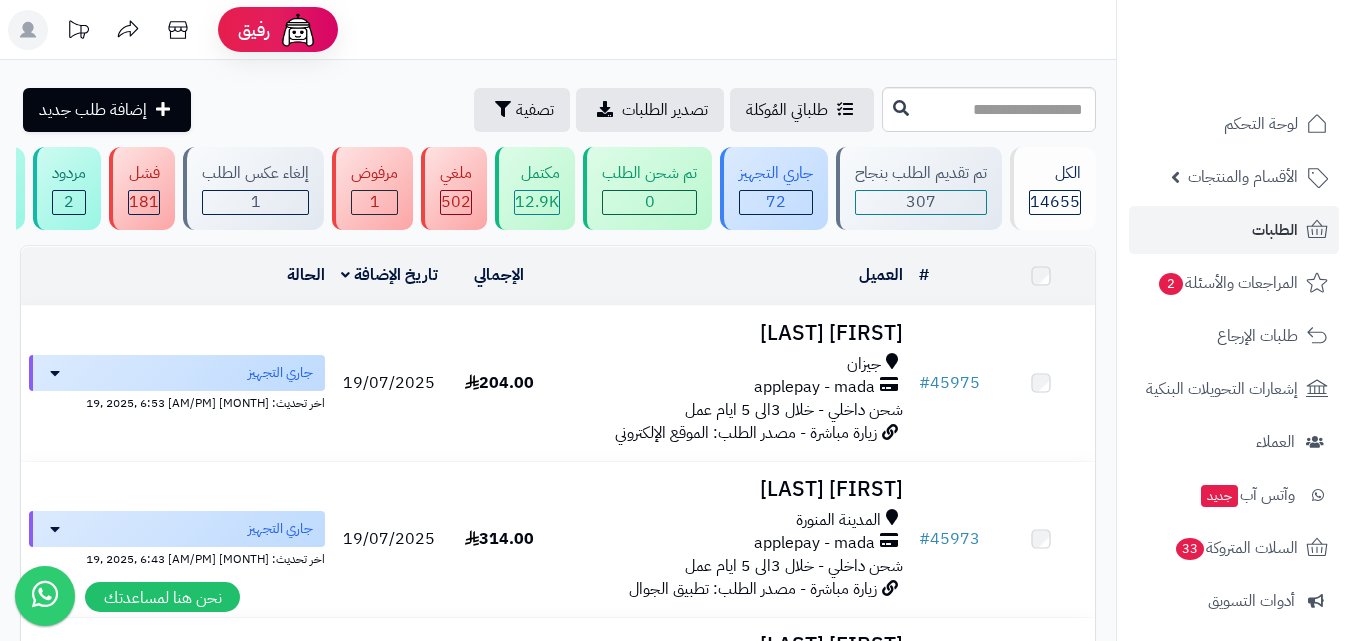scroll, scrollTop: 0, scrollLeft: 0, axis: both 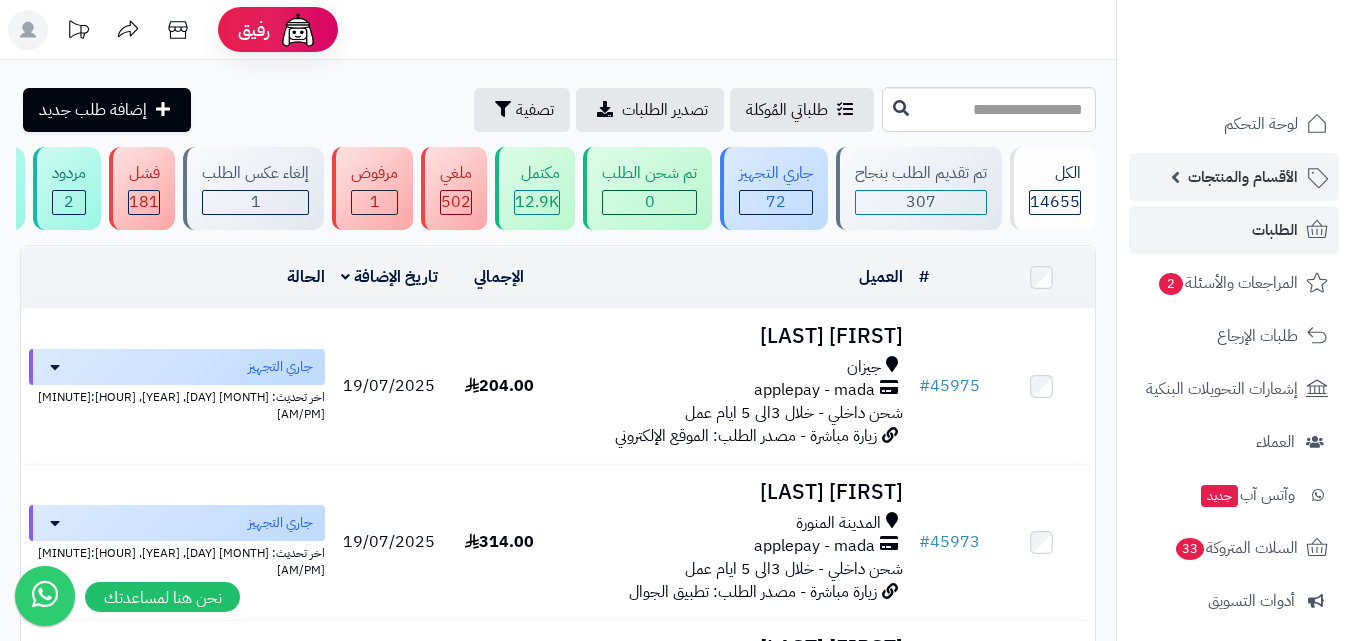 click on "الأقسام والمنتجات" at bounding box center [1243, 177] 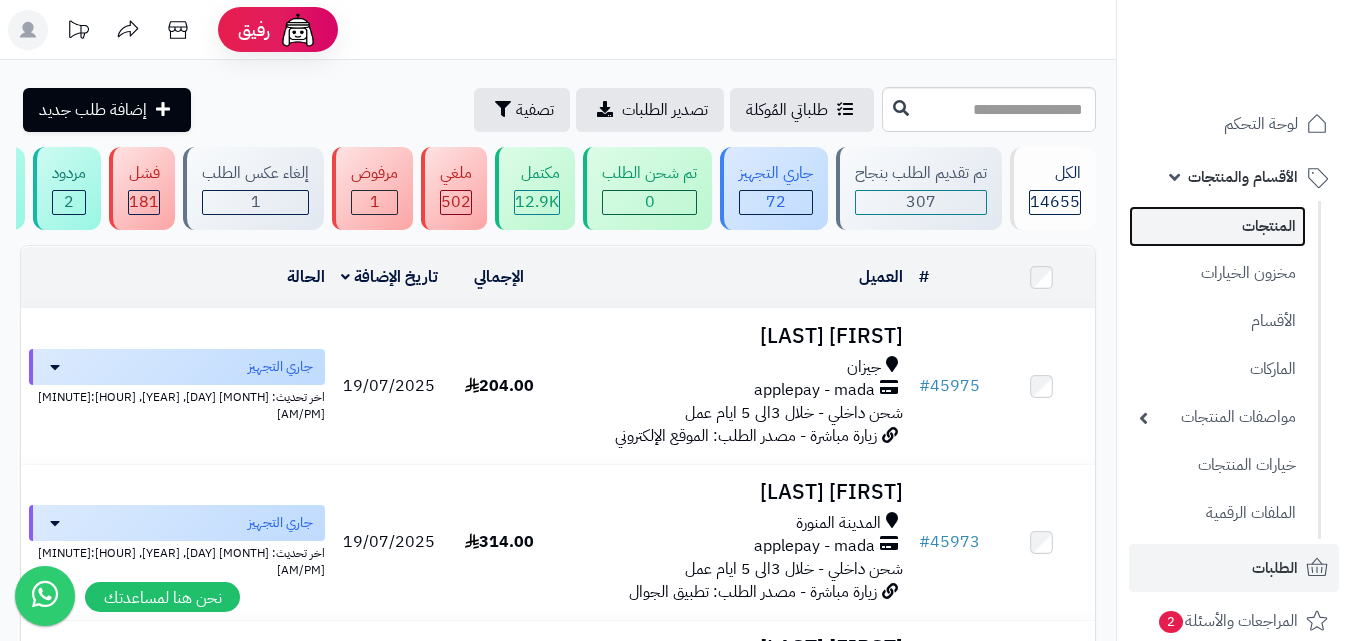 click on "المنتجات" at bounding box center (1217, 226) 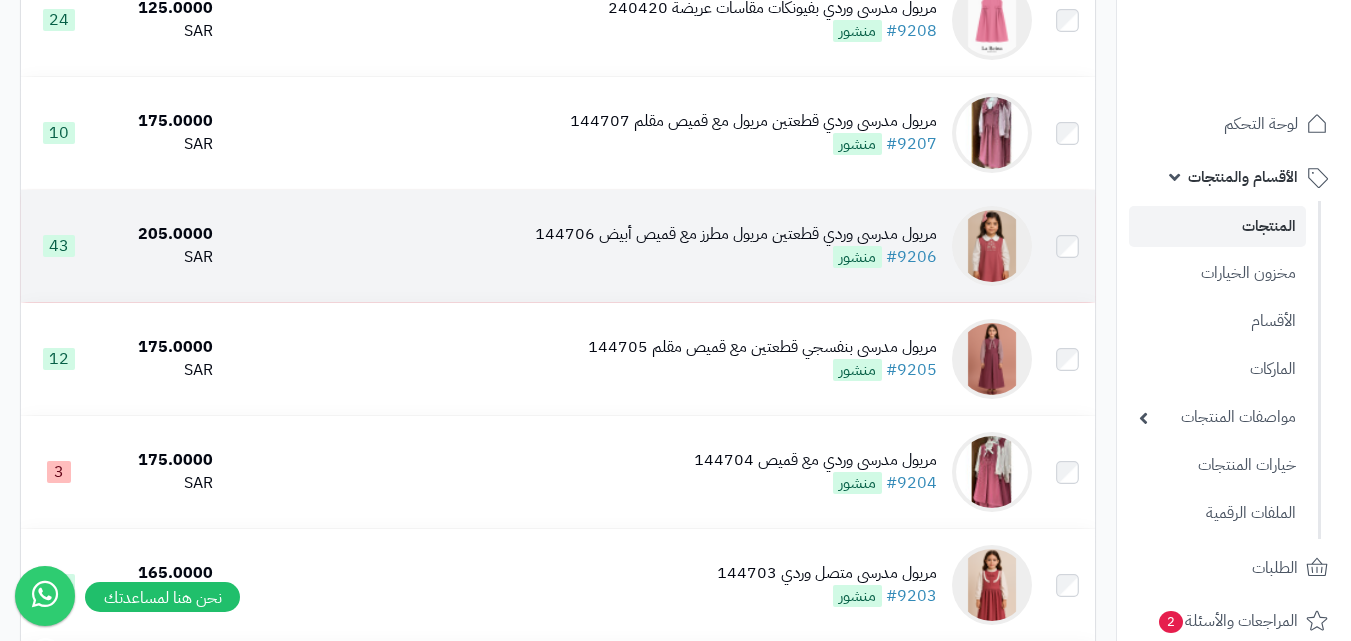 scroll, scrollTop: 1100, scrollLeft: 0, axis: vertical 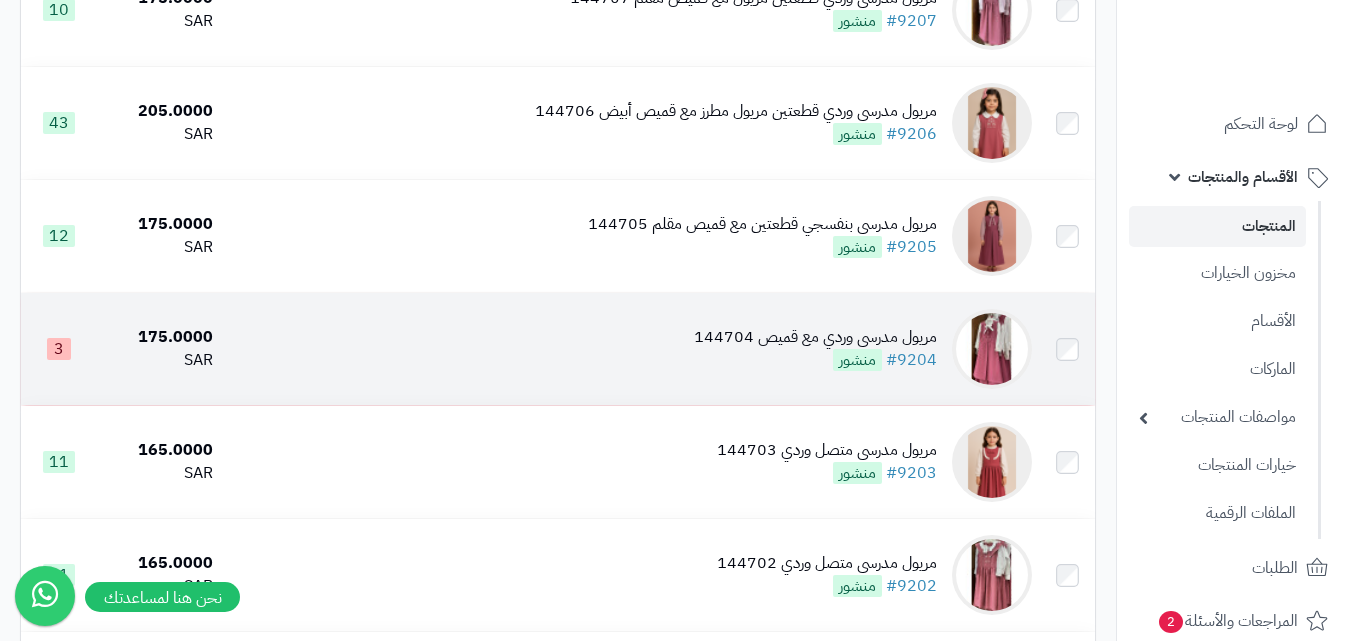 click on "مريول مدرسي وردي مع قميص 144704
#9204
منشور" at bounding box center [815, 349] 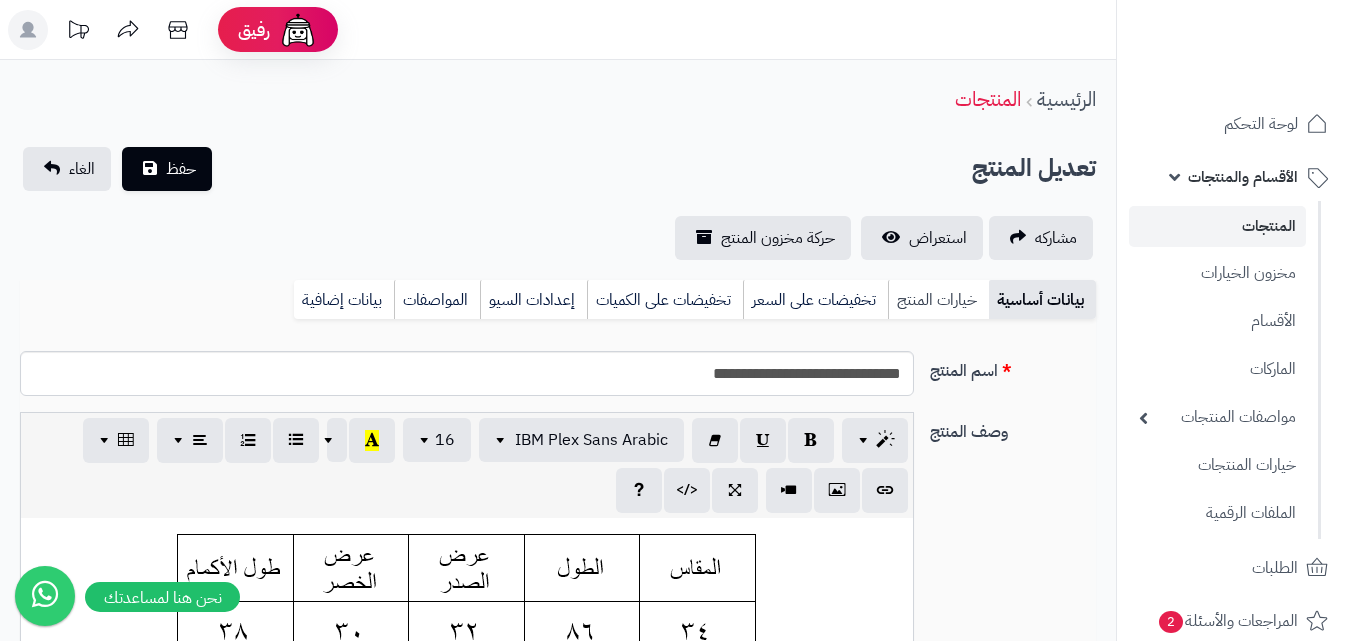 scroll, scrollTop: 0, scrollLeft: 0, axis: both 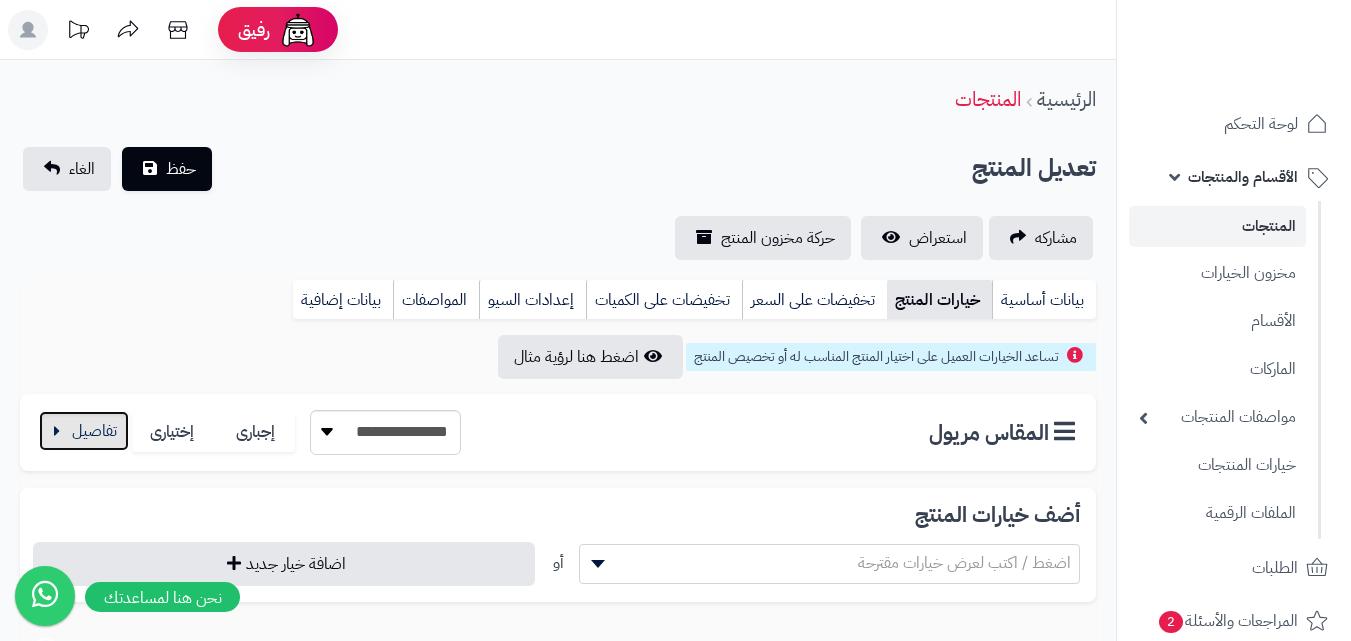 click at bounding box center (84, 431) 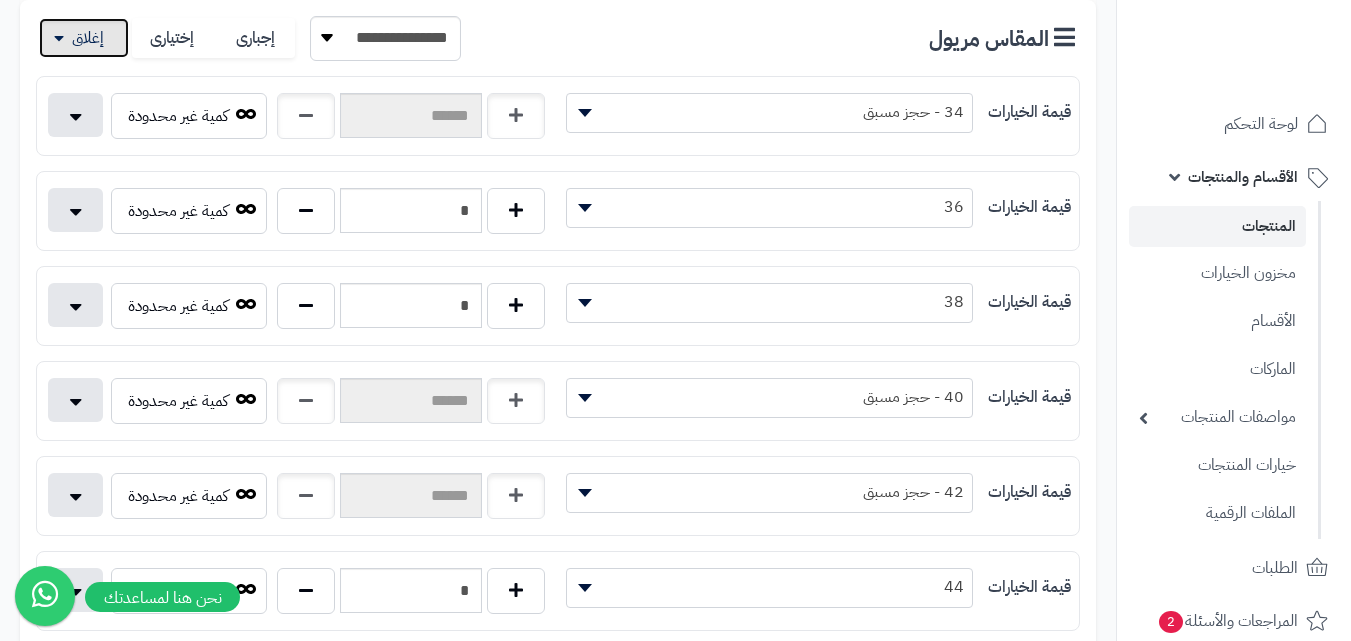 scroll, scrollTop: 0, scrollLeft: 0, axis: both 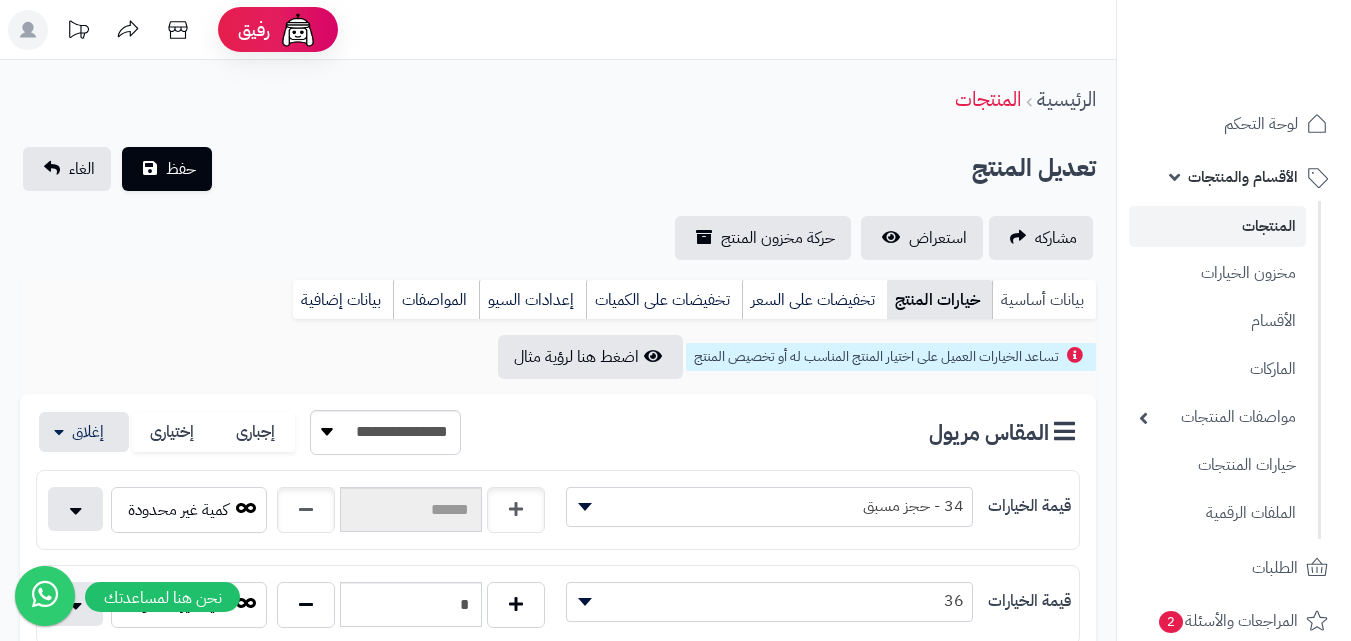 click on "بيانات أساسية" at bounding box center (1044, 300) 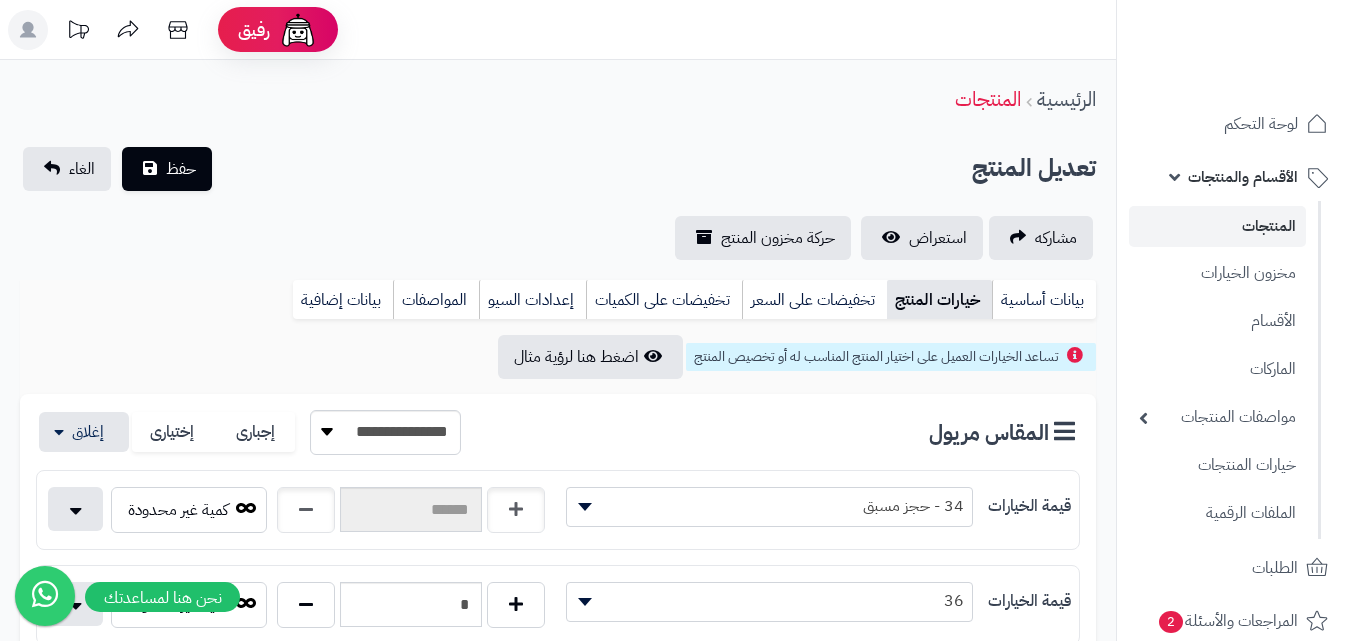 scroll, scrollTop: 0, scrollLeft: 0, axis: both 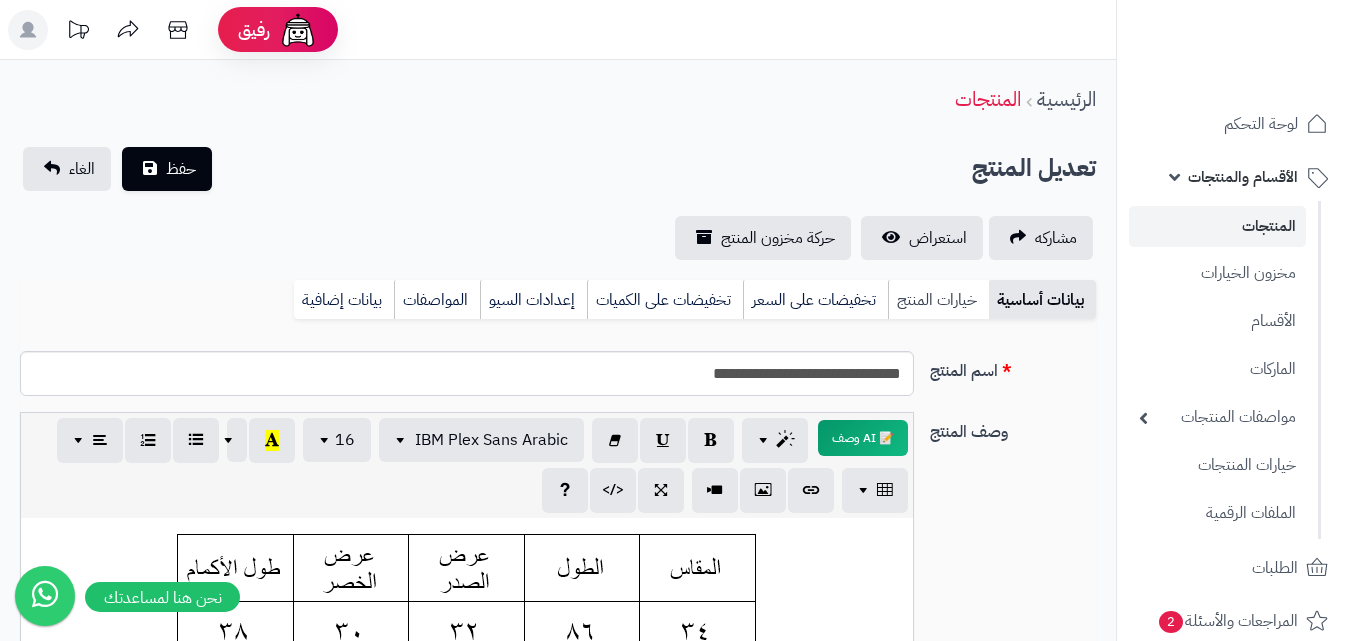 click on "خيارات المنتج" at bounding box center (938, 300) 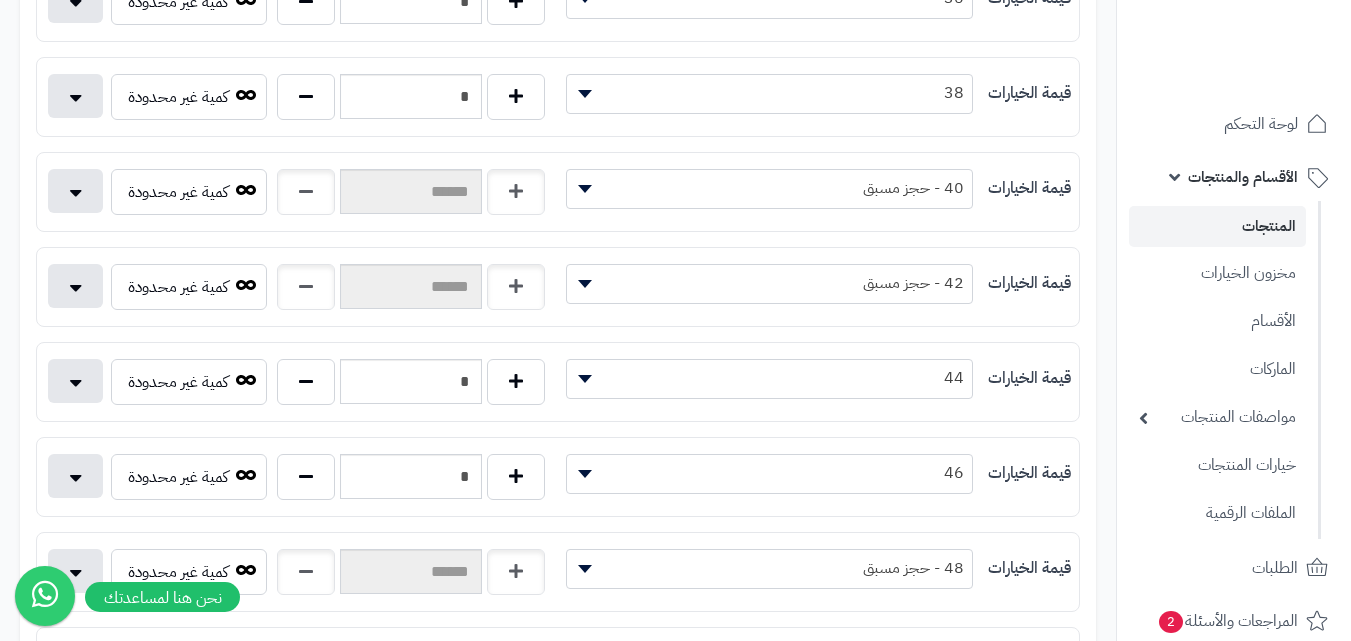 scroll, scrollTop: 600, scrollLeft: 0, axis: vertical 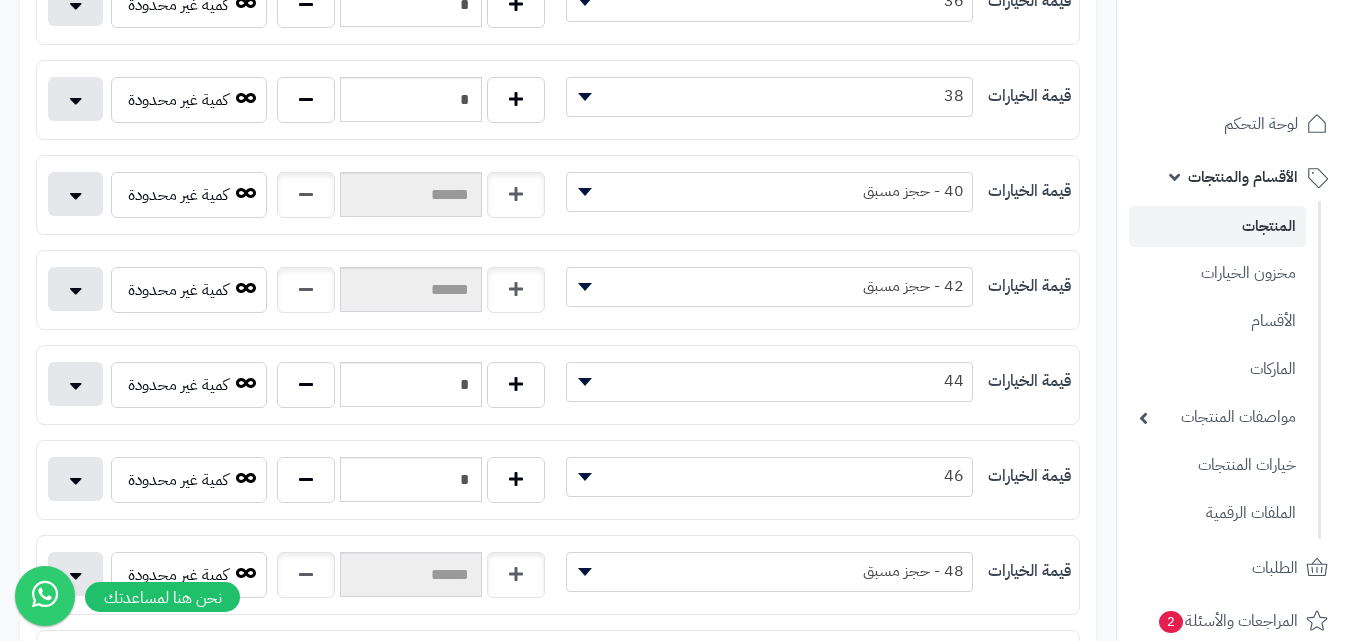 click on "المنتجات" at bounding box center (1217, 226) 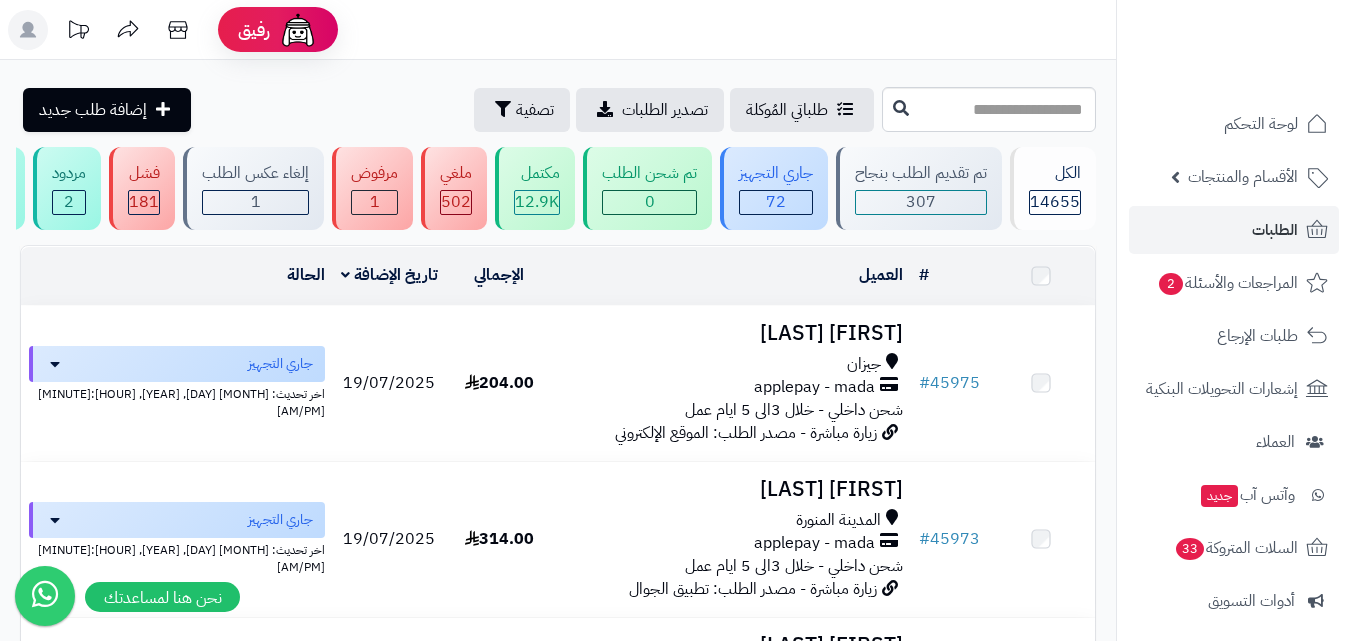 scroll, scrollTop: 0, scrollLeft: 0, axis: both 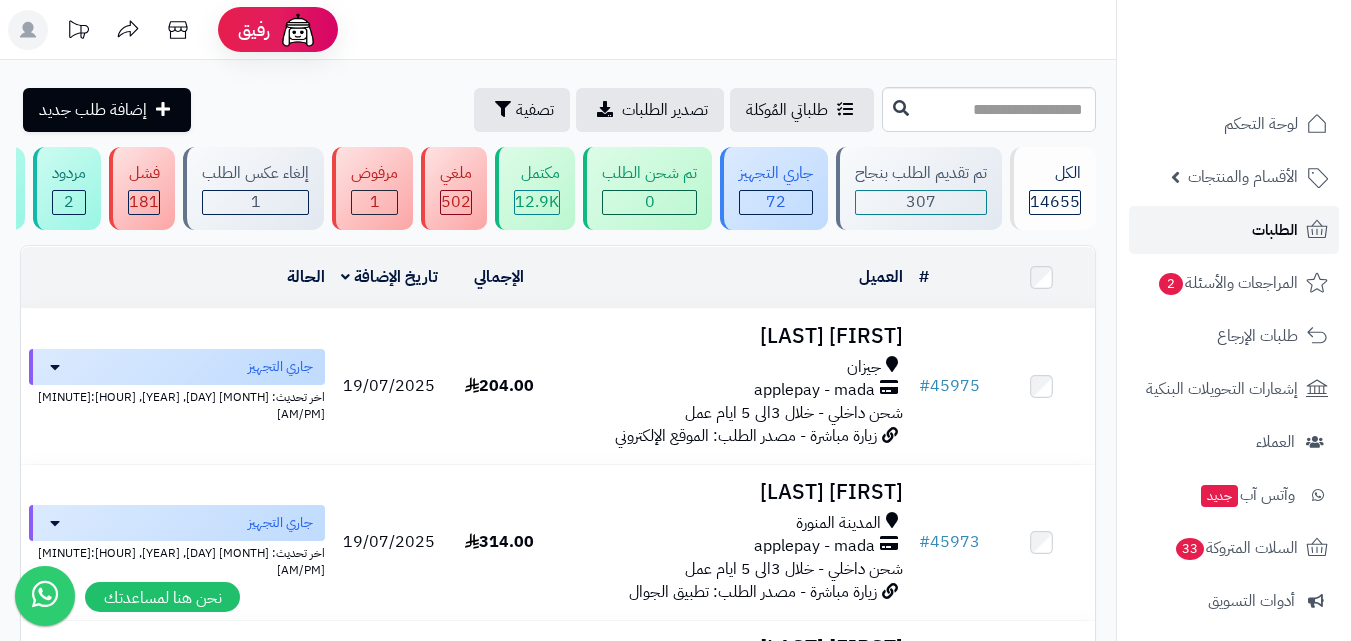 click on "الطلبات" at bounding box center [1275, 230] 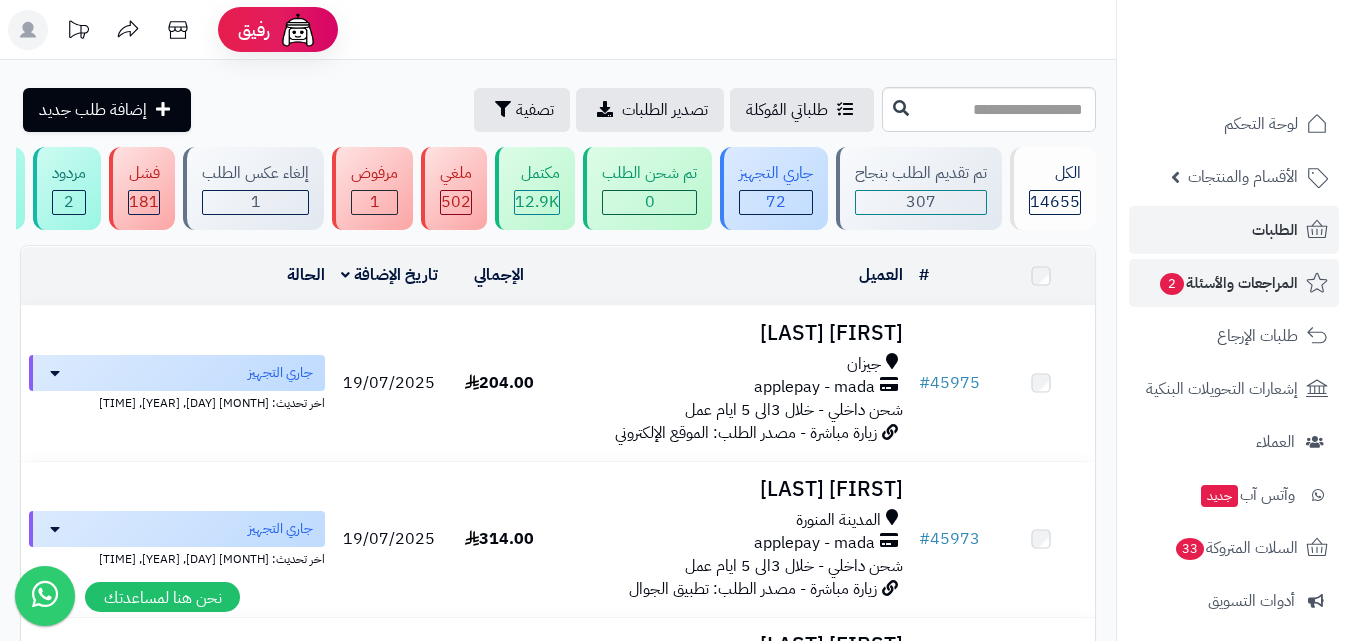 scroll, scrollTop: 0, scrollLeft: 0, axis: both 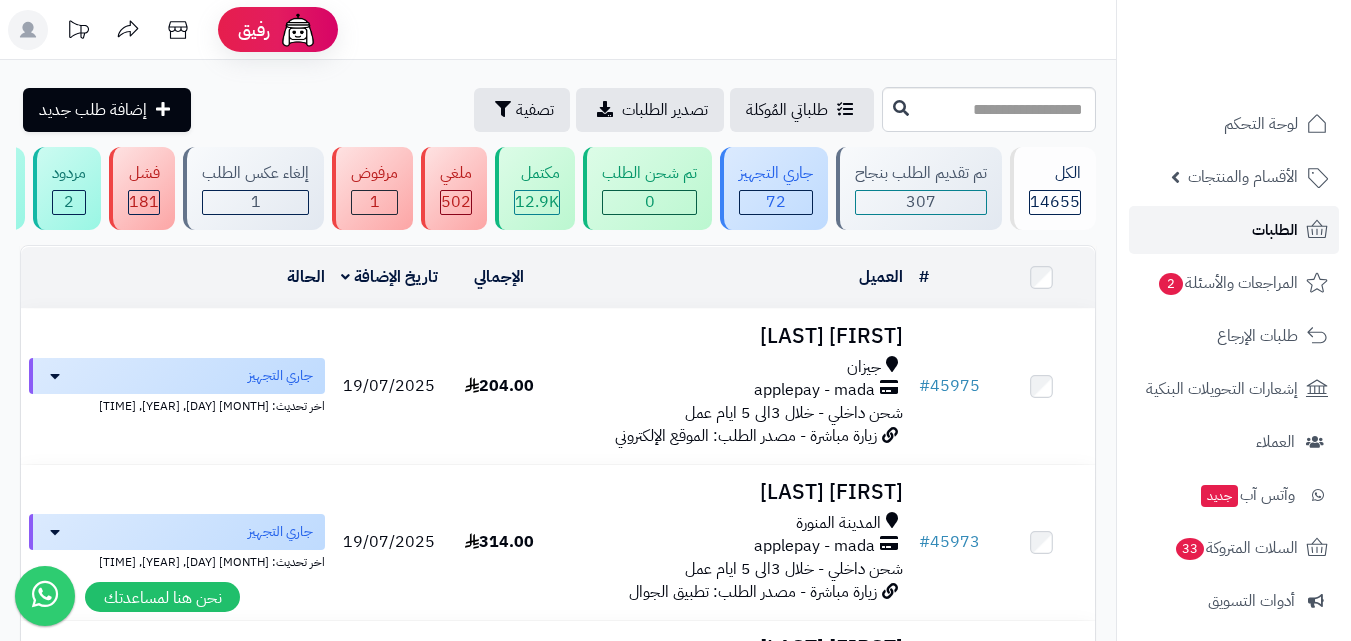 click on "الطلبات" at bounding box center (1234, 230) 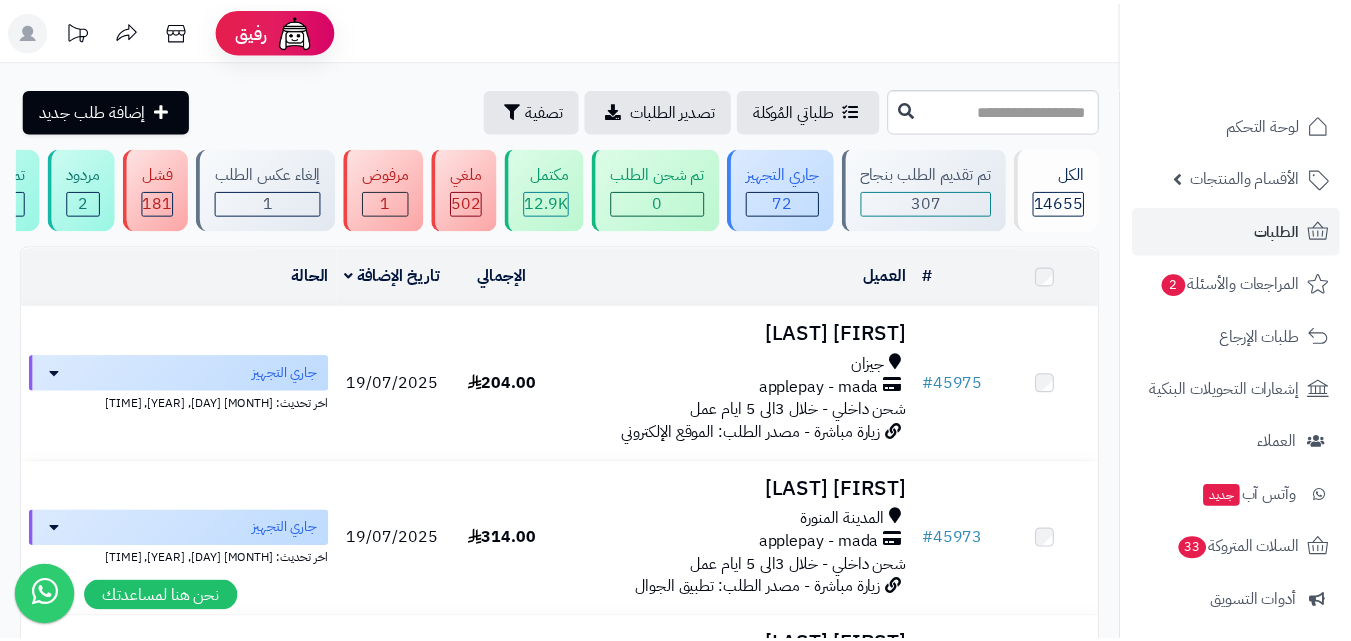 scroll, scrollTop: 0, scrollLeft: 0, axis: both 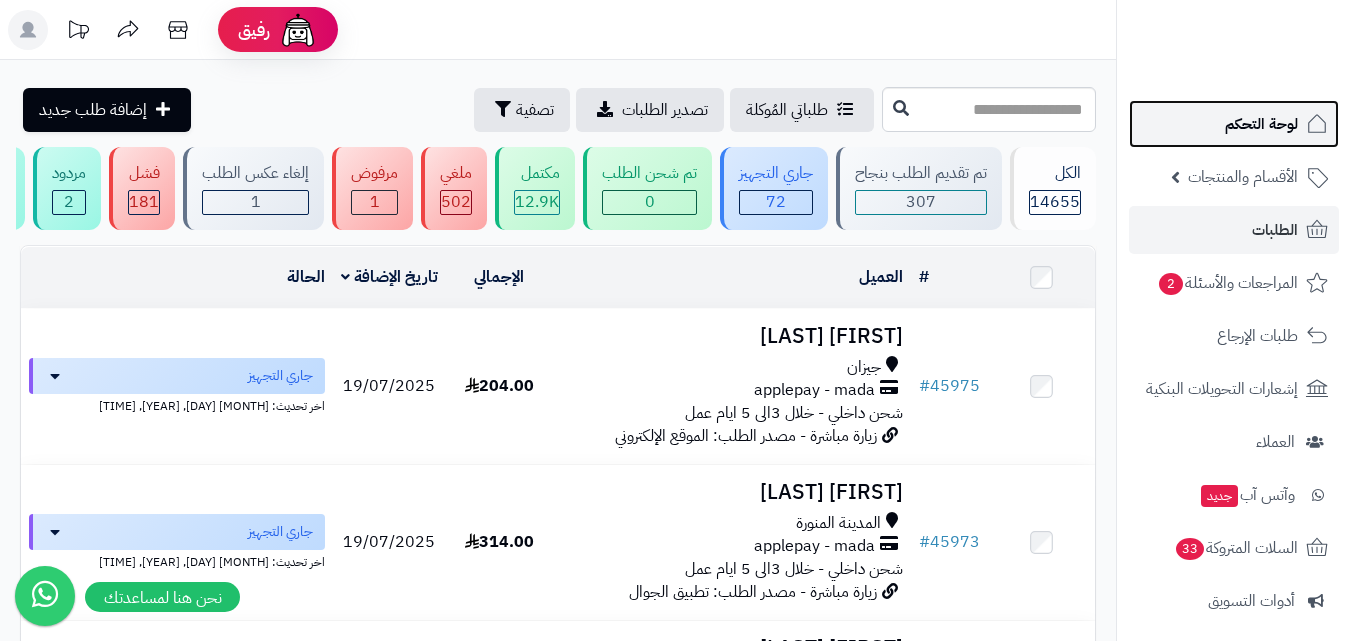 click on "لوحة التحكم" at bounding box center (1261, 124) 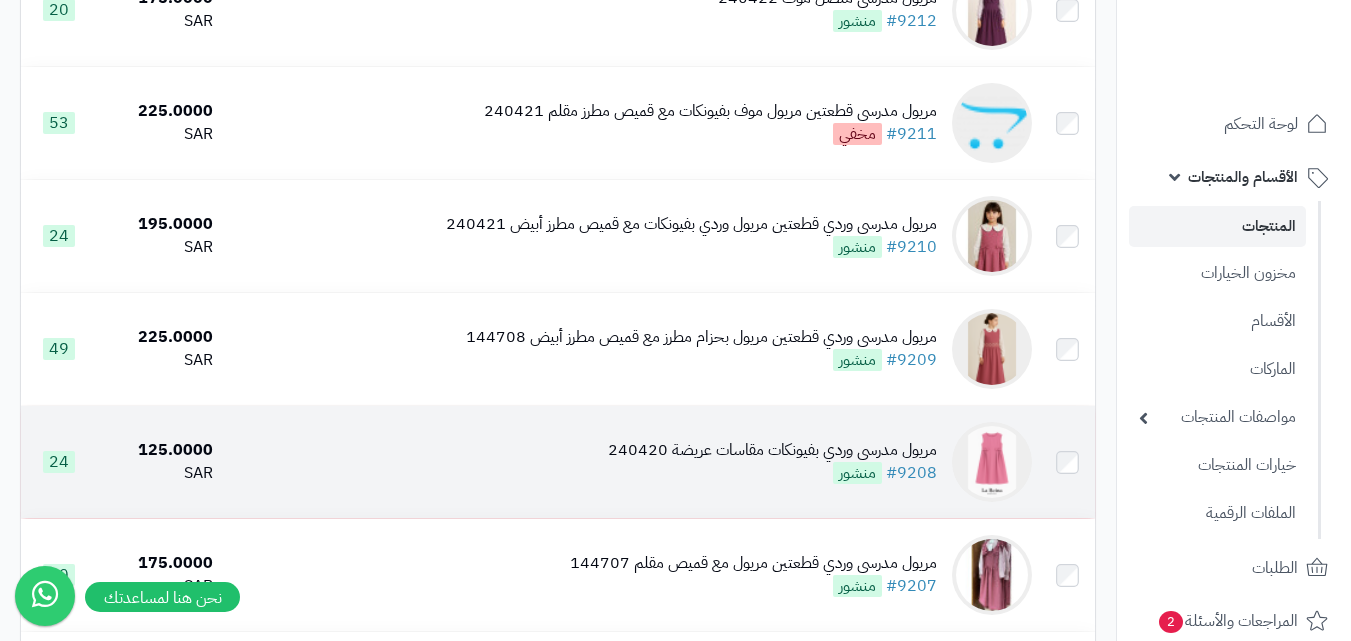 scroll, scrollTop: 500, scrollLeft: 0, axis: vertical 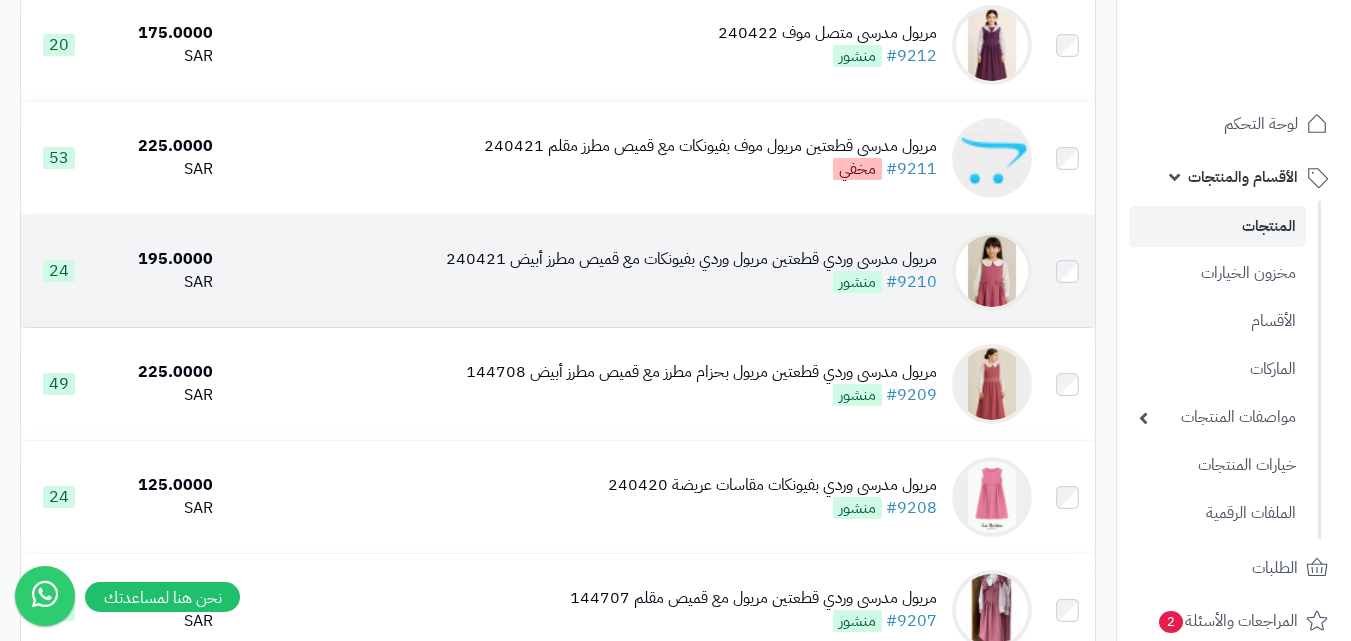 click on "مريول مدرسي وردي قطعتين مريول وردي بفيونكات مع قميص مطرز  أبيض  240421" at bounding box center [691, 259] 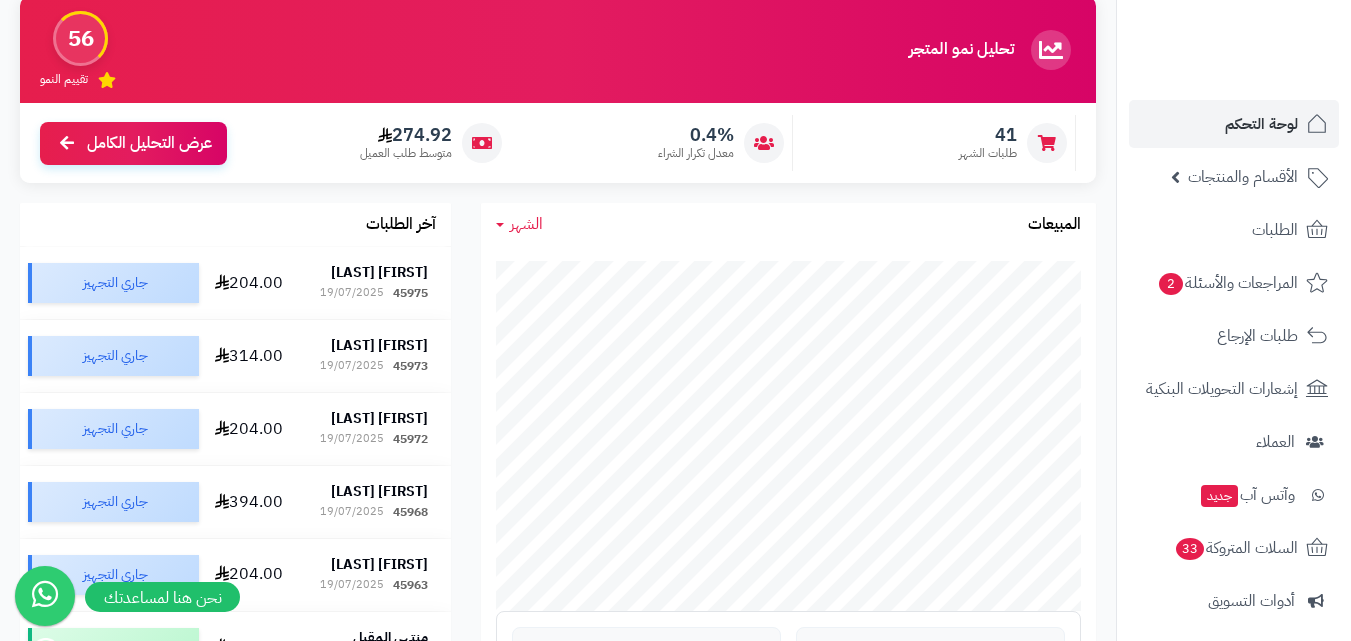 scroll, scrollTop: 200, scrollLeft: 0, axis: vertical 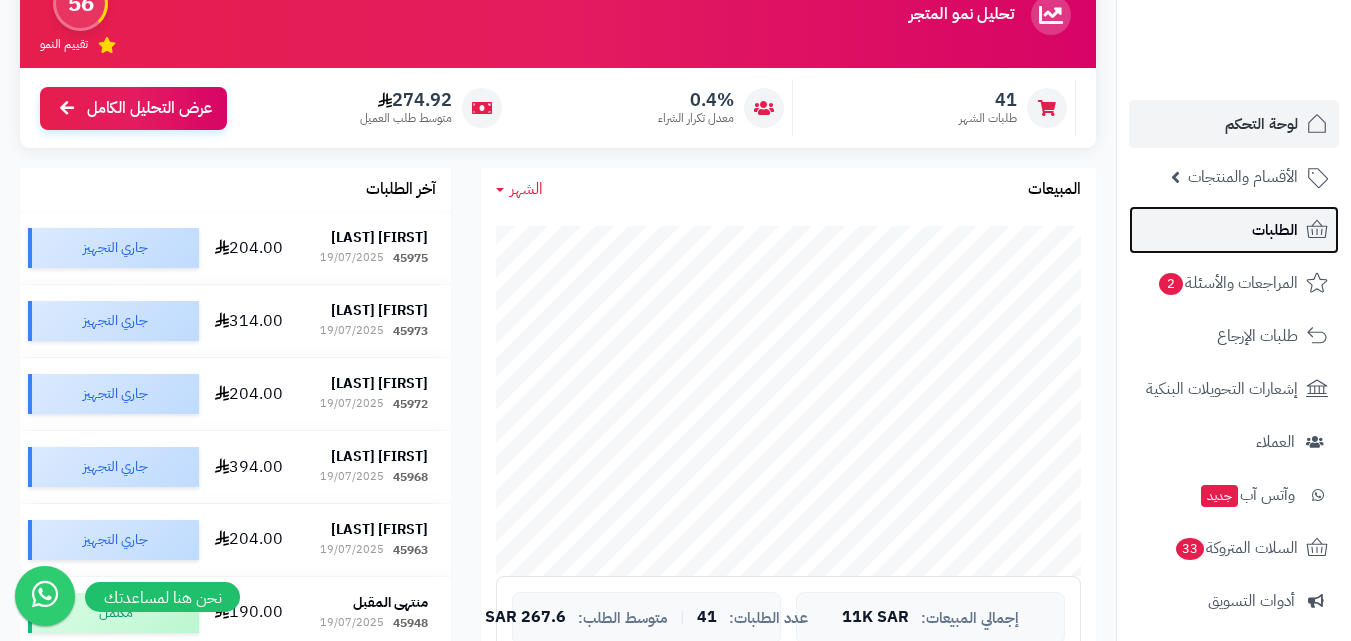 click on "الطلبات" at bounding box center [1275, 230] 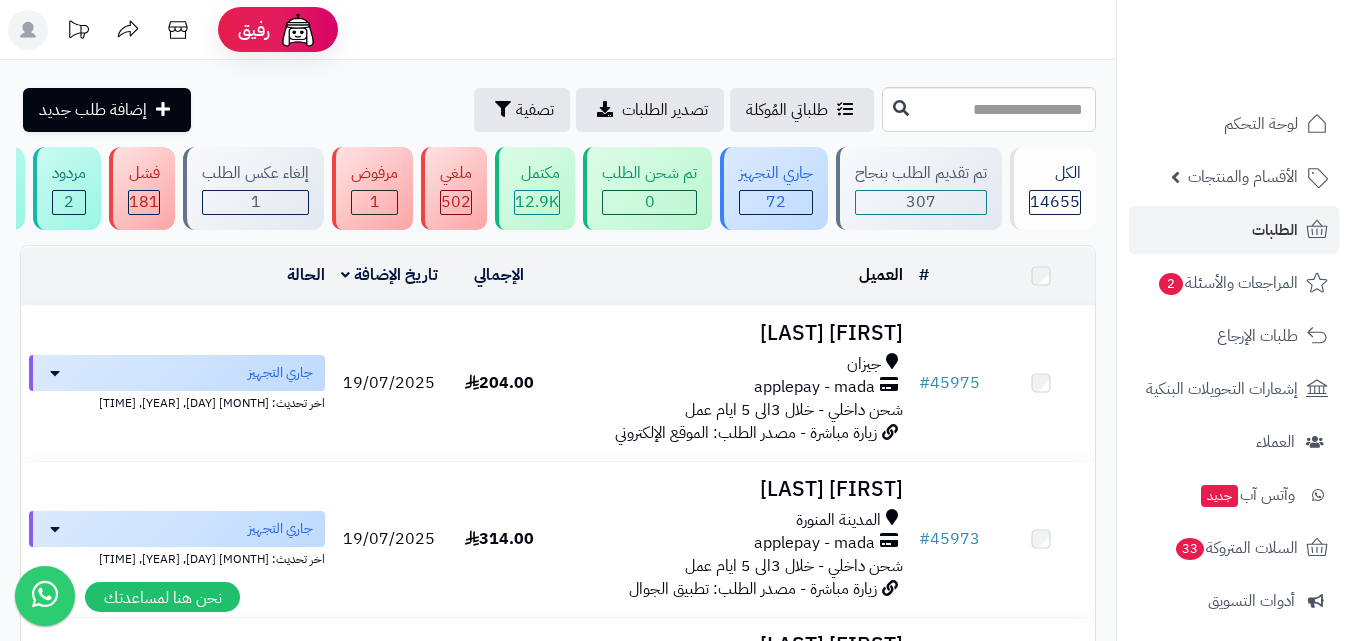 scroll, scrollTop: 0, scrollLeft: 0, axis: both 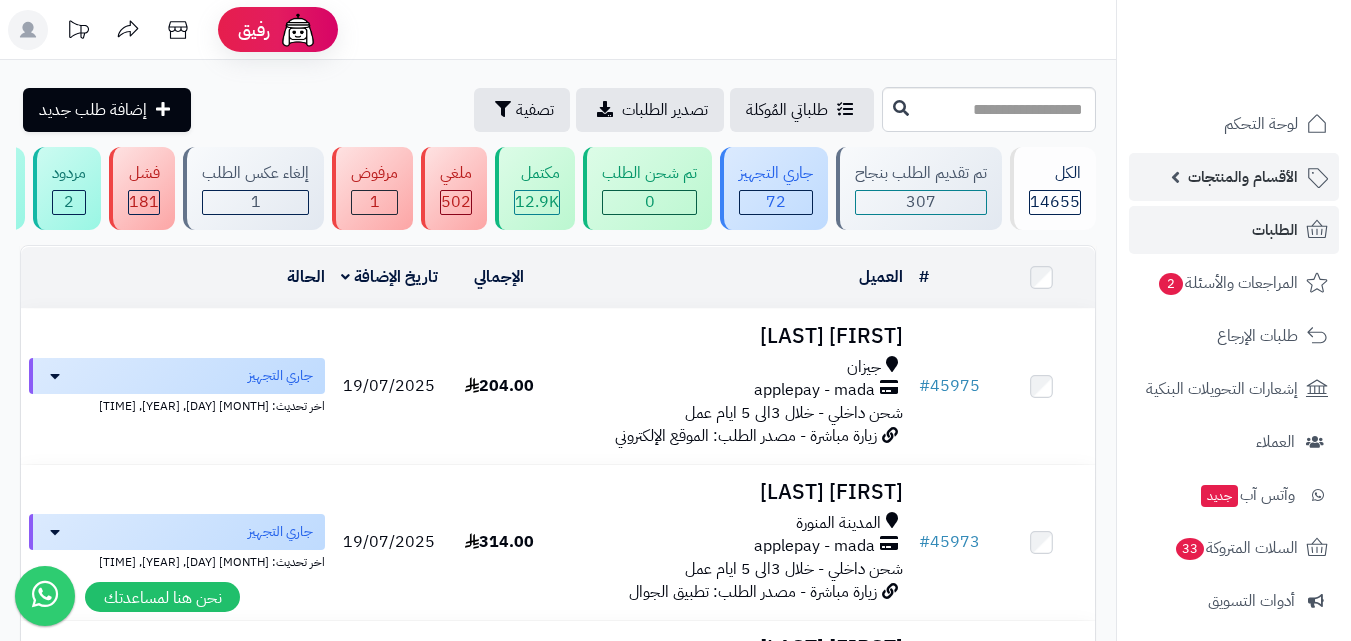 click on "الأقسام والمنتجات" at bounding box center [1243, 177] 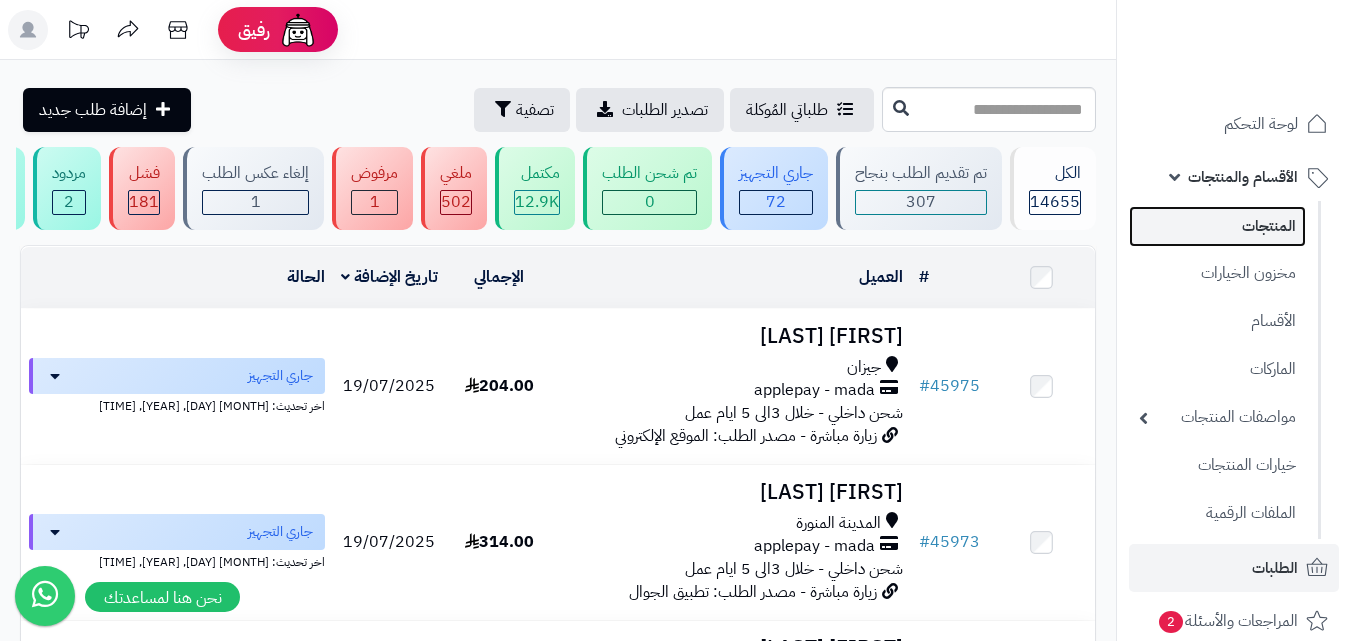 click on "المنتجات" at bounding box center (1217, 226) 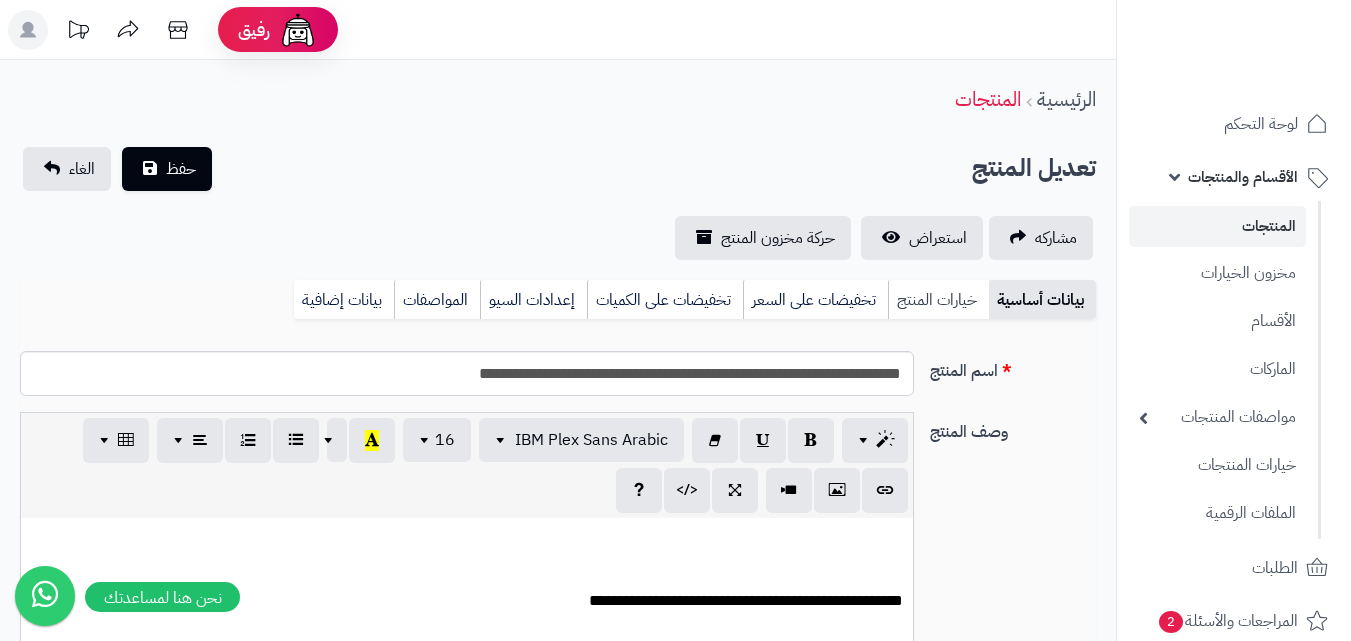 scroll, scrollTop: 0, scrollLeft: 0, axis: both 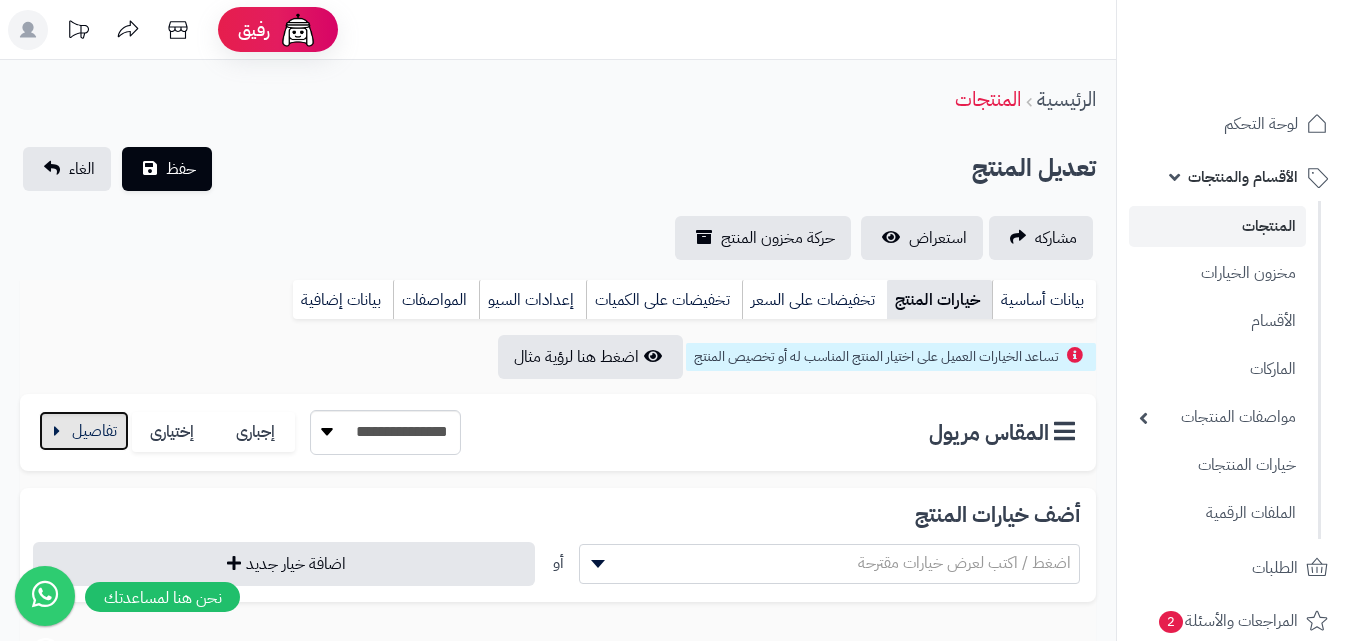click at bounding box center (84, 431) 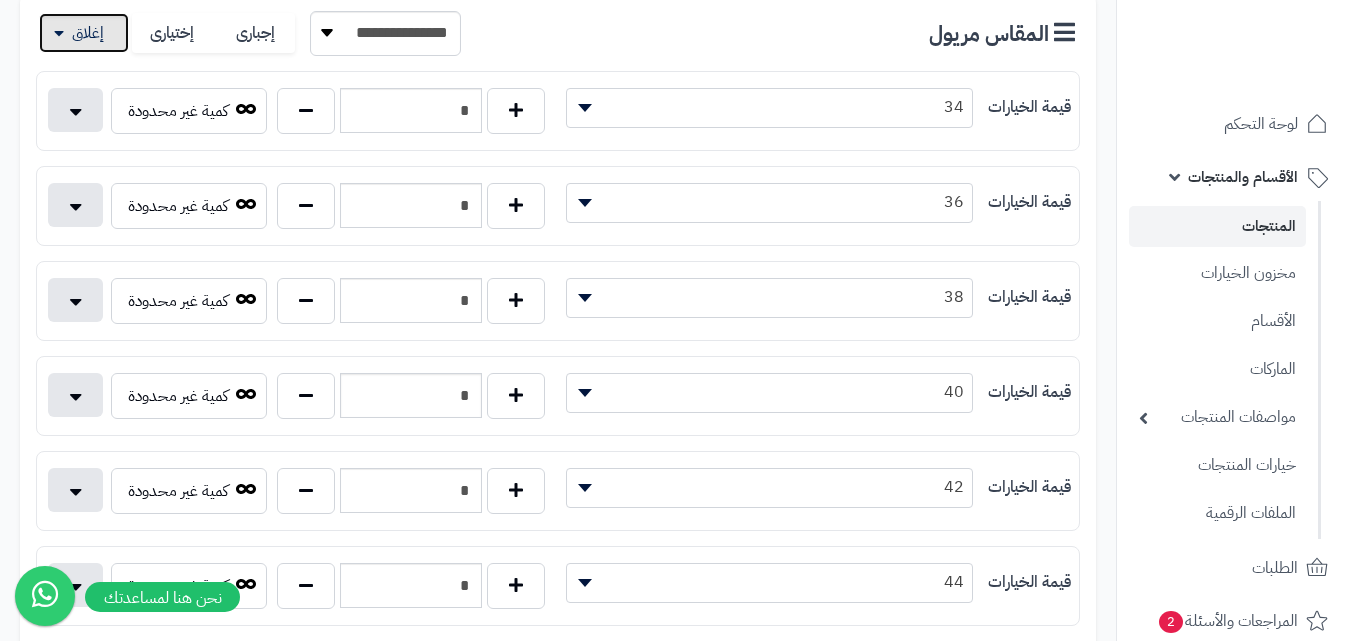 scroll, scrollTop: 400, scrollLeft: 0, axis: vertical 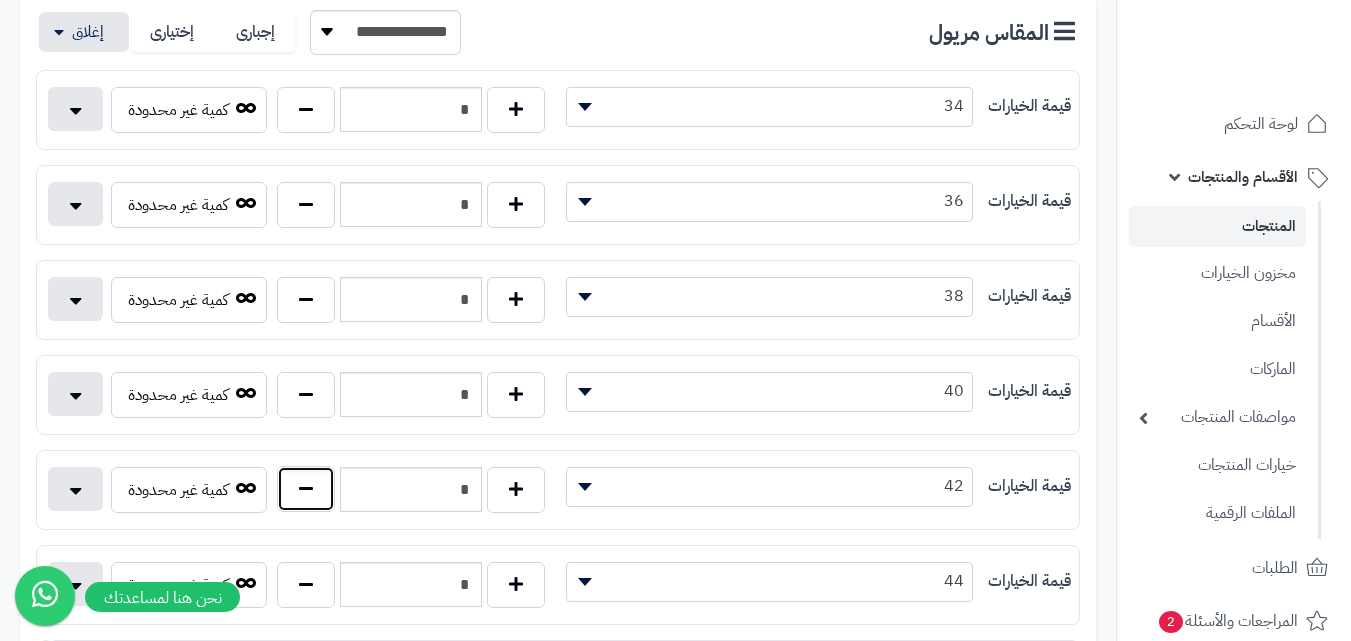 click at bounding box center [306, 489] 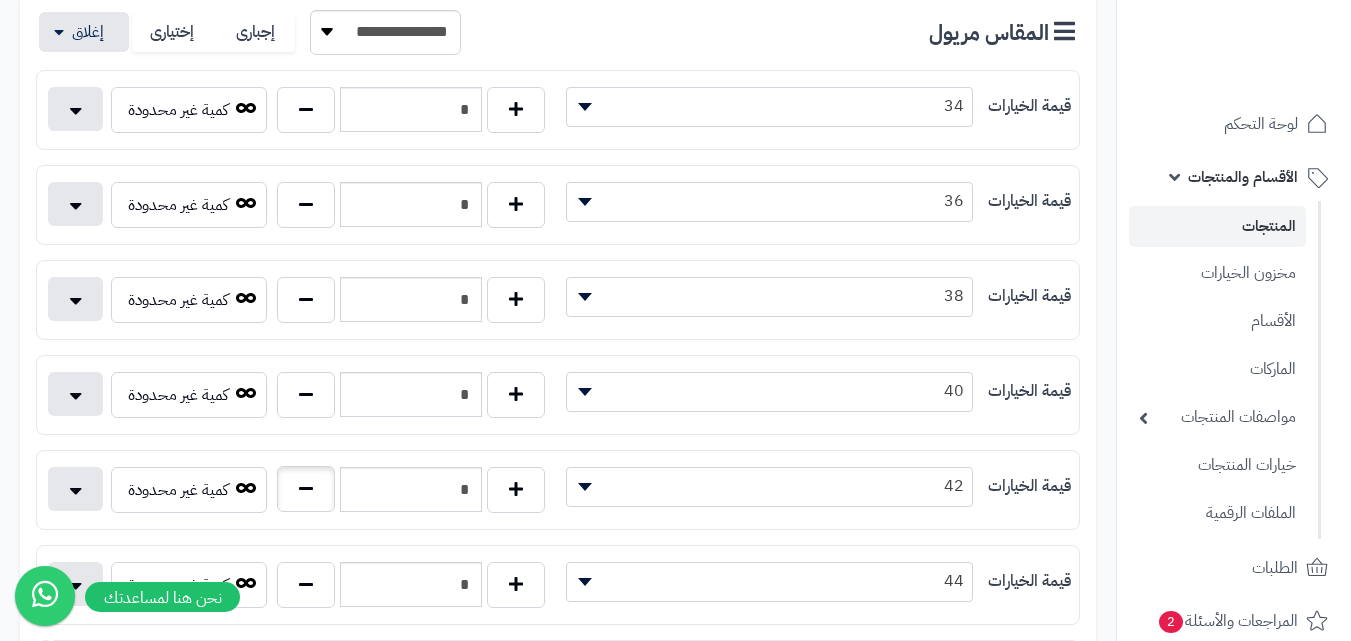 type on "*" 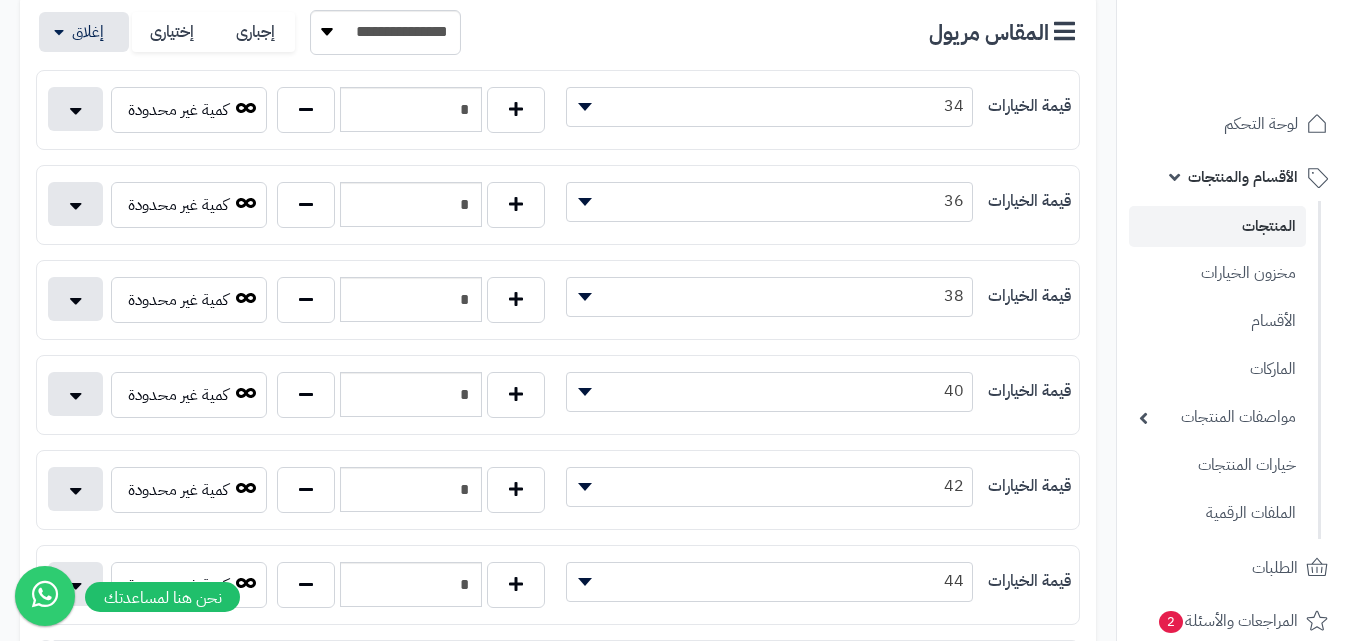 scroll, scrollTop: 0, scrollLeft: 0, axis: both 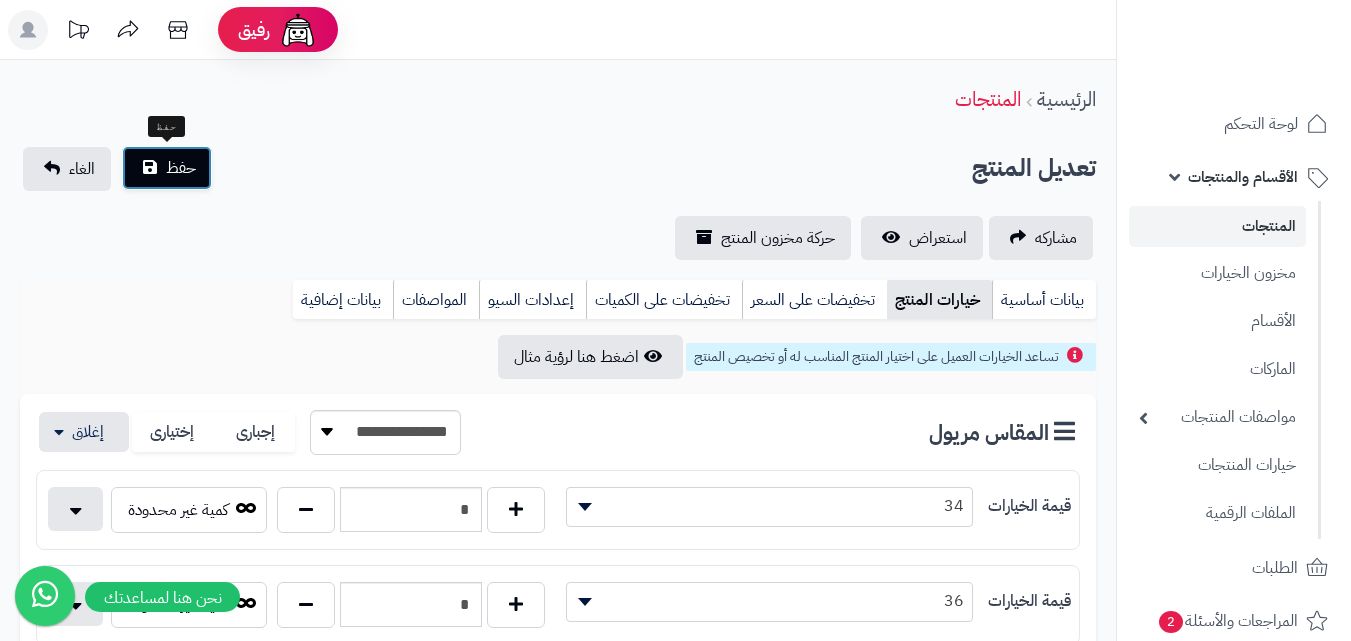 click on "حفظ" at bounding box center (181, 168) 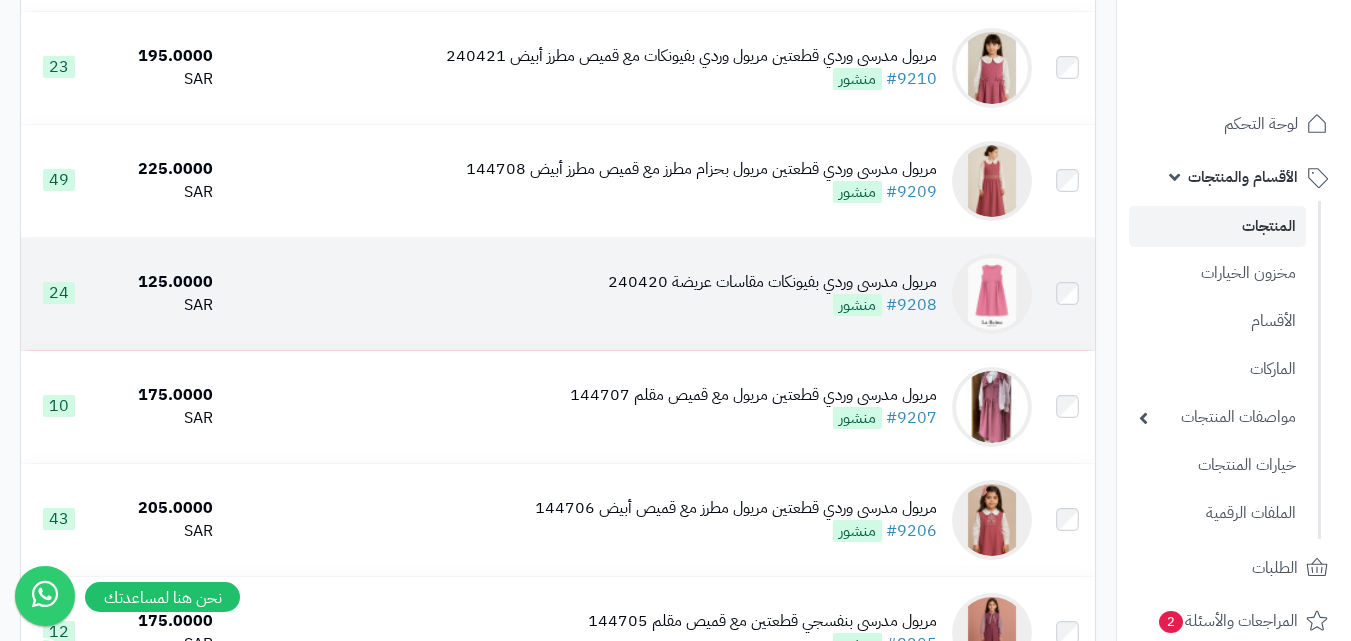 scroll, scrollTop: 800, scrollLeft: 0, axis: vertical 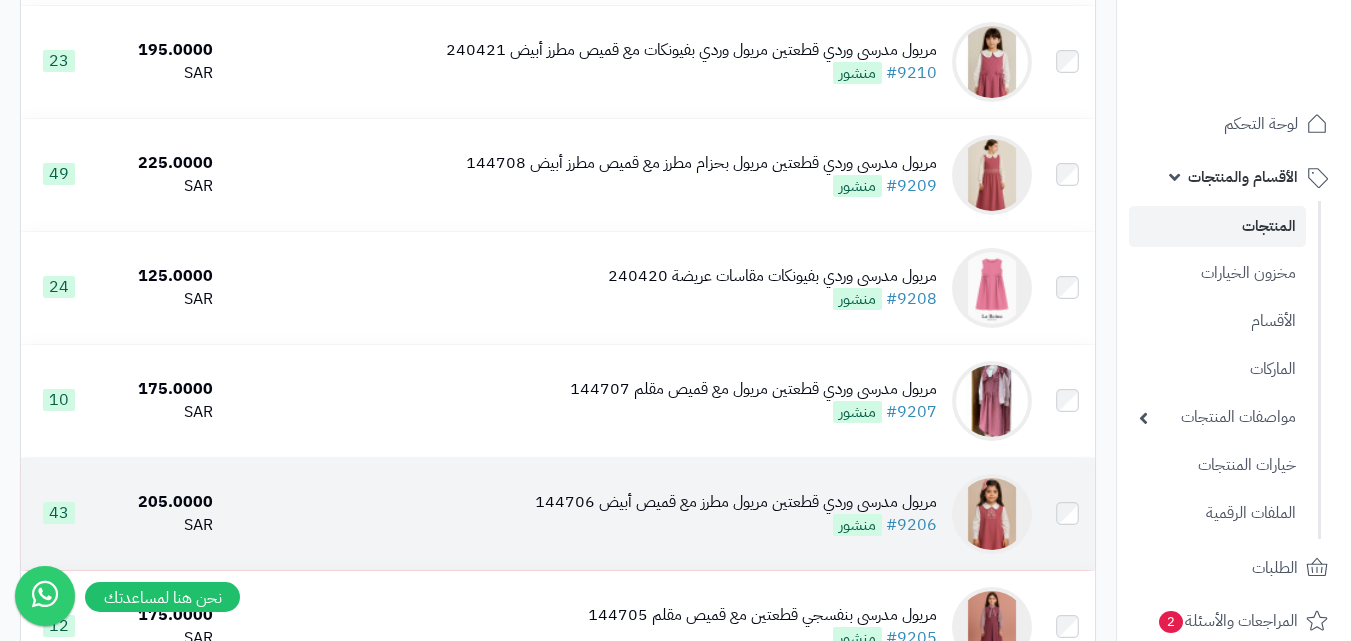click on "مريول مدرسي وردي قطعتين مريول مطرز مع قميص أبيض  144706
#9206
منشور" at bounding box center [736, 514] 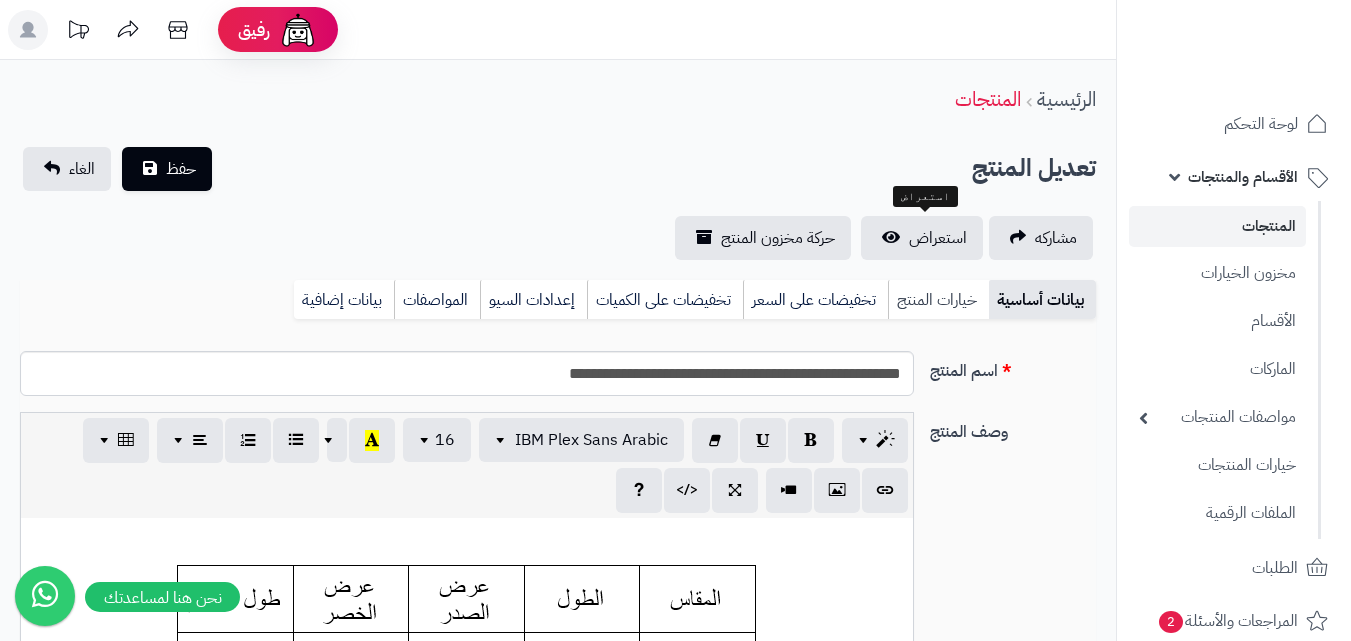 scroll, scrollTop: 0, scrollLeft: 0, axis: both 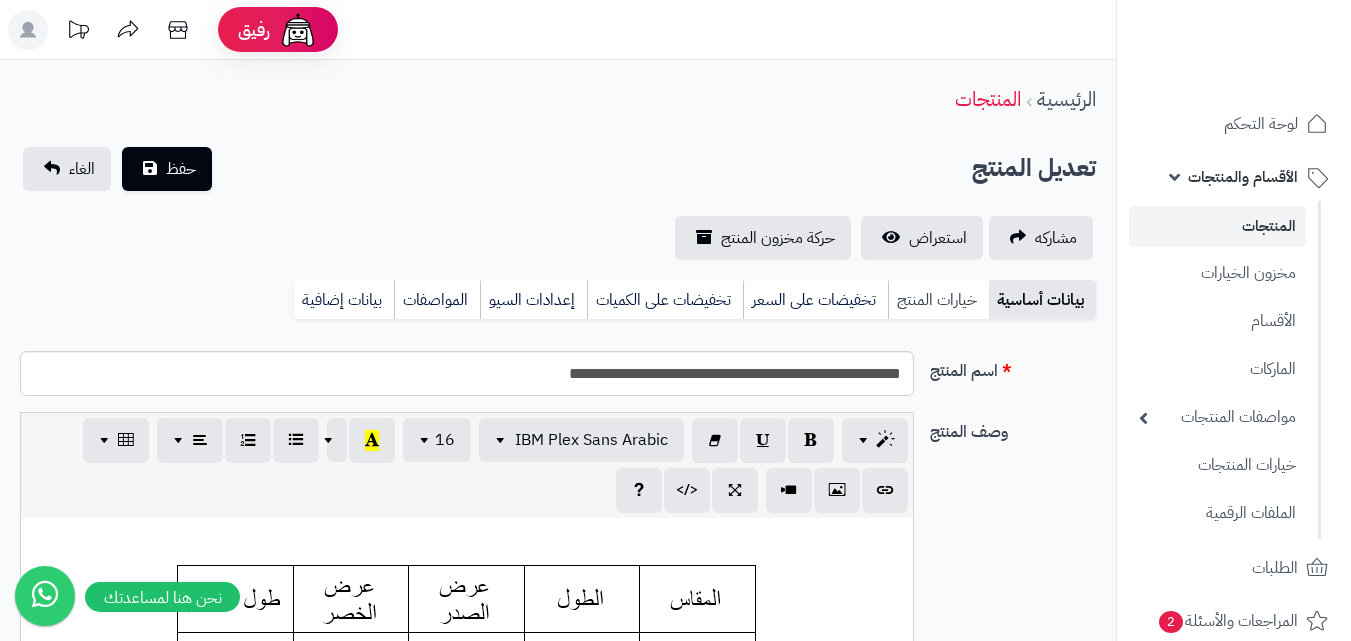 click on "خيارات المنتج" at bounding box center (938, 300) 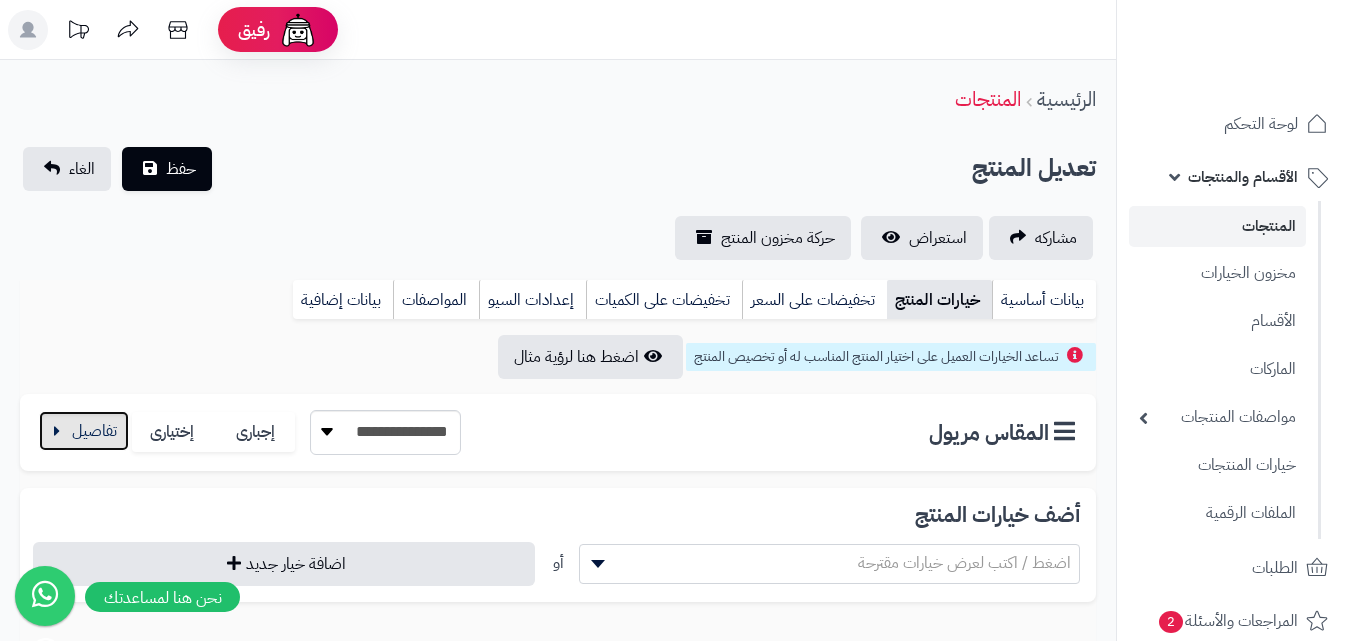 click at bounding box center [84, 431] 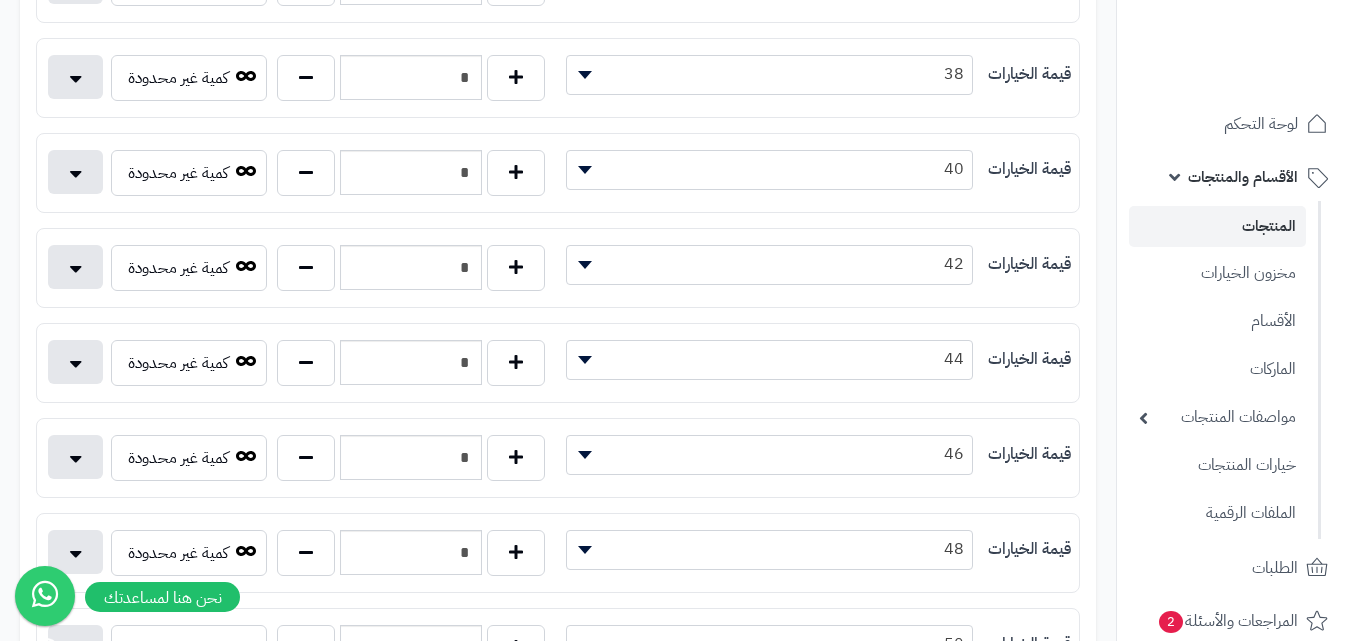 scroll, scrollTop: 500, scrollLeft: 0, axis: vertical 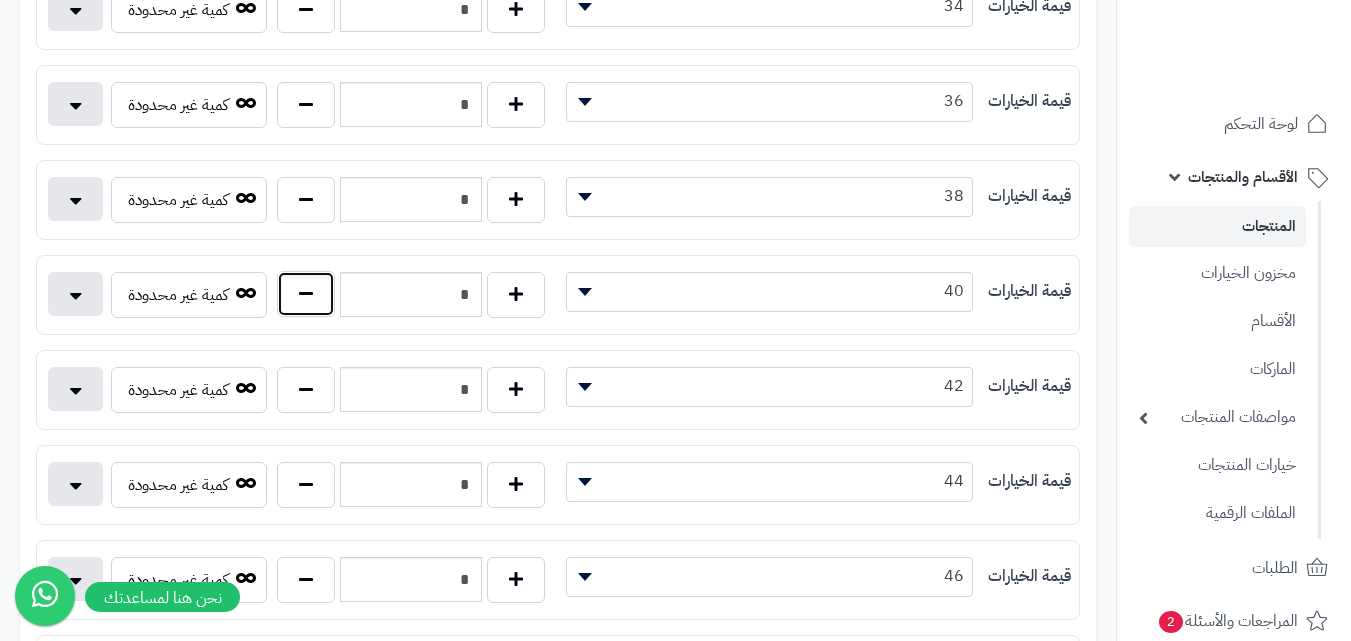 click at bounding box center (306, 294) 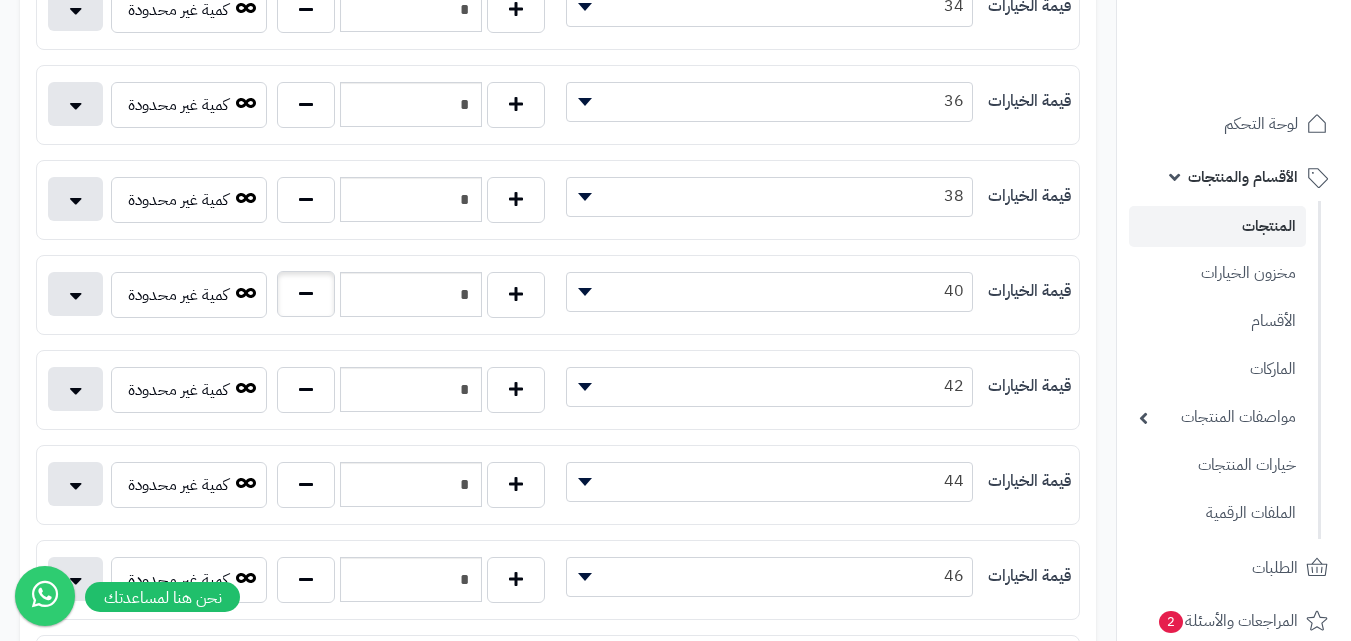 type on "*" 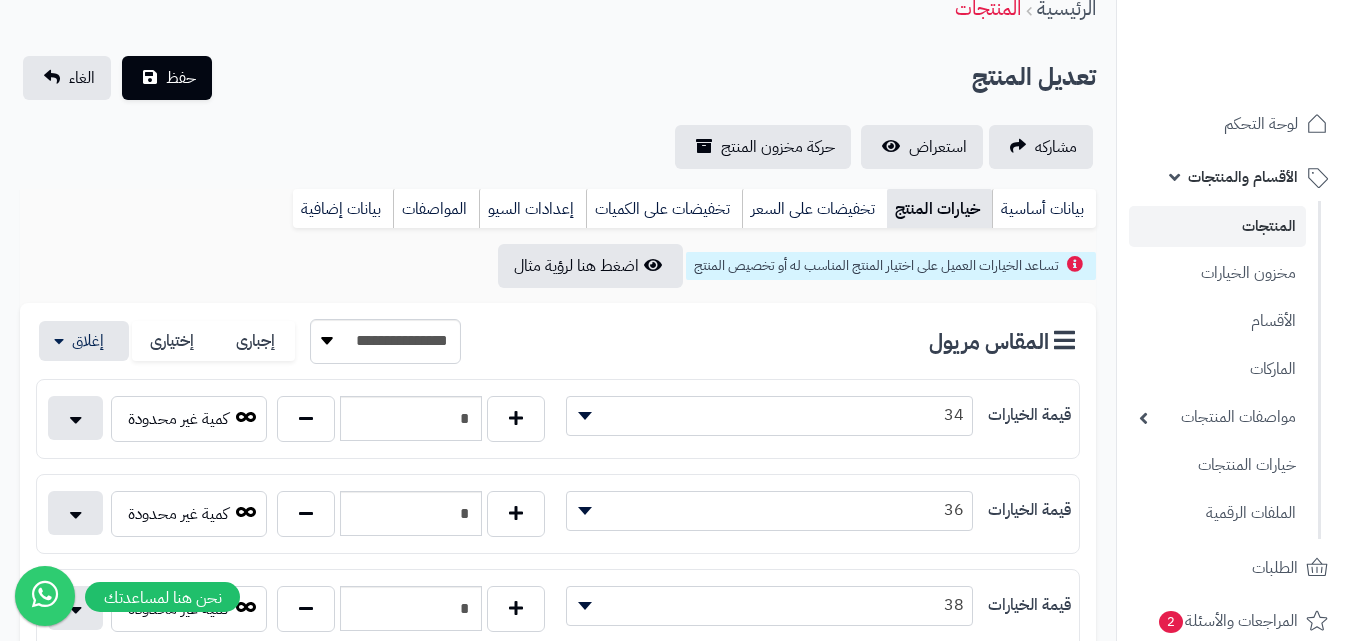 scroll, scrollTop: 0, scrollLeft: 0, axis: both 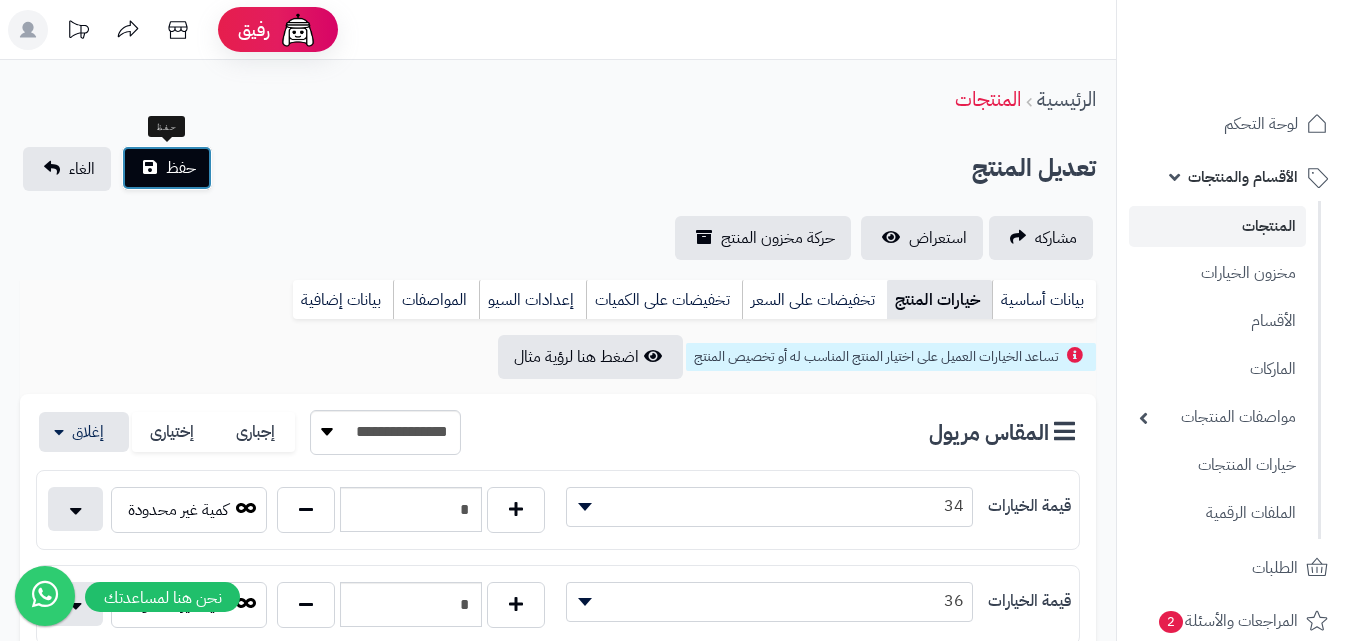 click on "حفظ" at bounding box center [181, 168] 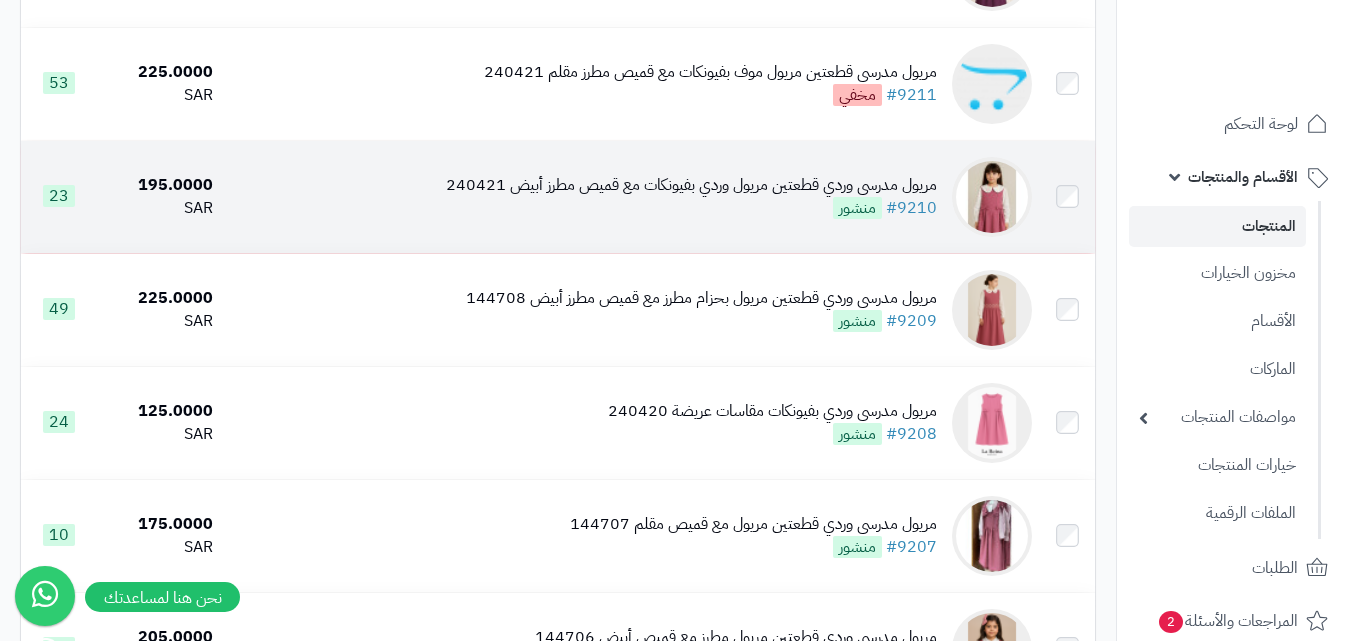 scroll, scrollTop: 700, scrollLeft: 0, axis: vertical 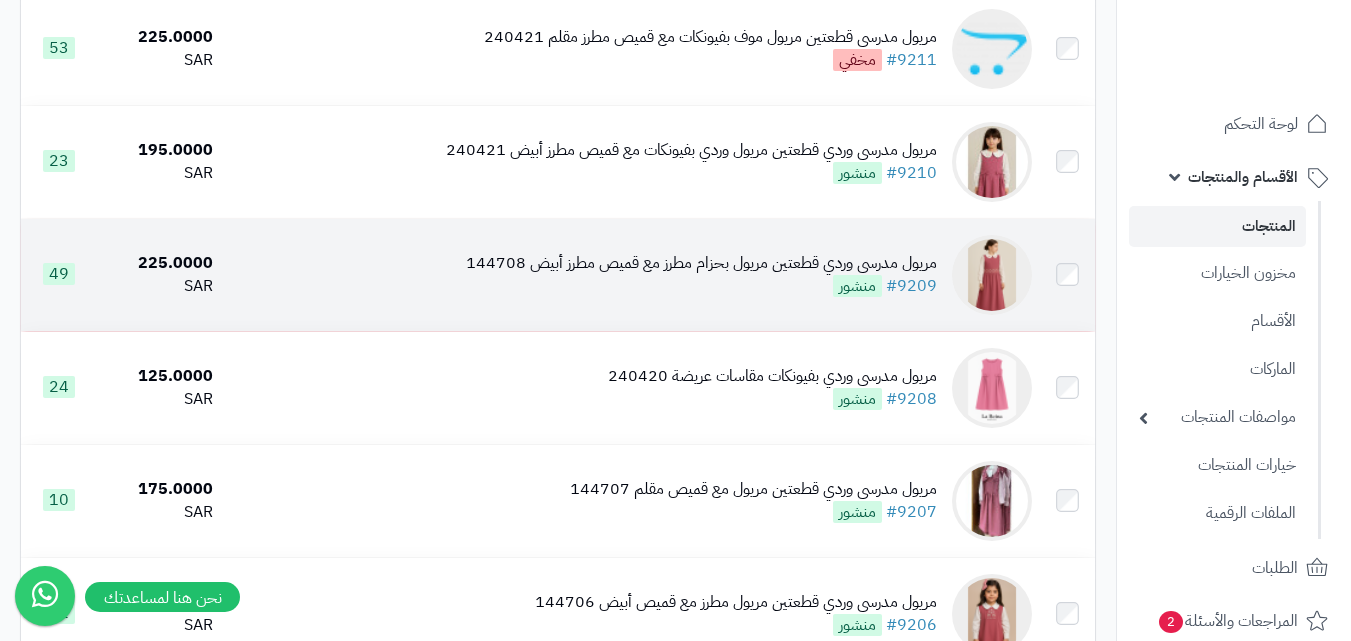 click on "مريول مدرسي وردي قطعتين مريول بحزام  مطرز مع قميص مطرز  أبيض  144708
#9209
منشور" at bounding box center [701, 275] 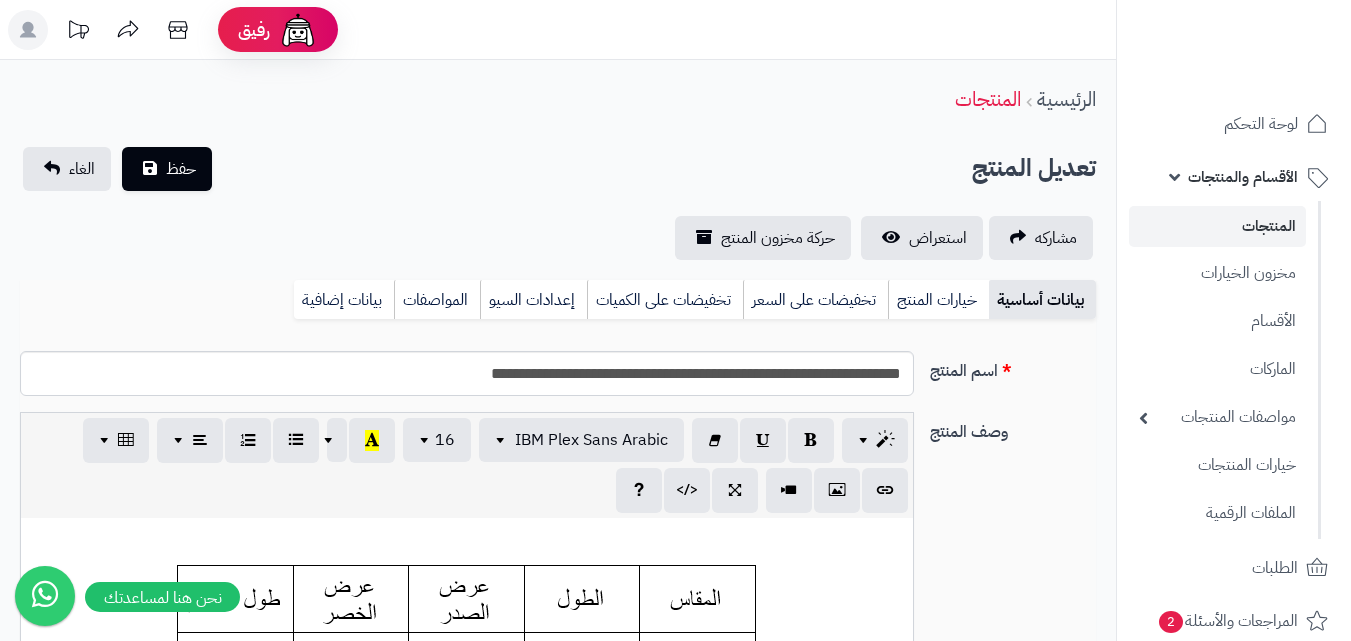 scroll, scrollTop: 0, scrollLeft: 0, axis: both 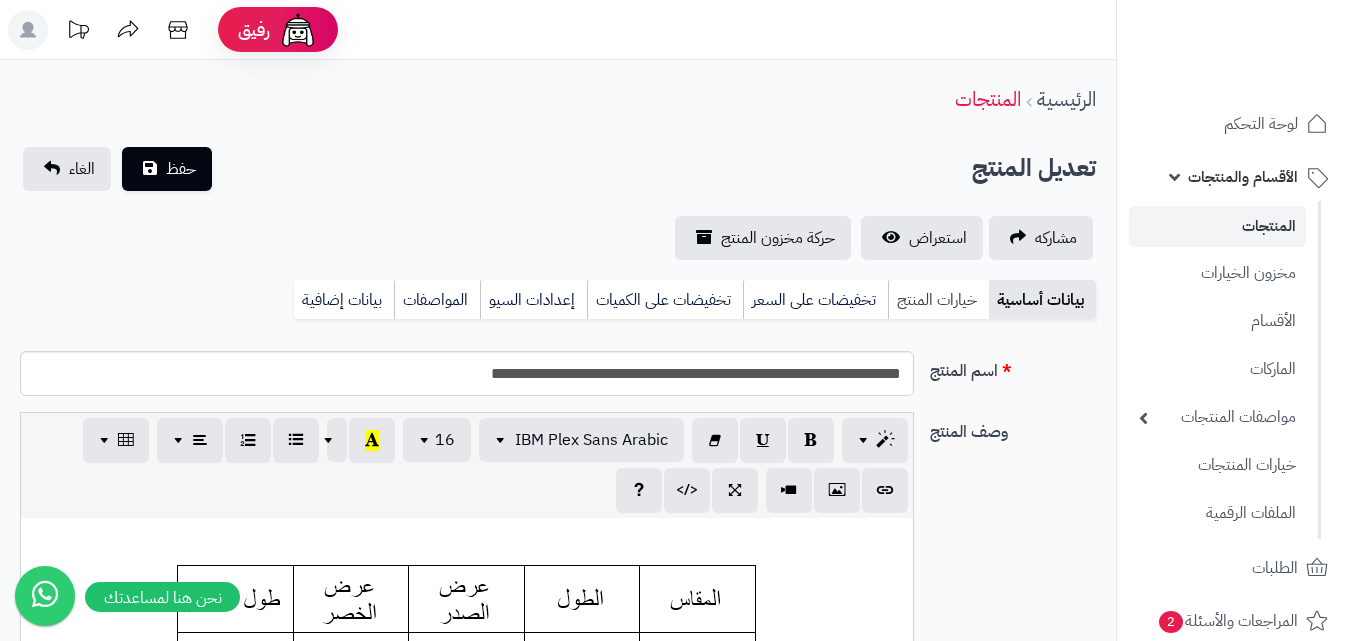 click on "خيارات المنتج" at bounding box center (938, 300) 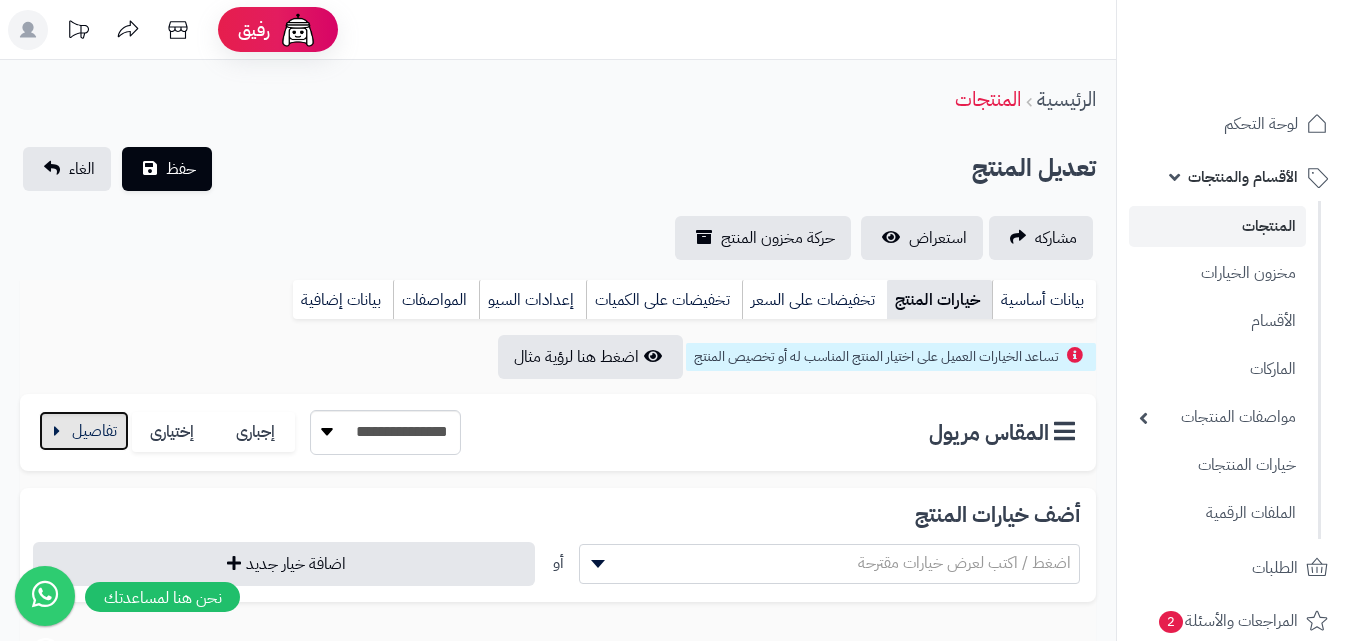 click at bounding box center [84, 431] 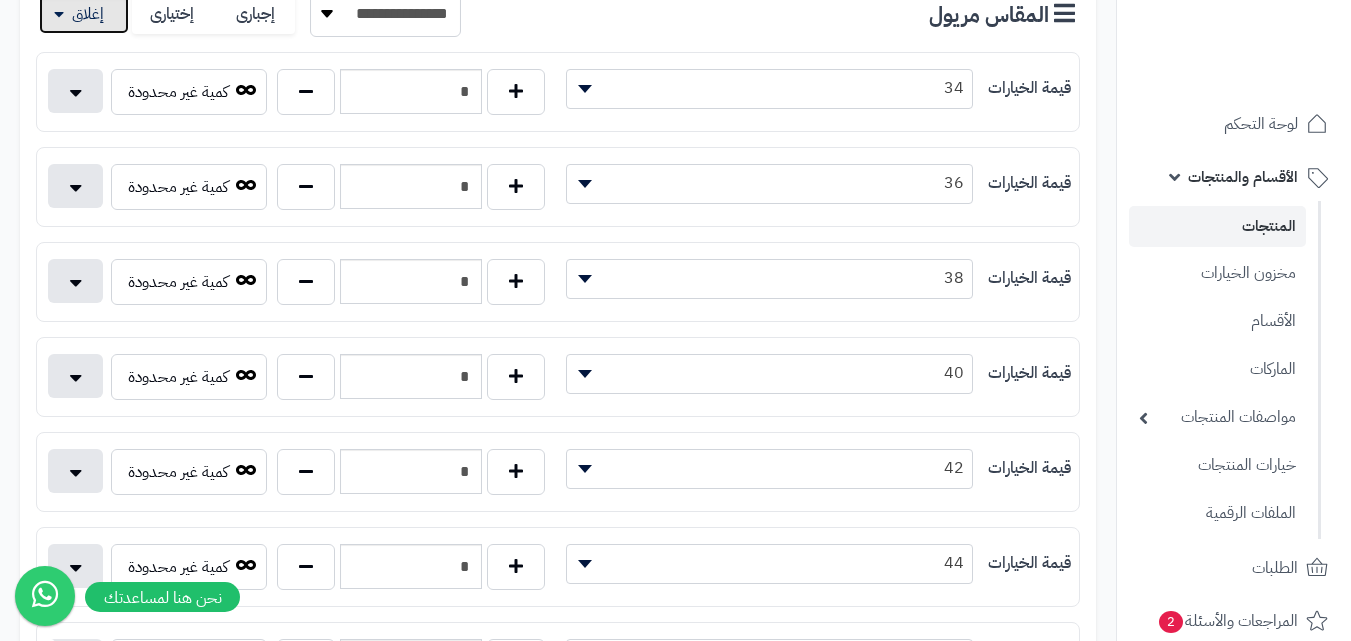 scroll, scrollTop: 500, scrollLeft: 0, axis: vertical 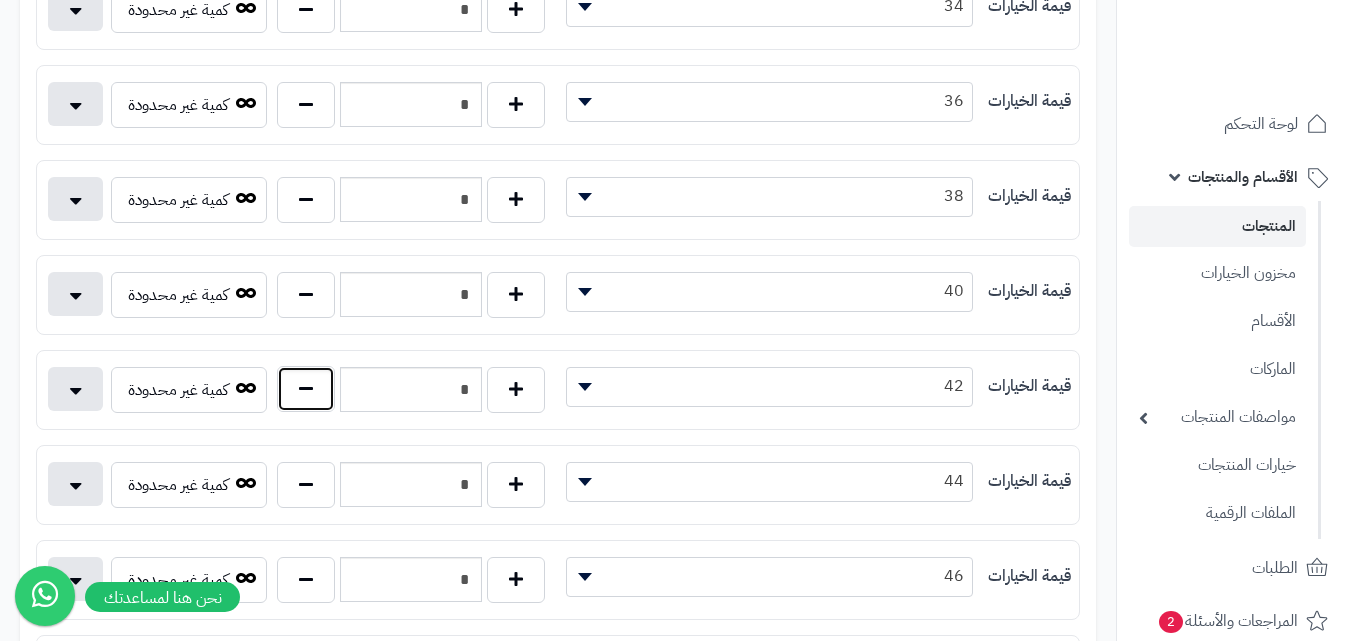 click at bounding box center (306, 389) 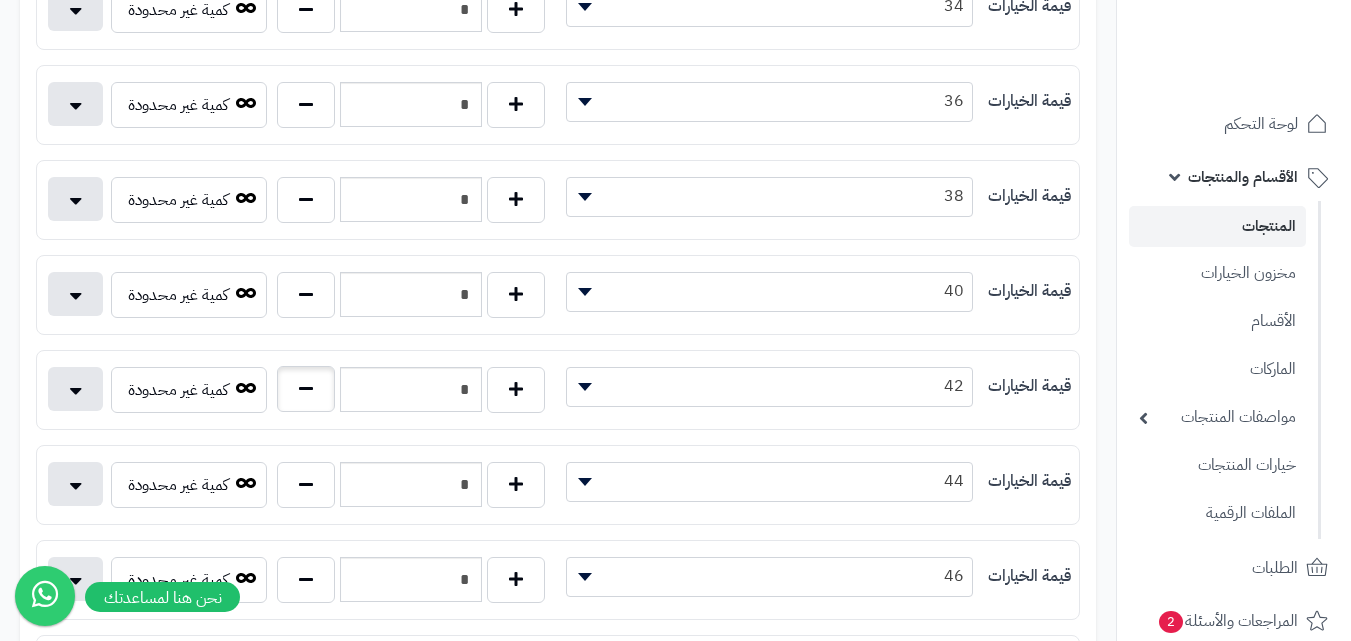 type on "*" 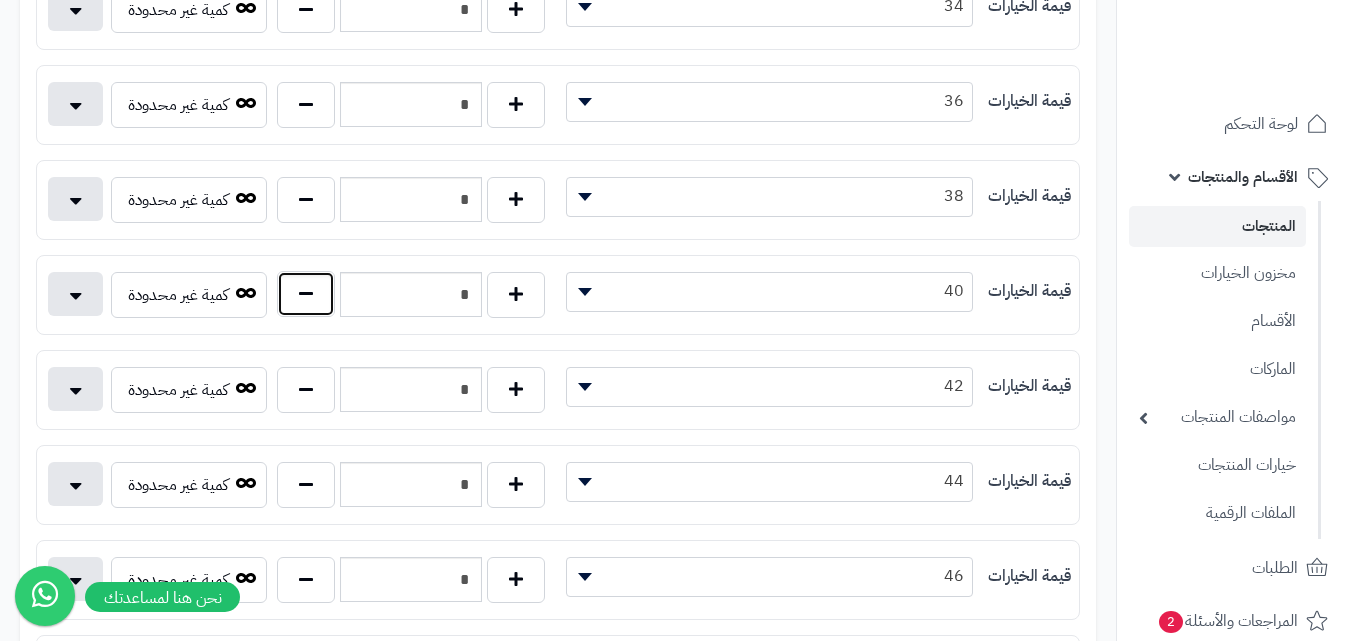 click at bounding box center [306, 294] 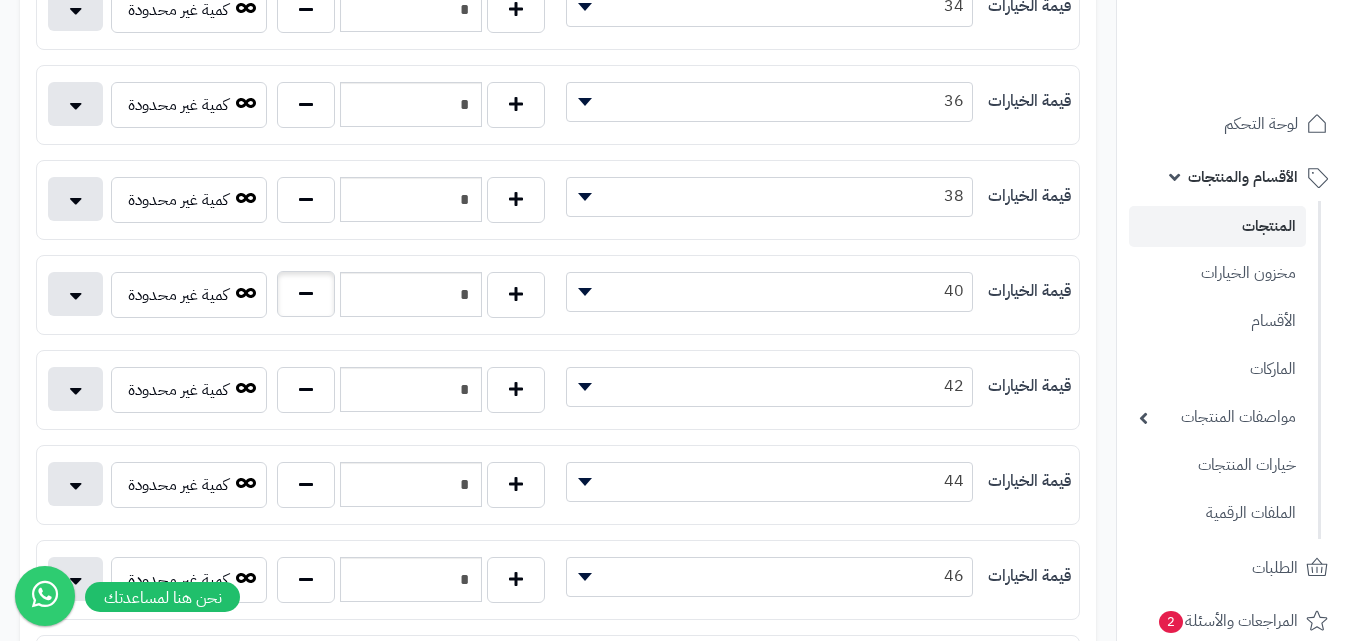 type on "*" 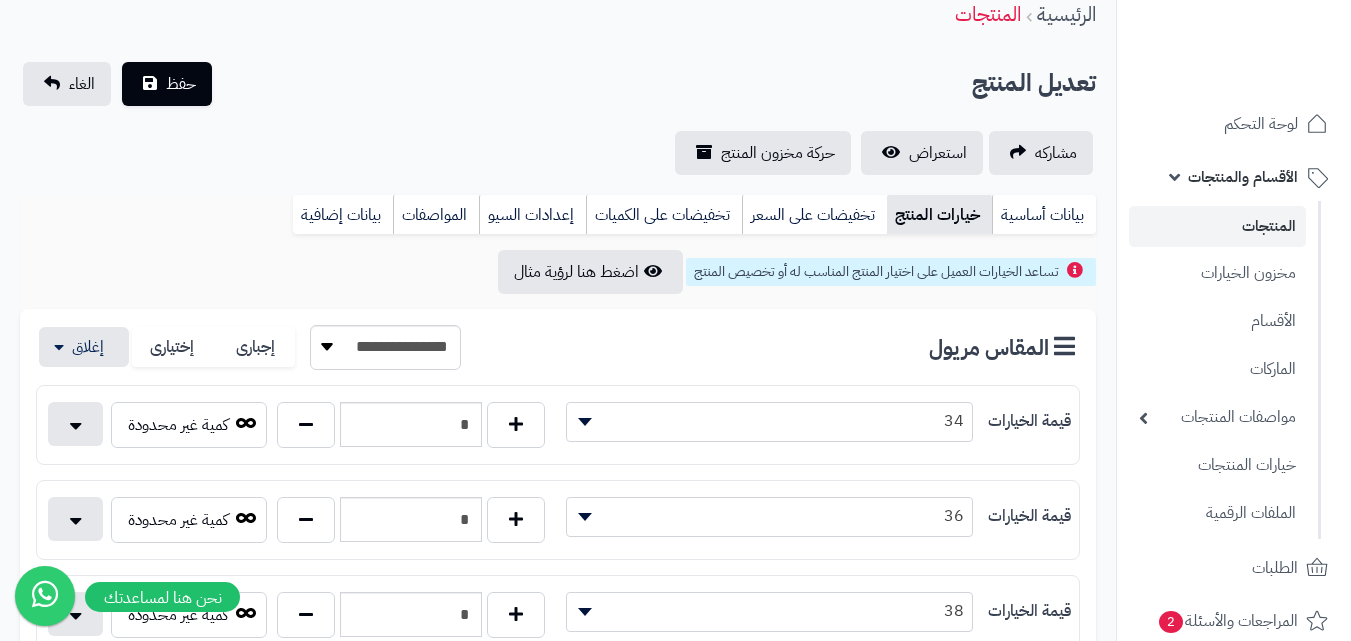 scroll, scrollTop: 0, scrollLeft: 0, axis: both 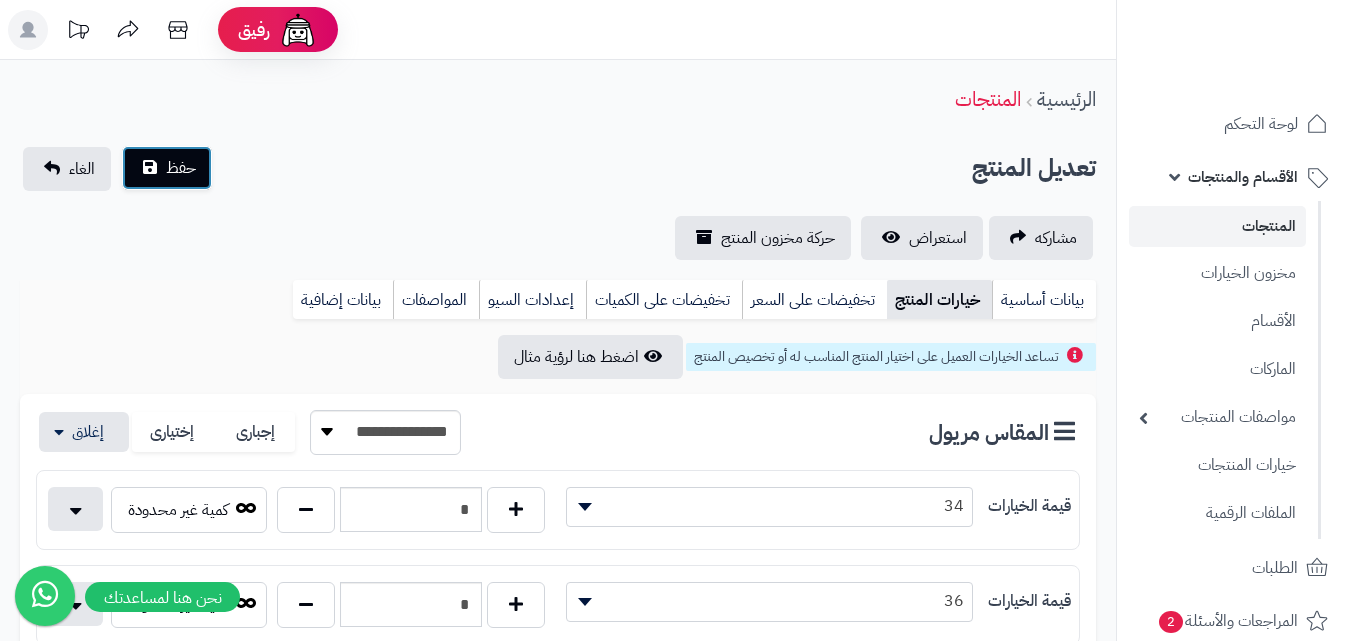 click on "حفظ" at bounding box center [181, 168] 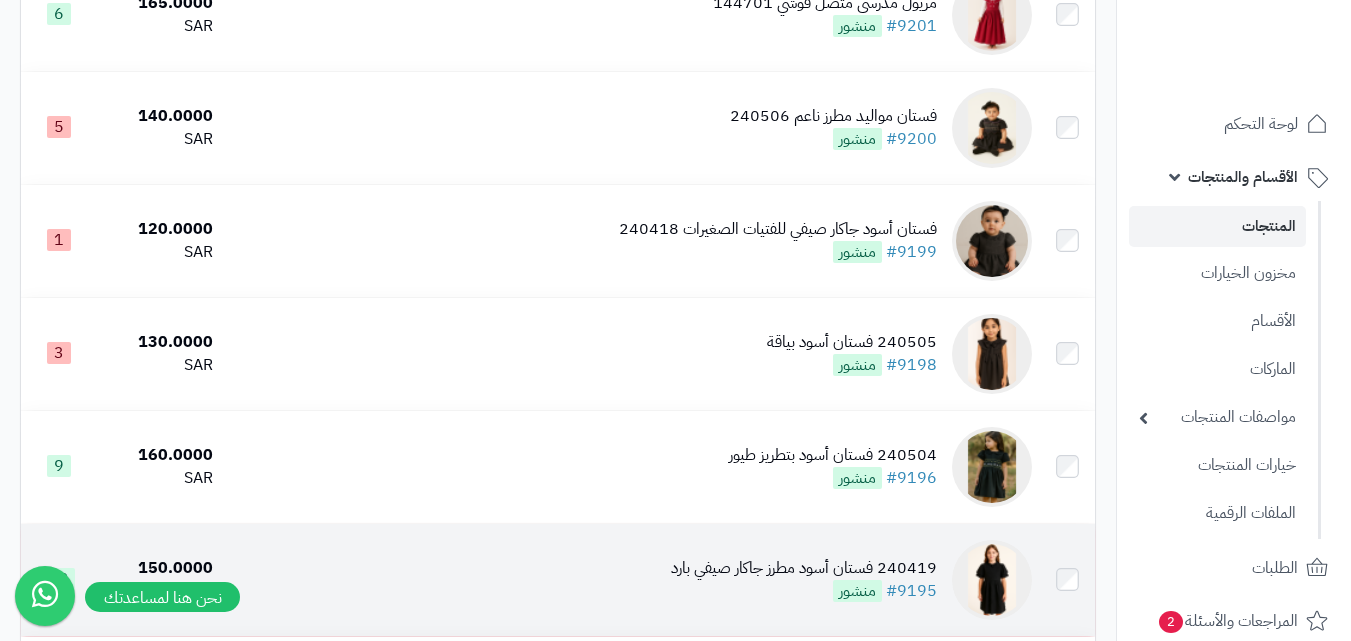 scroll, scrollTop: 2202, scrollLeft: 0, axis: vertical 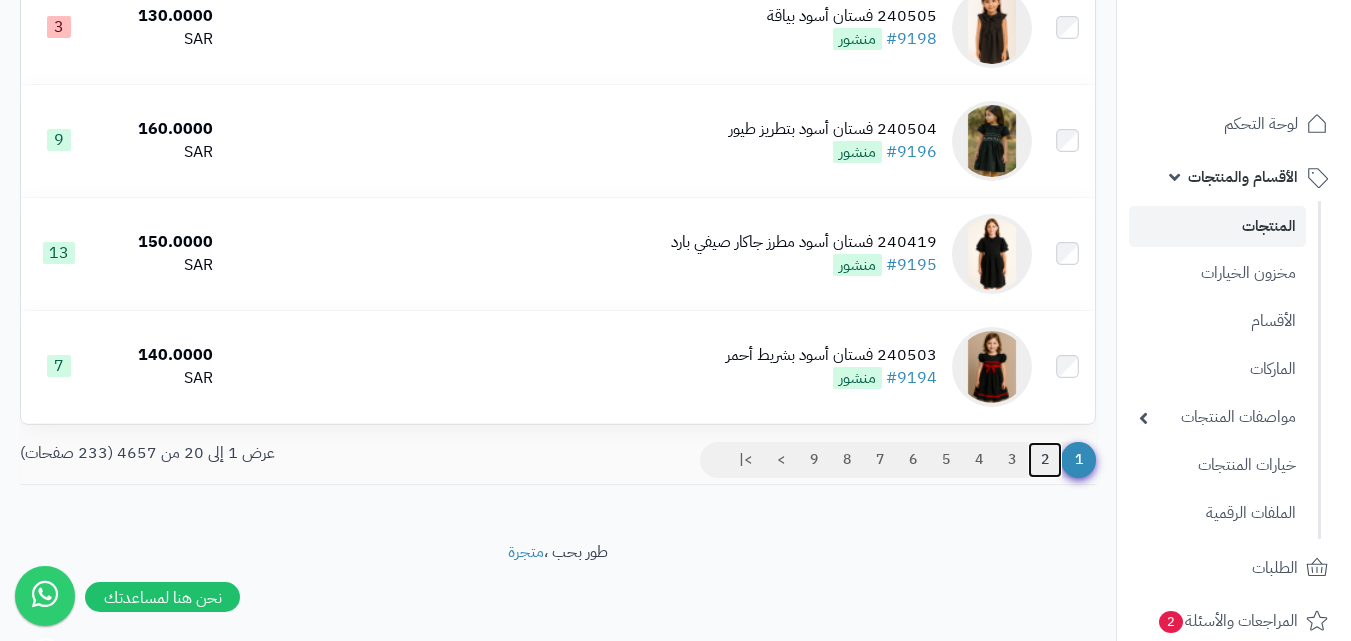 click on "2" at bounding box center (1045, 460) 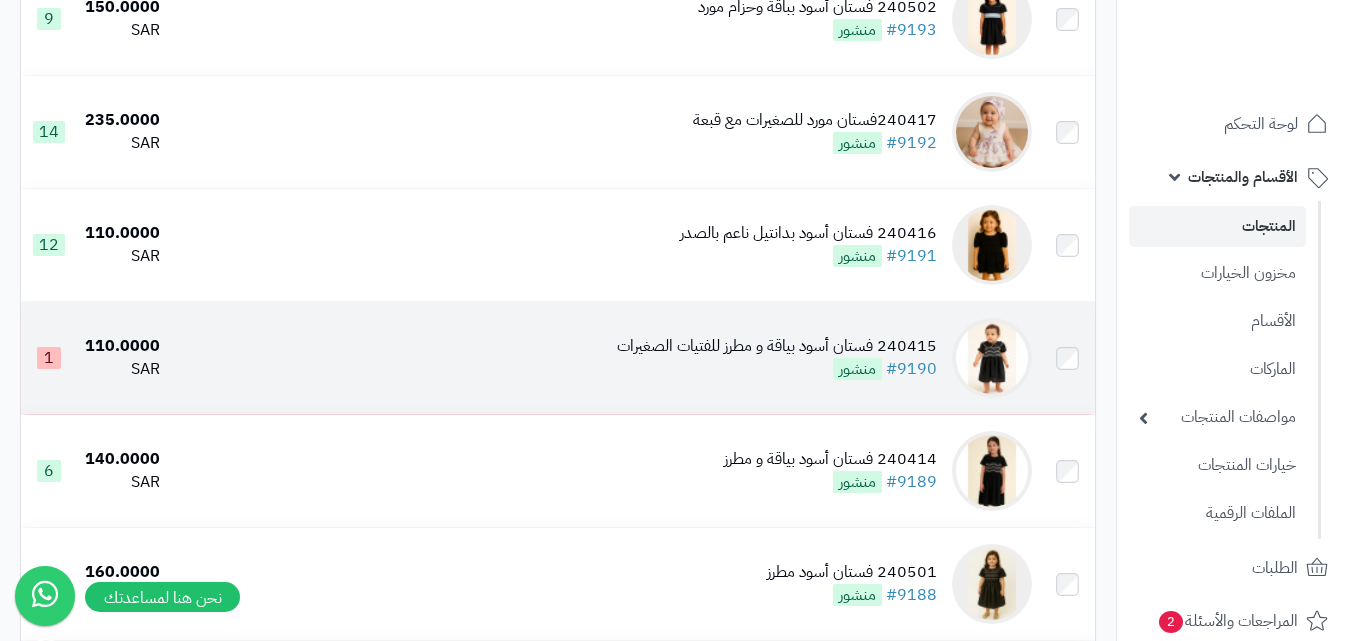 scroll, scrollTop: 600, scrollLeft: 0, axis: vertical 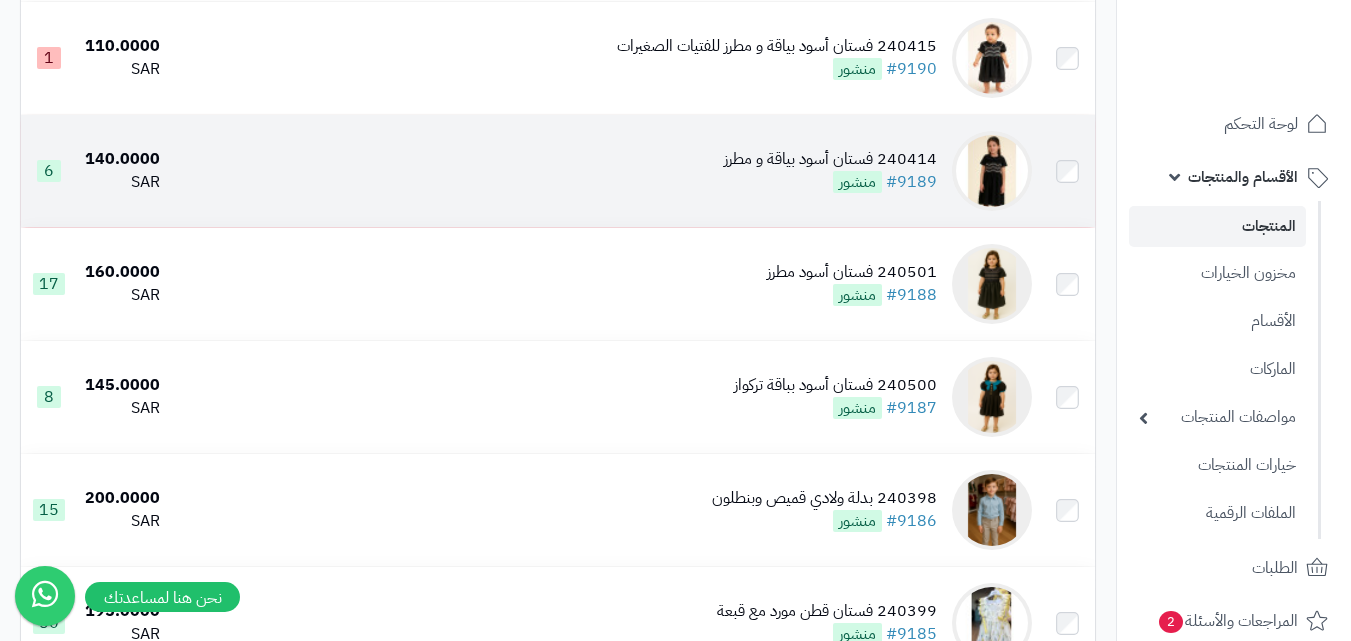 click on "منشور" at bounding box center [857, 182] 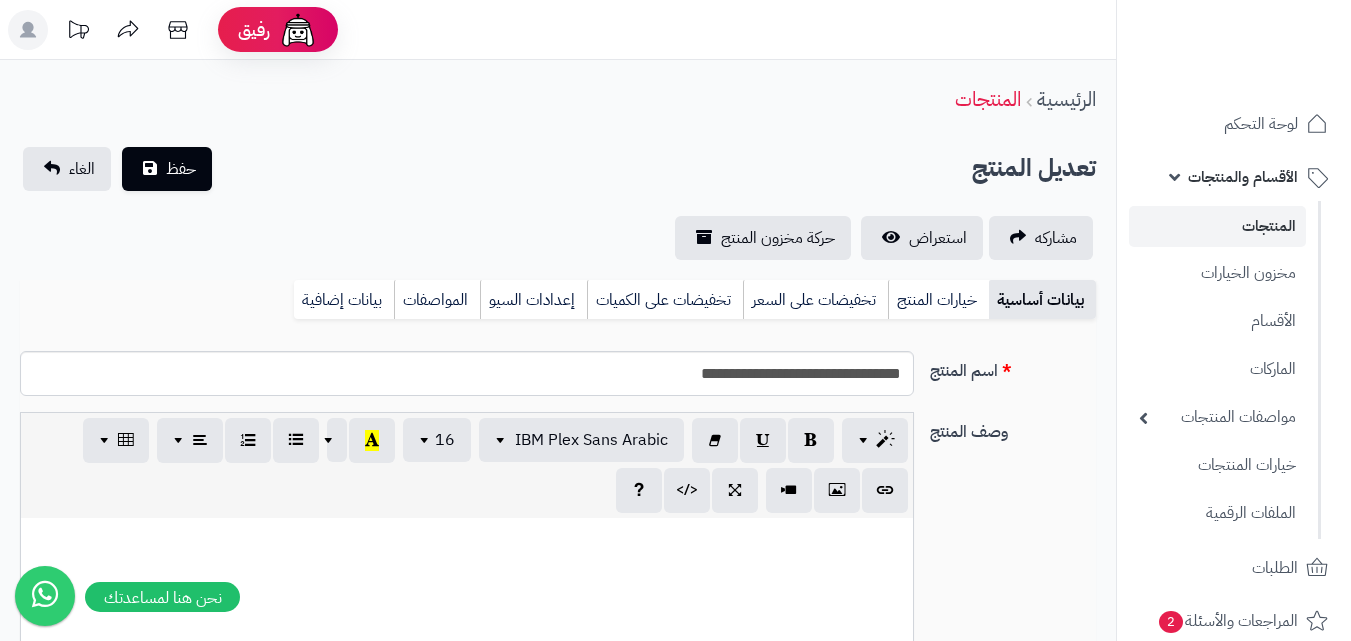 scroll, scrollTop: 0, scrollLeft: 0, axis: both 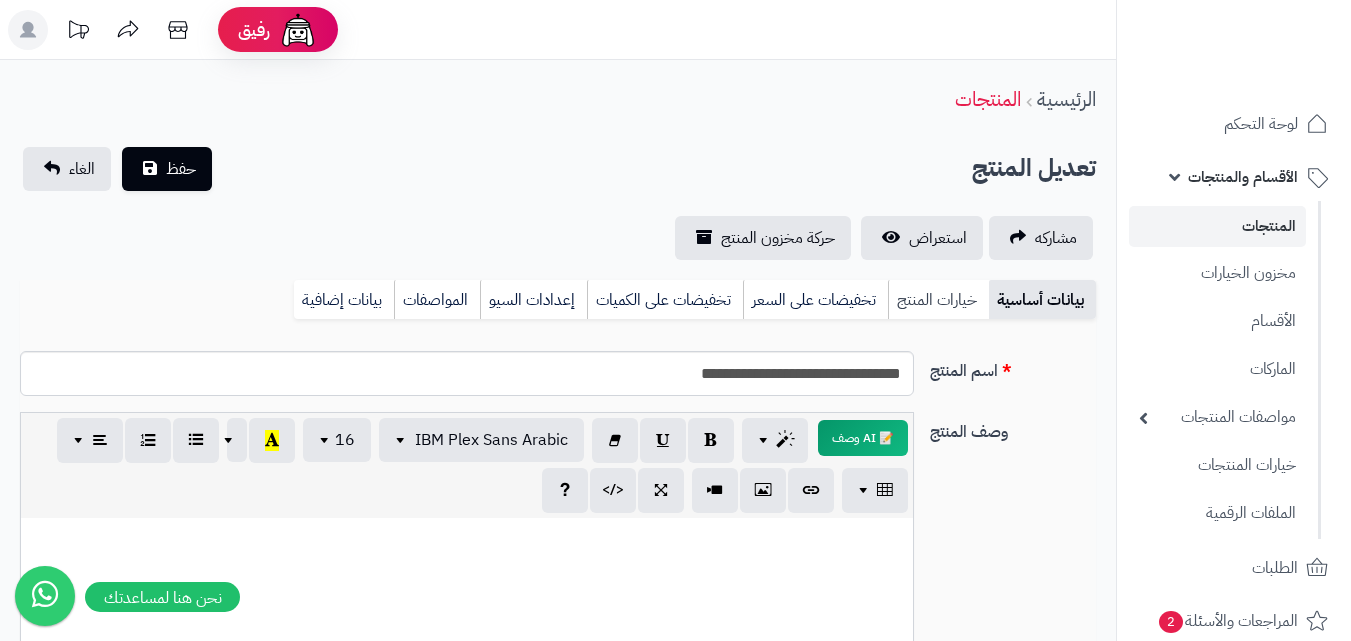 click on "خيارات المنتج" at bounding box center [938, 300] 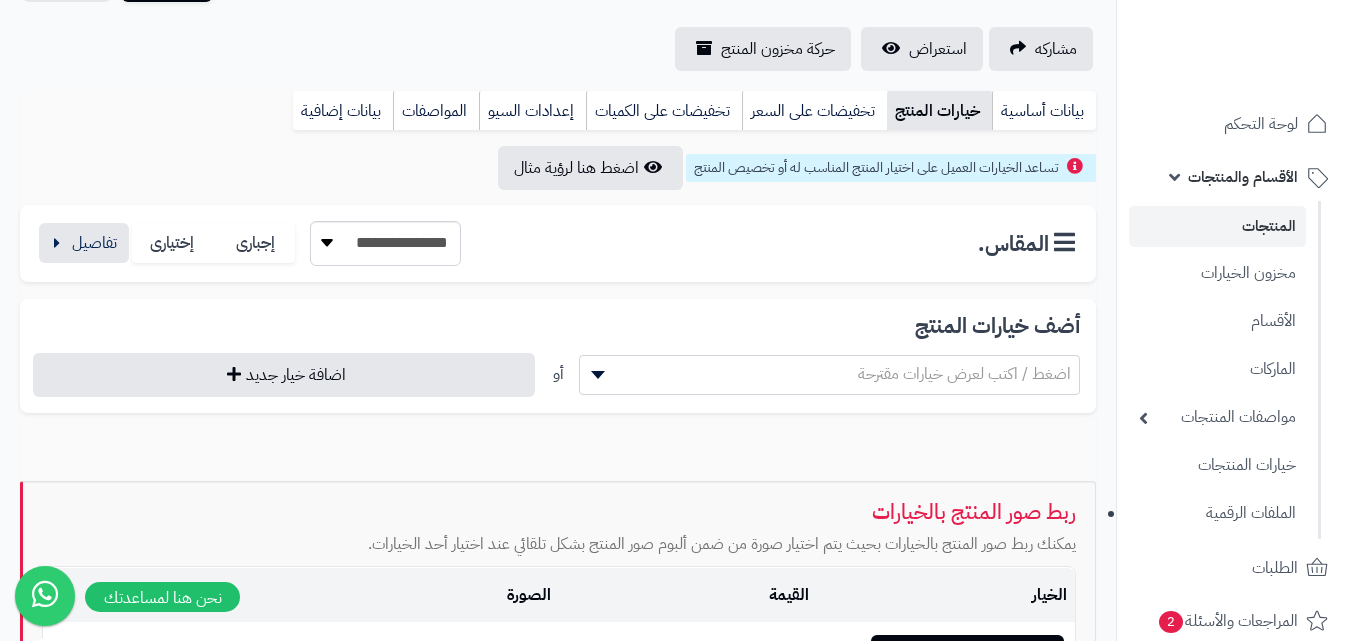 scroll, scrollTop: 0, scrollLeft: 0, axis: both 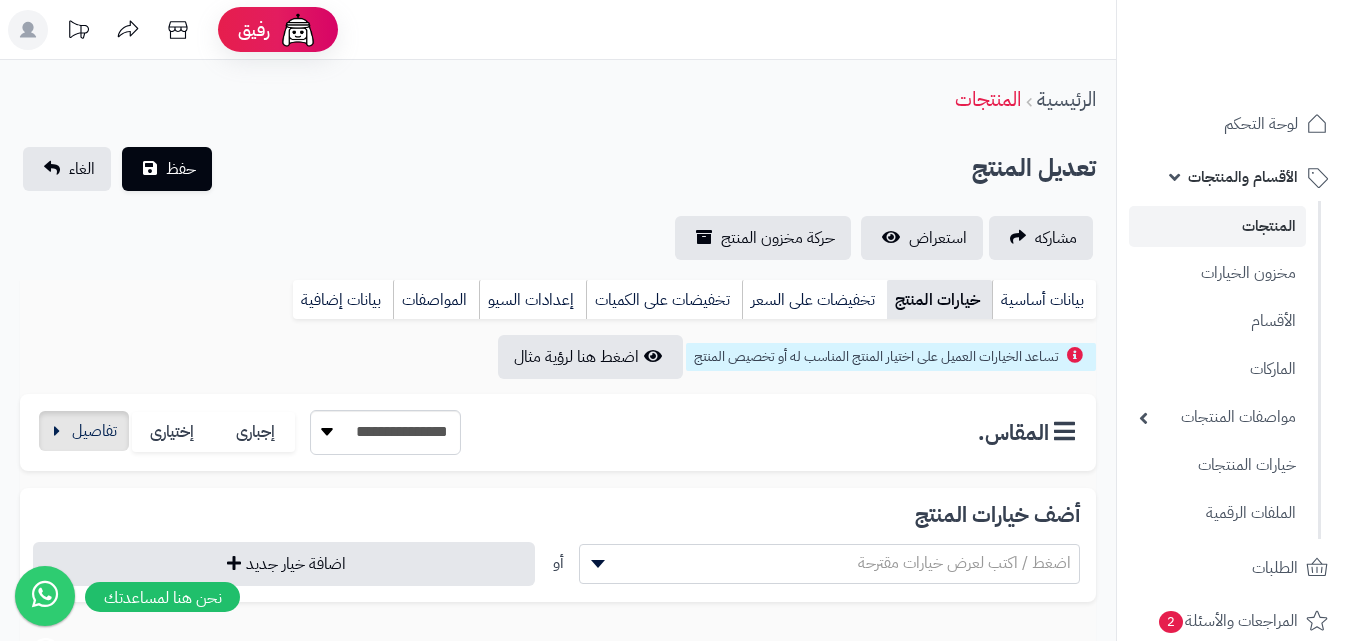 drag, startPoint x: 117, startPoint y: 469, endPoint x: 102, endPoint y: 423, distance: 48.38388 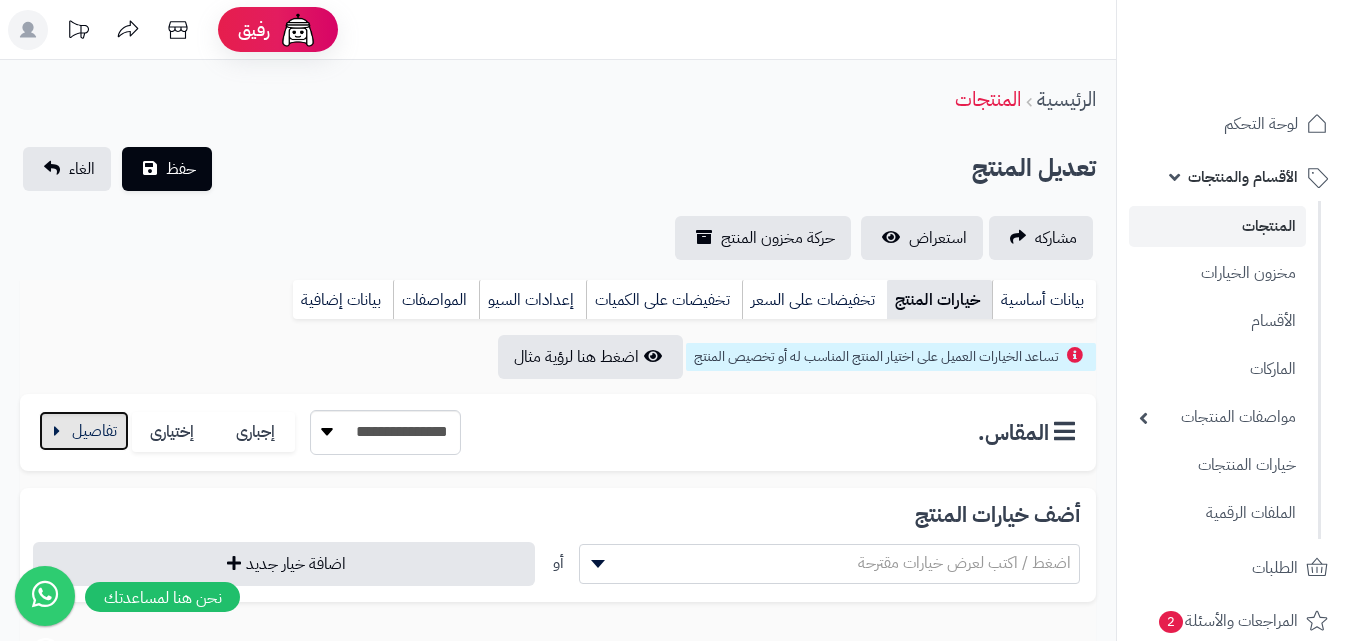 click at bounding box center (84, 431) 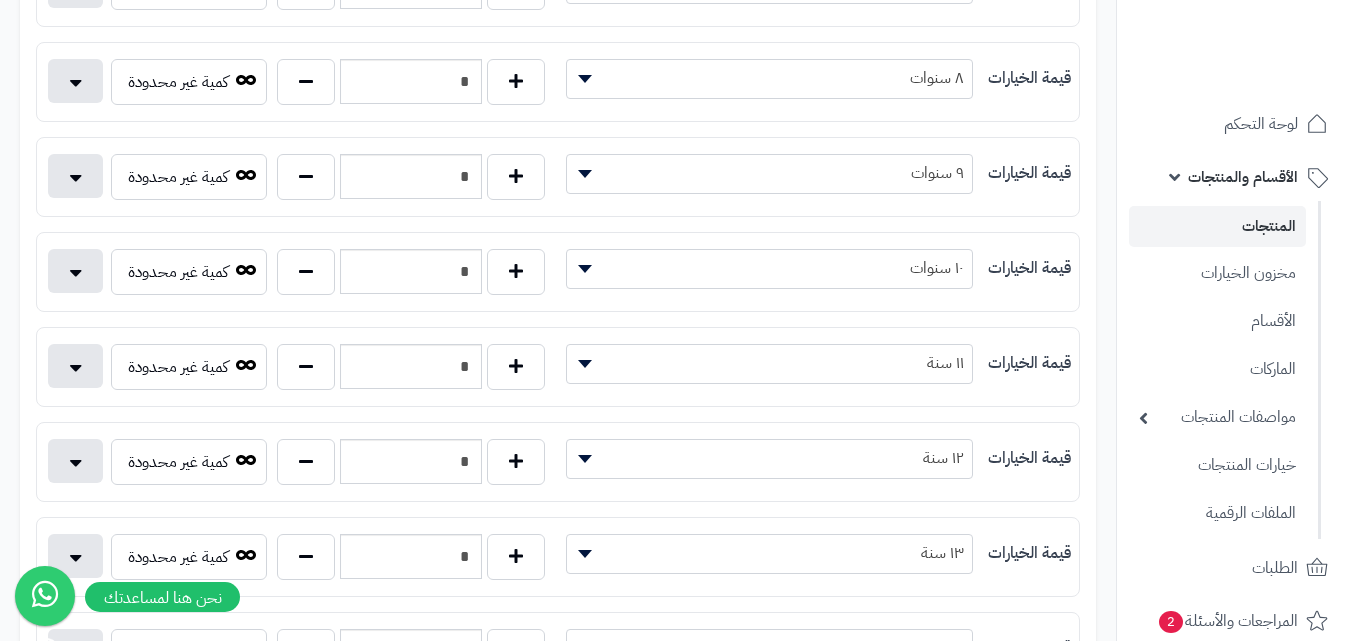 scroll, scrollTop: 1000, scrollLeft: 0, axis: vertical 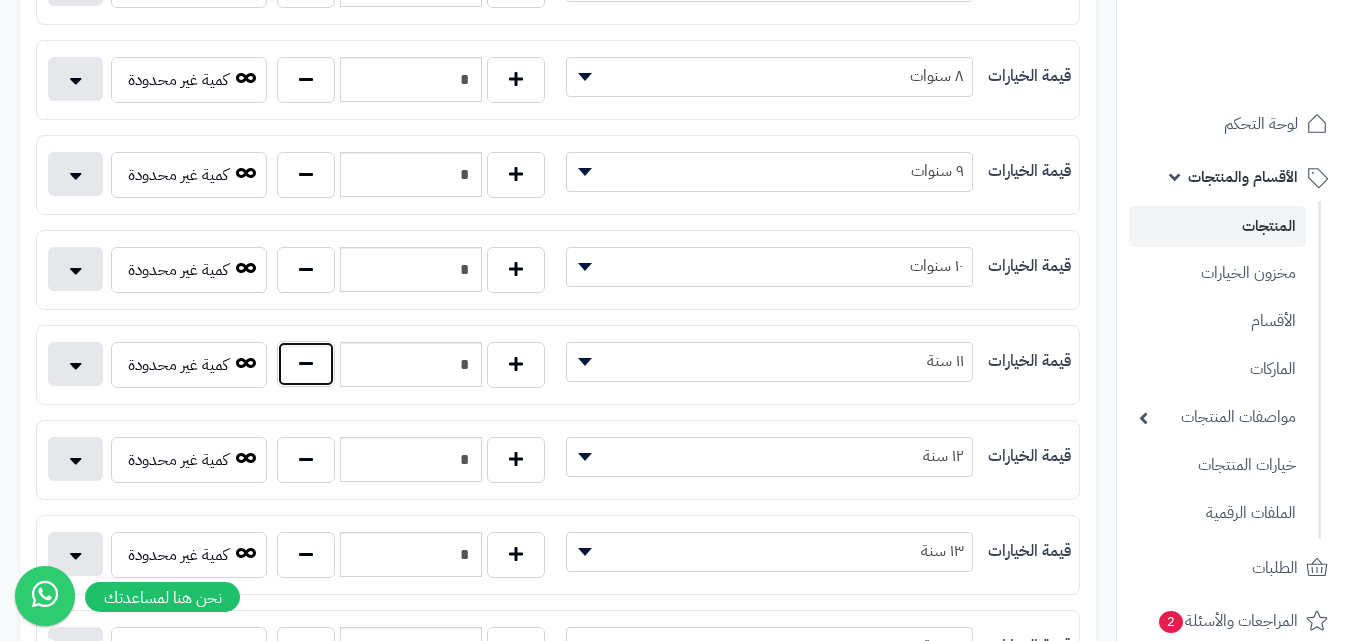click at bounding box center (306, 364) 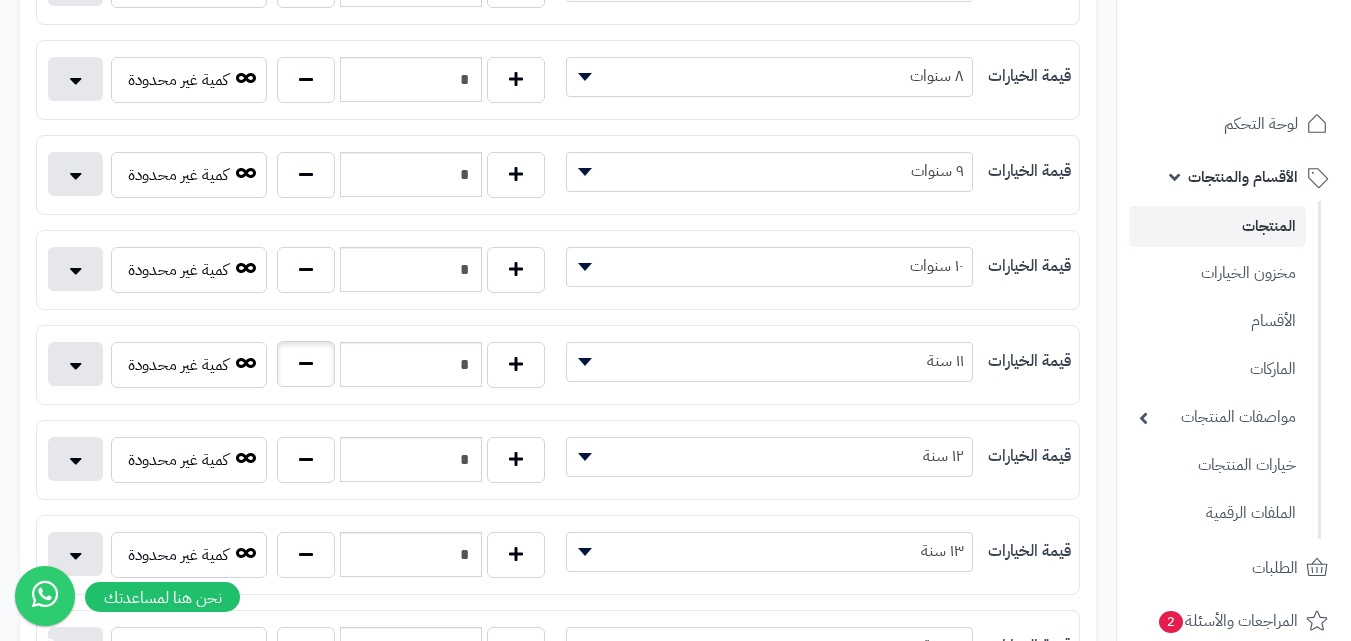 type on "*" 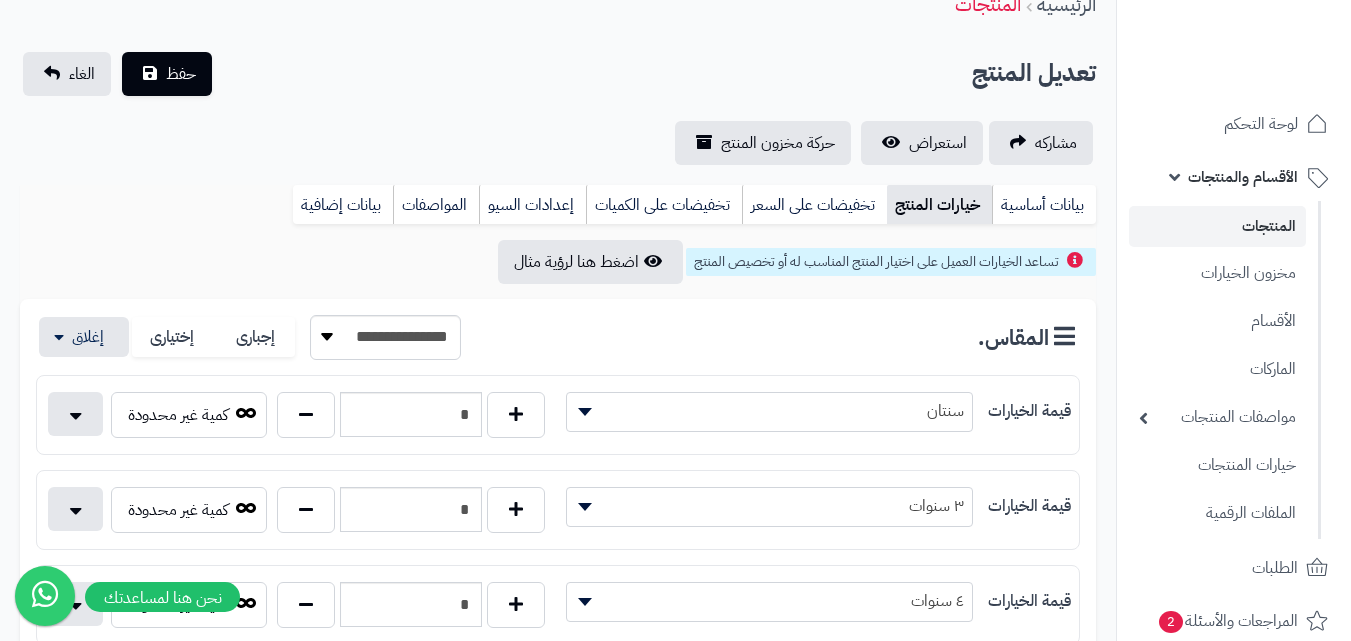 scroll, scrollTop: 0, scrollLeft: 0, axis: both 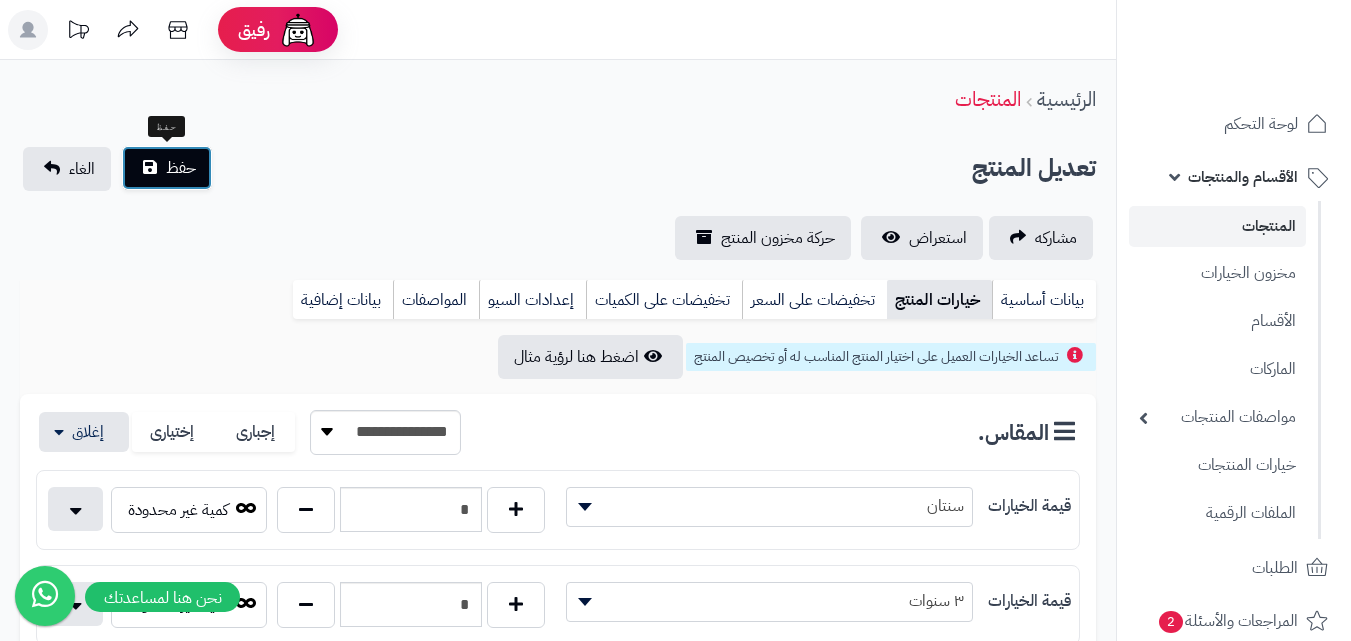 click on "حفظ" at bounding box center [181, 168] 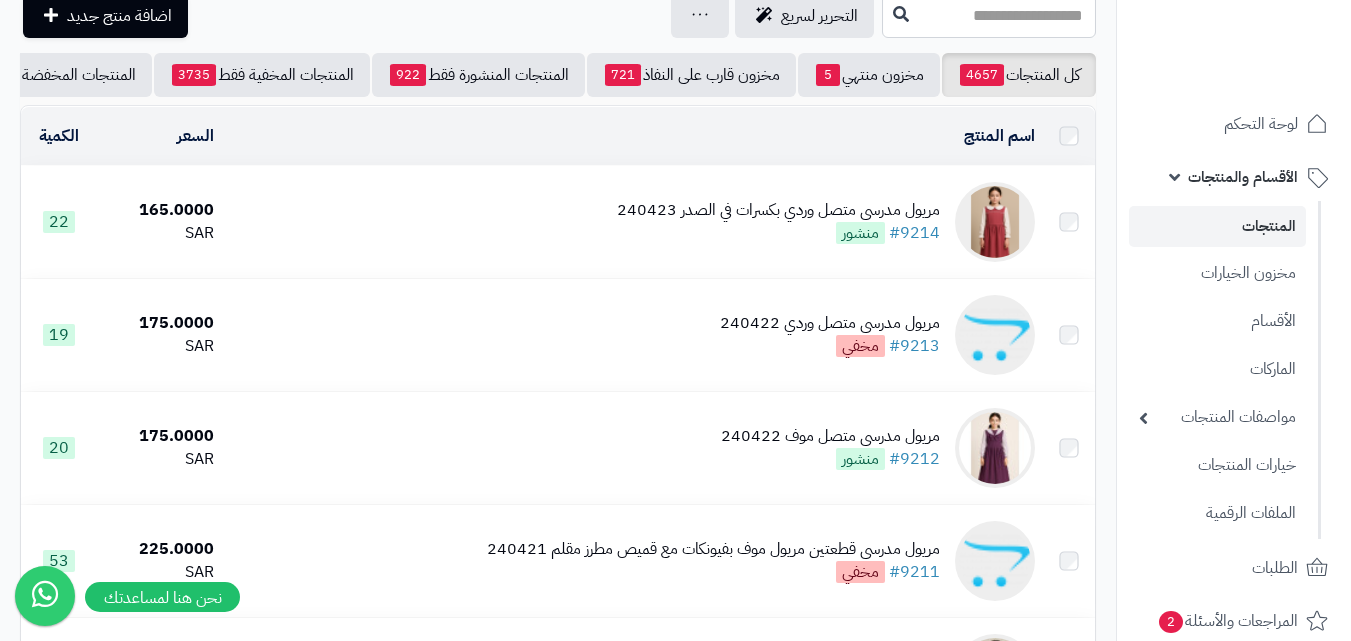scroll, scrollTop: 700, scrollLeft: 0, axis: vertical 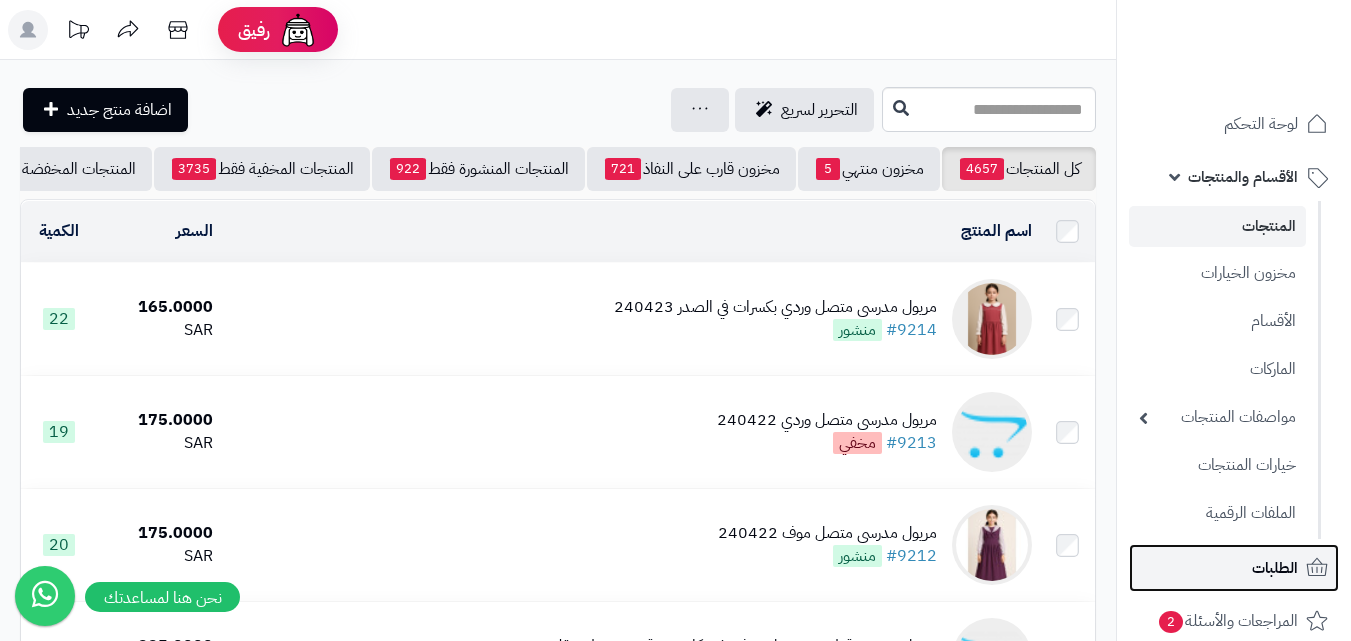 click on "الطلبات" at bounding box center [1275, 568] 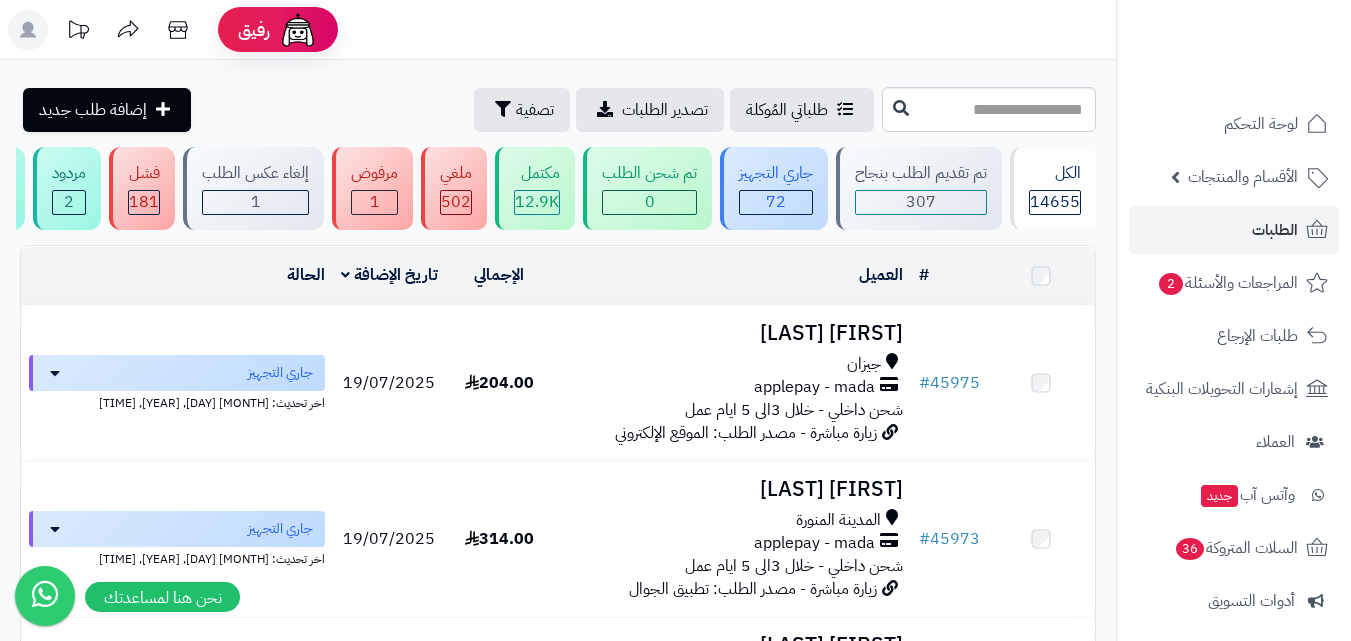 scroll, scrollTop: 0, scrollLeft: 0, axis: both 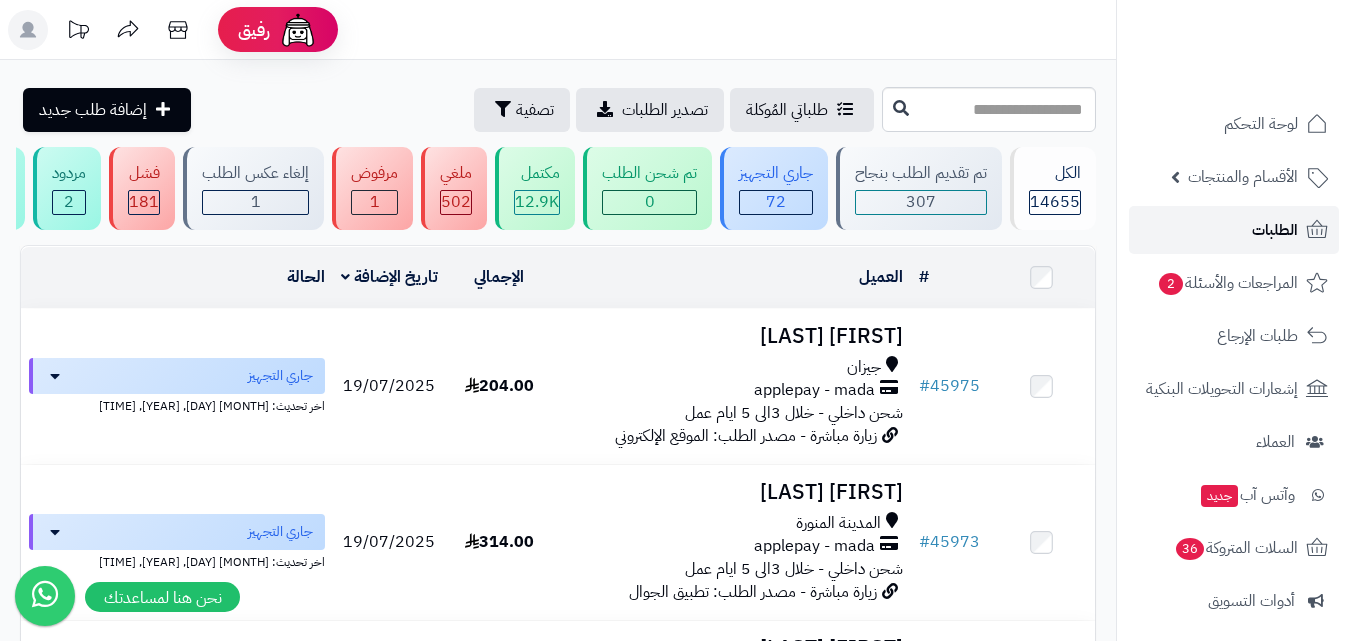 click on "الطلبات" at bounding box center (1275, 230) 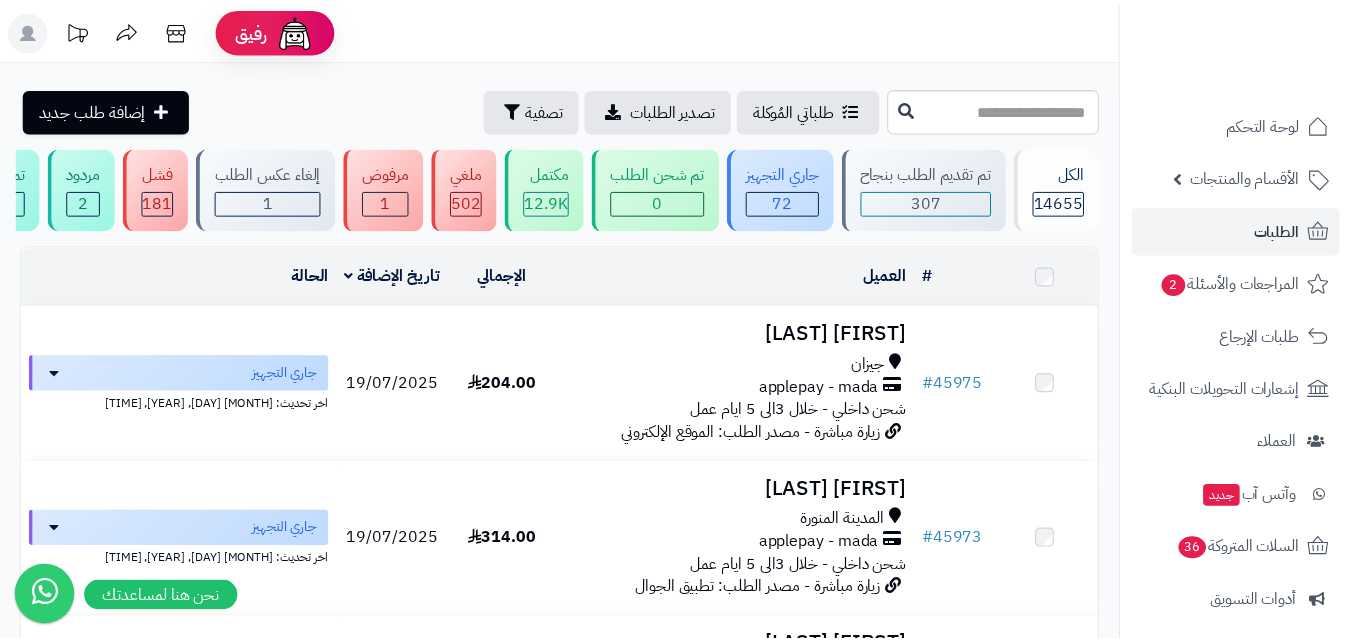 scroll, scrollTop: 0, scrollLeft: 0, axis: both 